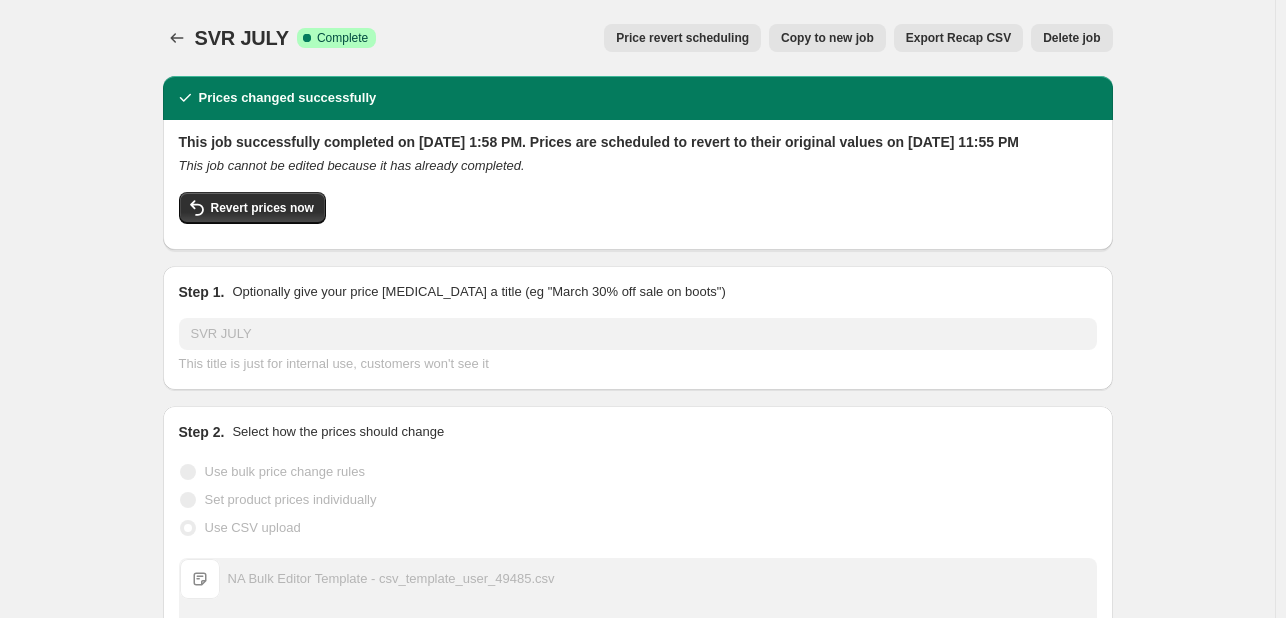 scroll, scrollTop: 0, scrollLeft: 0, axis: both 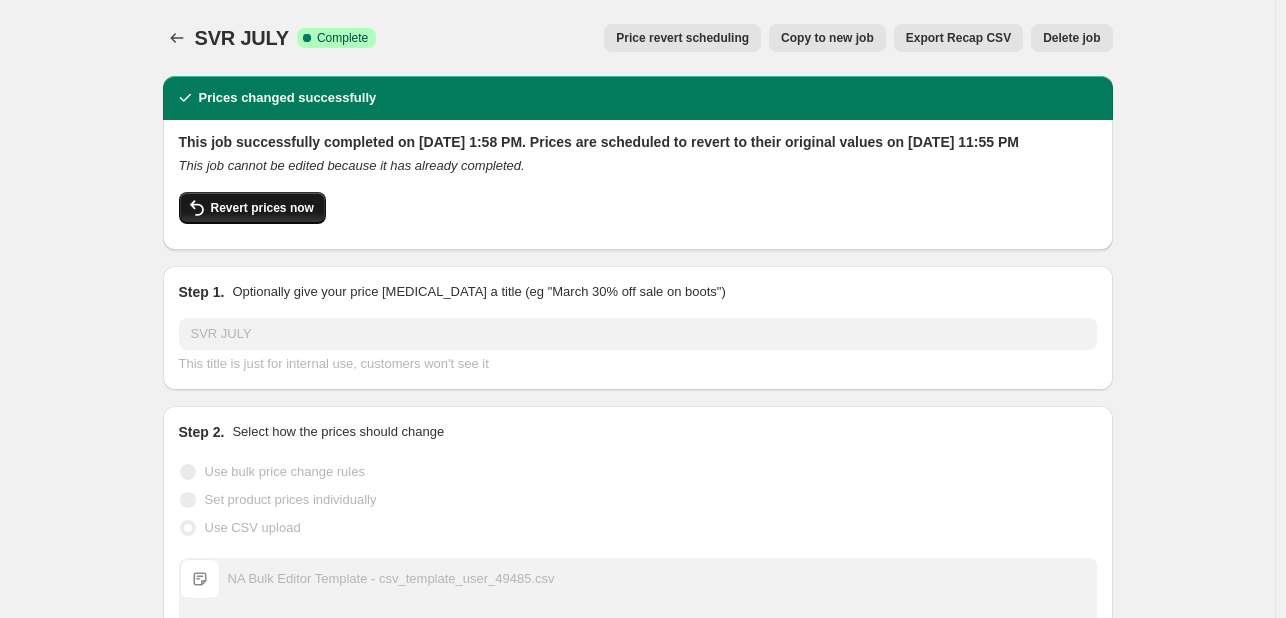 click on "Revert prices now" at bounding box center (252, 208) 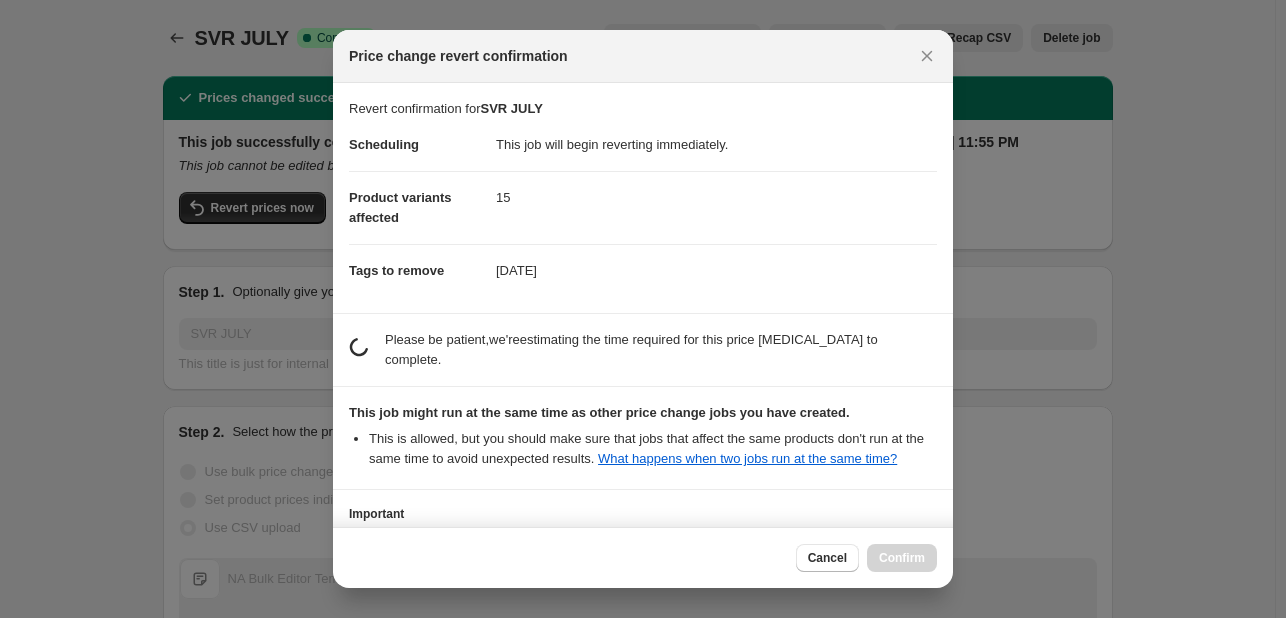 scroll, scrollTop: 0, scrollLeft: 0, axis: both 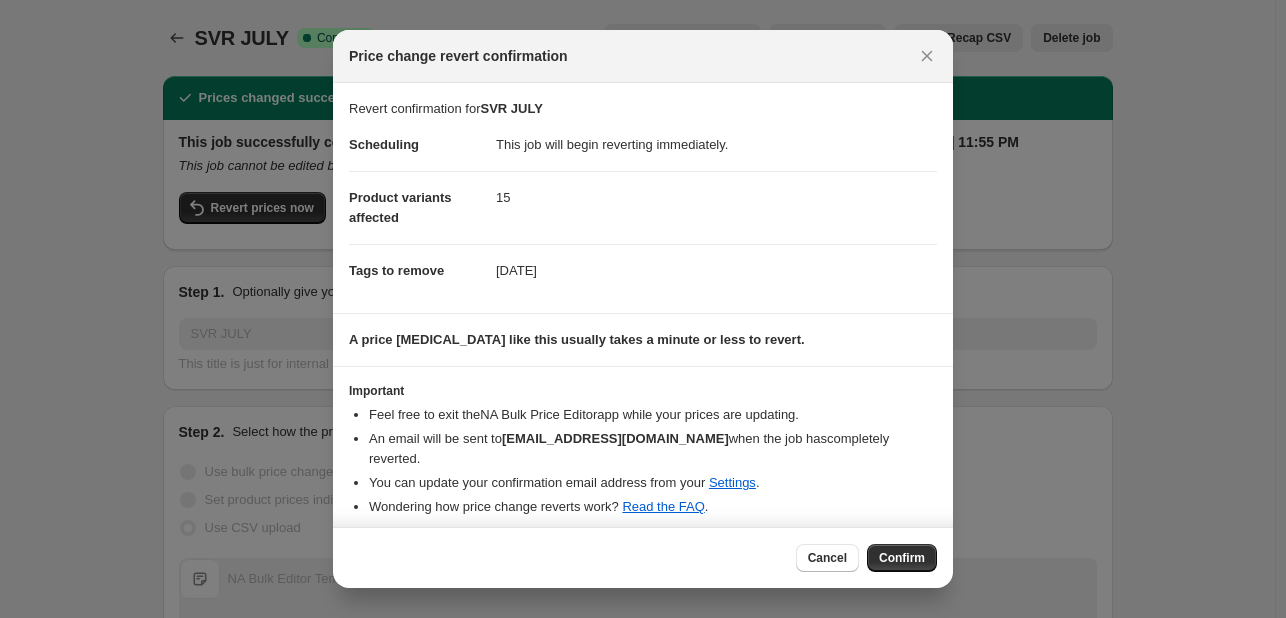 click on "Cancel Confirm" at bounding box center [643, 557] 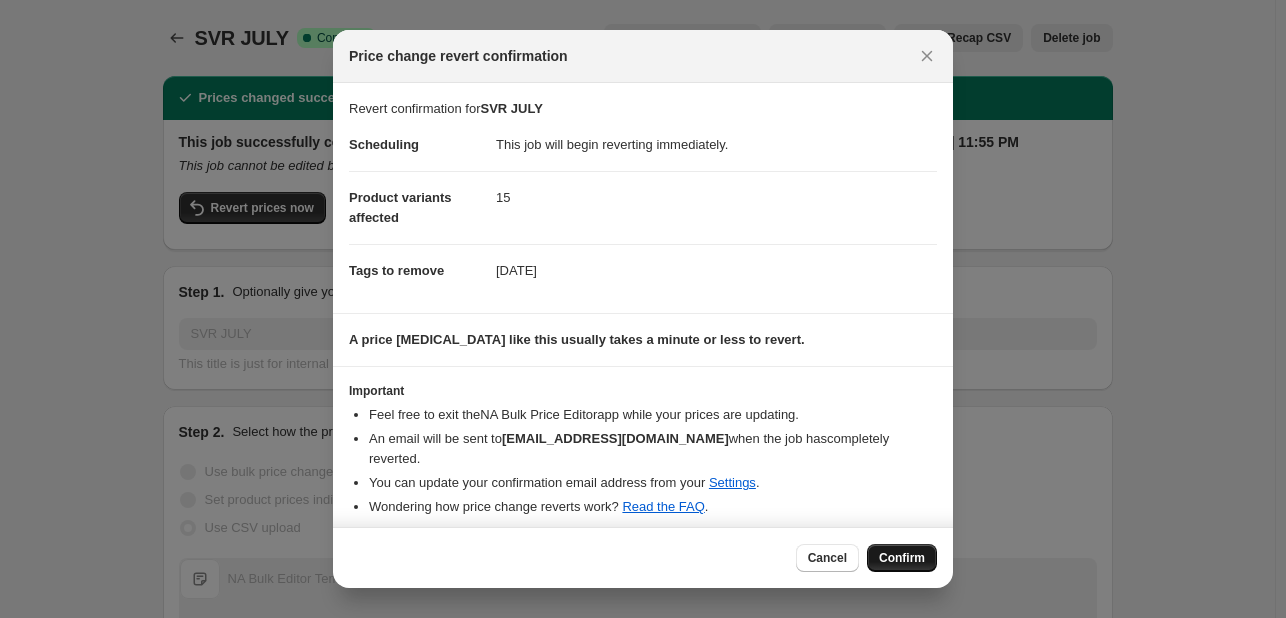 click on "Confirm" at bounding box center (902, 558) 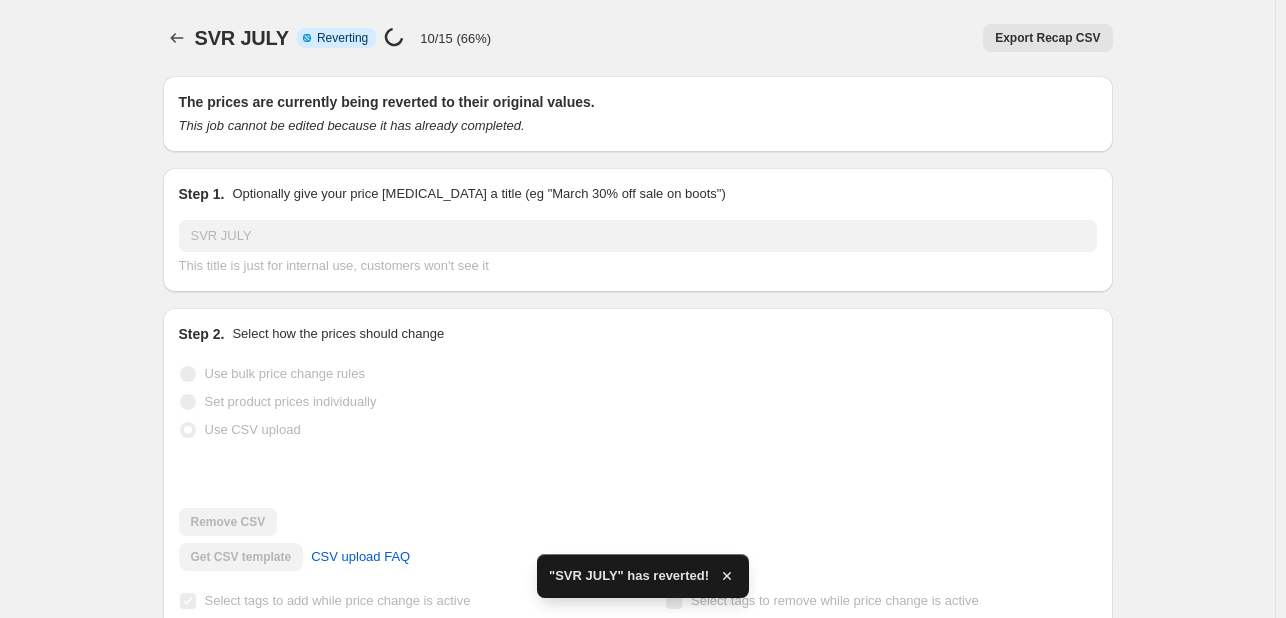 checkbox on "true" 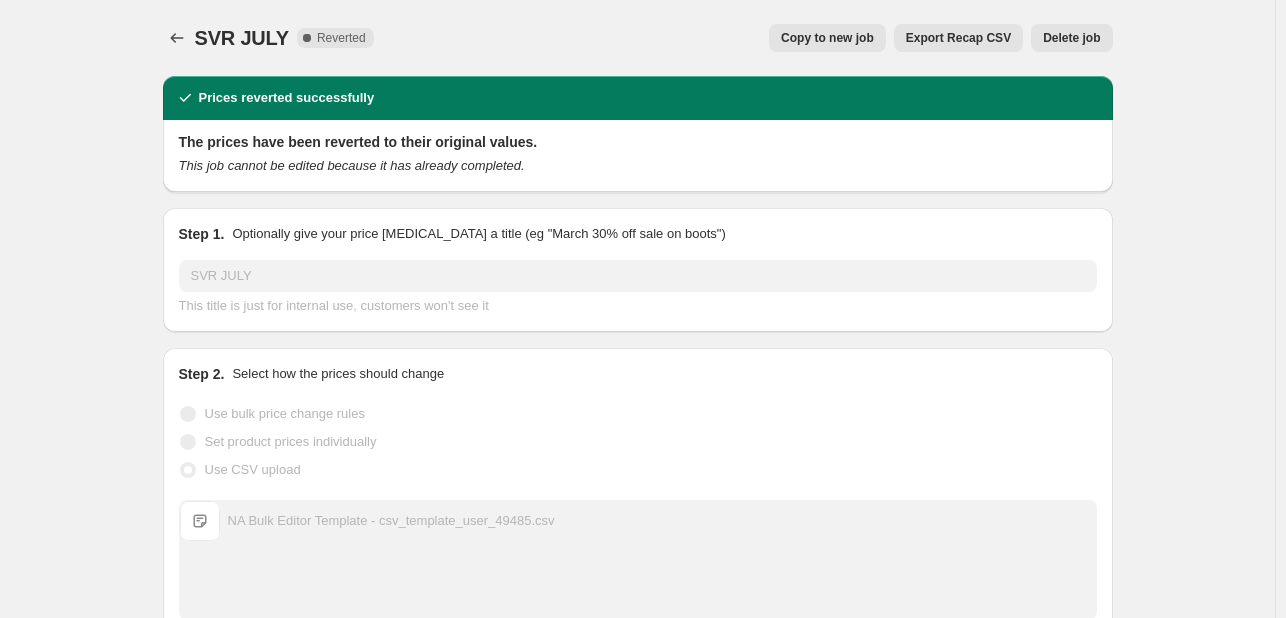 click on "Copy to new job" at bounding box center (827, 38) 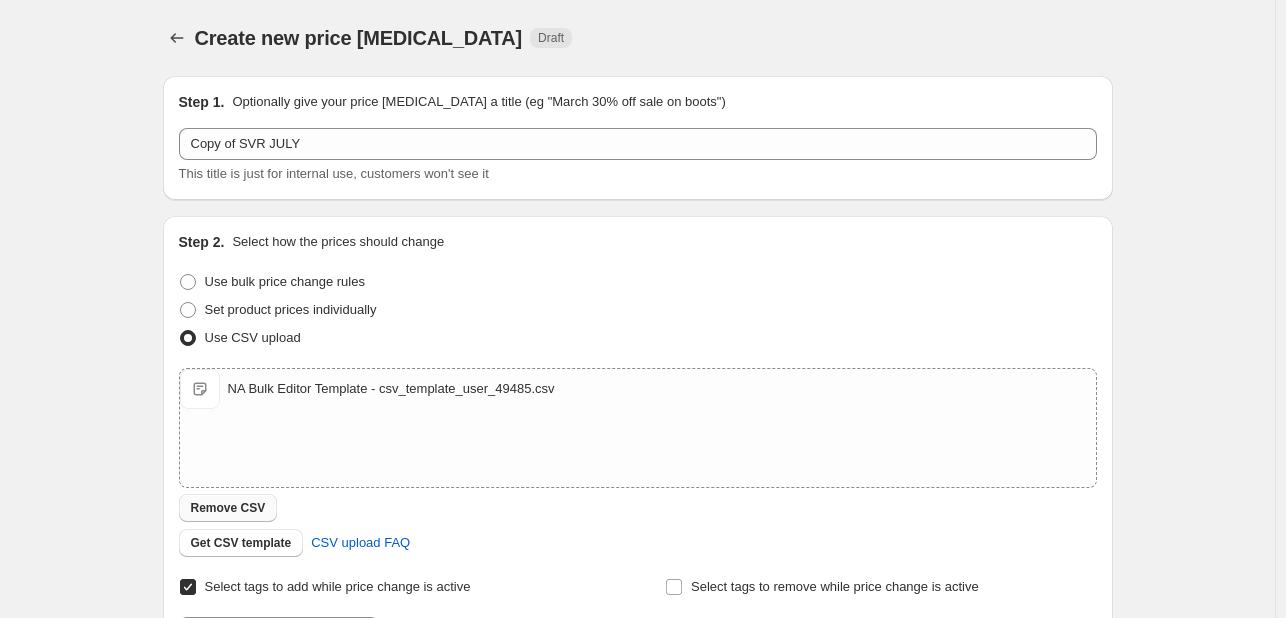 click on "Remove CSV" at bounding box center [228, 508] 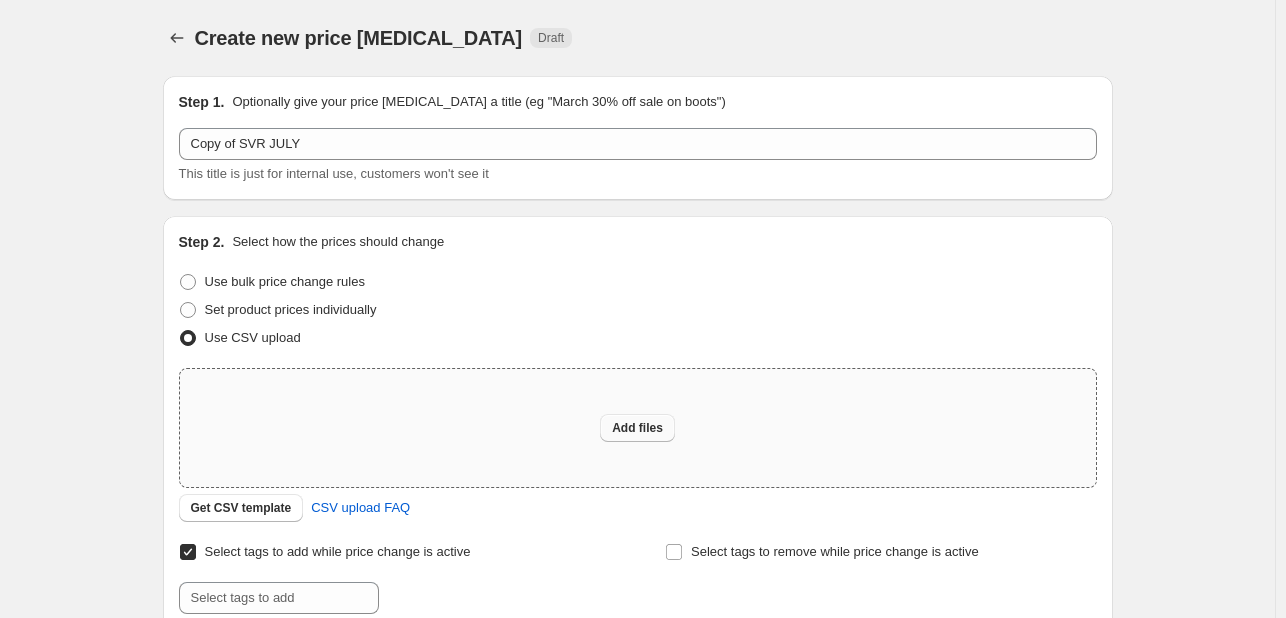 click on "Add files" at bounding box center (637, 428) 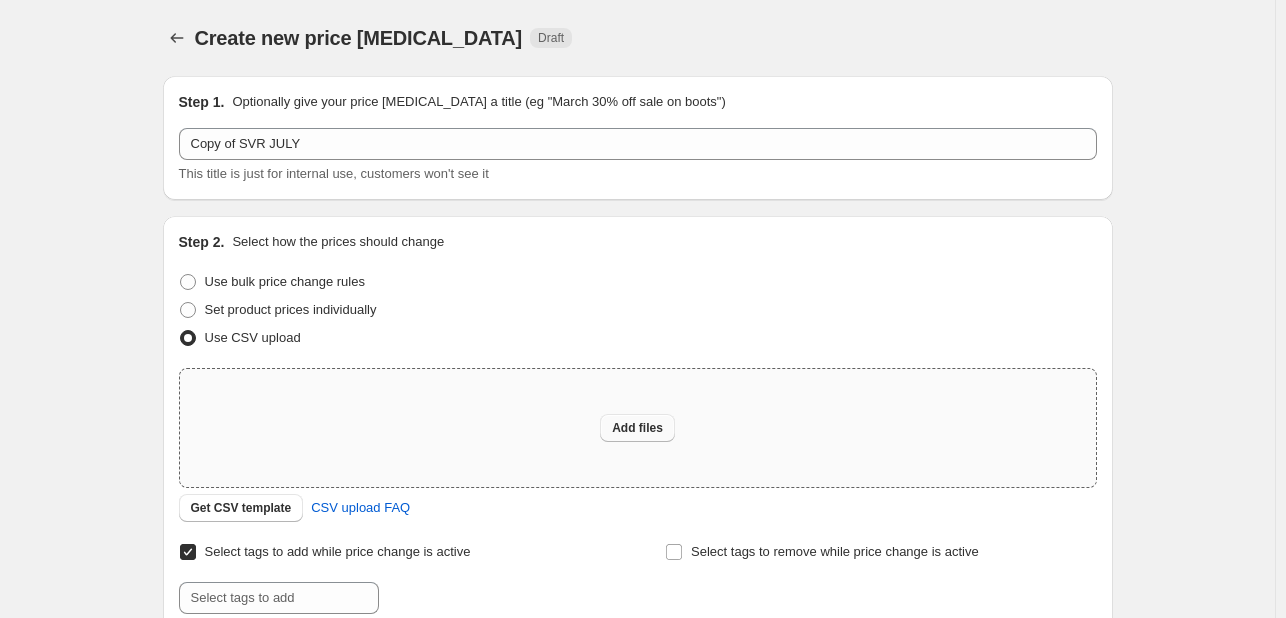 type on "C:\fakepath\NA Bulk Editor Template - csv_template_user_49485 (1).csv" 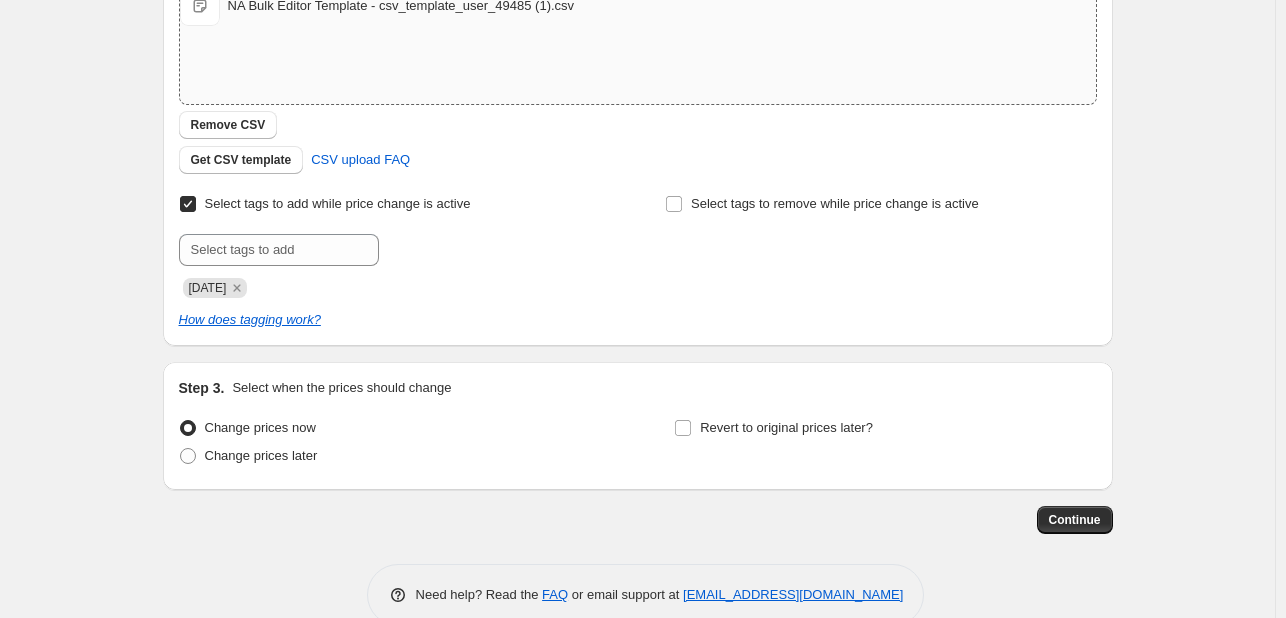 scroll, scrollTop: 420, scrollLeft: 0, axis: vertical 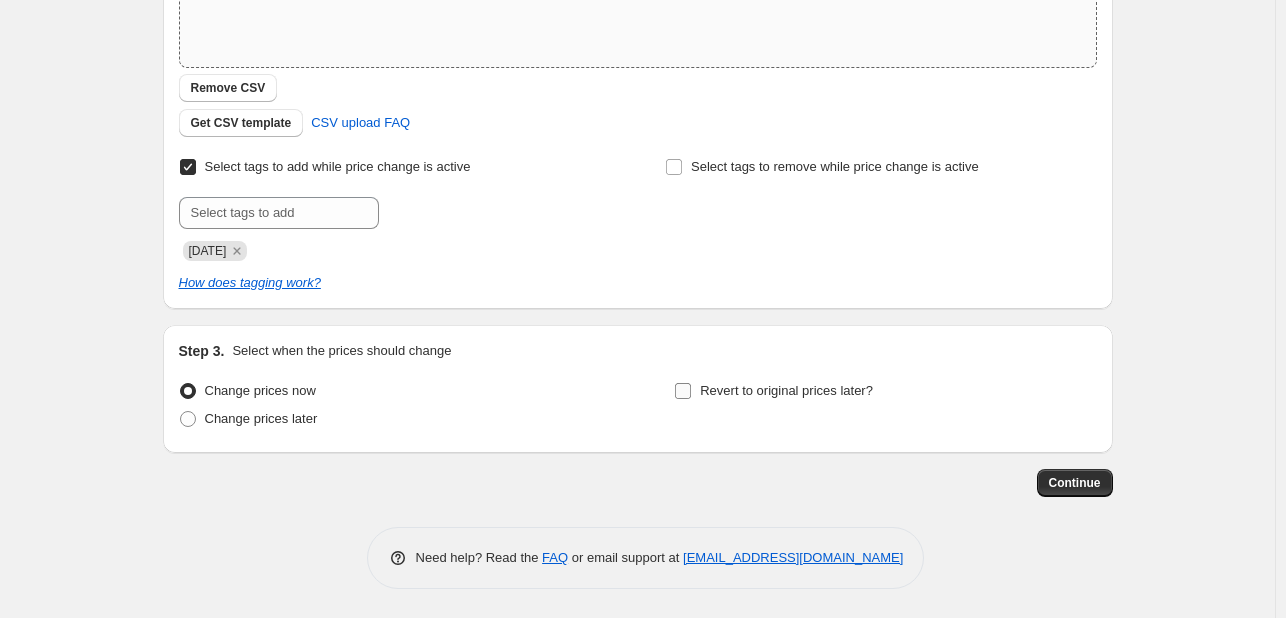 click on "Revert to original prices later?" at bounding box center (786, 390) 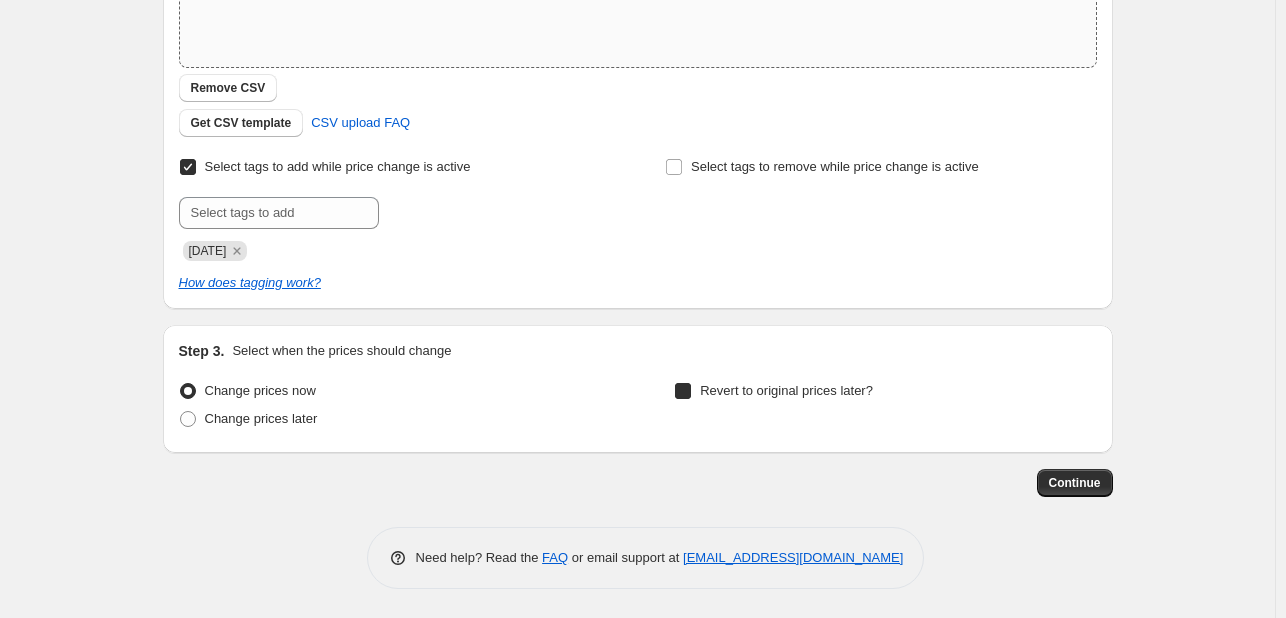 checkbox on "true" 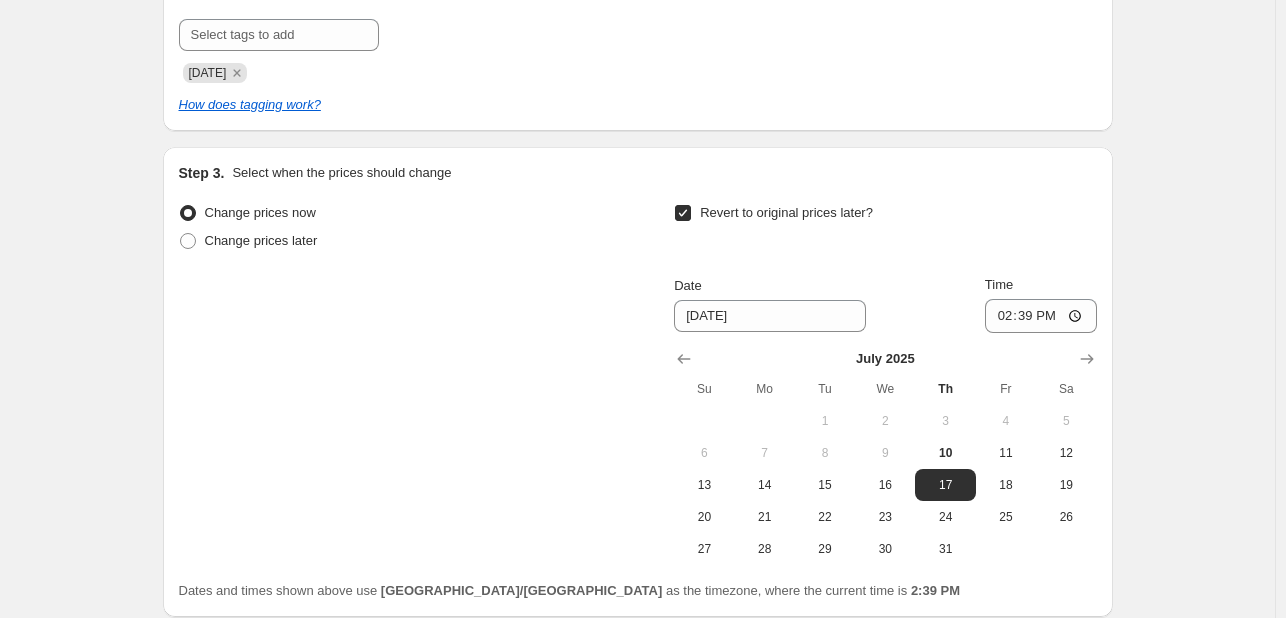 scroll, scrollTop: 763, scrollLeft: 0, axis: vertical 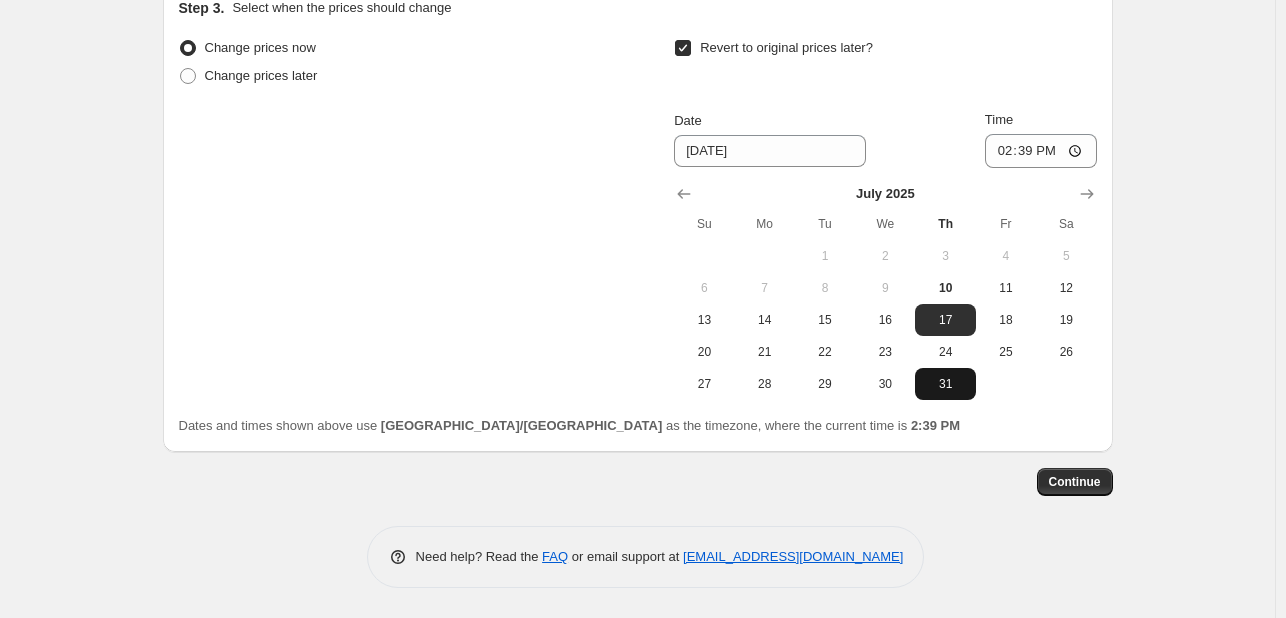 click on "31" at bounding box center [945, 384] 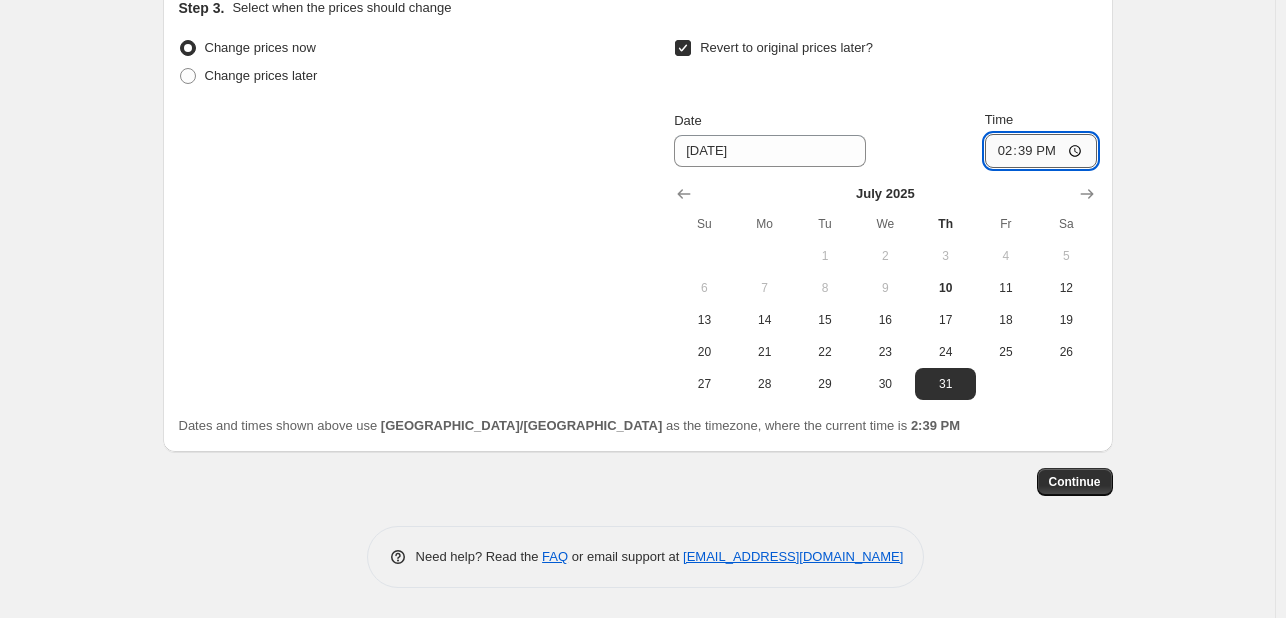 click on "14:39" at bounding box center (1041, 151) 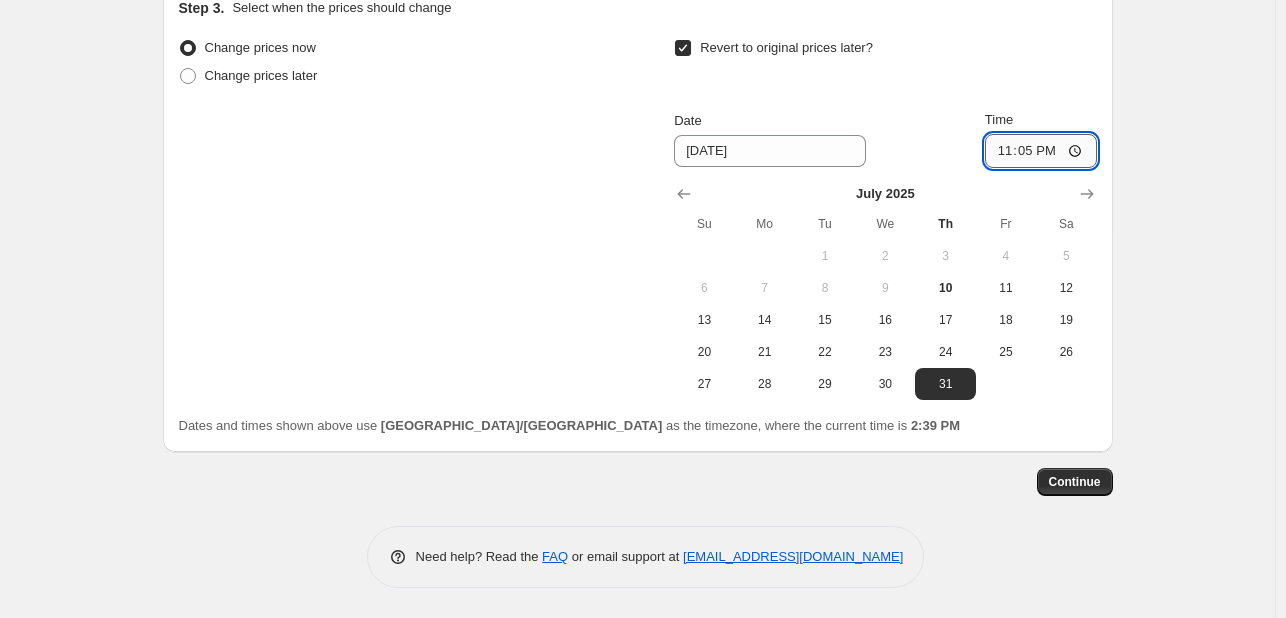 type on "23:55" 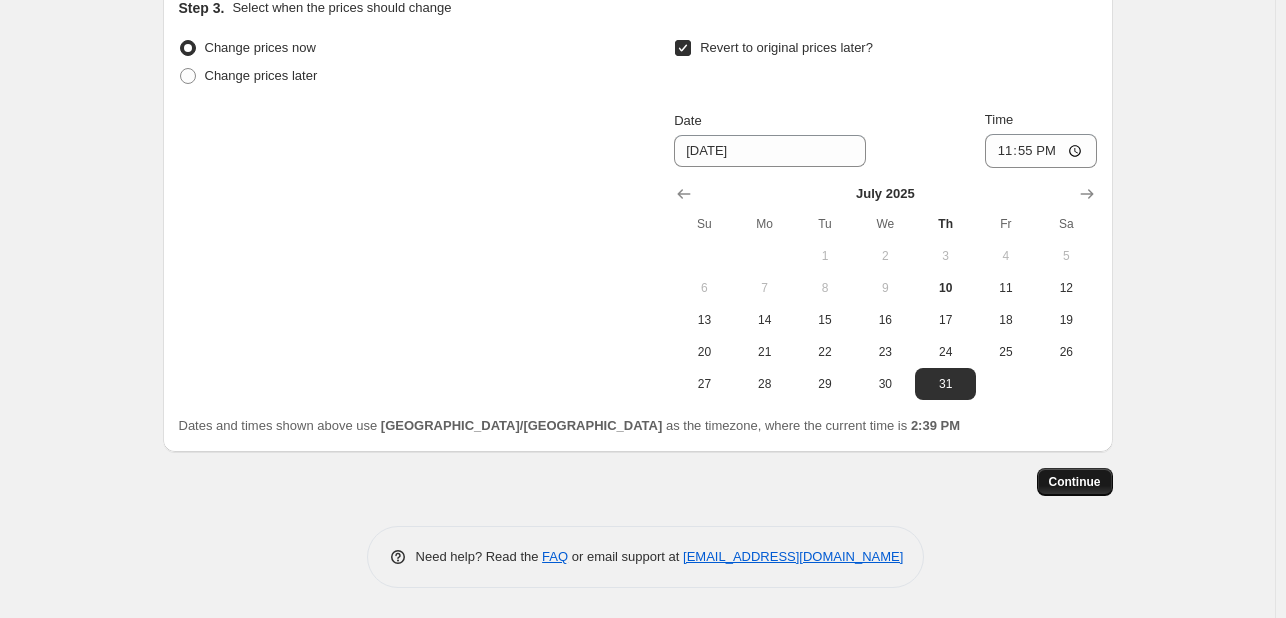 click on "Continue" at bounding box center (1075, 482) 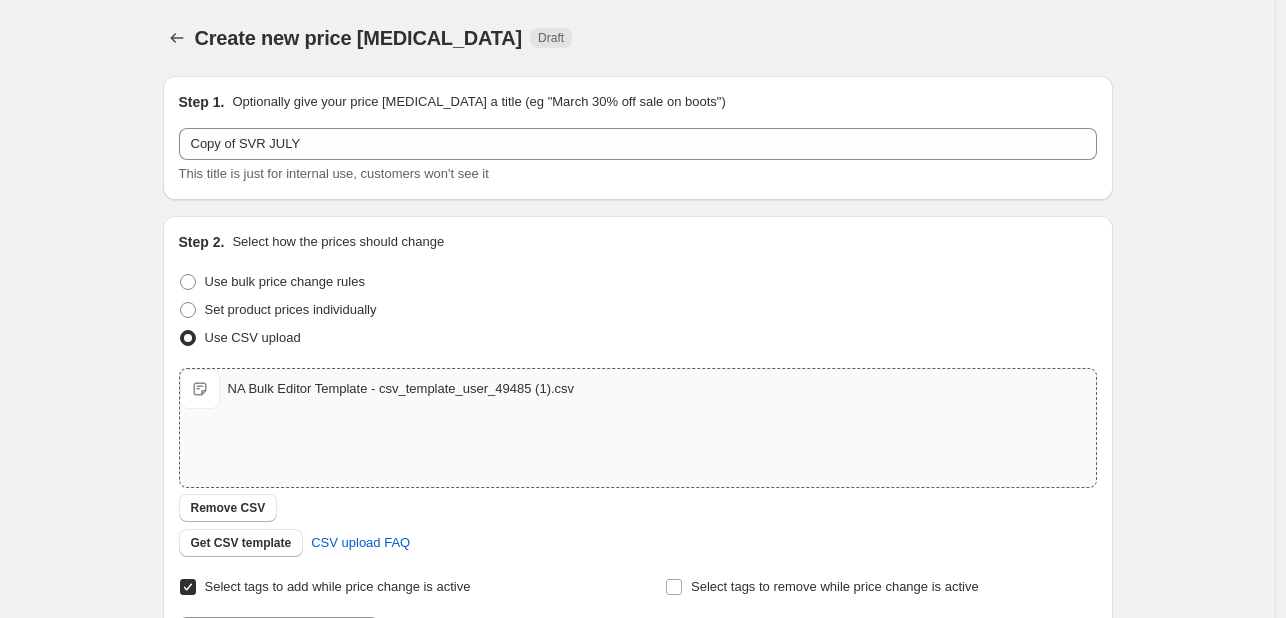scroll, scrollTop: 763, scrollLeft: 0, axis: vertical 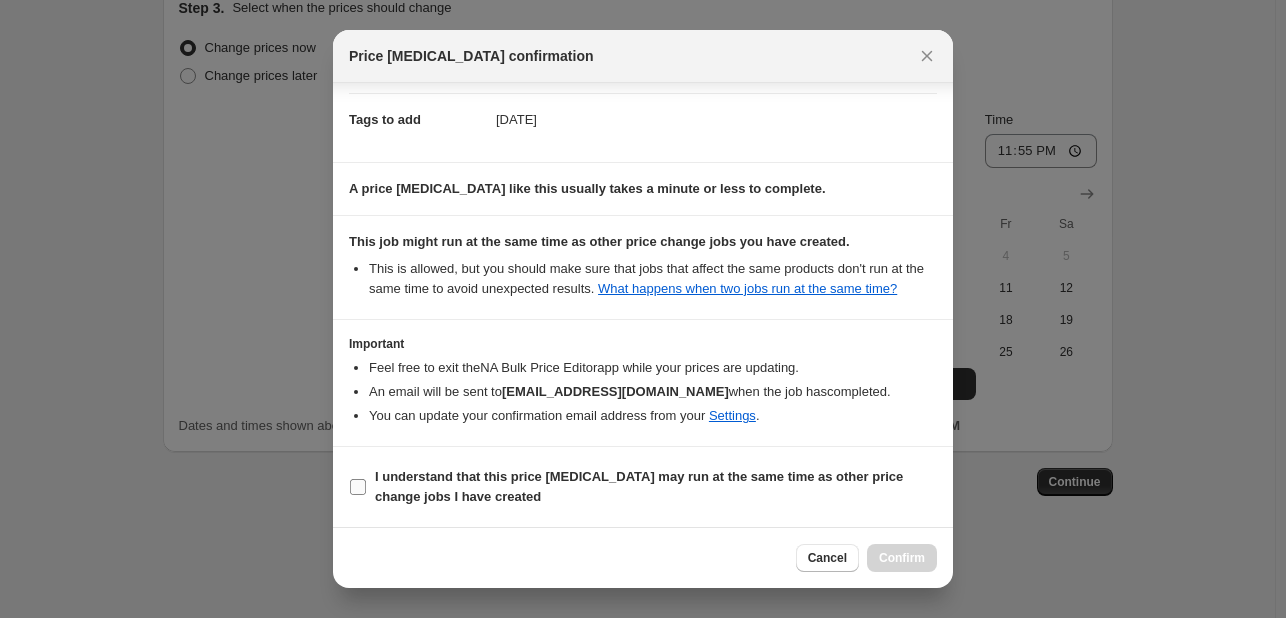 click on "I understand that this price [MEDICAL_DATA] may run at the same time as other price change jobs I have created" at bounding box center (639, 486) 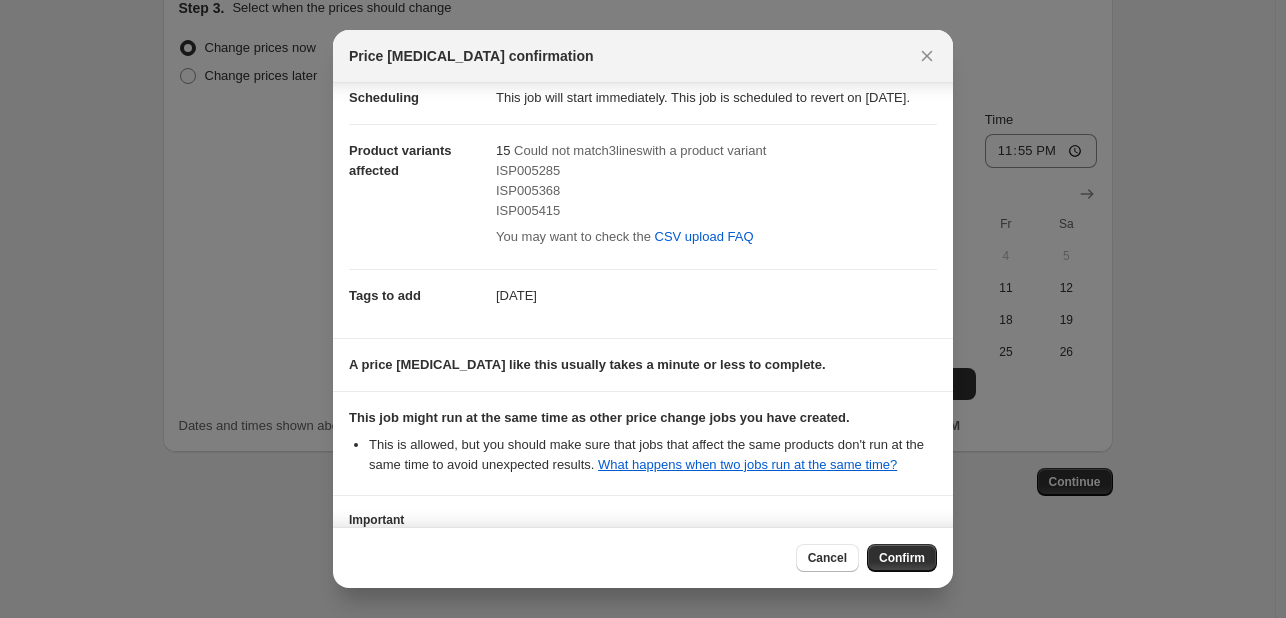 scroll, scrollTop: 41, scrollLeft: 0, axis: vertical 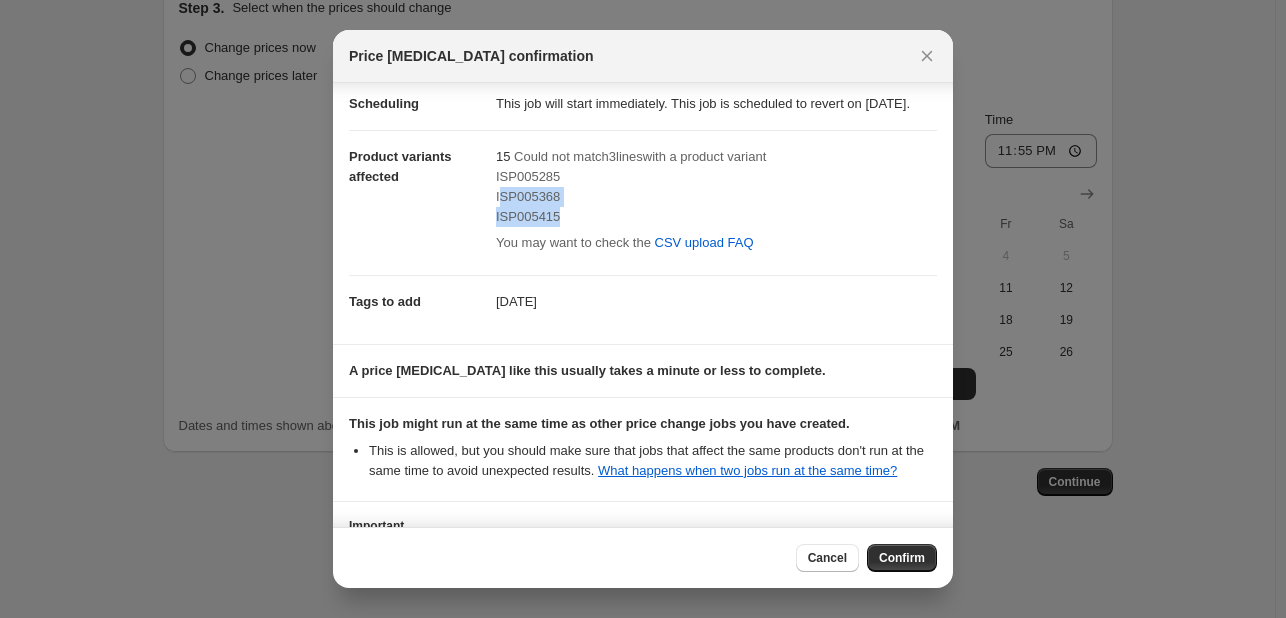 drag, startPoint x: 560, startPoint y: 234, endPoint x: 500, endPoint y: 205, distance: 66.64083 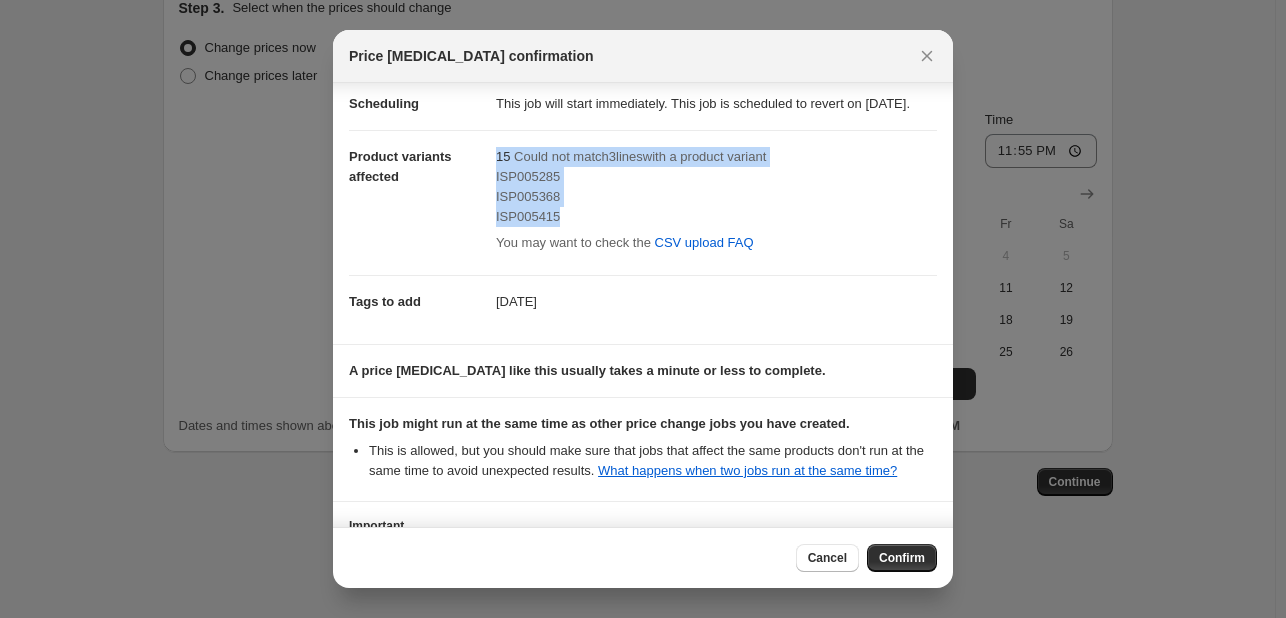 click on "Product variants affected" at bounding box center [422, 166] 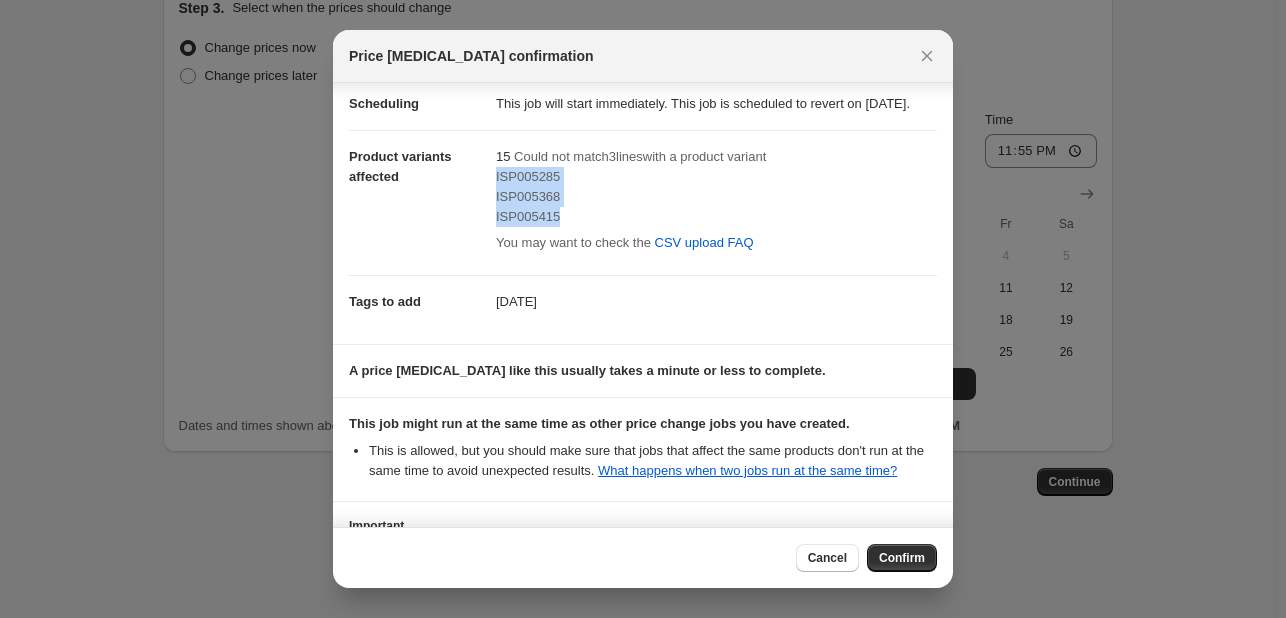 click on "Scheduling This job will start immediately. This job is scheduled to revert on [DATE]. Product variants affected 15   Could not match  3  line s  with a product variant ISP005285 ISP005368 ISP005415 You may want to check the   CSV upload FAQ Tags to add [DATE]" at bounding box center (643, 203) 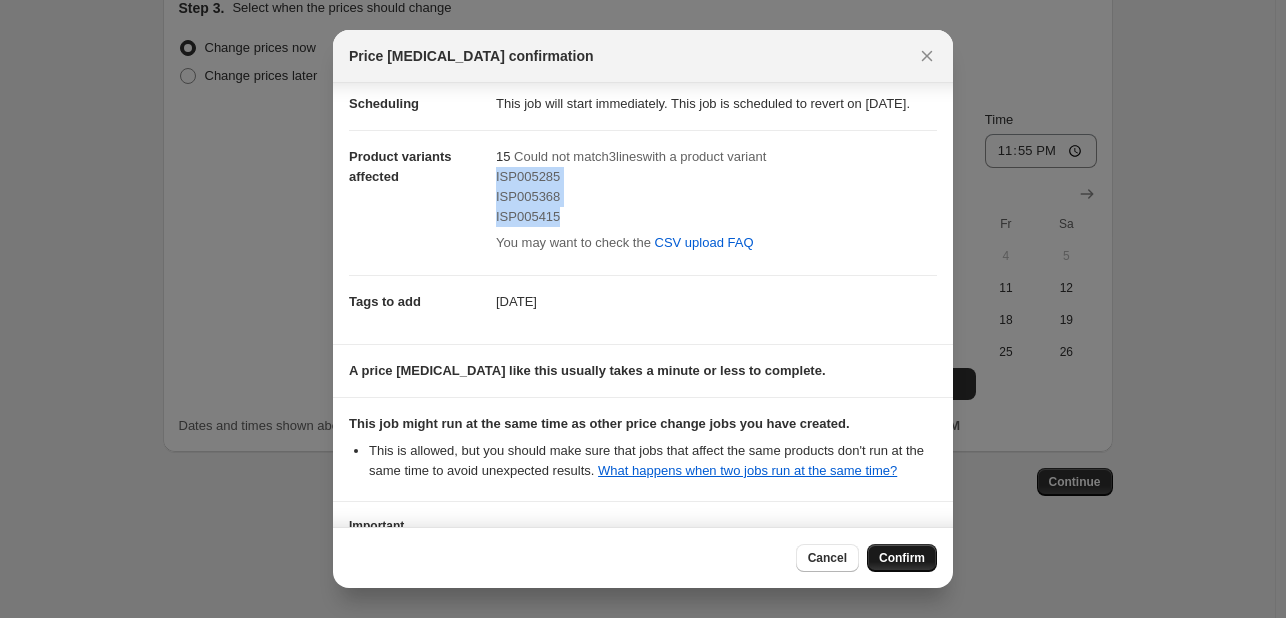 click on "Confirm" at bounding box center (902, 558) 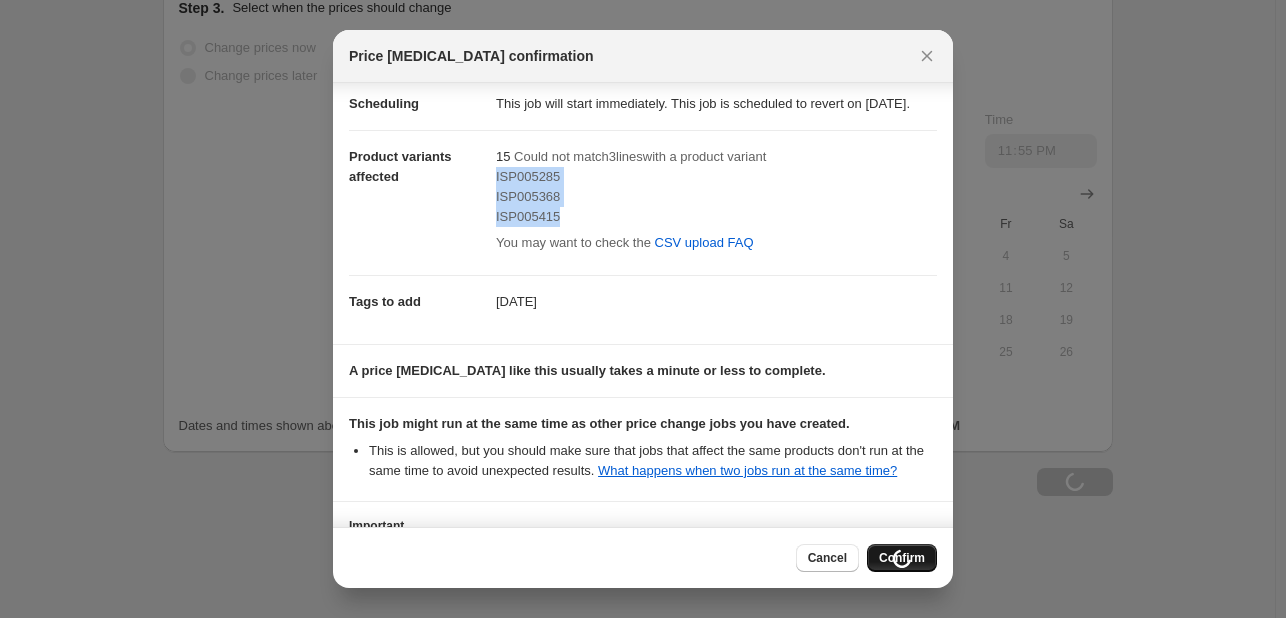 scroll, scrollTop: 831, scrollLeft: 0, axis: vertical 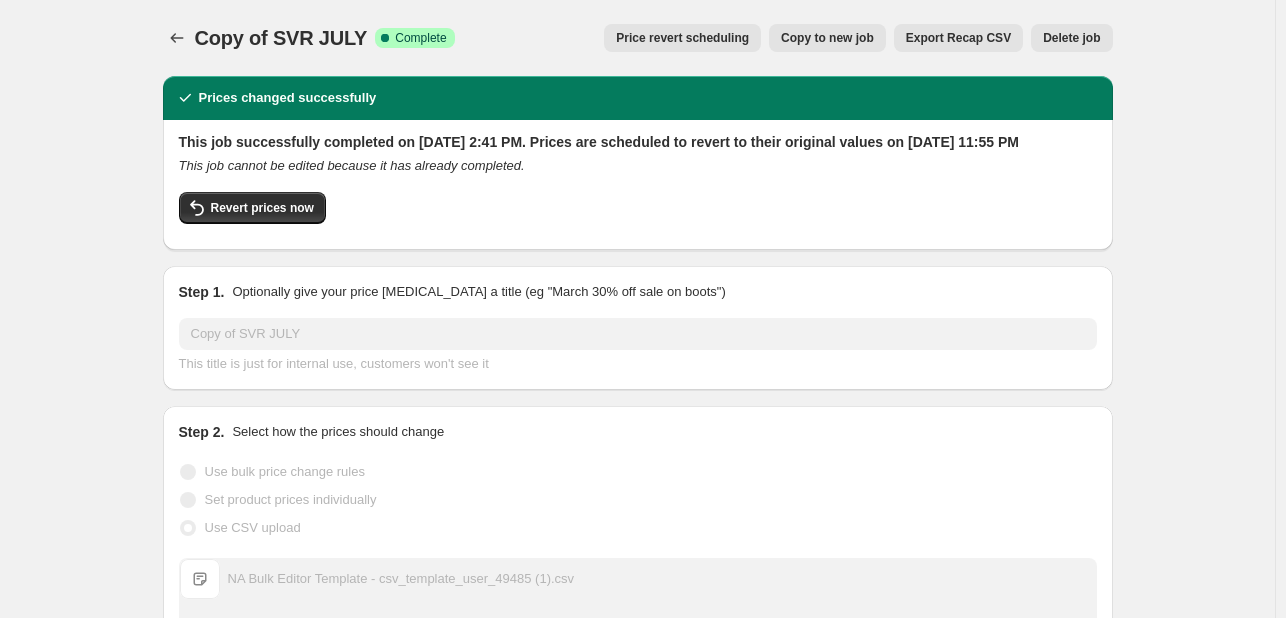 click on "Copy of SVR JULY. This page is ready Copy of SVR JULY Success Complete Complete Price revert scheduling Copy to new job Export Recap CSV Delete job More actions Price revert scheduling Copy to new job Export Recap CSV Delete job Prices changed successfully This job successfully completed on [DATE] 2:41 PM. Prices are scheduled to revert to their original values on [DATE] 11:55 PM This job cannot be edited because it has already completed. Revert prices now Step 1. Optionally give your price [MEDICAL_DATA] a title (eg "March 30% off sale on boots") Copy of SVR JULY This title is just for internal use, customers won't see it Step 2. Select how the prices should change Use bulk price change rules Set product prices individually Use CSV upload Upload files NA Bulk Editor Template - csv_template_user_49485 (1).csv NA Bulk Editor Template - csv_template_user_49485 (1).csv Remove CSV Get CSV template CSV upload FAQ Select tags to add while price change is active Submit [DATE] How does tagging work?" at bounding box center (638, 1061) 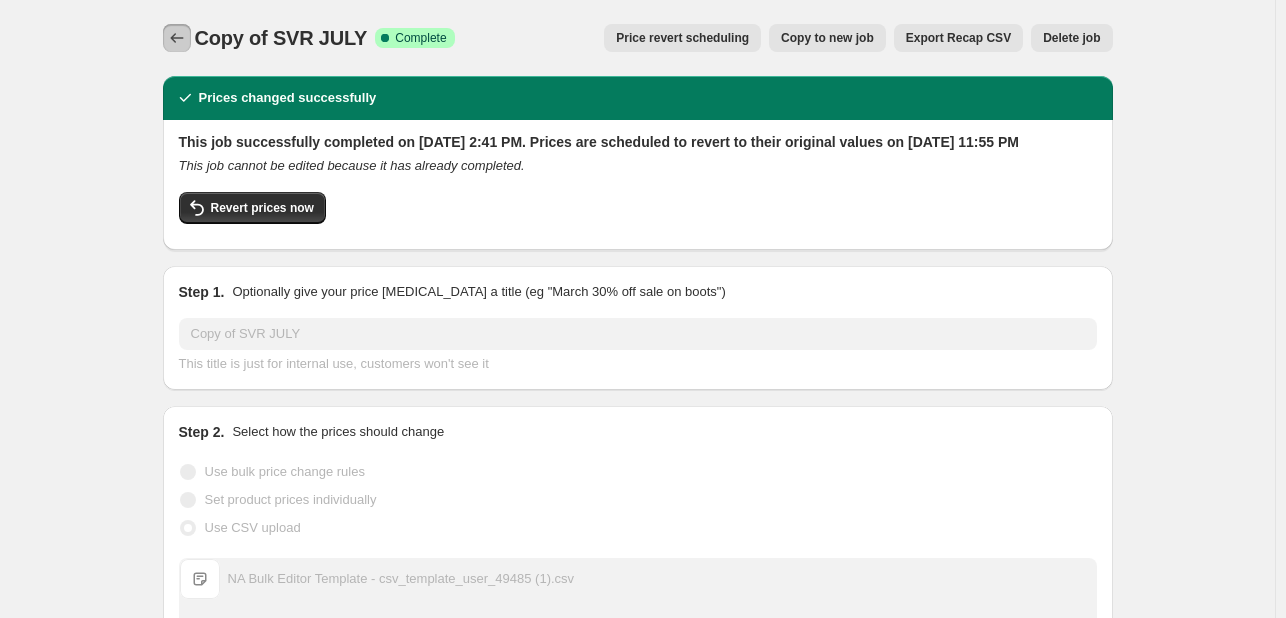 click 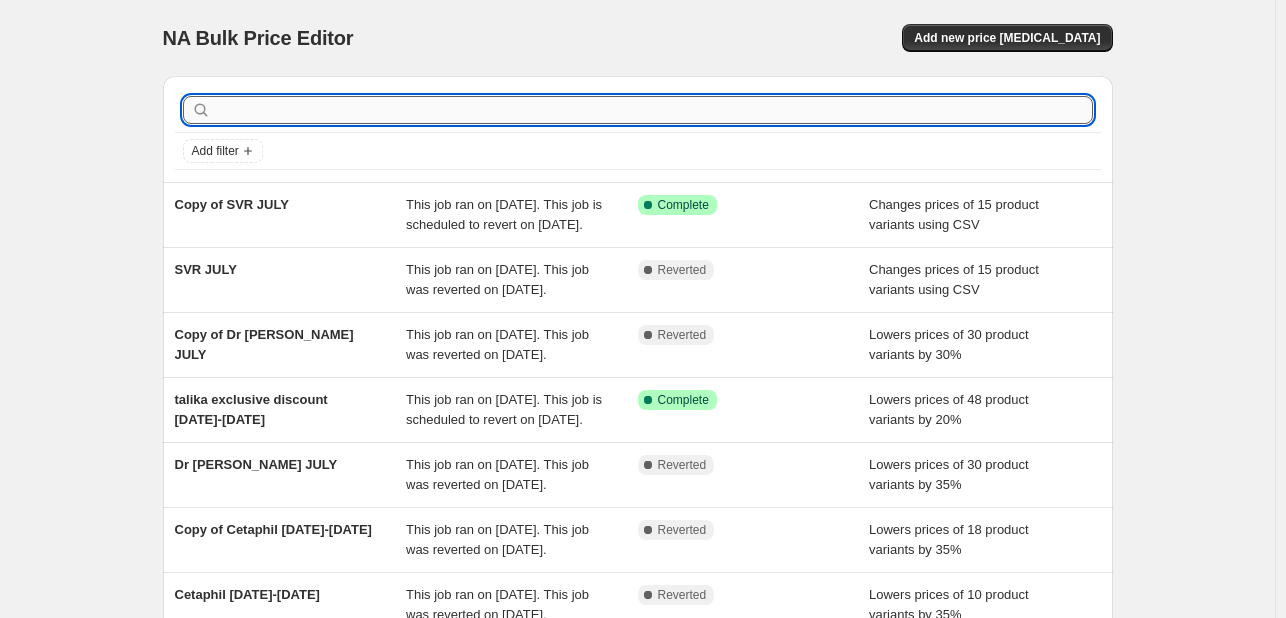 click at bounding box center [654, 110] 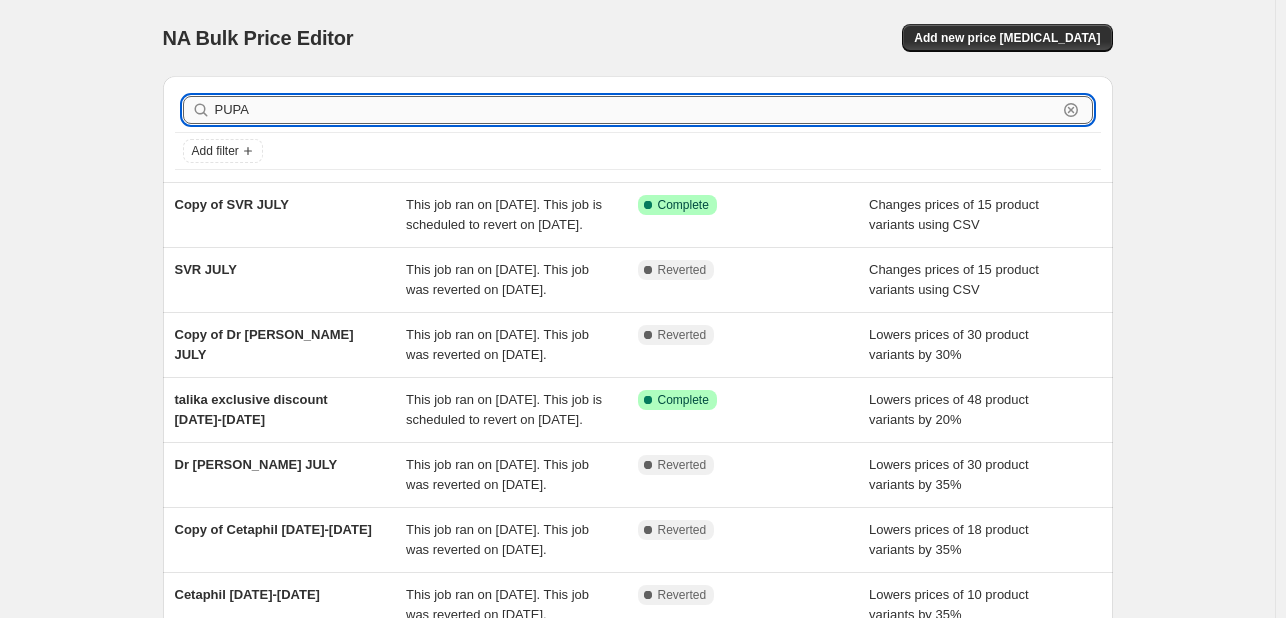 type on "PUPA" 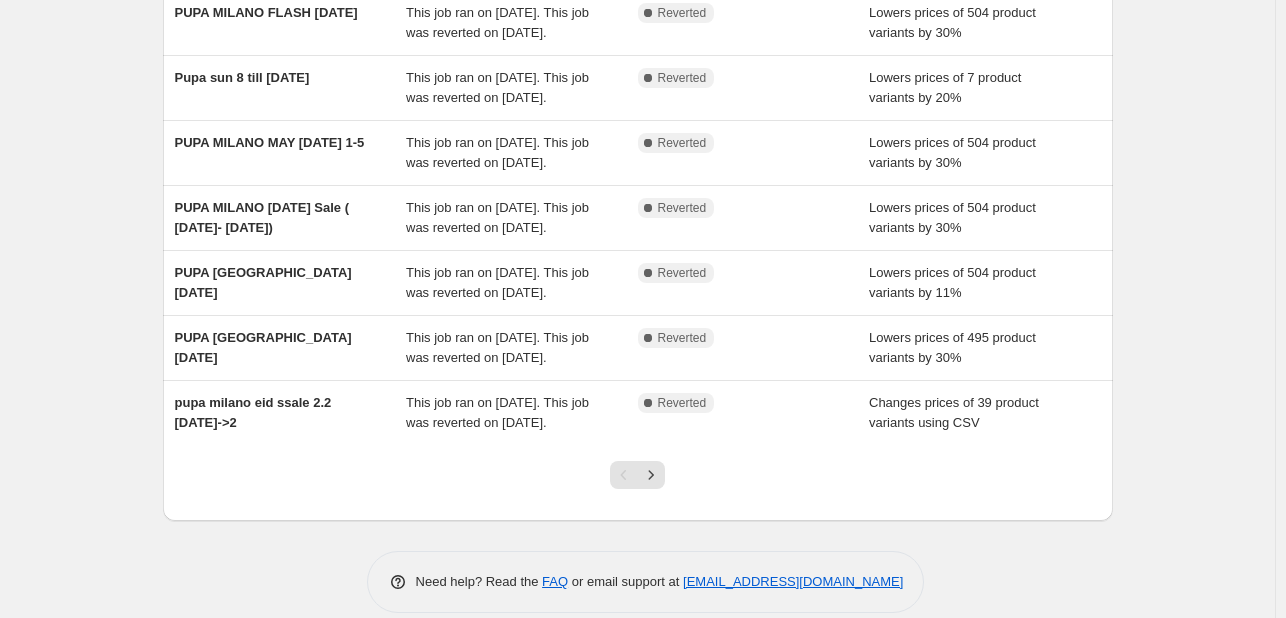scroll, scrollTop: 429, scrollLeft: 0, axis: vertical 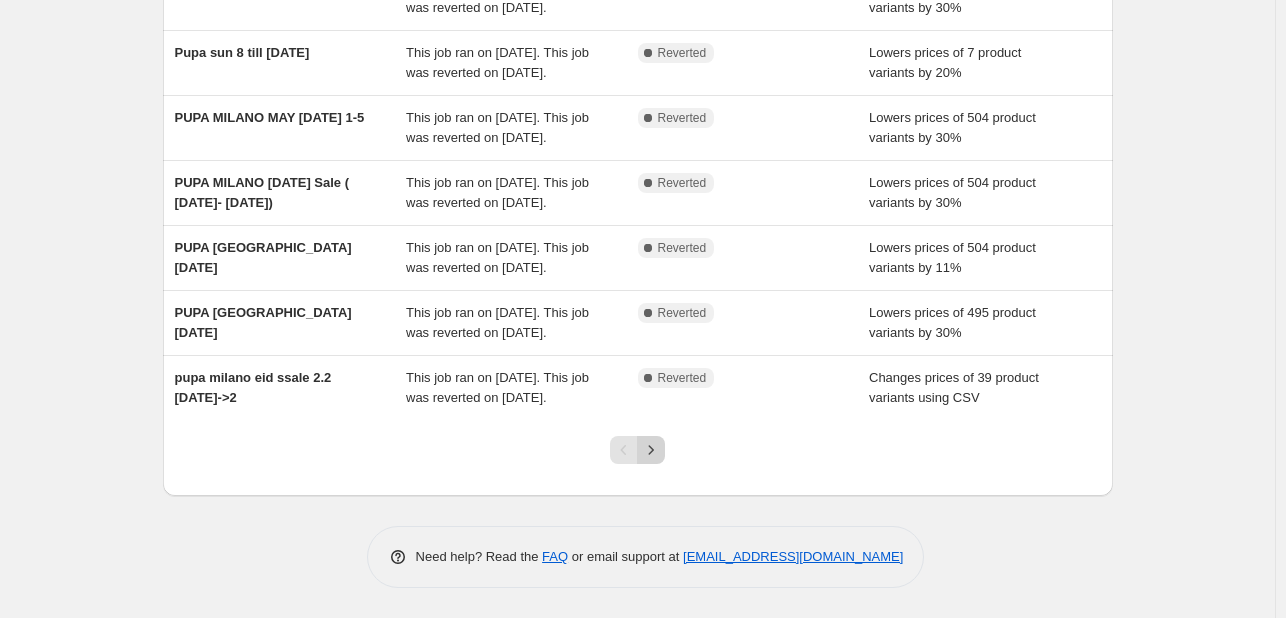 click 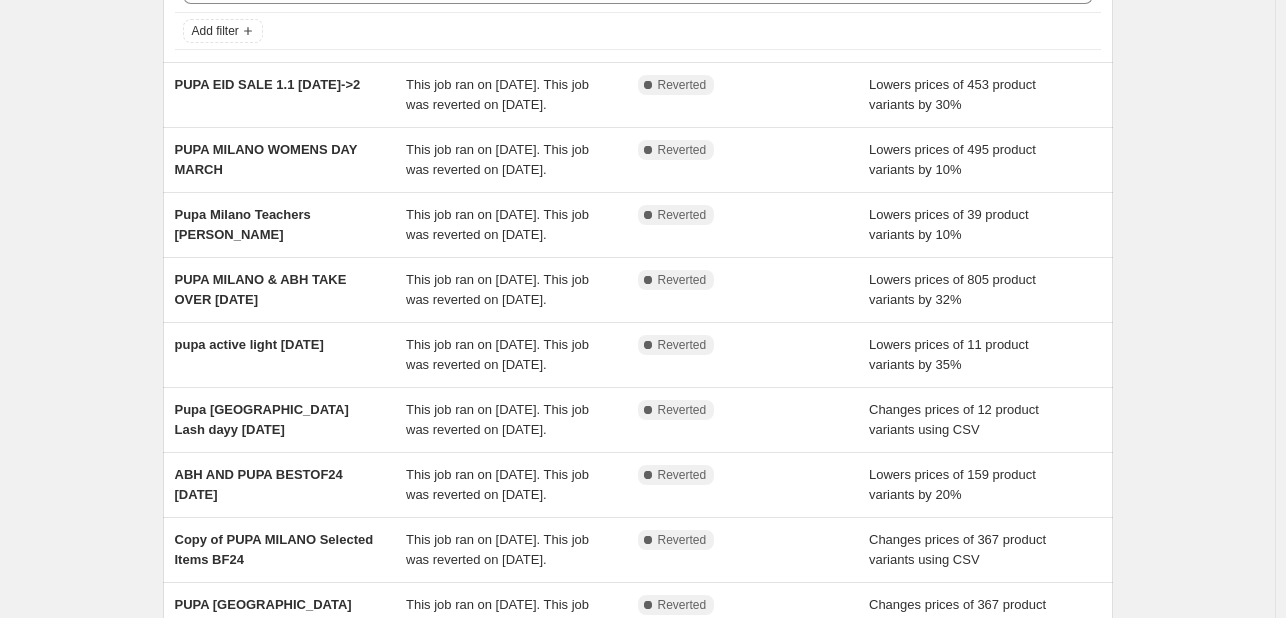 scroll, scrollTop: 569, scrollLeft: 0, axis: vertical 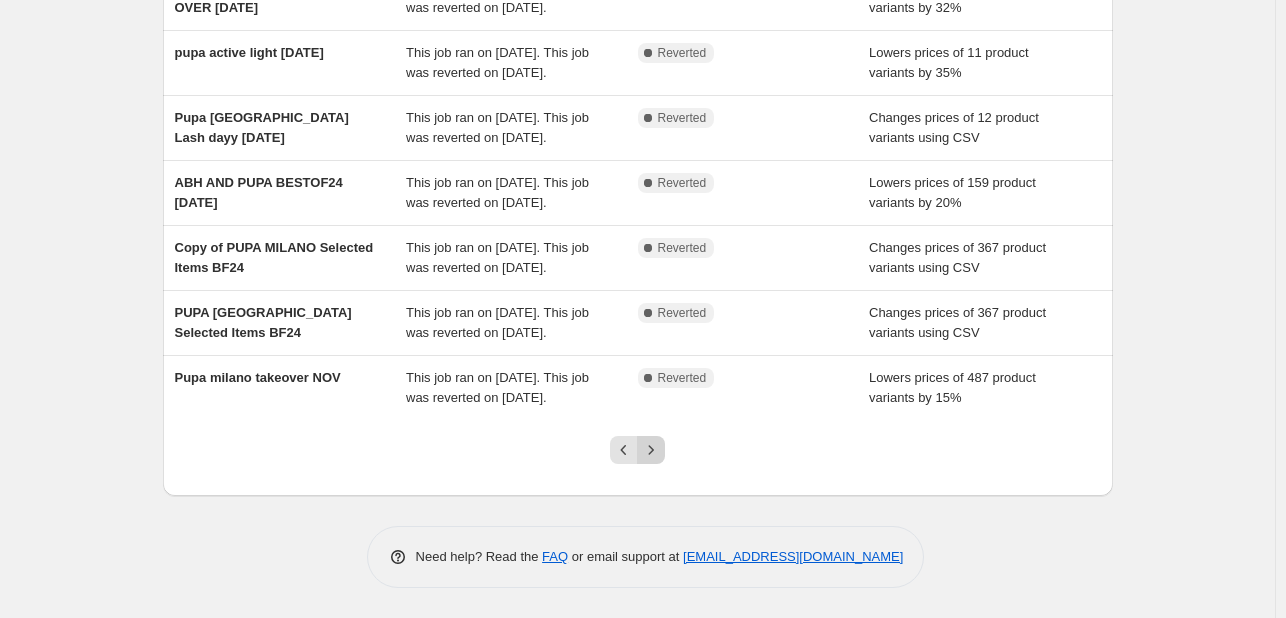 click 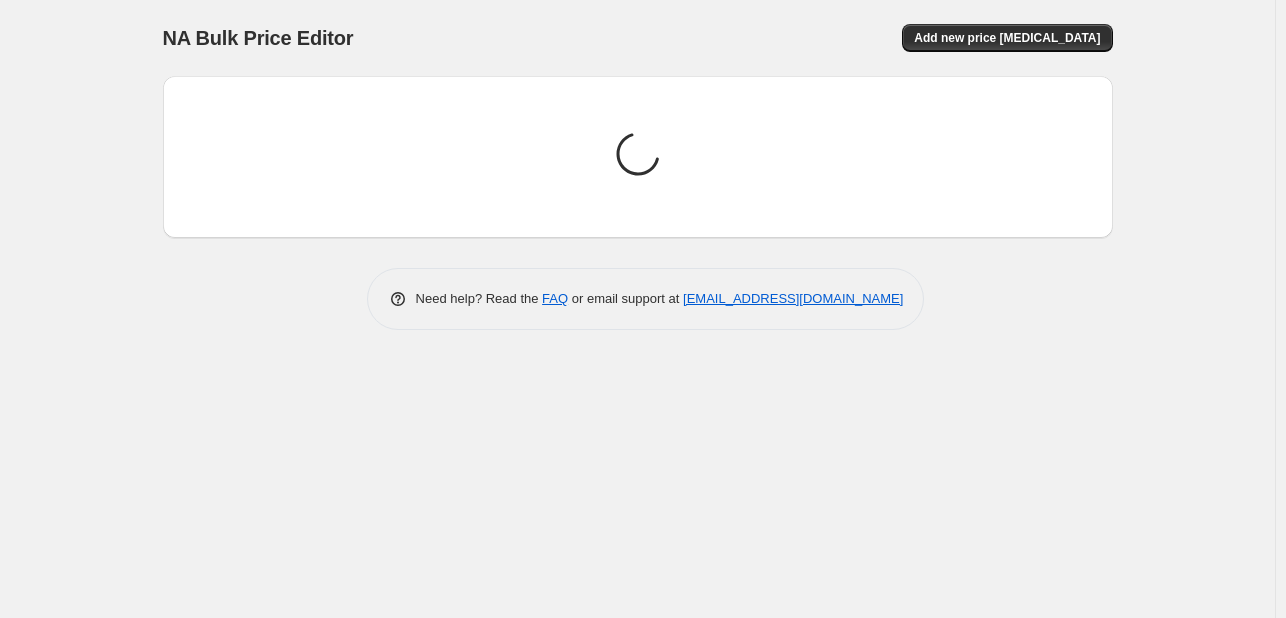 scroll, scrollTop: 0, scrollLeft: 0, axis: both 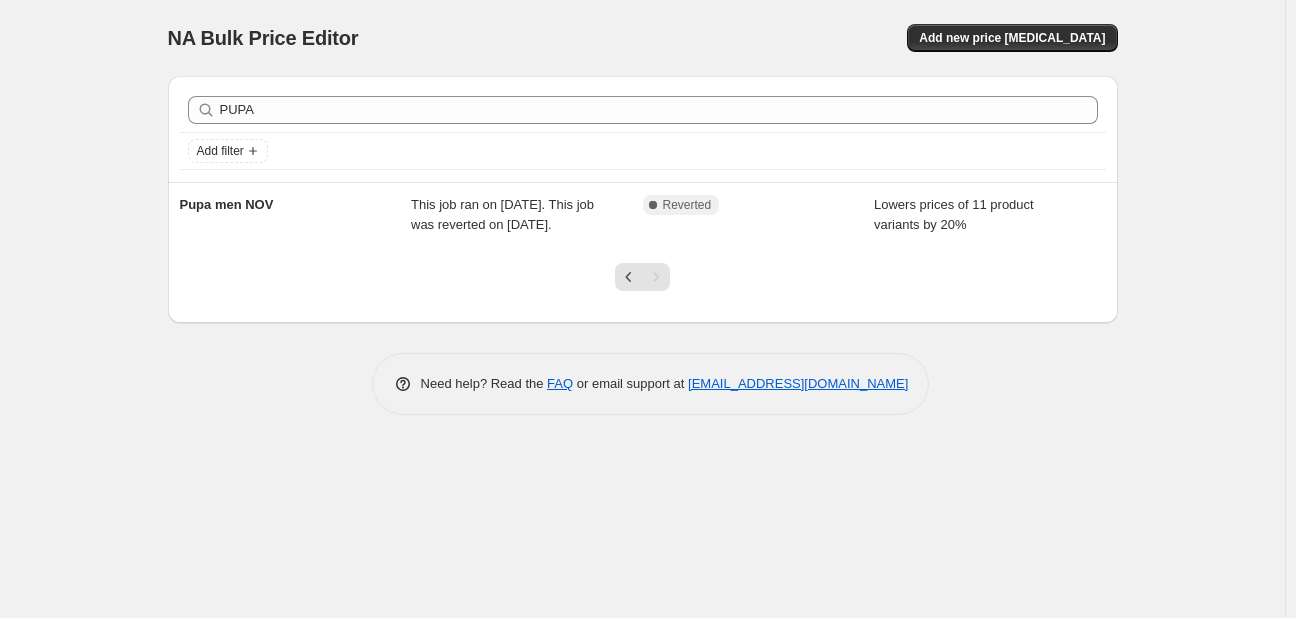 click at bounding box center (642, 285) 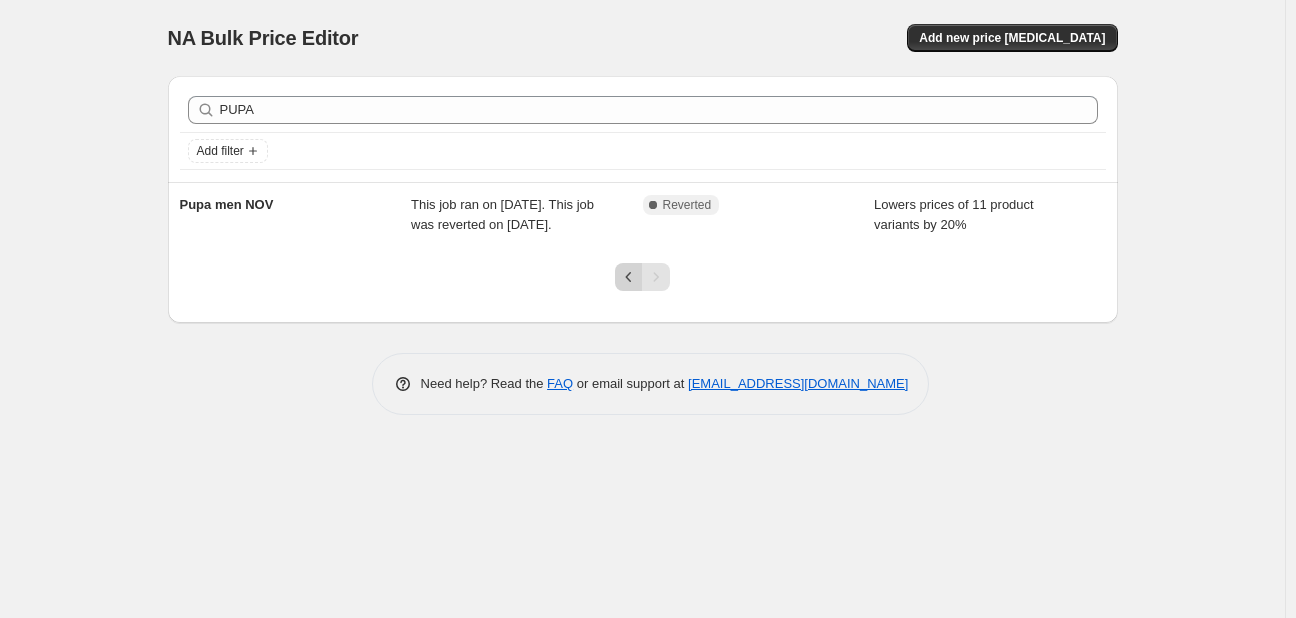 click at bounding box center [629, 277] 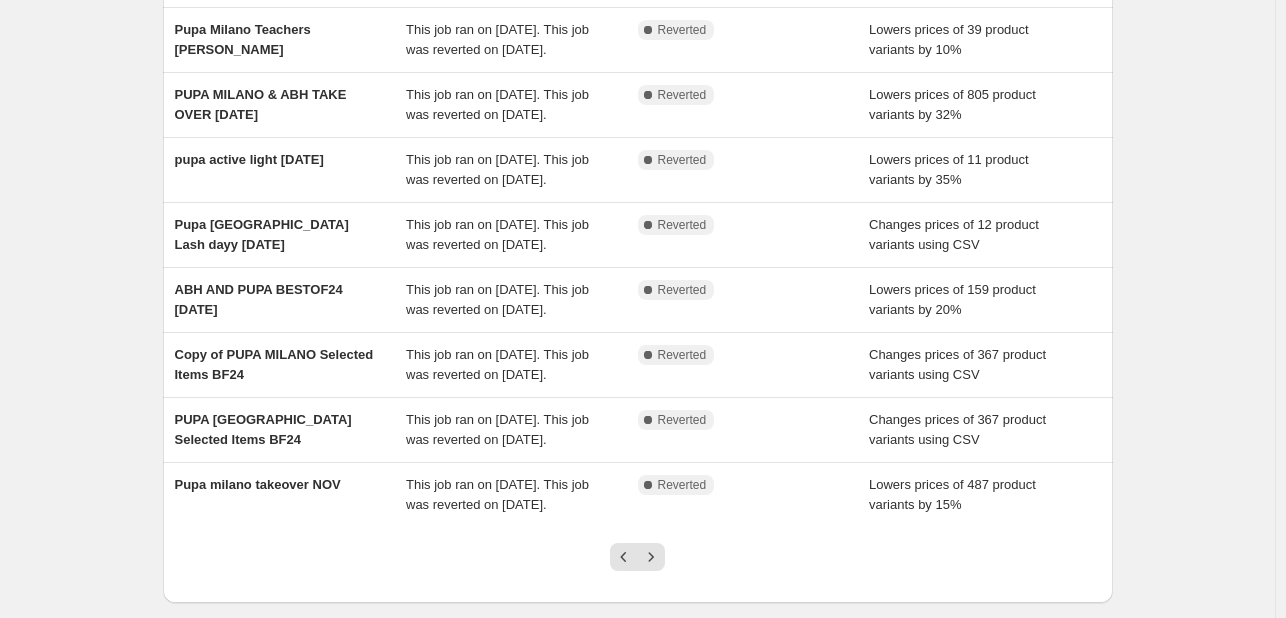 scroll, scrollTop: 569, scrollLeft: 0, axis: vertical 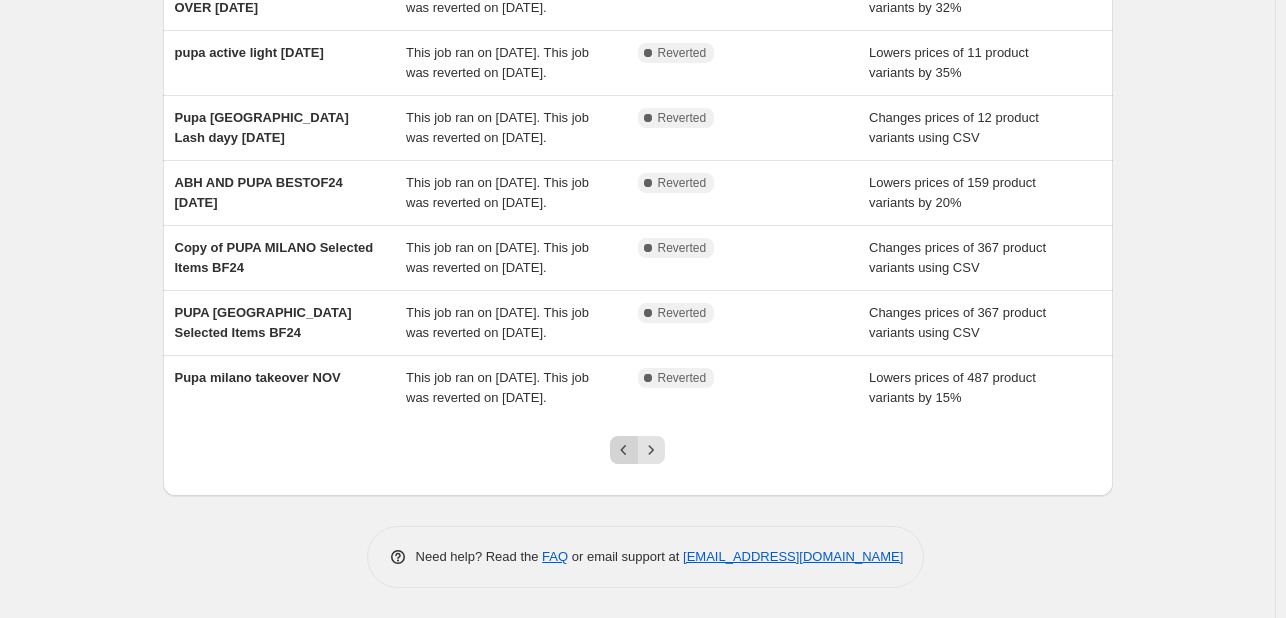 click 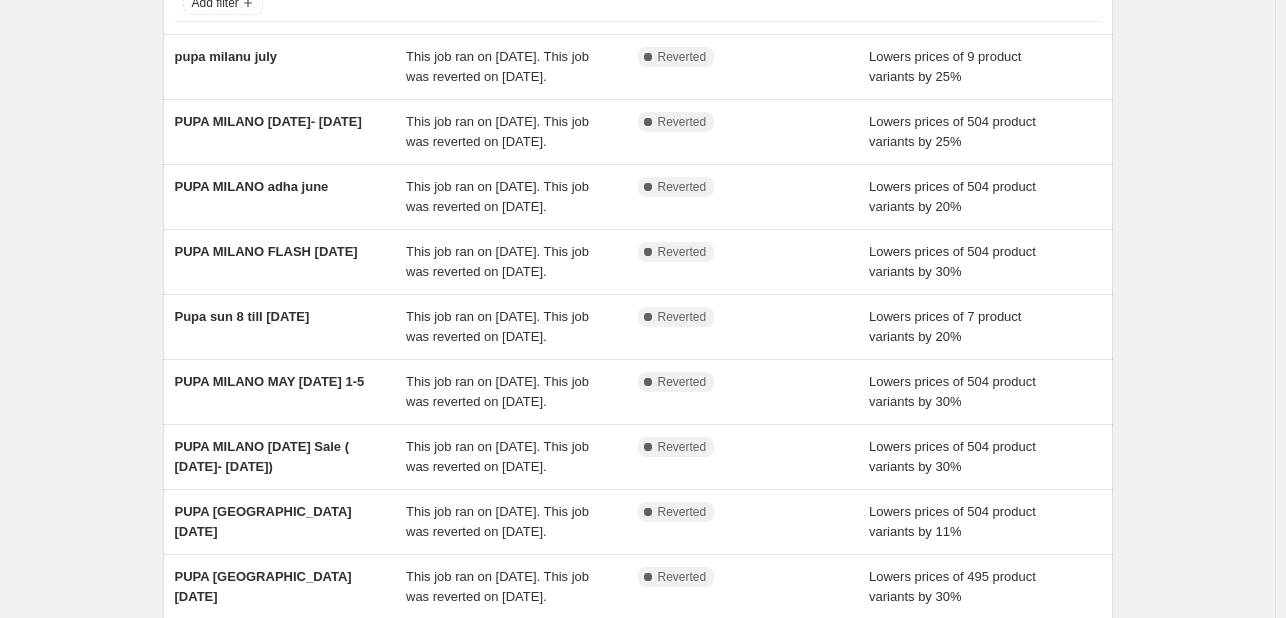 scroll, scrollTop: 0, scrollLeft: 0, axis: both 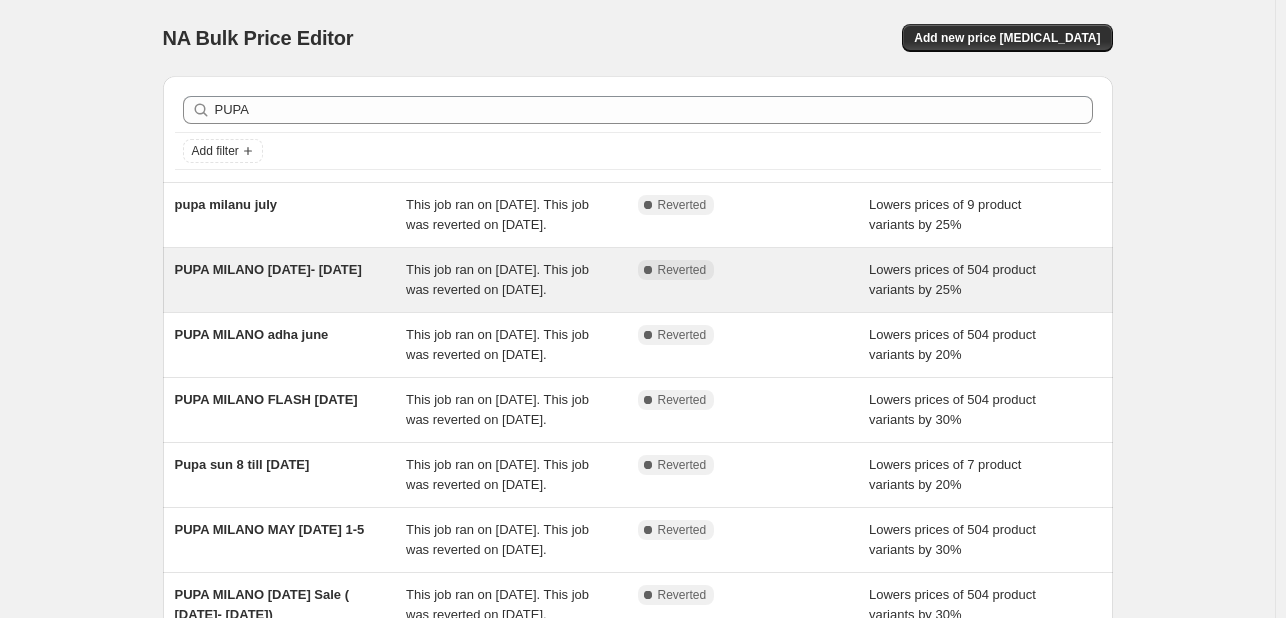 click on "Complete Reverted" at bounding box center (754, 280) 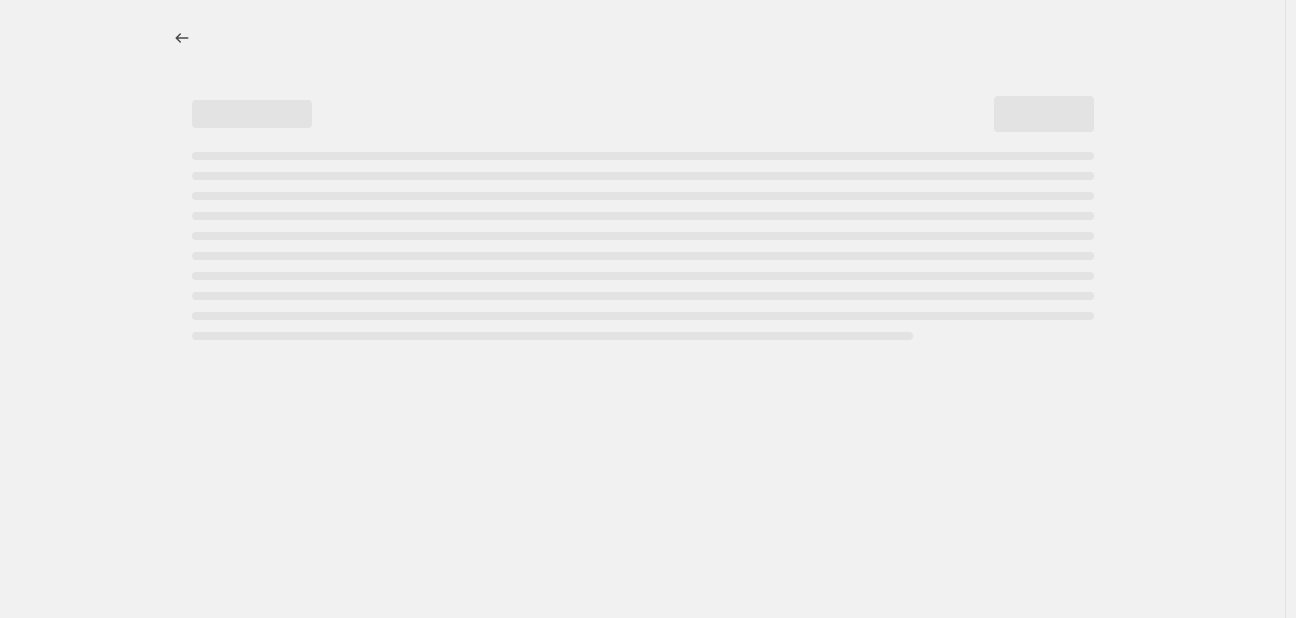 select on "percentage" 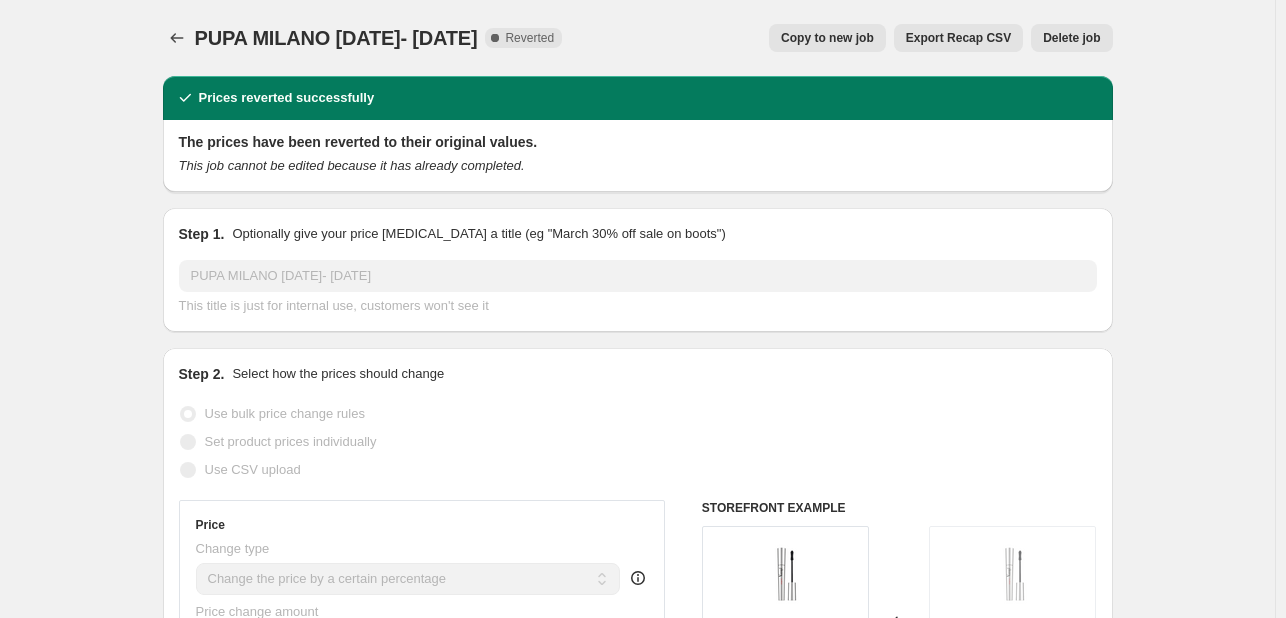 click on "Copy to new job" at bounding box center [827, 38] 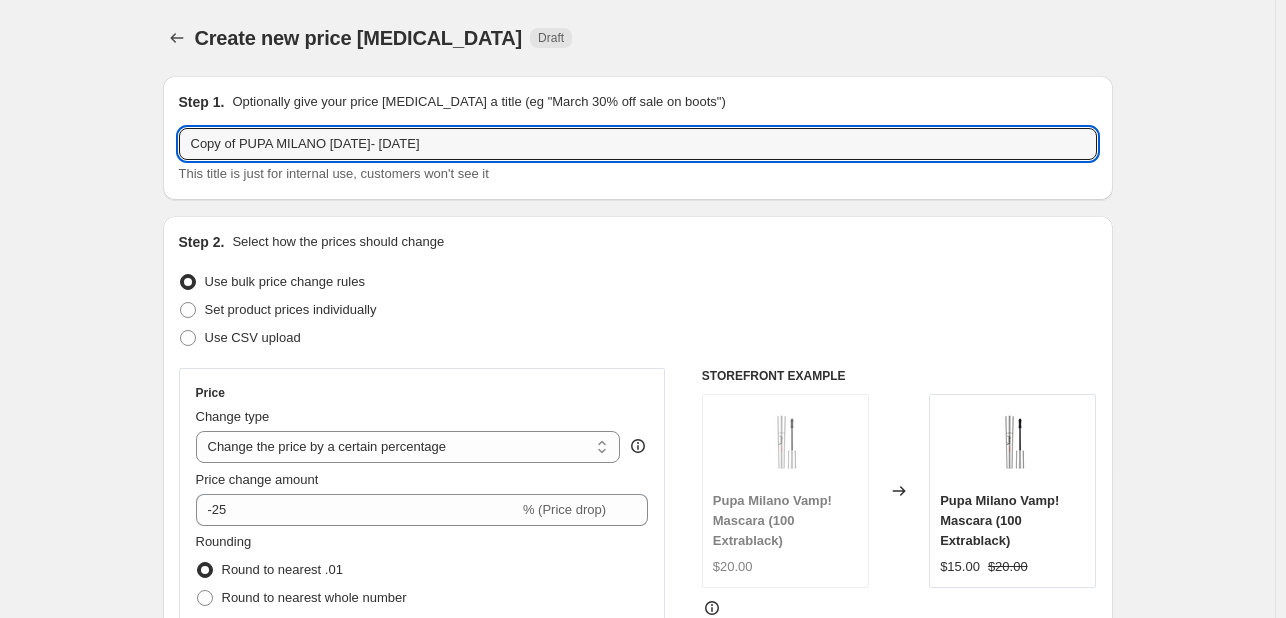 drag, startPoint x: 243, startPoint y: 145, endPoint x: 101, endPoint y: 146, distance: 142.00352 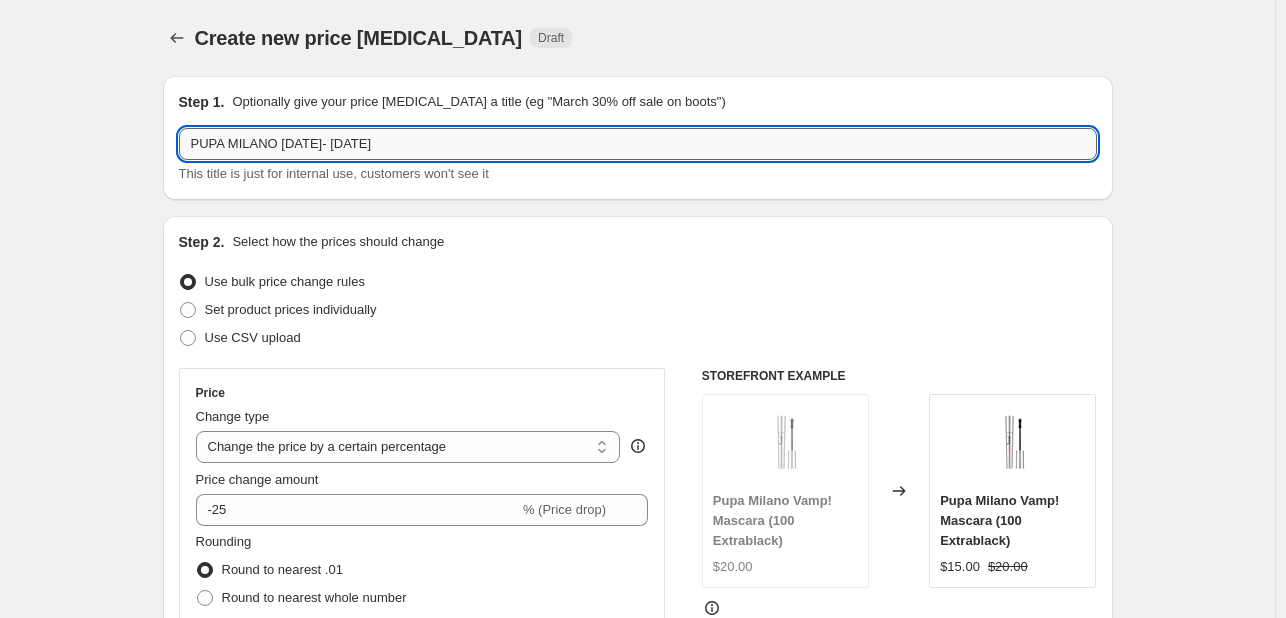 drag, startPoint x: 282, startPoint y: 142, endPoint x: 492, endPoint y: 143, distance: 210.00238 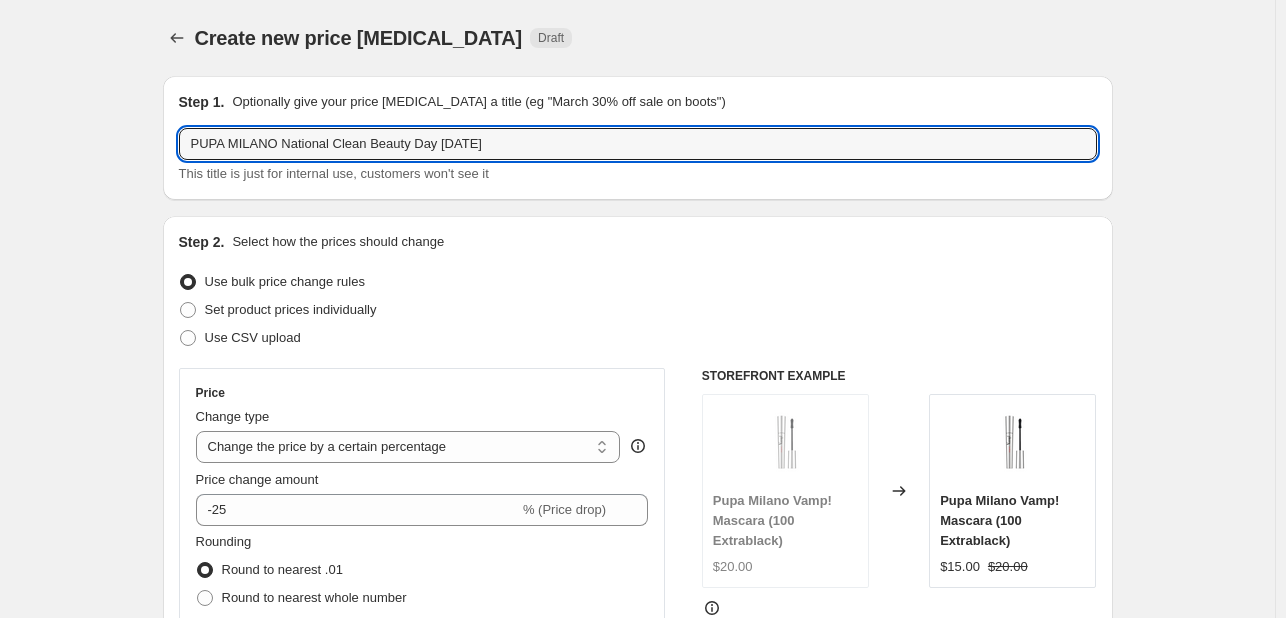 type on "PUPA MILANO National Clean Beauty Day [DATE]" 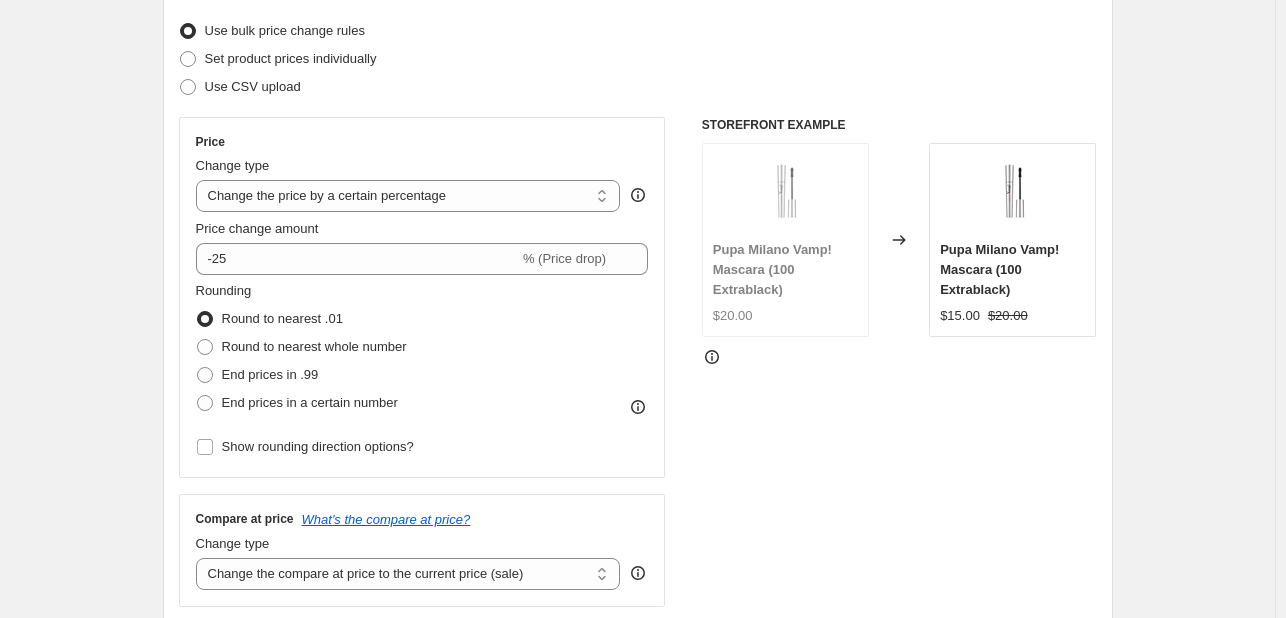 scroll, scrollTop: 500, scrollLeft: 0, axis: vertical 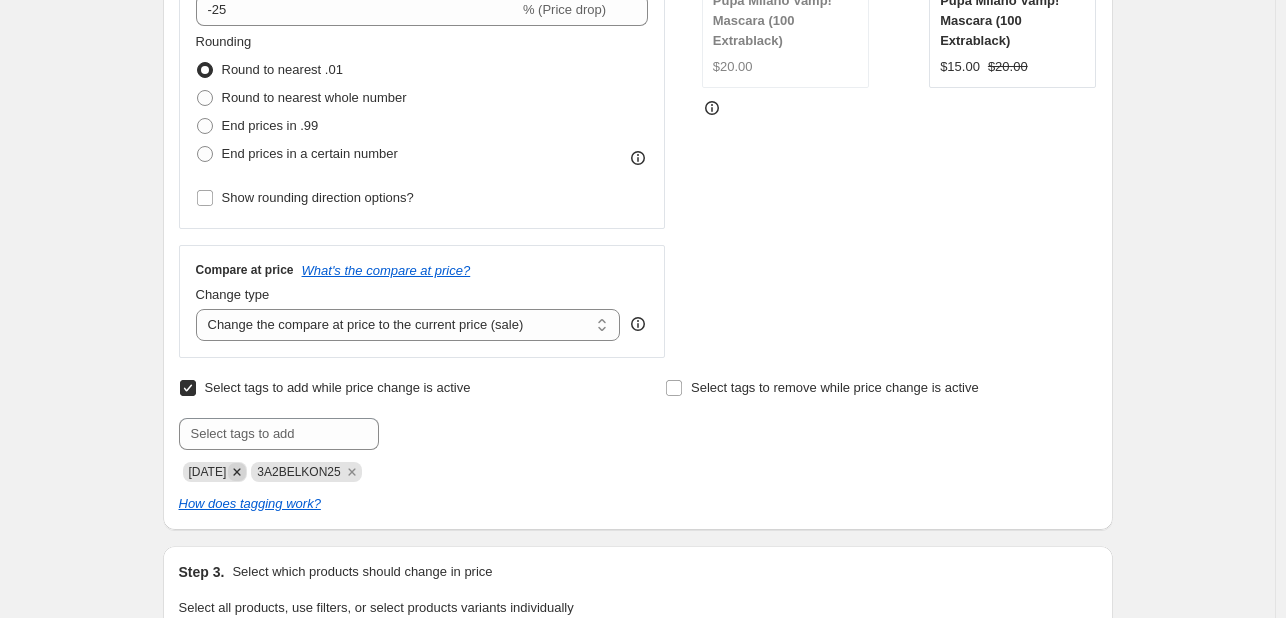 click 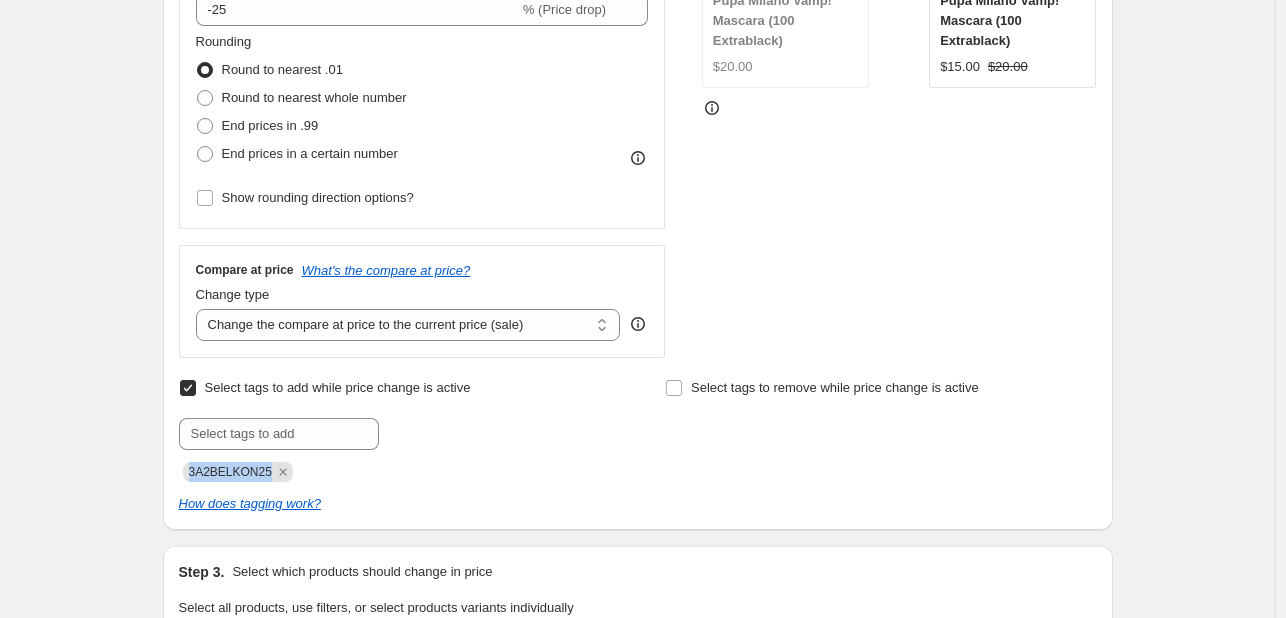 click on "3A2BELKON25" at bounding box center [230, 472] 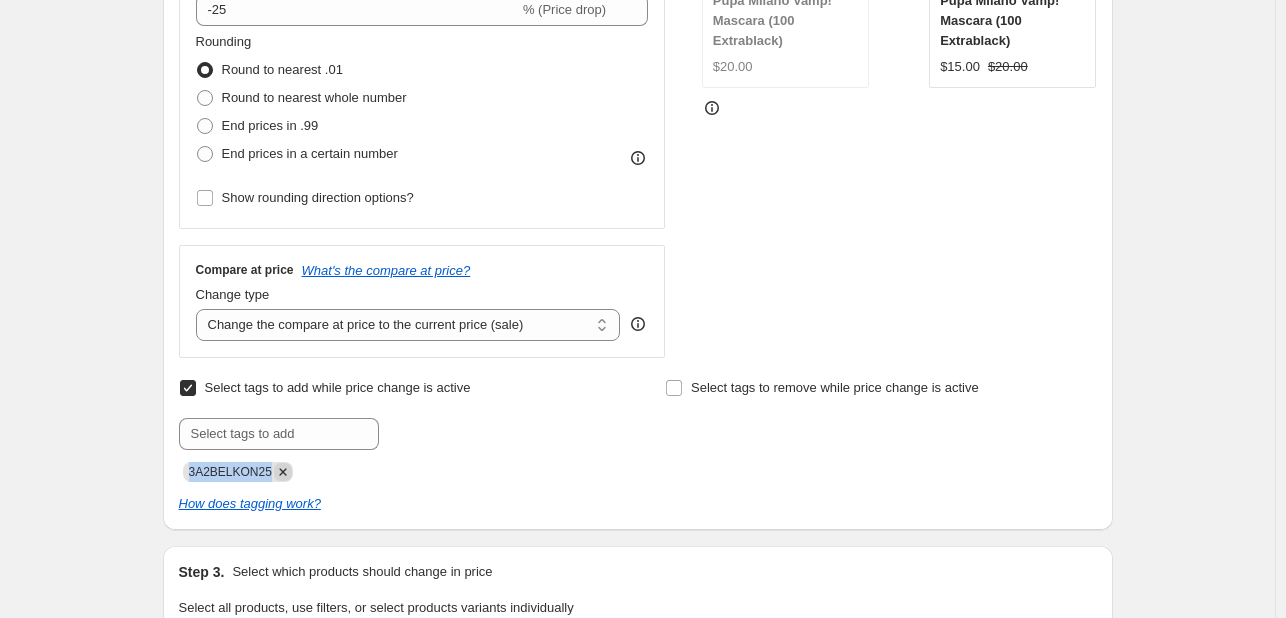 click 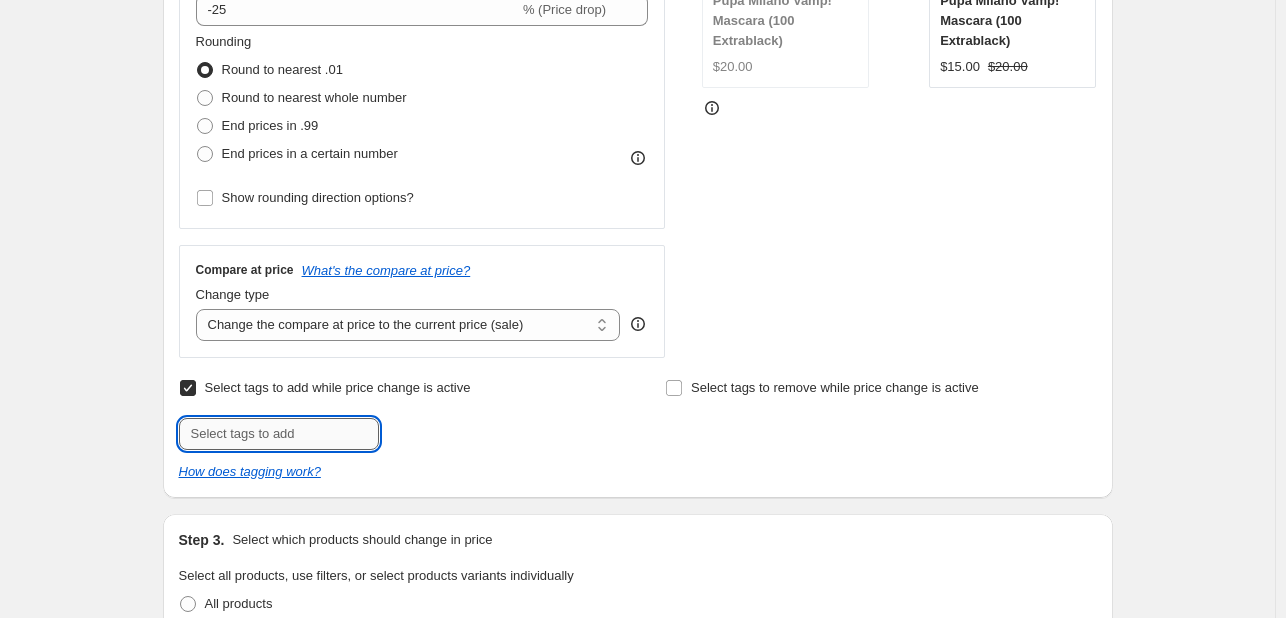 click at bounding box center (279, 434) 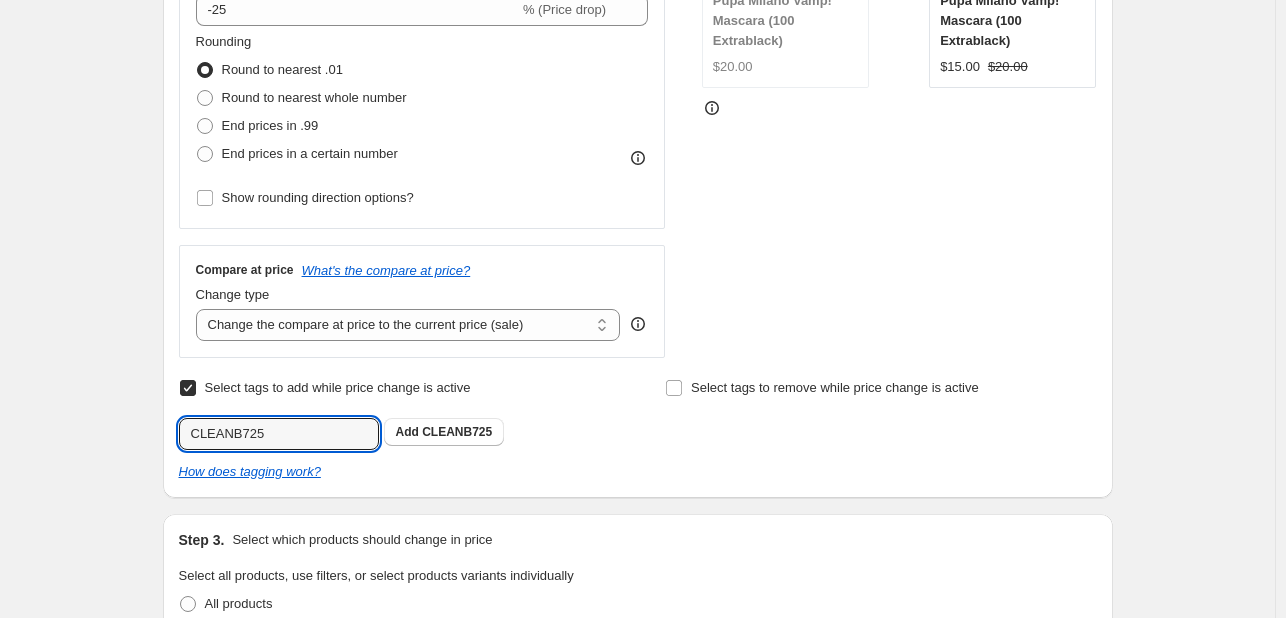type on "CLEANB725" 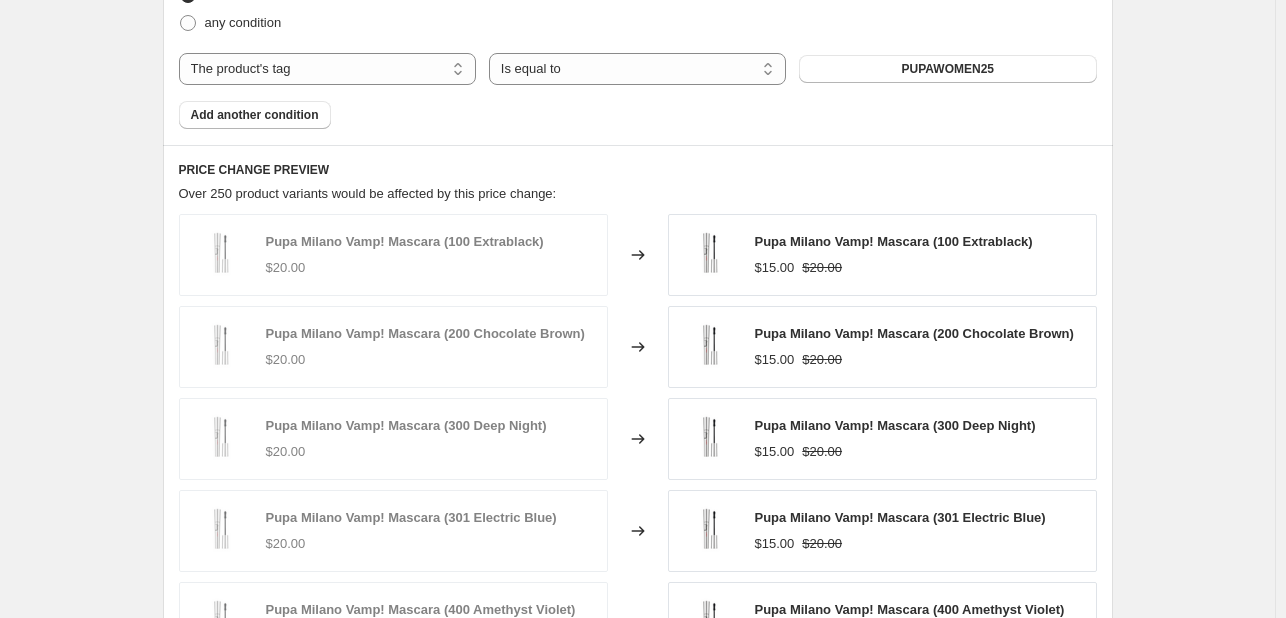 scroll, scrollTop: 1300, scrollLeft: 0, axis: vertical 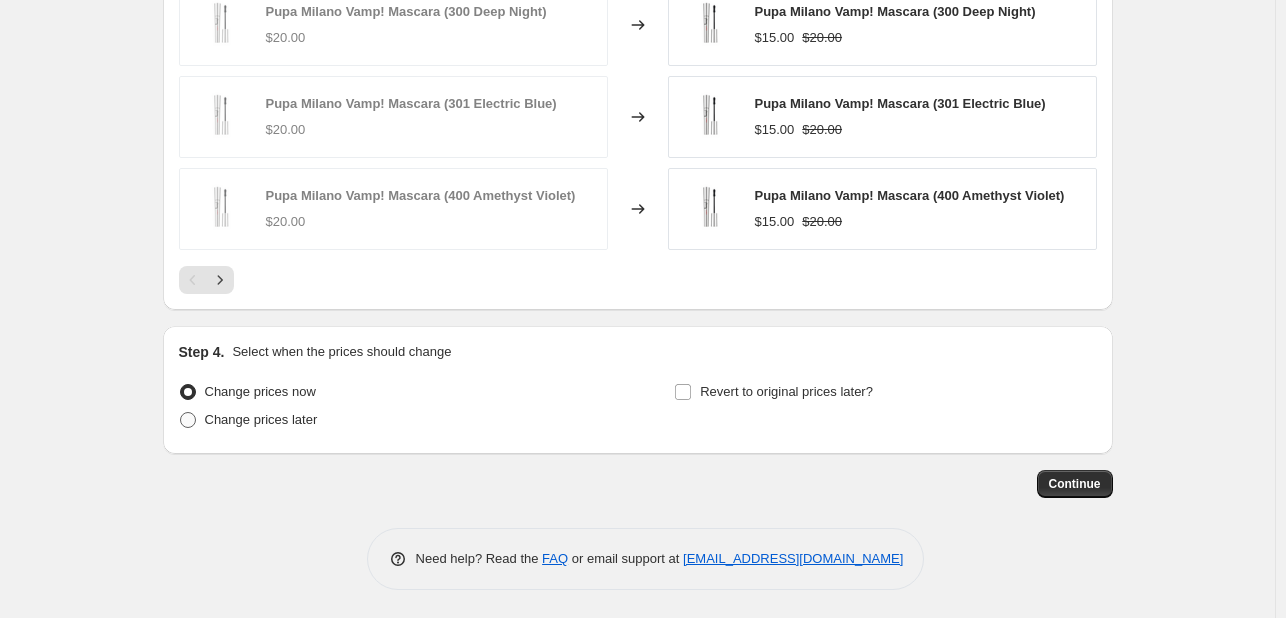 click on "Change prices later" at bounding box center (261, 419) 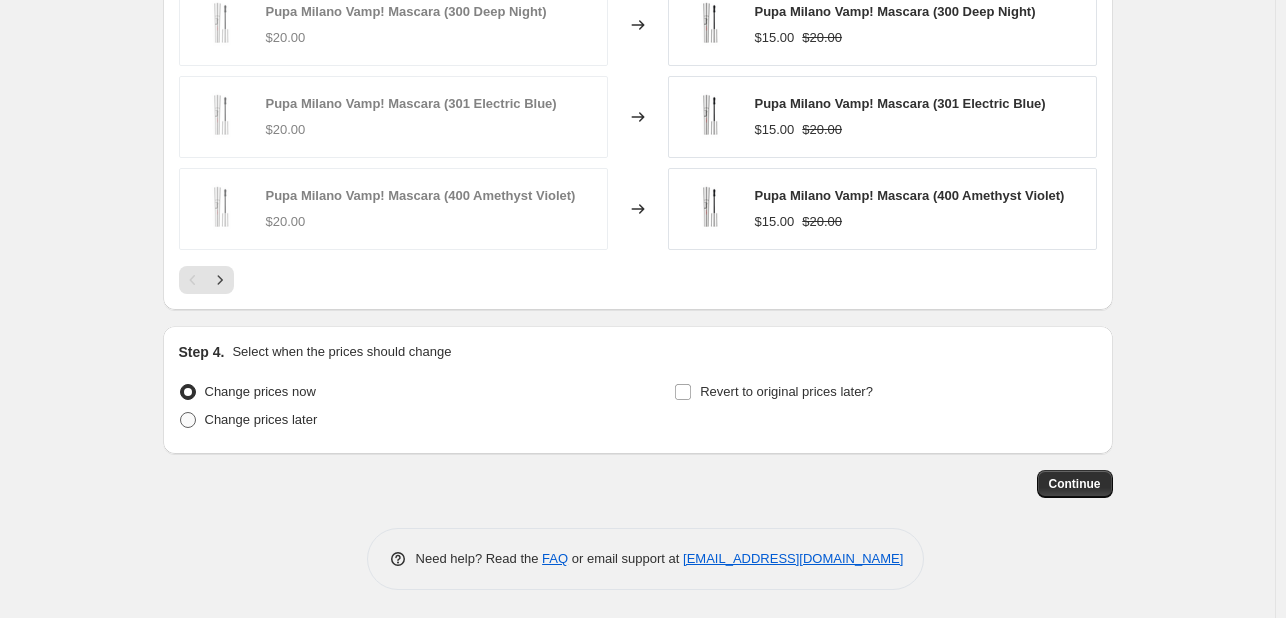 radio on "true" 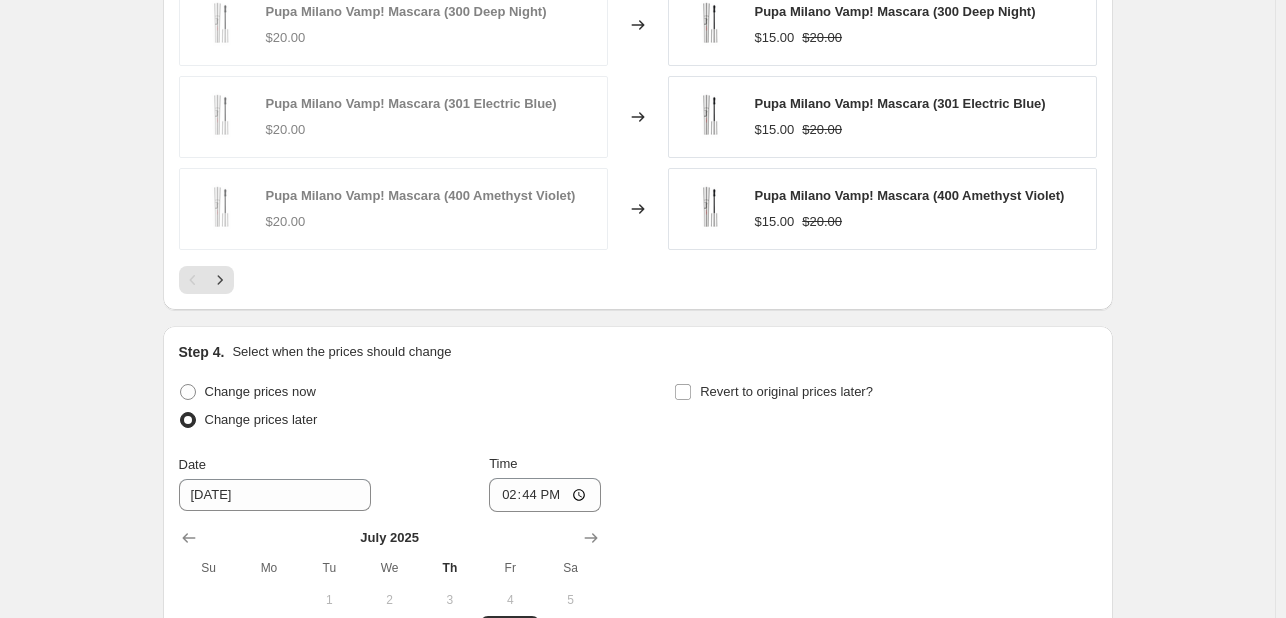 click on "Revert to original prices later?" at bounding box center [885, 408] 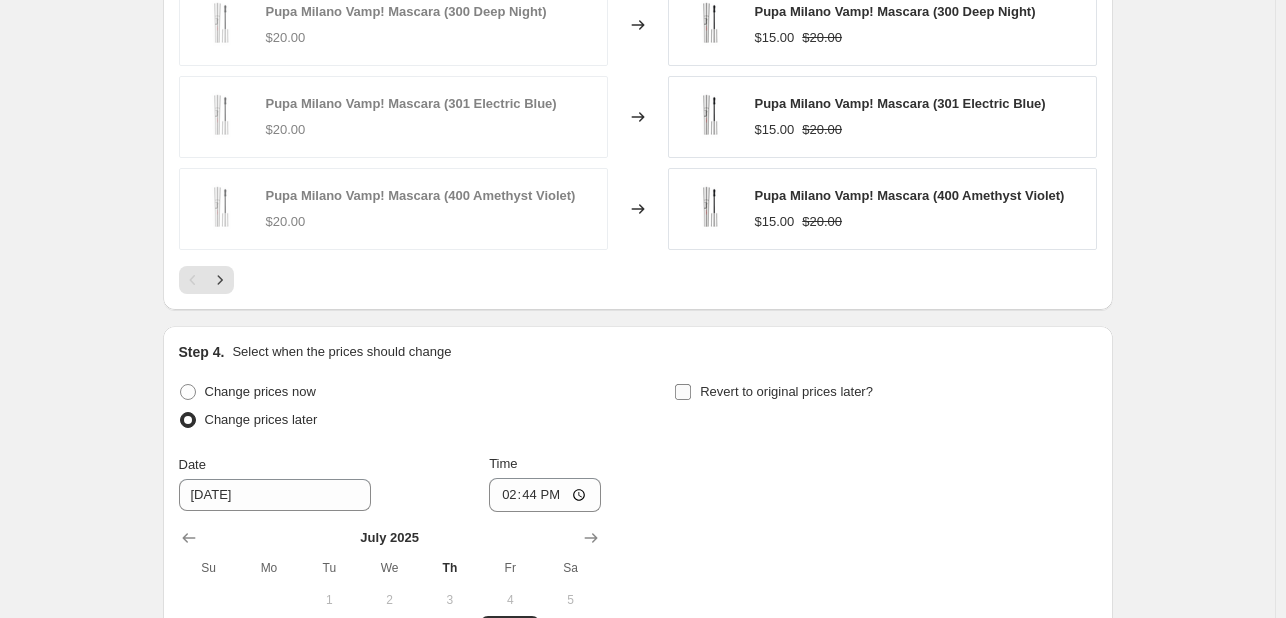 click on "Revert to original prices later?" at bounding box center [786, 391] 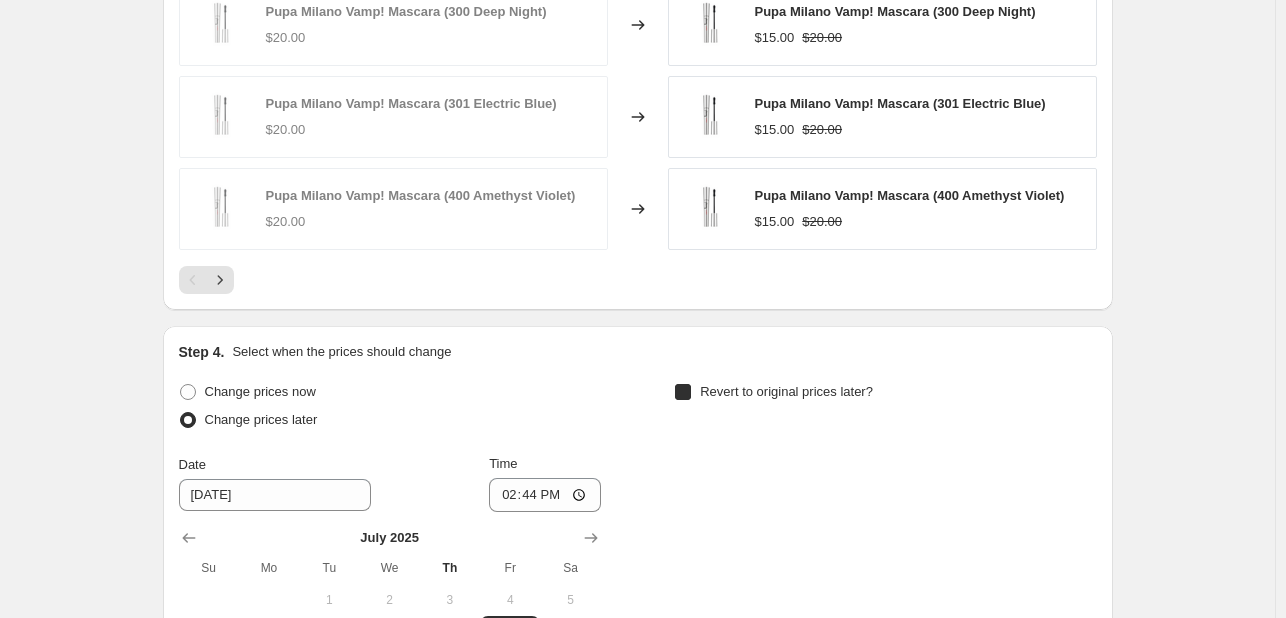 checkbox on "true" 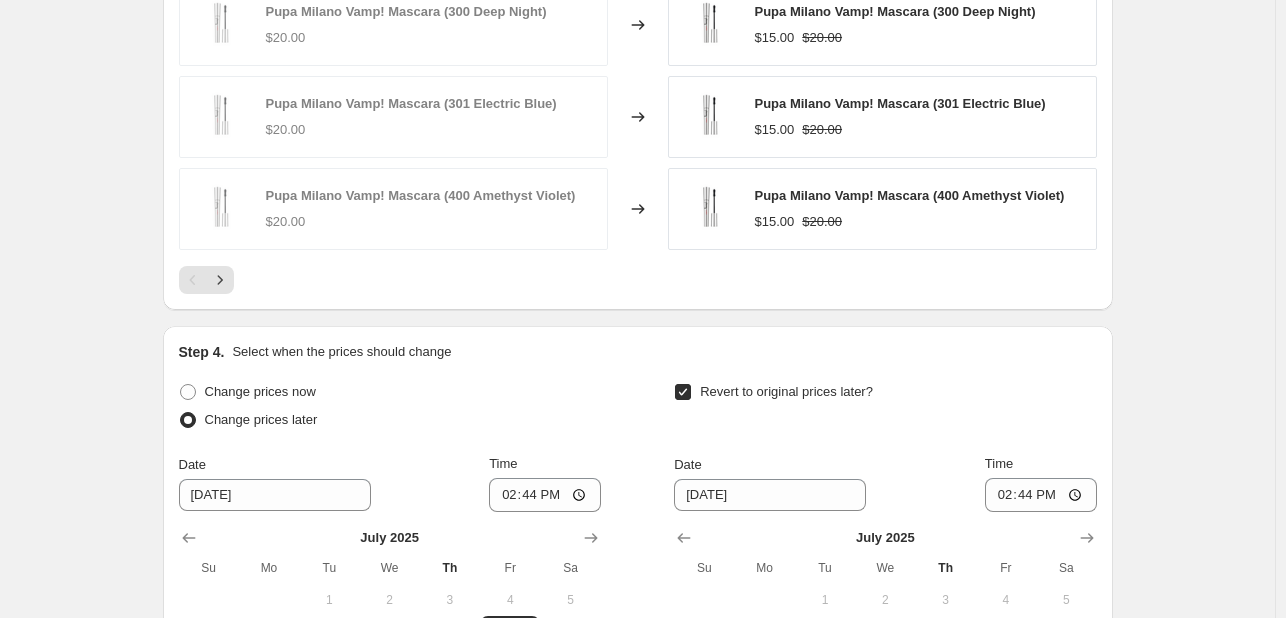 scroll, scrollTop: 2058, scrollLeft: 0, axis: vertical 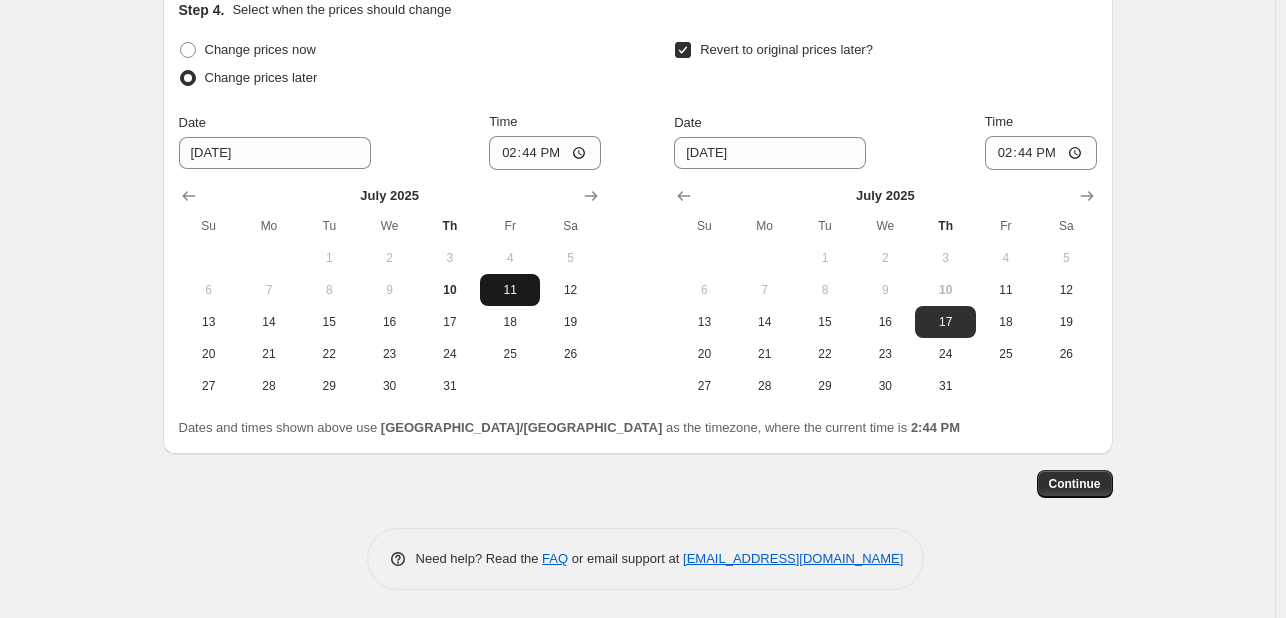 click on "11" at bounding box center [510, 290] 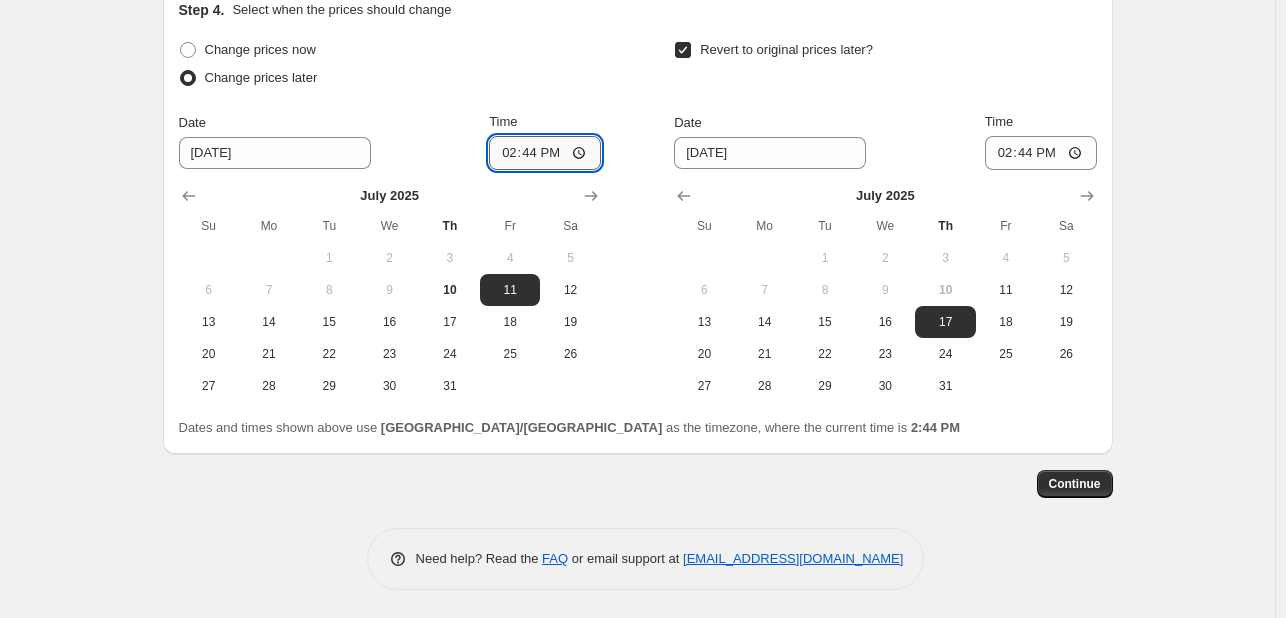 click on "14:44" at bounding box center (545, 153) 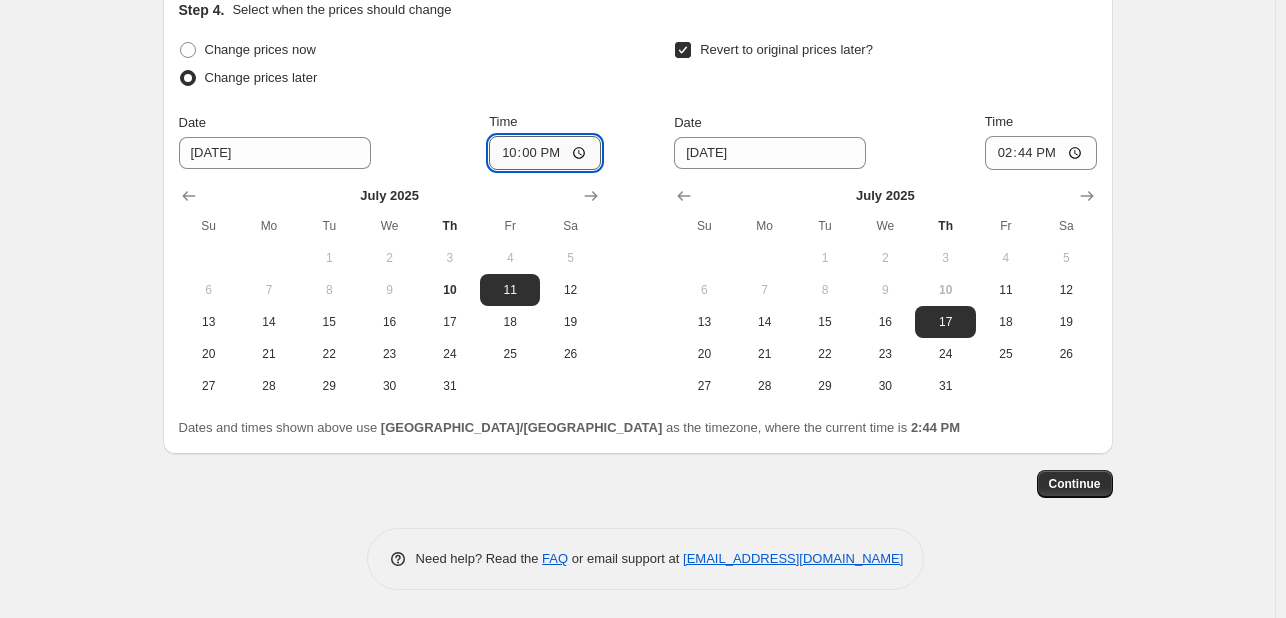 type on "10:00" 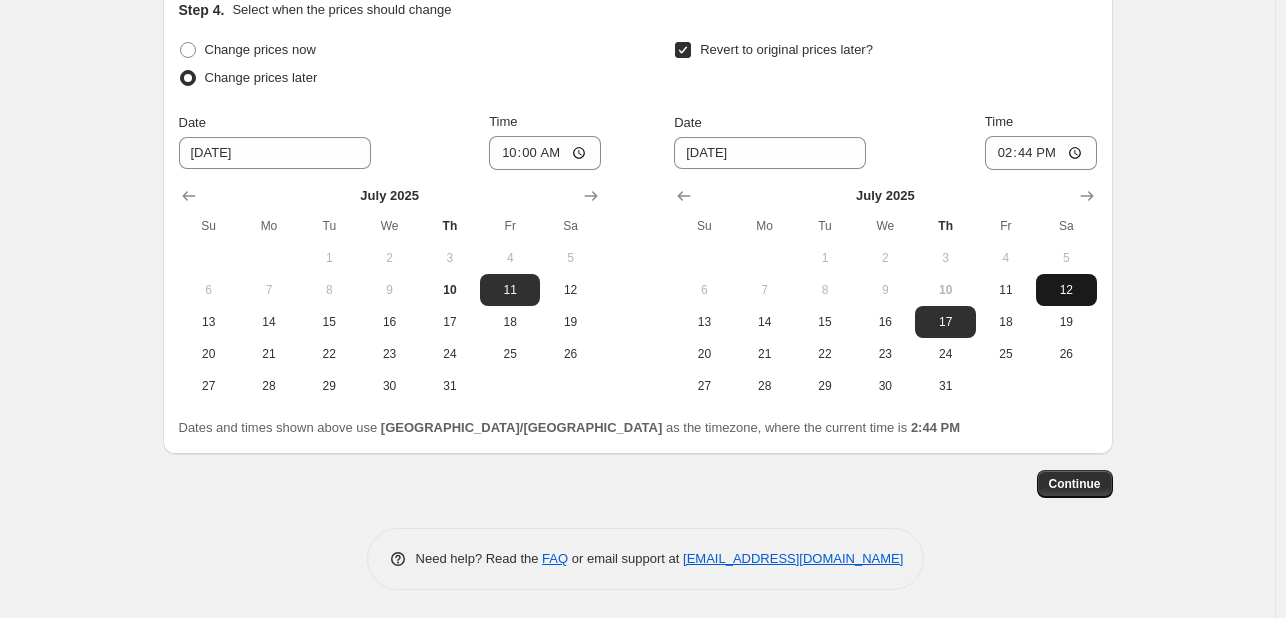 click on "12" at bounding box center [1066, 290] 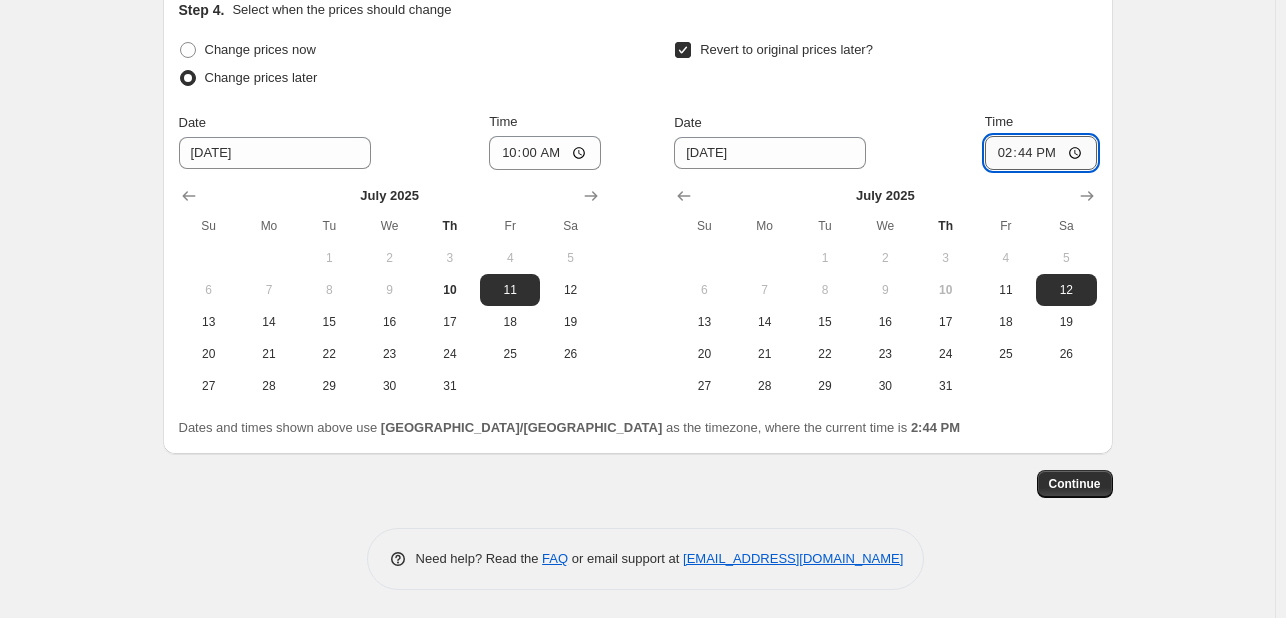 click on "14:44" at bounding box center [1041, 153] 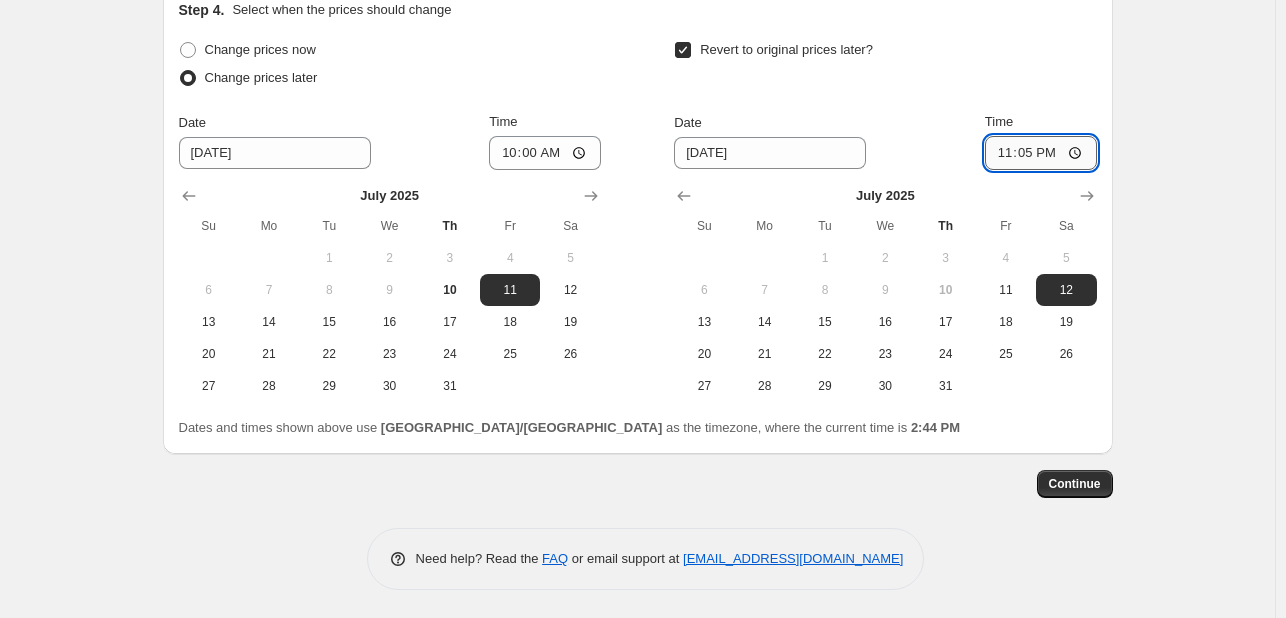 type on "23:55" 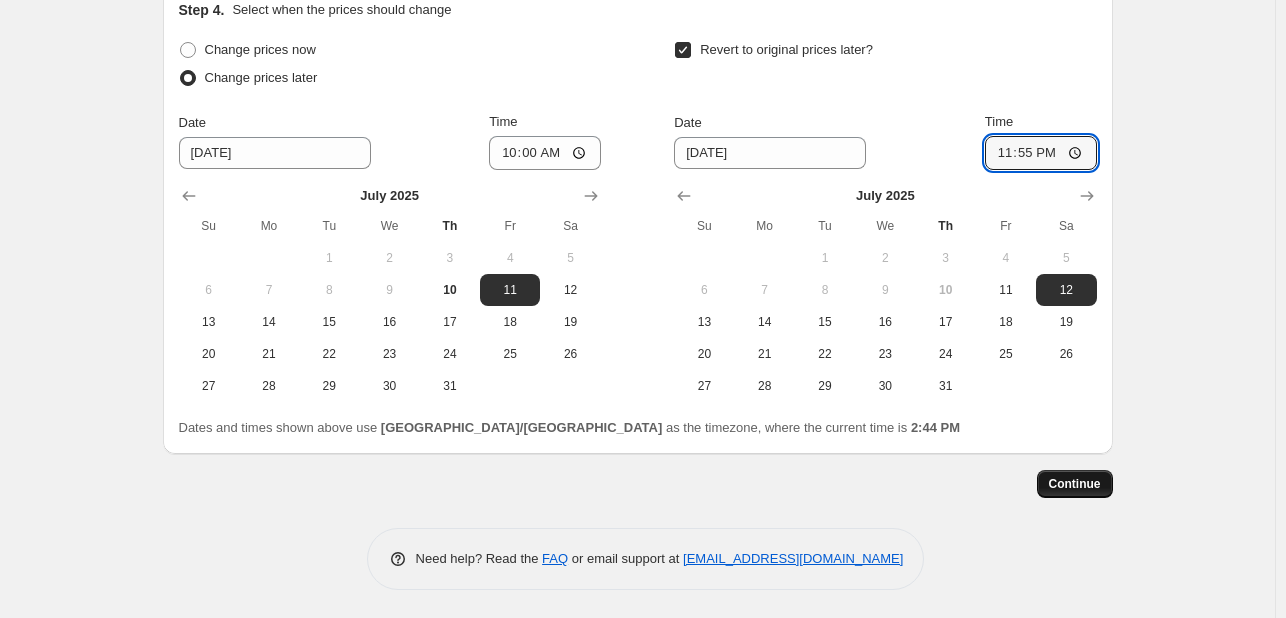 click on "Continue" at bounding box center [1075, 484] 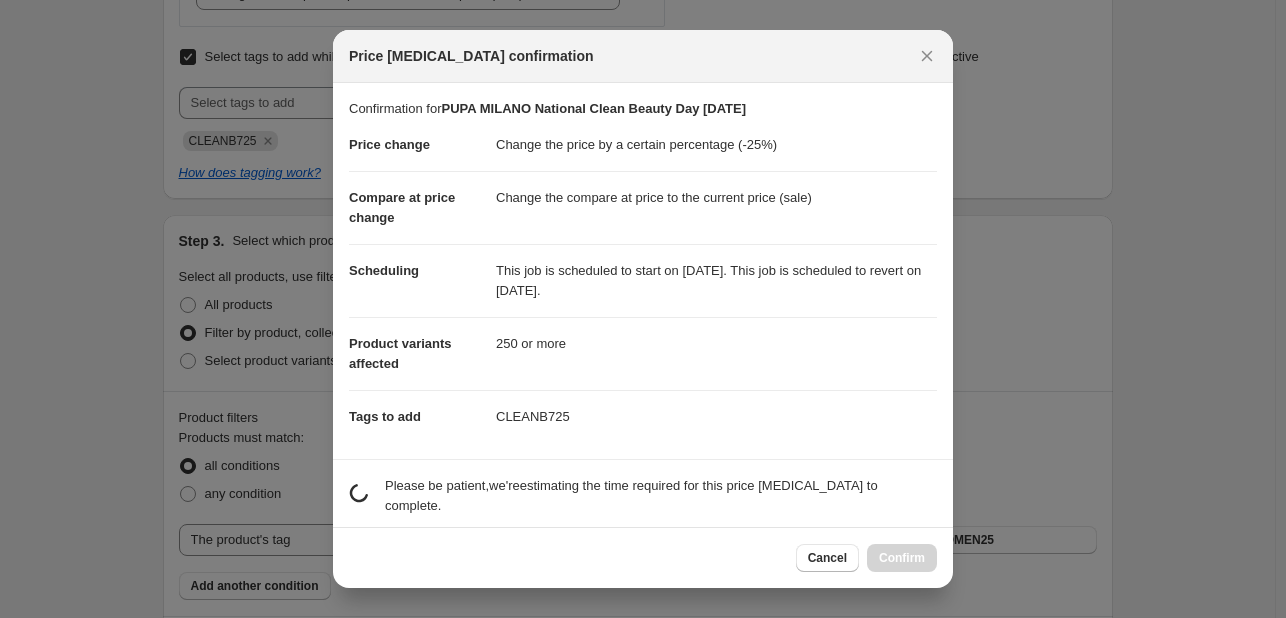 scroll, scrollTop: 0, scrollLeft: 0, axis: both 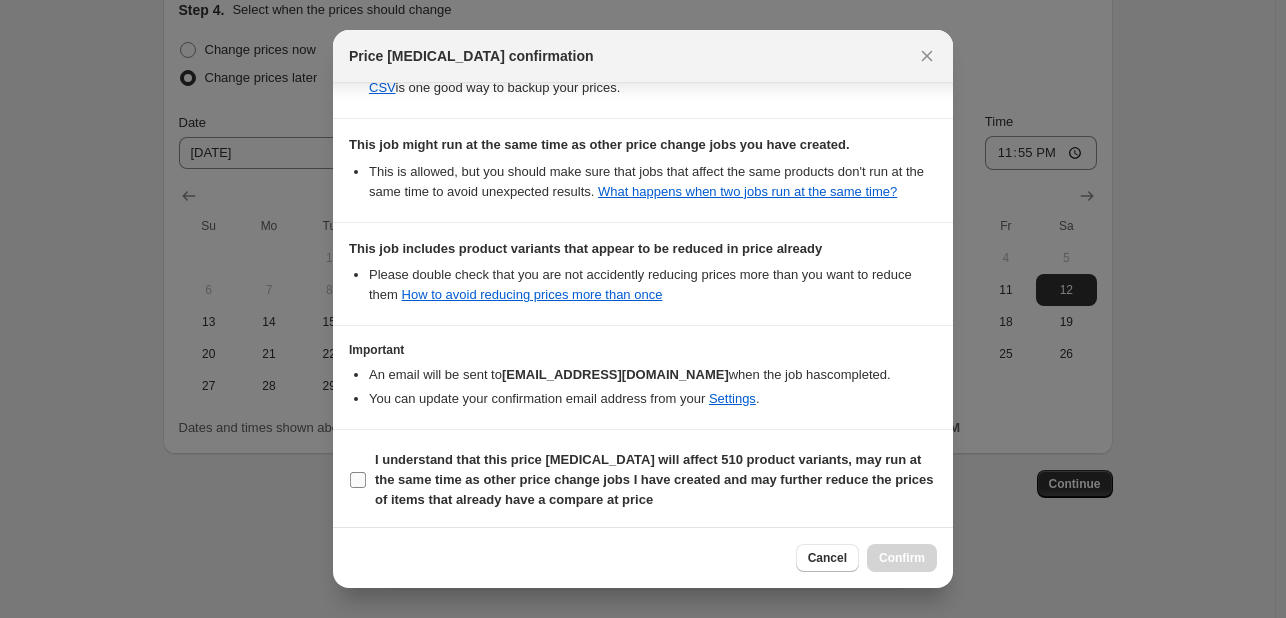 click on "I understand that this price [MEDICAL_DATA] will affect 510 product variants, may run at the same time as other price change jobs I have created and may further reduce the prices of items that already have a compare at price" at bounding box center (654, 479) 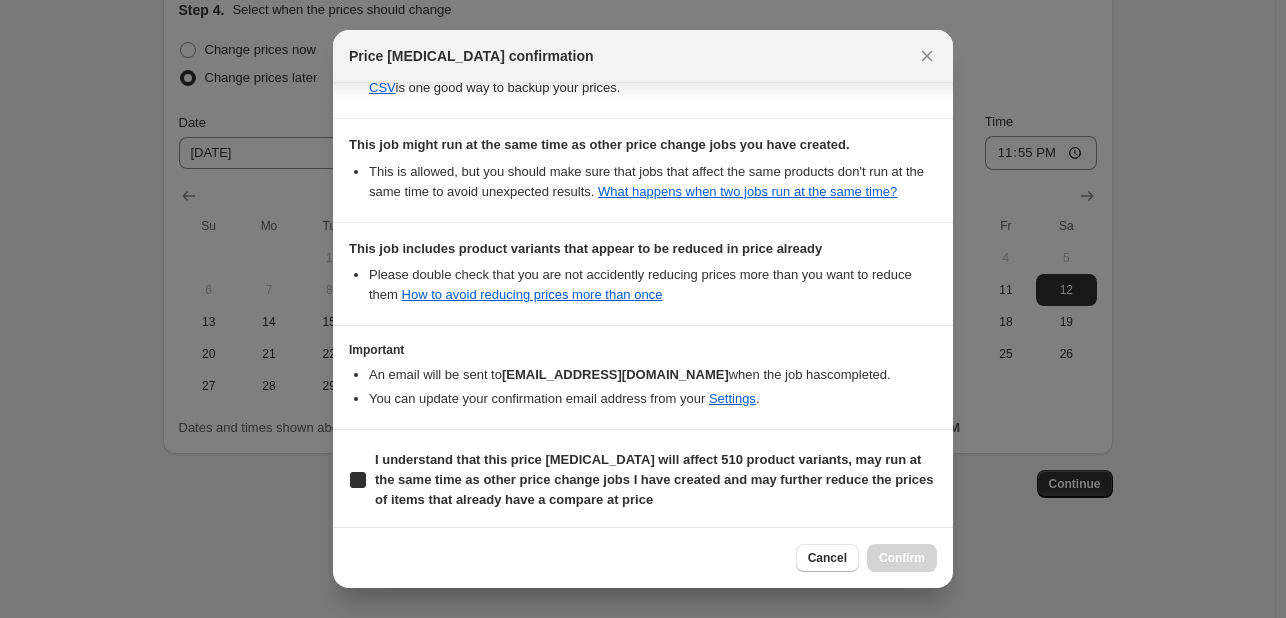 checkbox on "true" 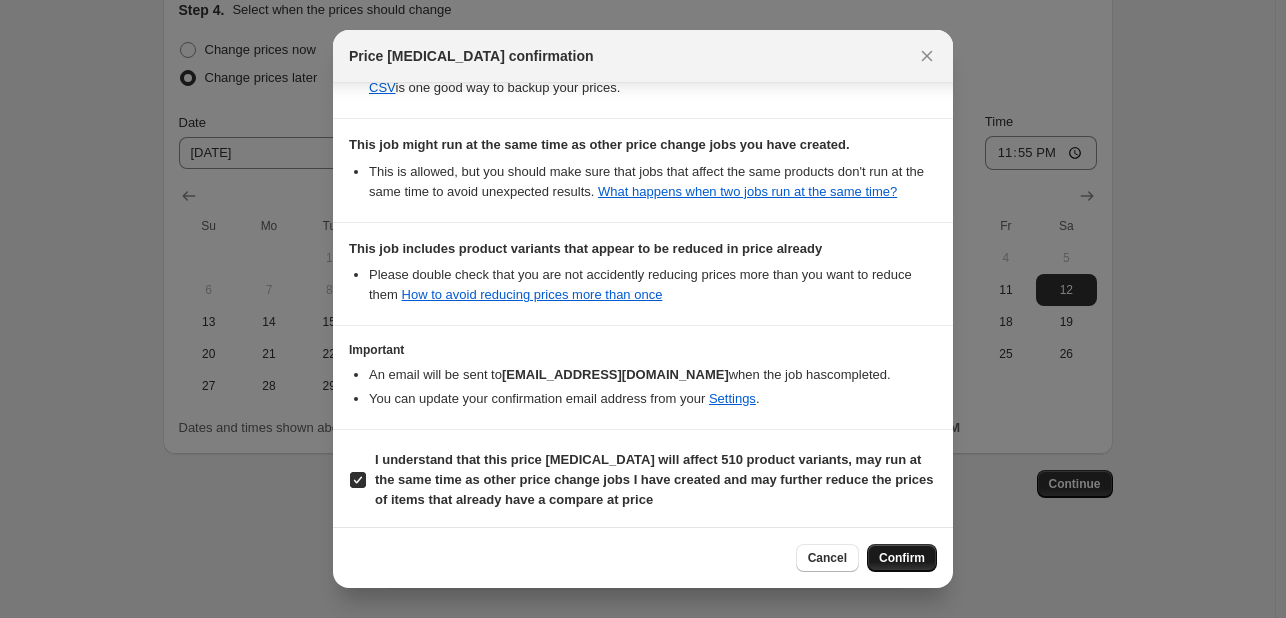 click on "Confirm" at bounding box center [902, 558] 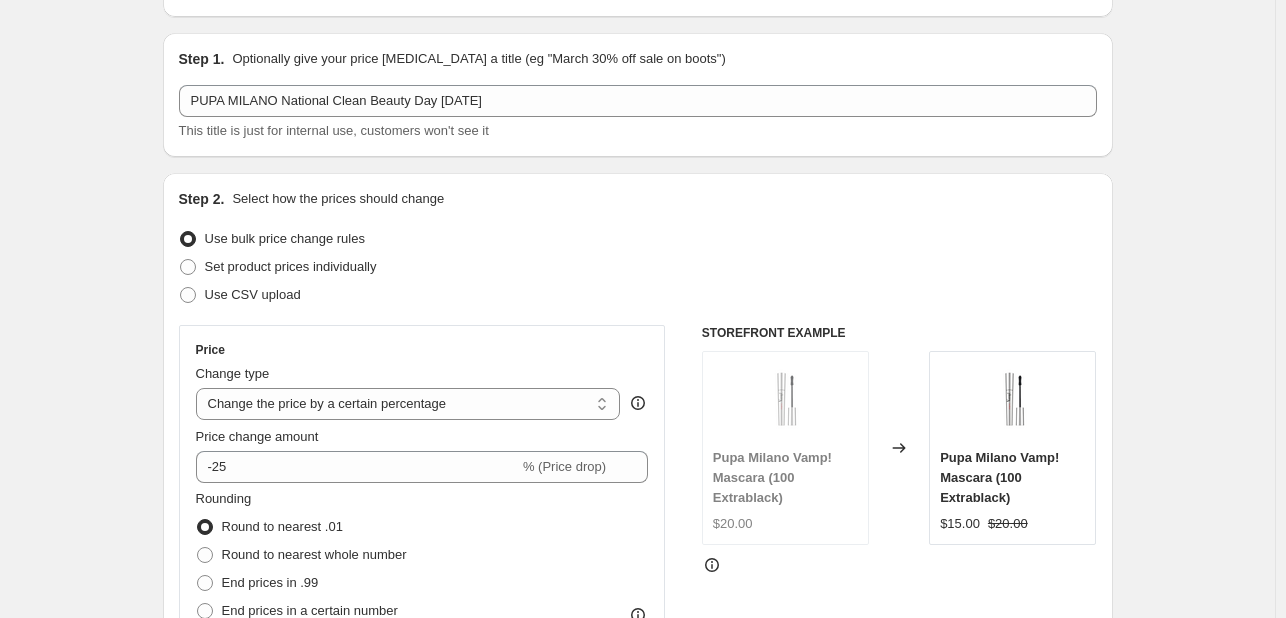 scroll, scrollTop: 0, scrollLeft: 0, axis: both 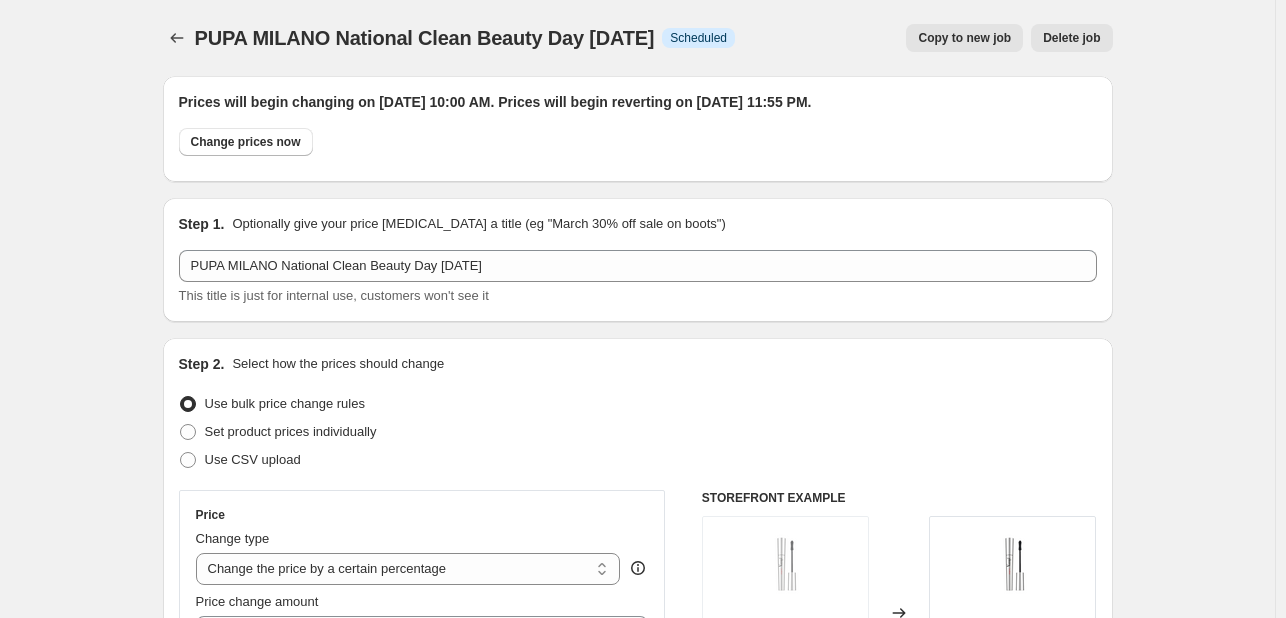 click on "PUPA MILANO National Clean Beauty Day [DATE]. This page is ready PUPA MILANO National Clean Beauty Day [DATE] Info Scheduled Copy to new job Delete job More actions Copy to new job Delete job Prices will begin changing on [DATE] 10:00 AM. Prices will begin reverting on [DATE] 11:55 PM. Change prices now Step 1. Optionally give your price [MEDICAL_DATA] a title (eg "March 30% off sale on boots") PUPA MILANO National Clean Beauty Day [DATE] This title is just for internal use, customers won't see it Step 2. Select how the prices should change Use bulk price change rules Set product prices individually Use CSV upload Price Change type Change the price to a certain amount Change the price by a certain amount Change the price by a certain percentage Change the price to the current compare at price (price before sale) Change the price by a certain amount relative to the compare at price Change the price by a certain percentage relative to the compare at price Don't change the price -25 Rounding" at bounding box center (638, 1400) 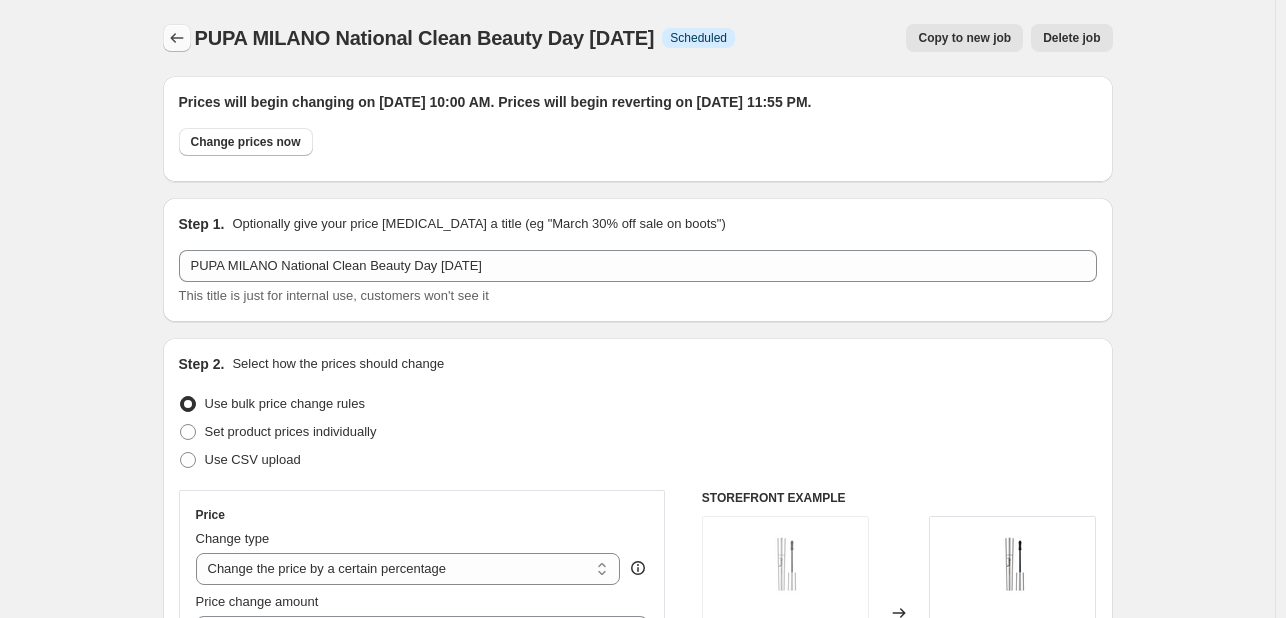 click 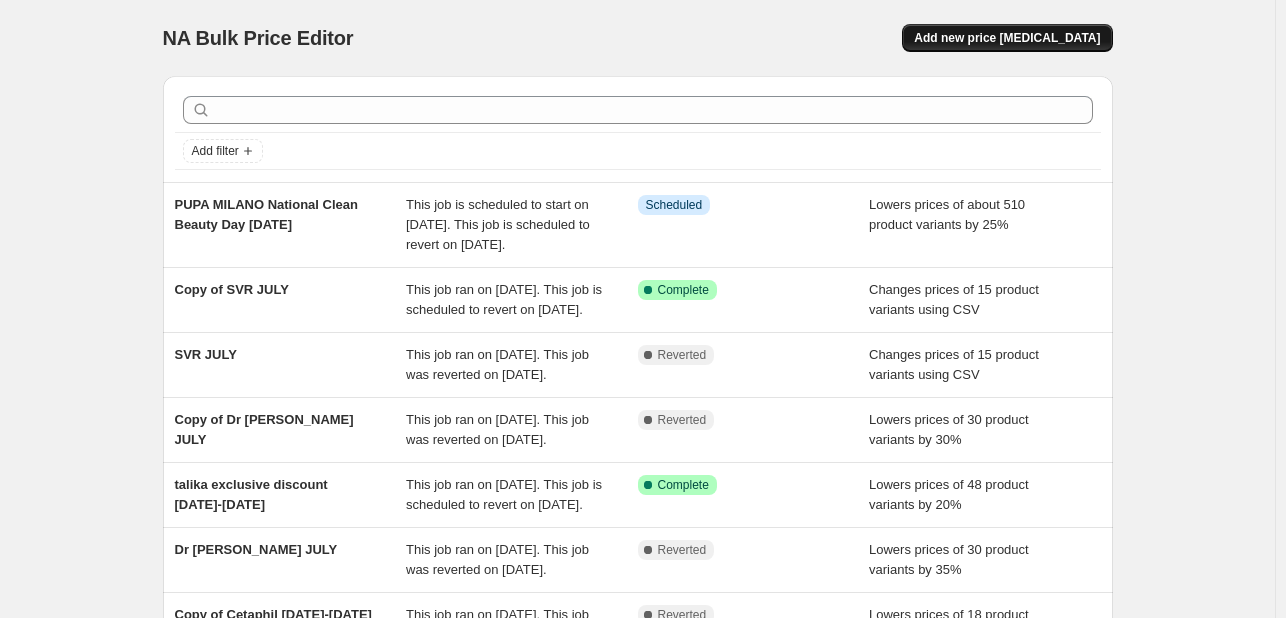click on "Add new price [MEDICAL_DATA]" at bounding box center (1007, 38) 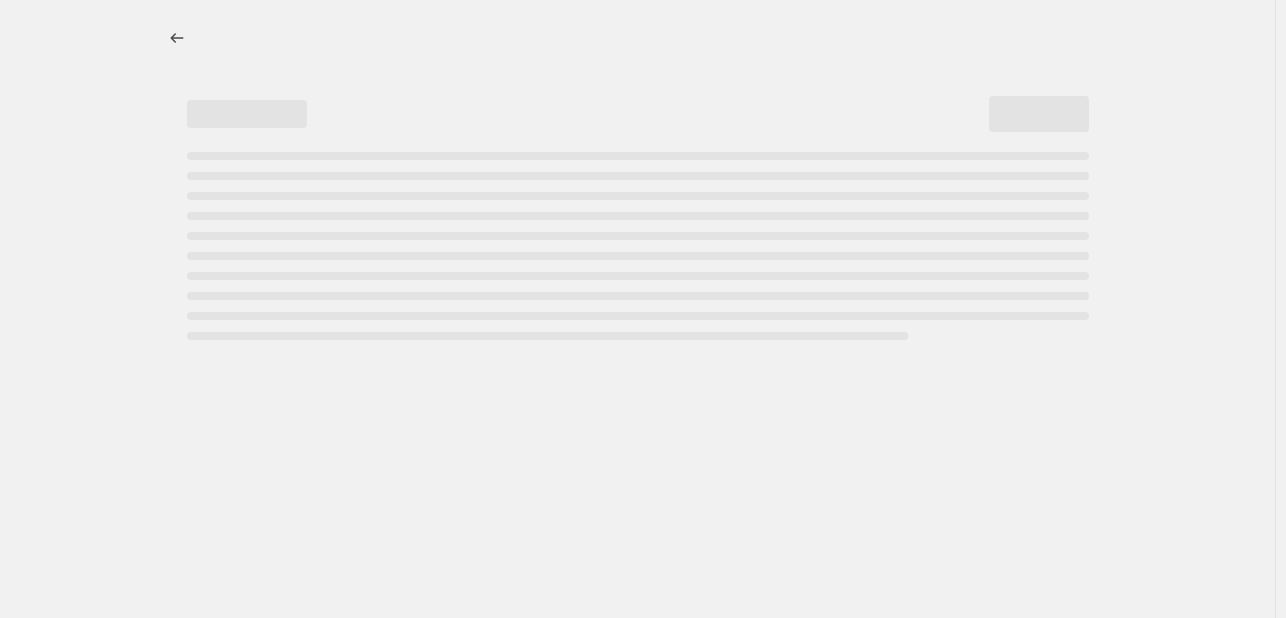 select on "percentage" 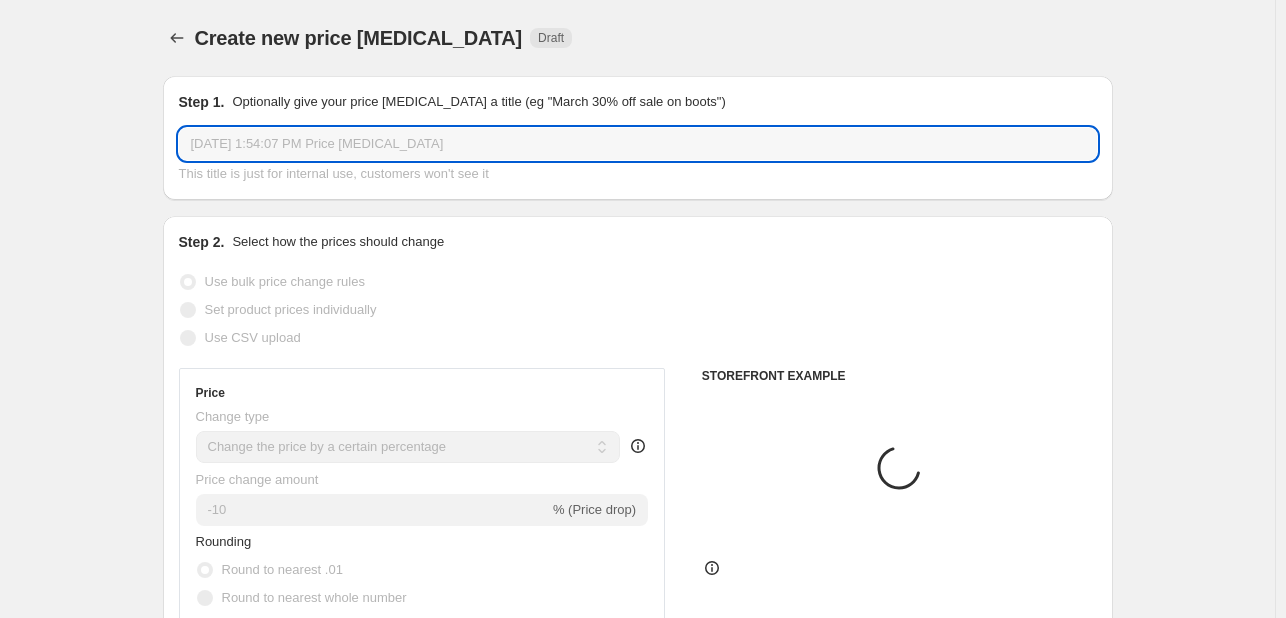 click on "[DATE] 1:54:07 PM Price [MEDICAL_DATA]" at bounding box center (638, 144) 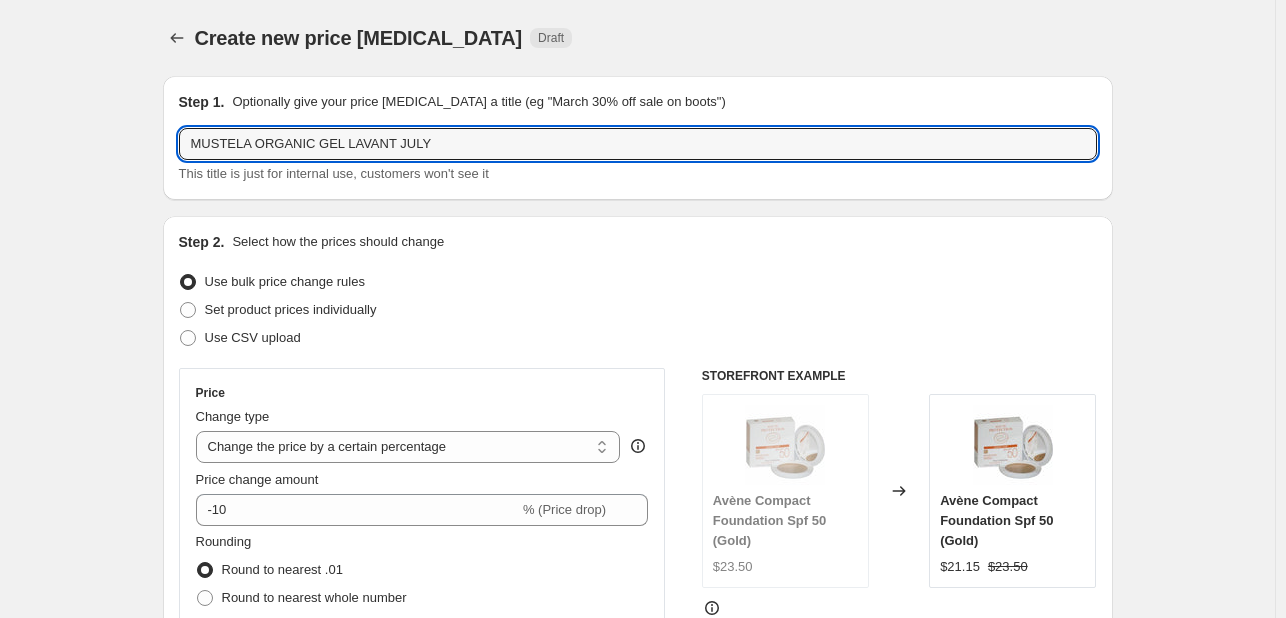 type on "MUSTELA ORGANIC GEL LAVANT JULY" 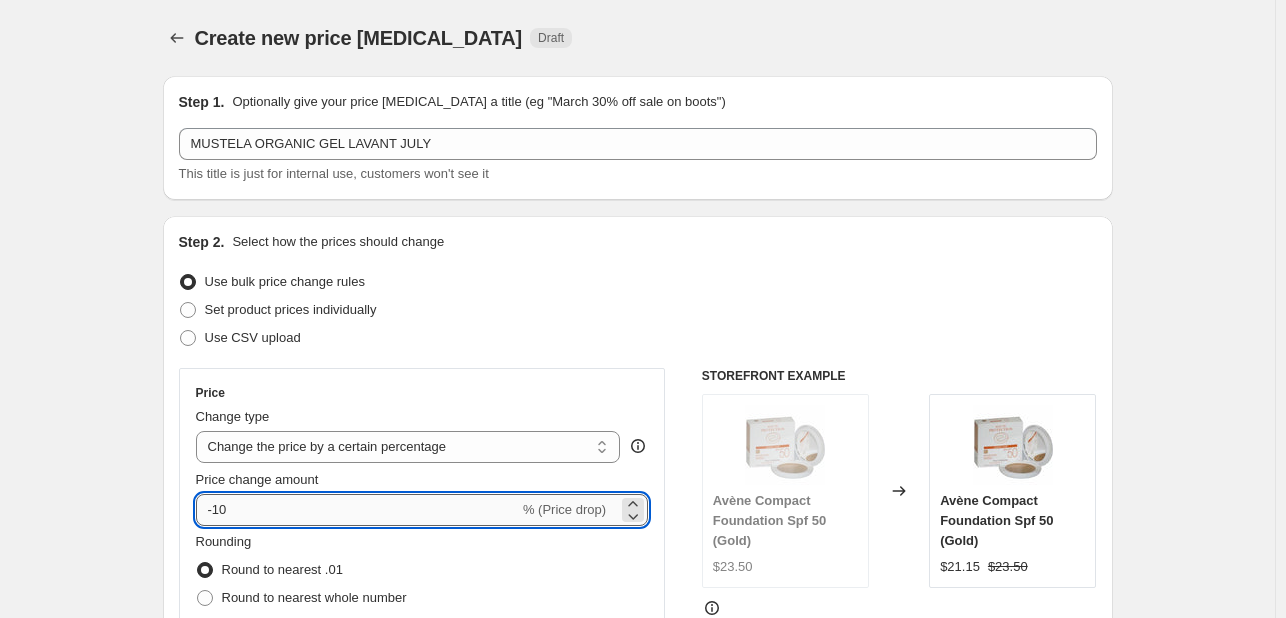 click on "-10" at bounding box center [357, 510] 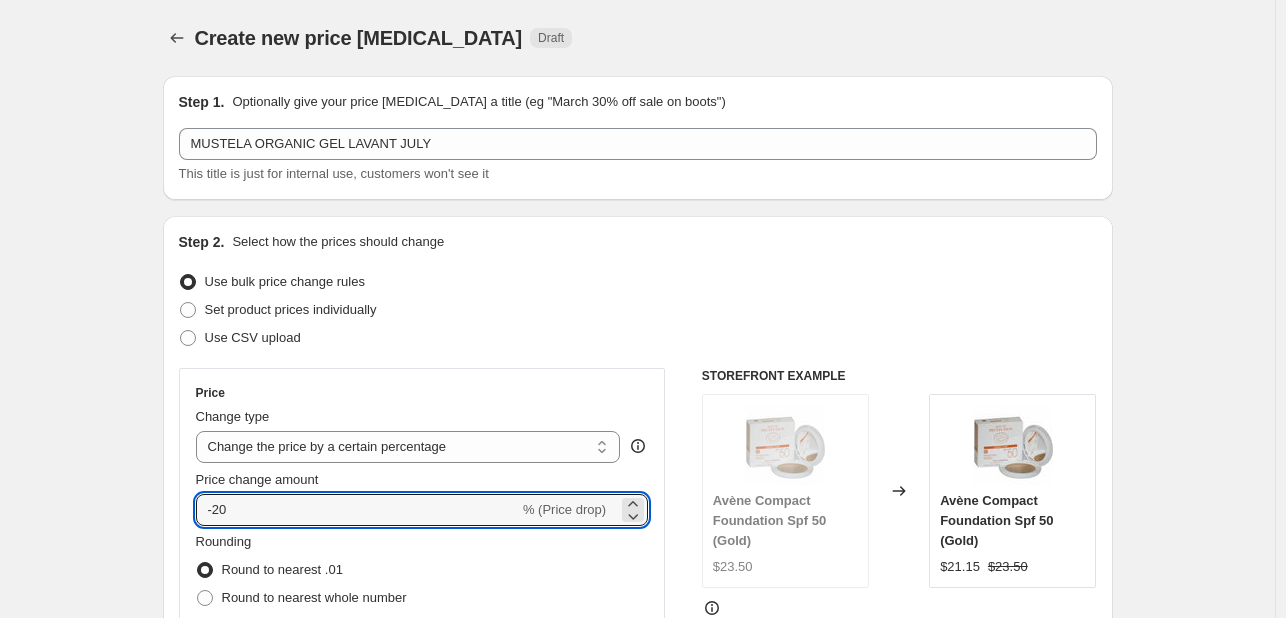 type on "-20" 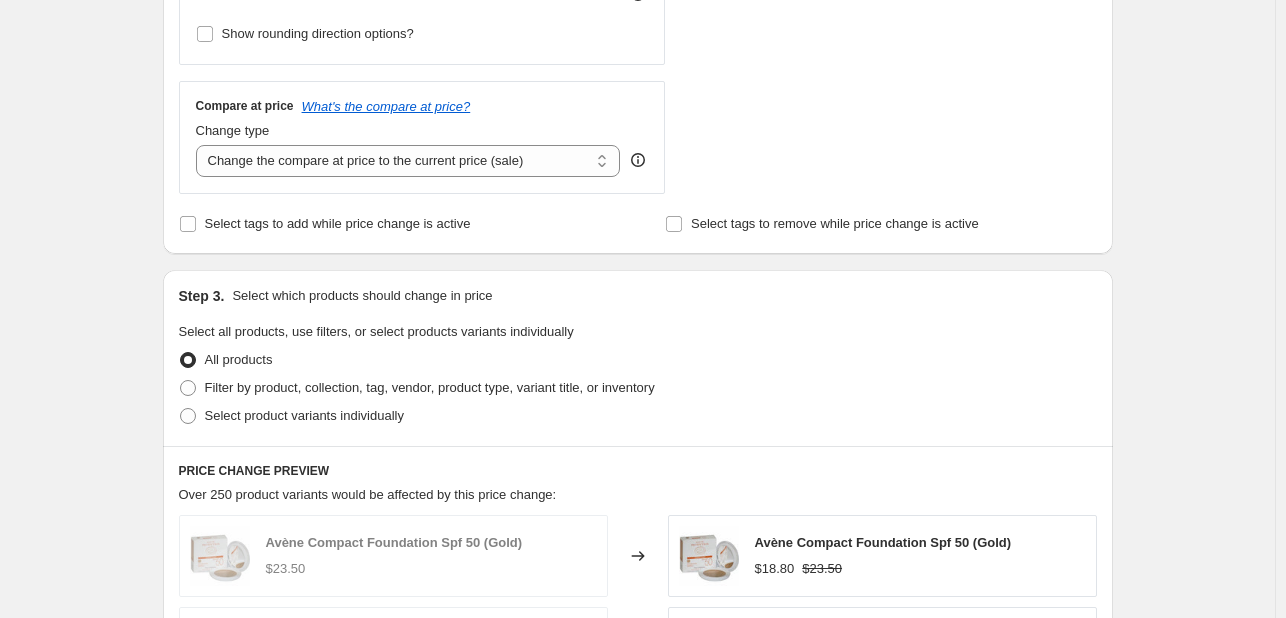 scroll, scrollTop: 700, scrollLeft: 0, axis: vertical 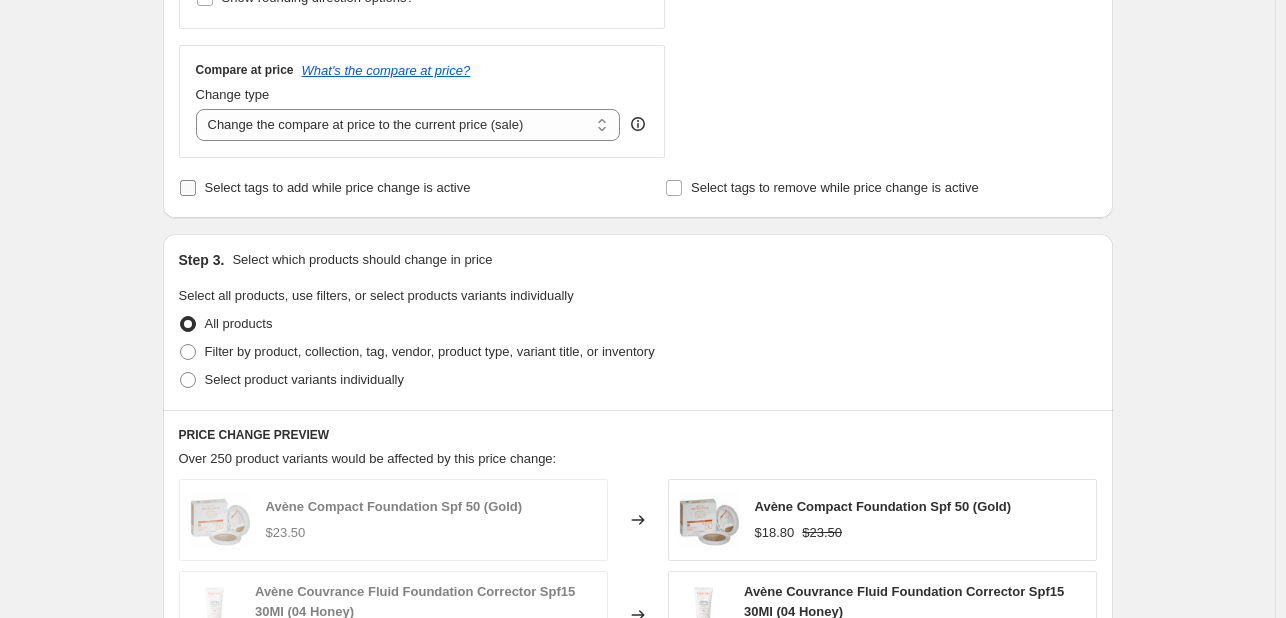 click on "Select tags to add while price change is active" at bounding box center (325, 188) 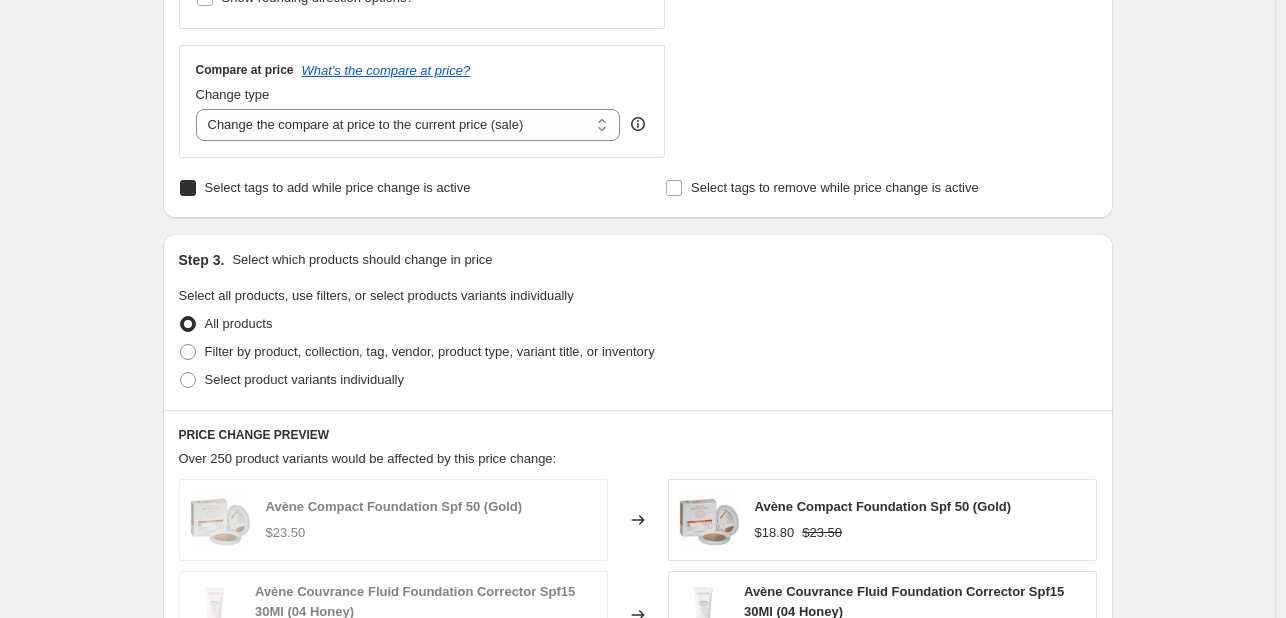checkbox on "true" 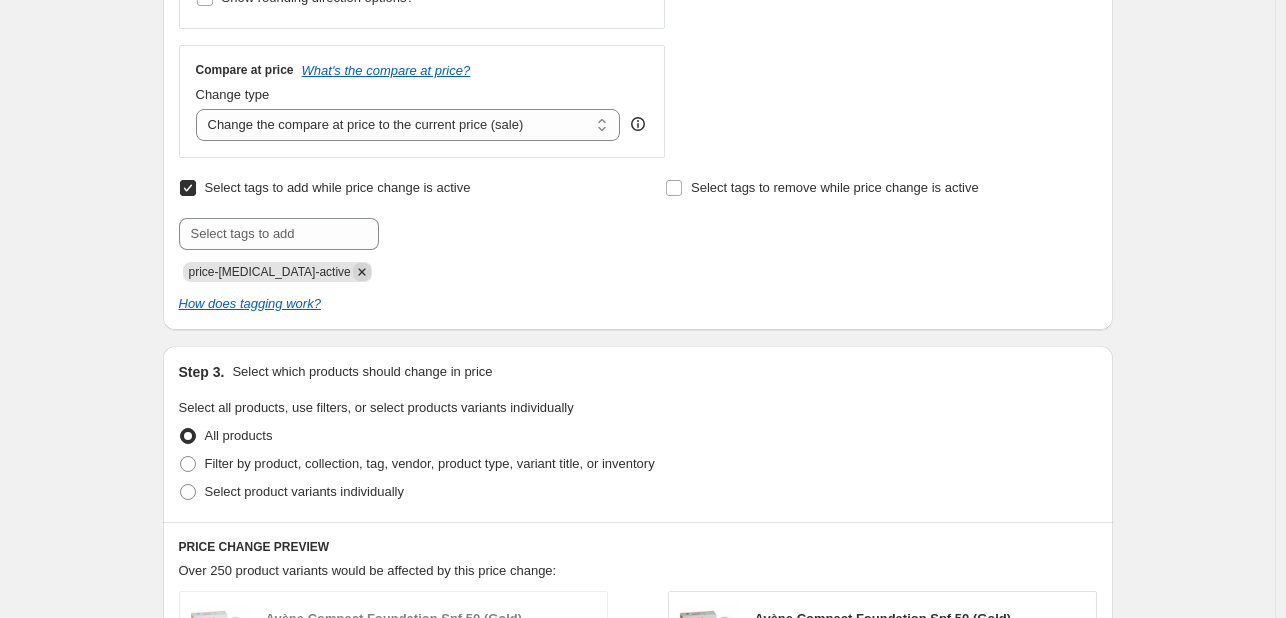click 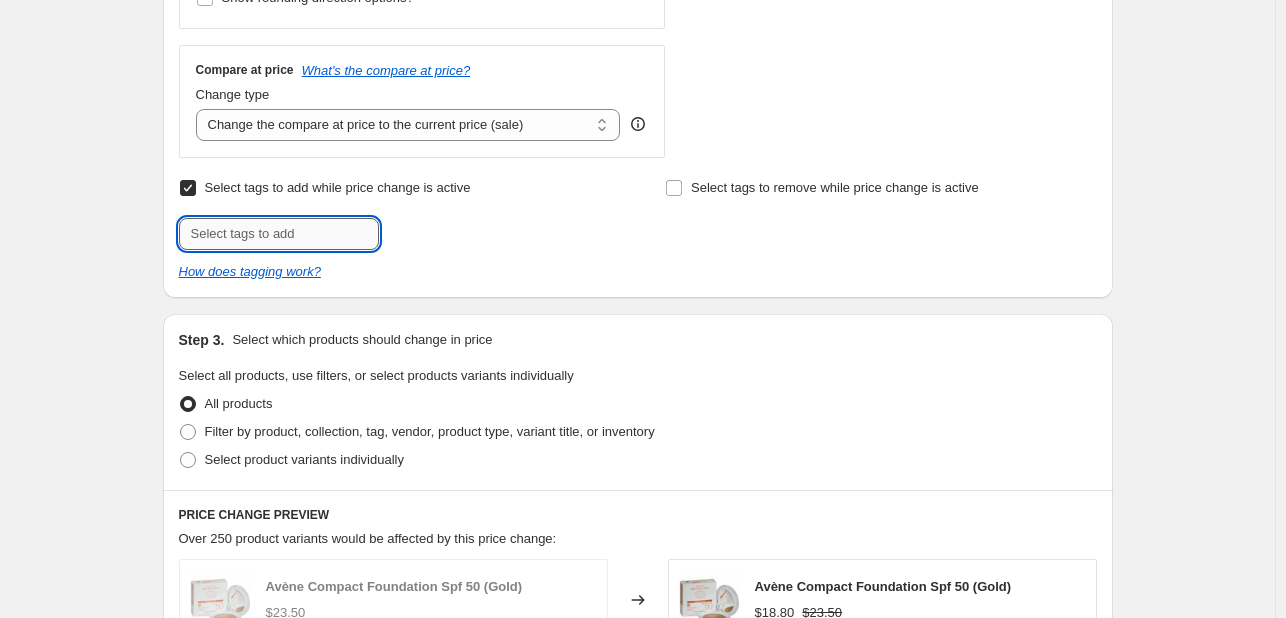 click at bounding box center [279, 234] 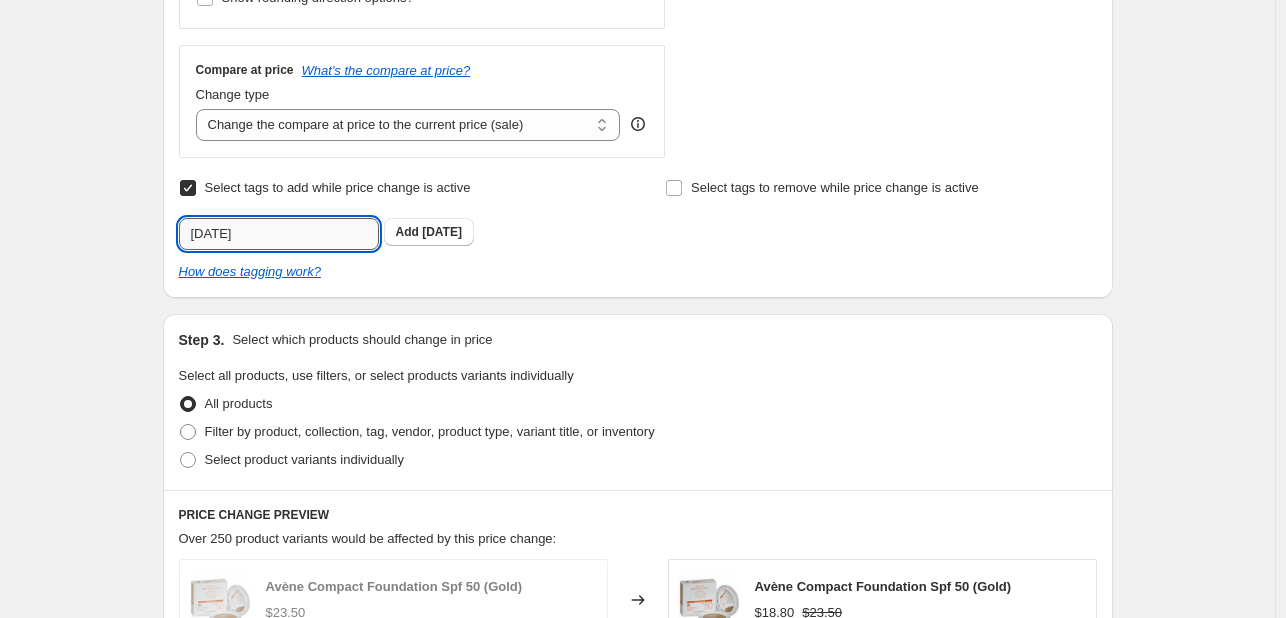 type on "[DATE]" 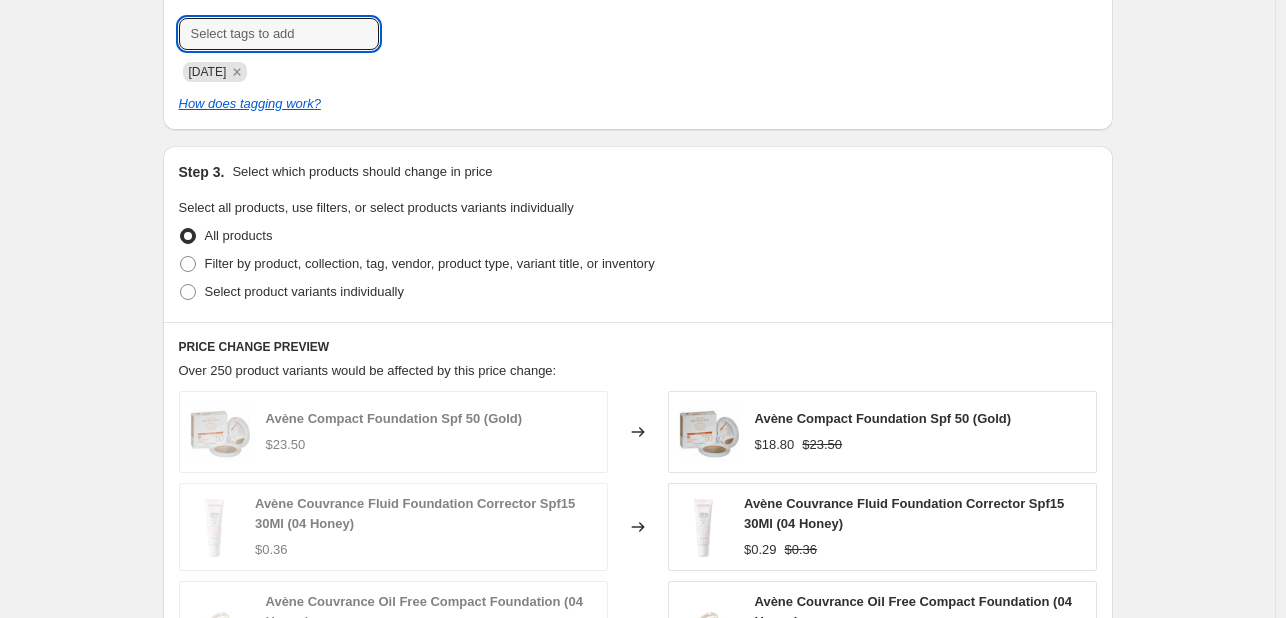 scroll, scrollTop: 1000, scrollLeft: 0, axis: vertical 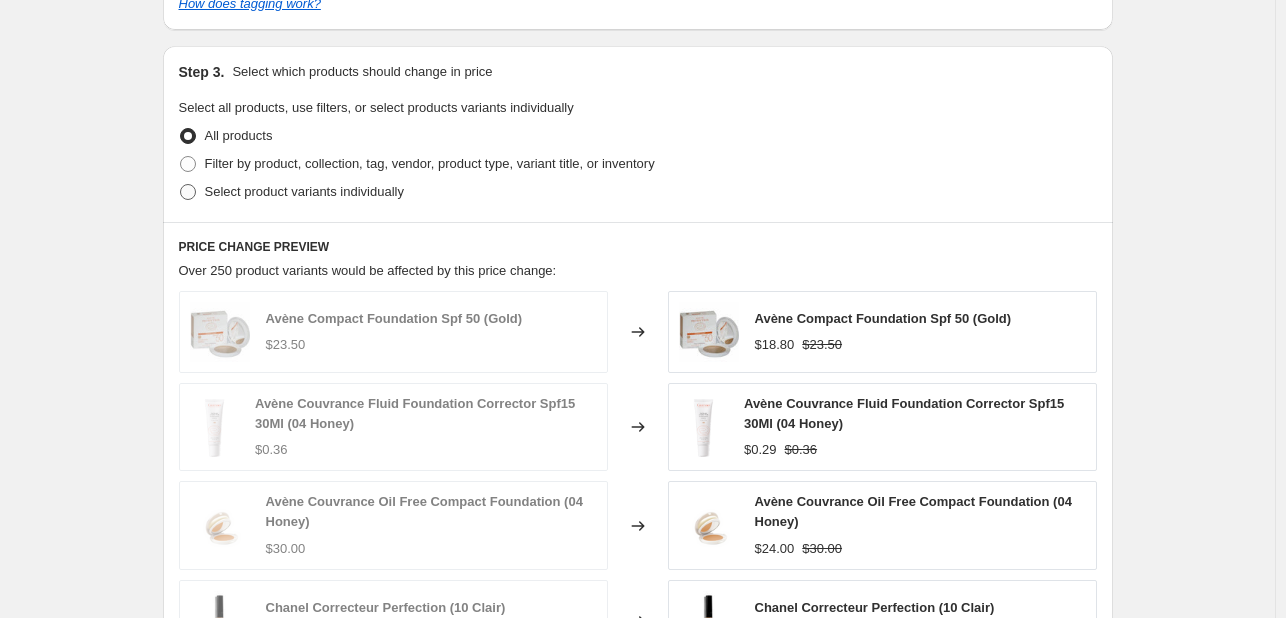 click on "Select product variants individually" at bounding box center (304, 191) 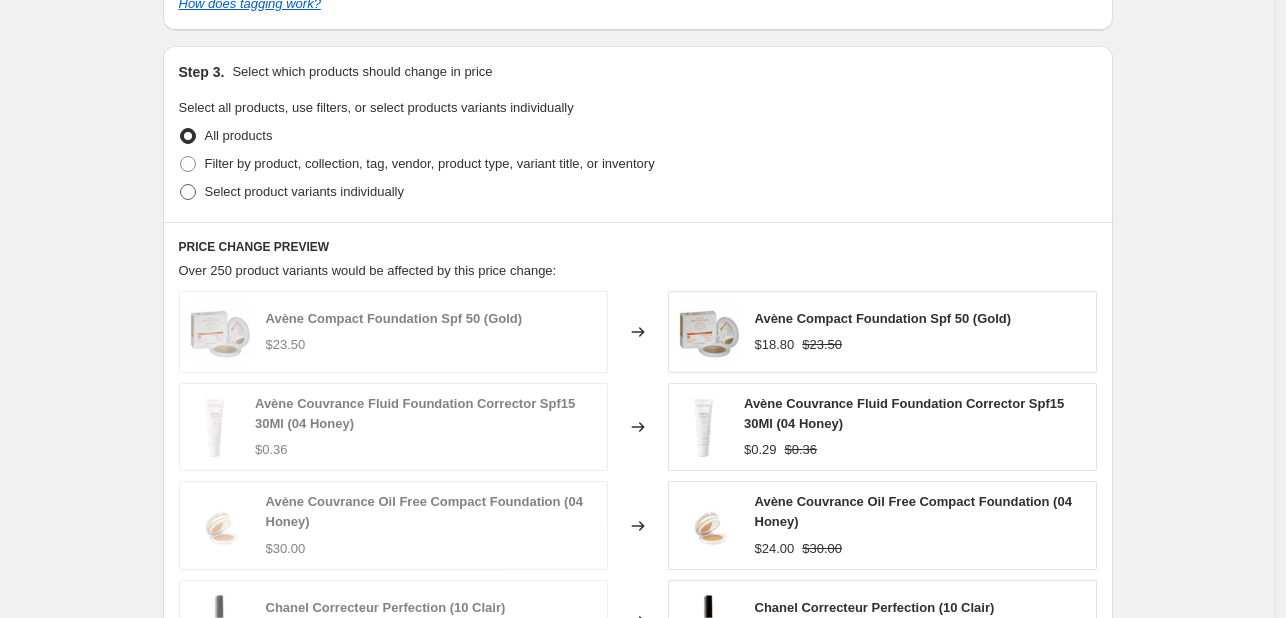 radio on "true" 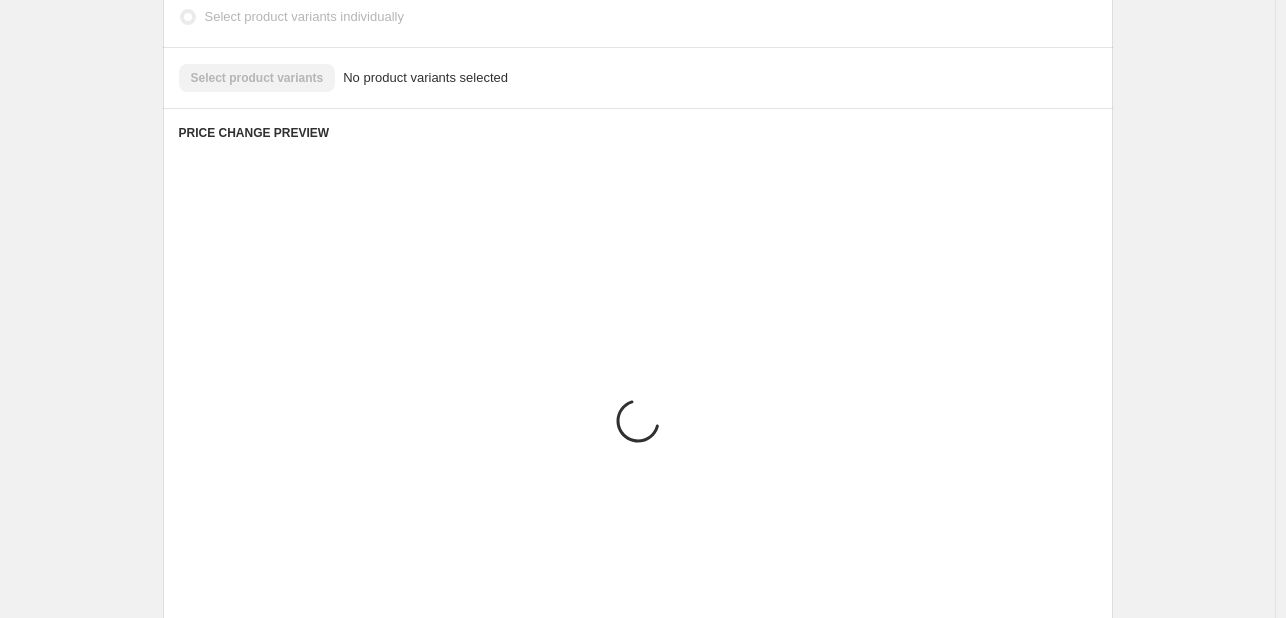 scroll, scrollTop: 1050, scrollLeft: 0, axis: vertical 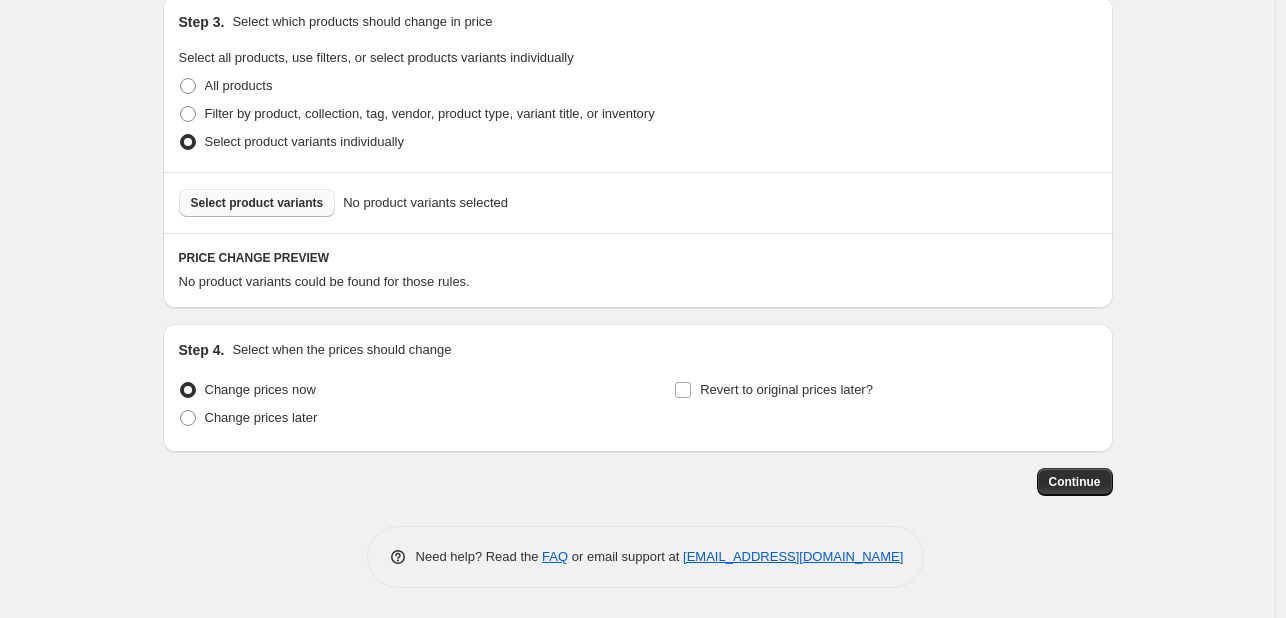 click on "Select product variants" at bounding box center (257, 203) 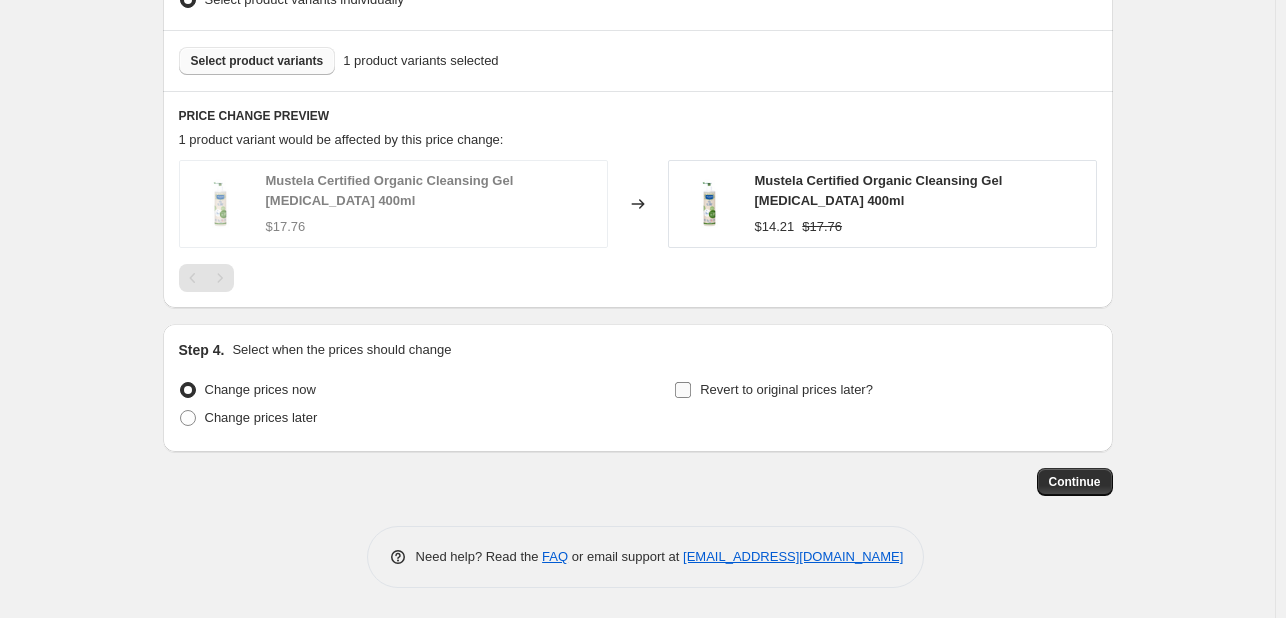 click on "Revert to original prices later?" at bounding box center [786, 389] 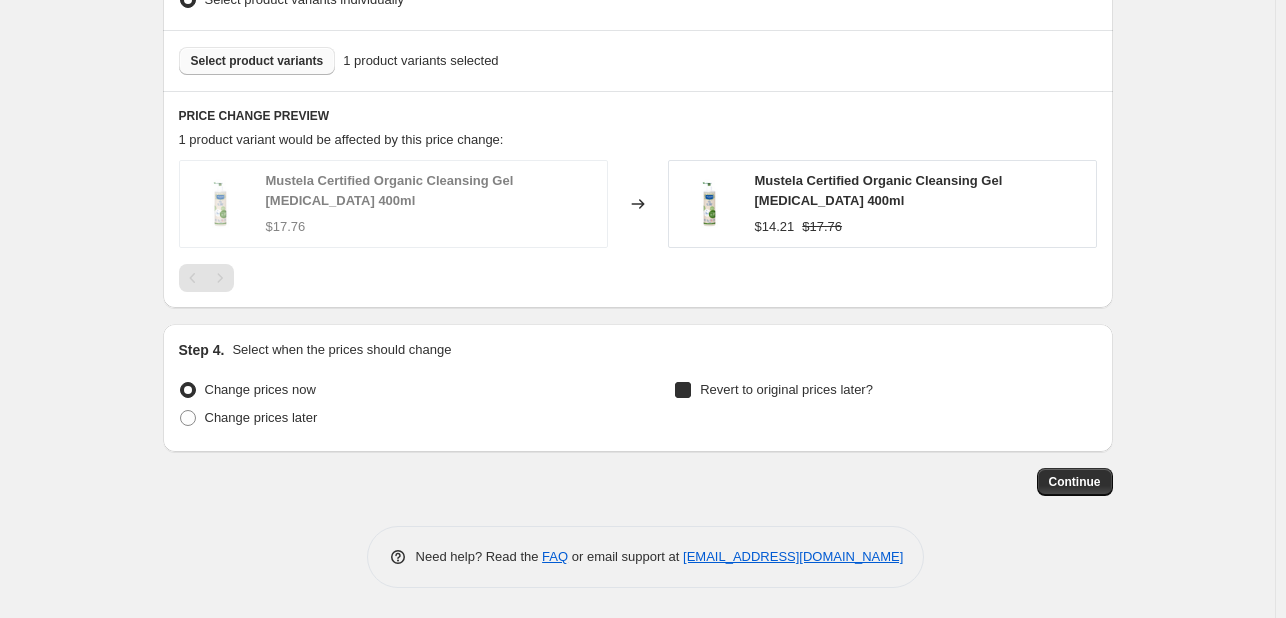 checkbox on "true" 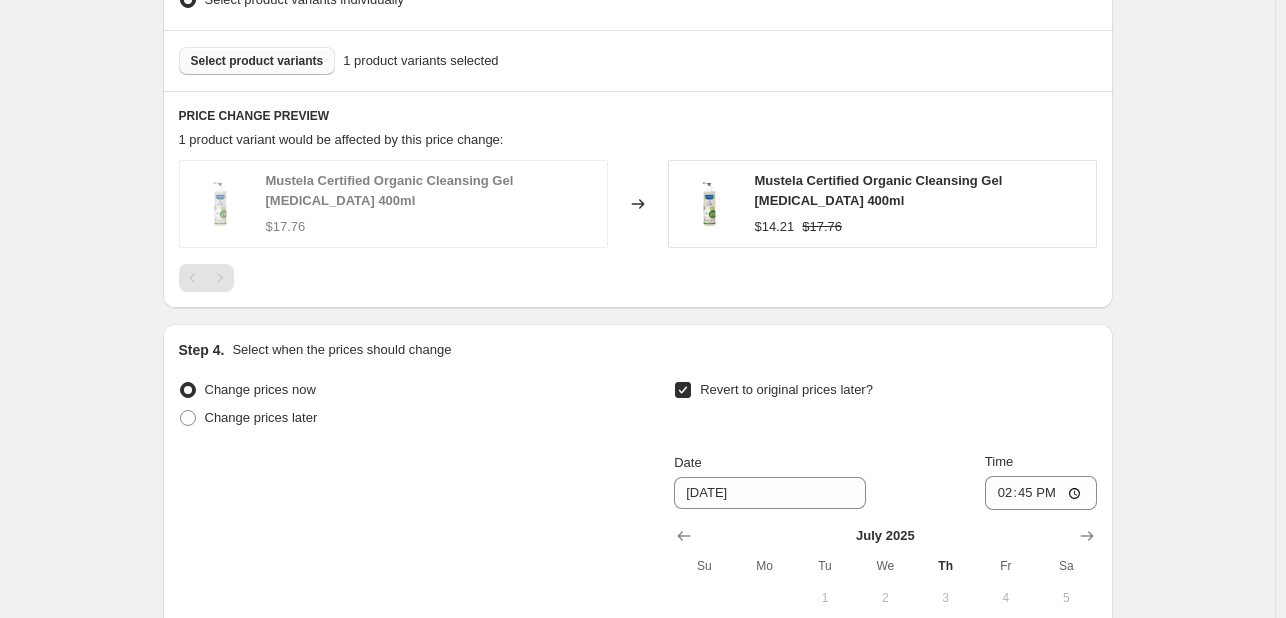 scroll, scrollTop: 1534, scrollLeft: 0, axis: vertical 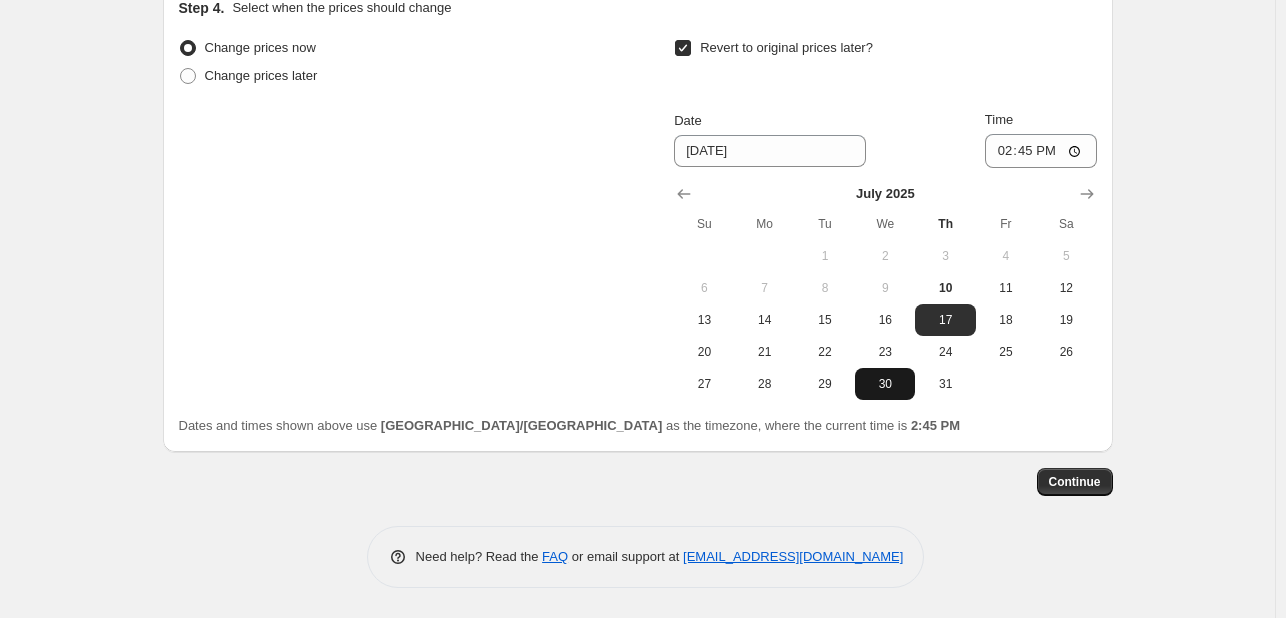 click on "30" at bounding box center (885, 384) 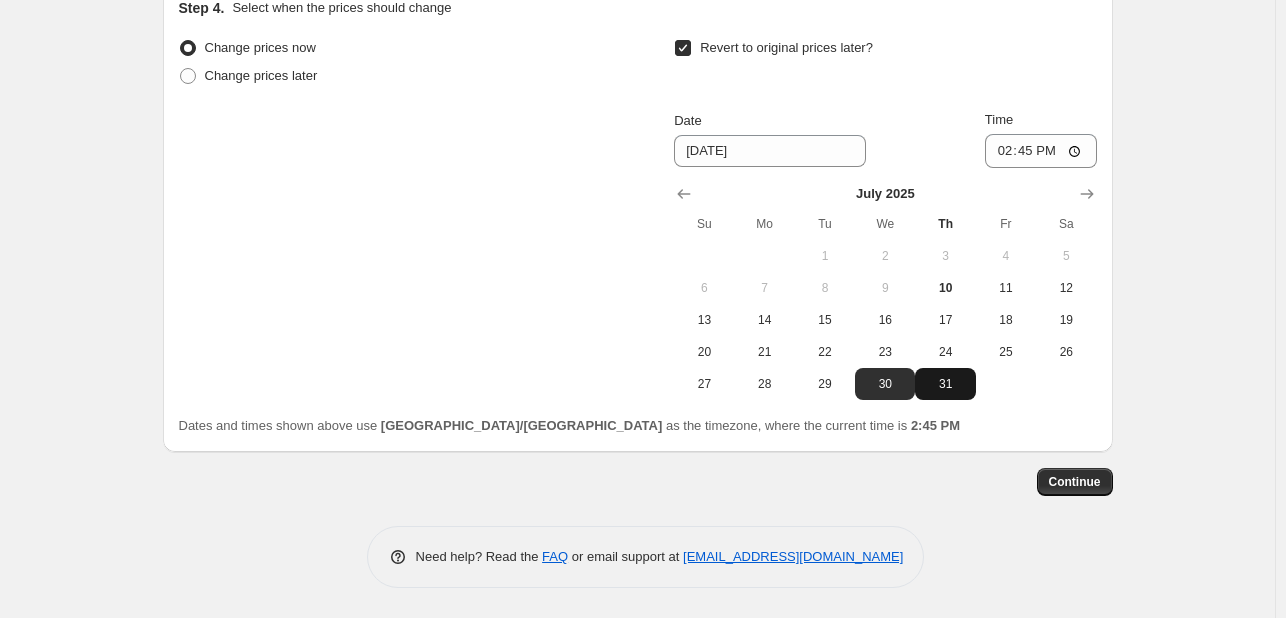 click on "31" at bounding box center [945, 384] 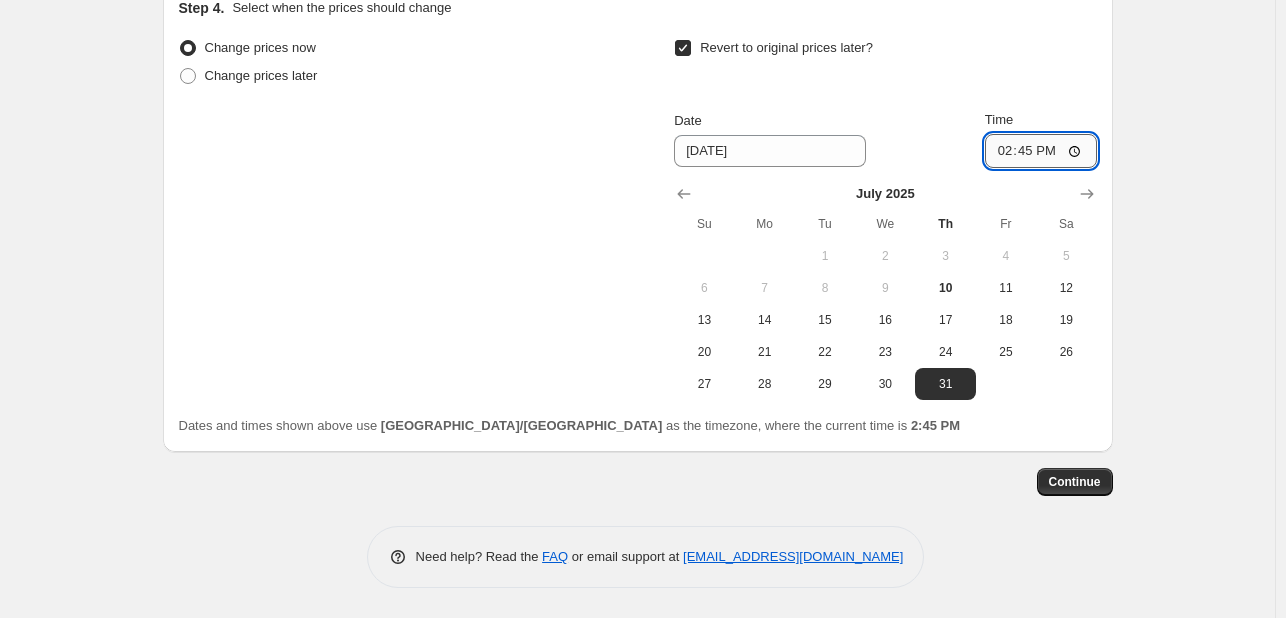 click on "14:45" at bounding box center (1041, 151) 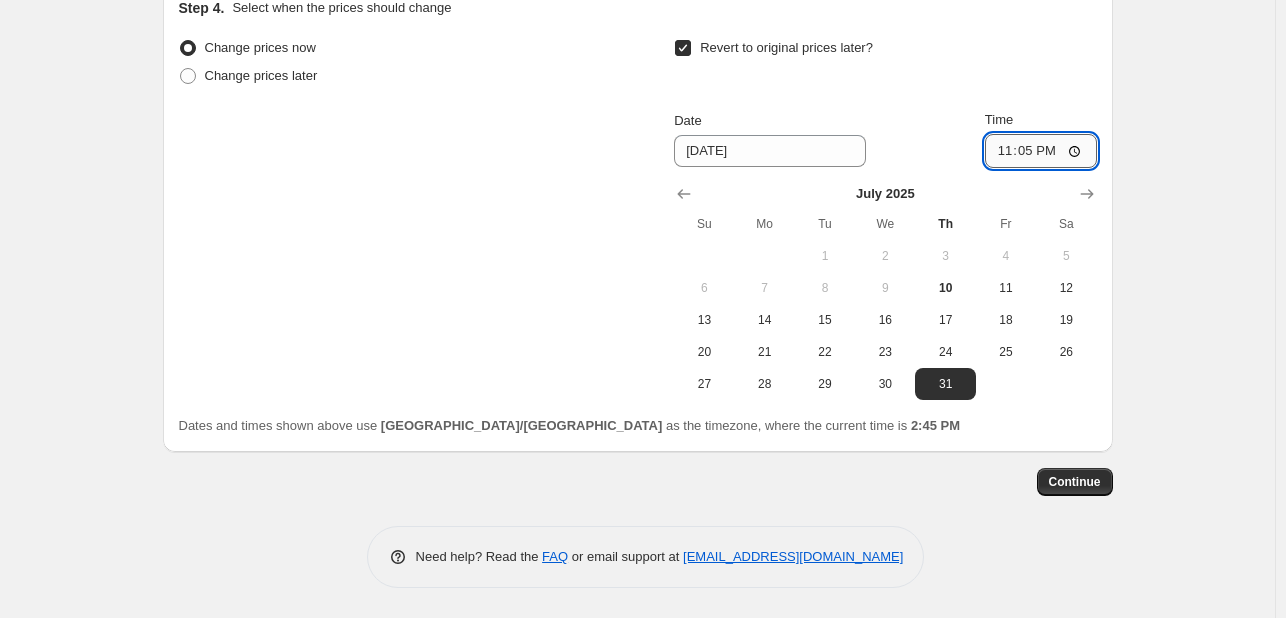 type on "23:55" 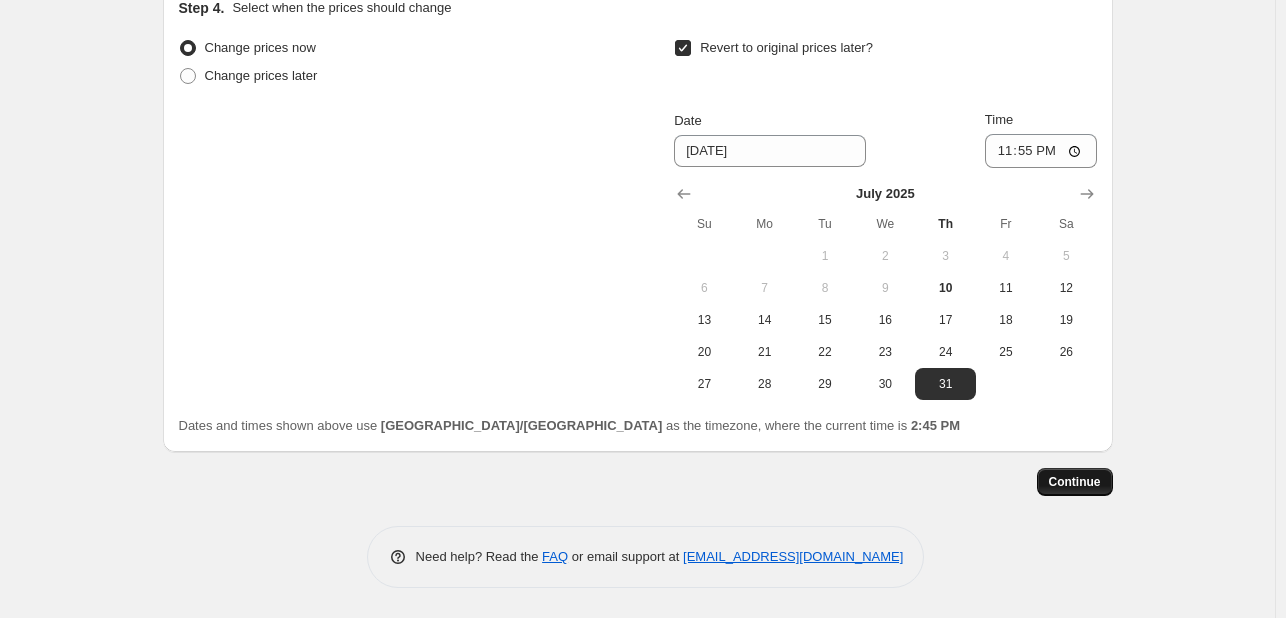 click on "Continue" at bounding box center (1075, 482) 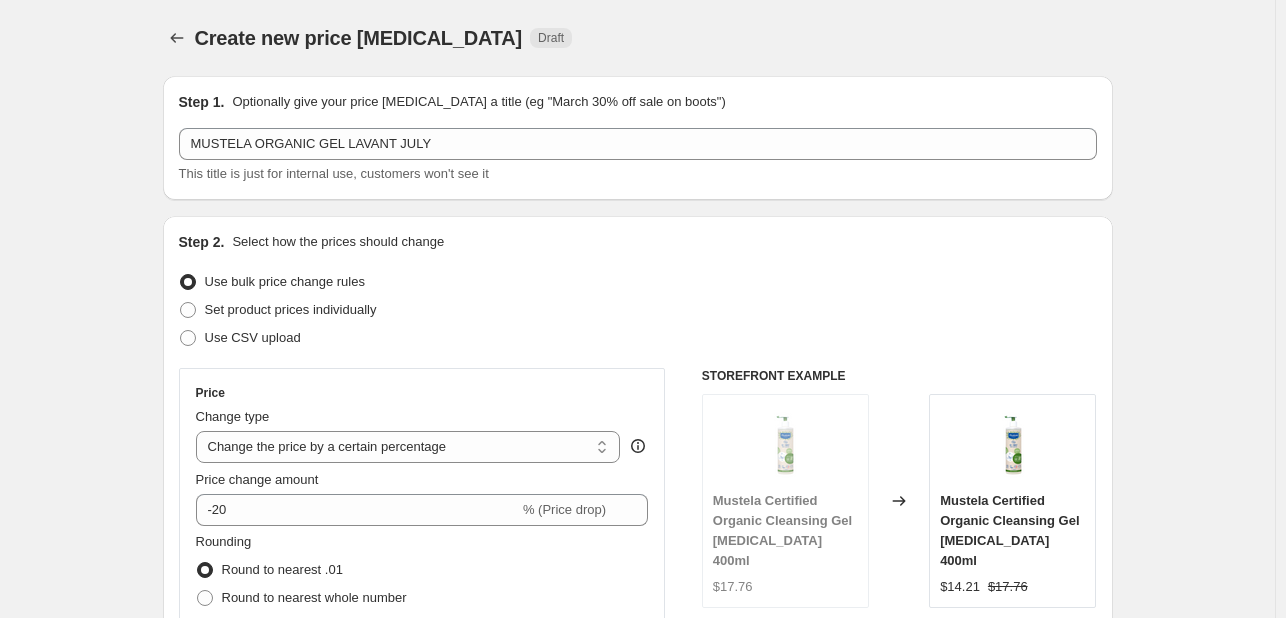 scroll, scrollTop: 1534, scrollLeft: 0, axis: vertical 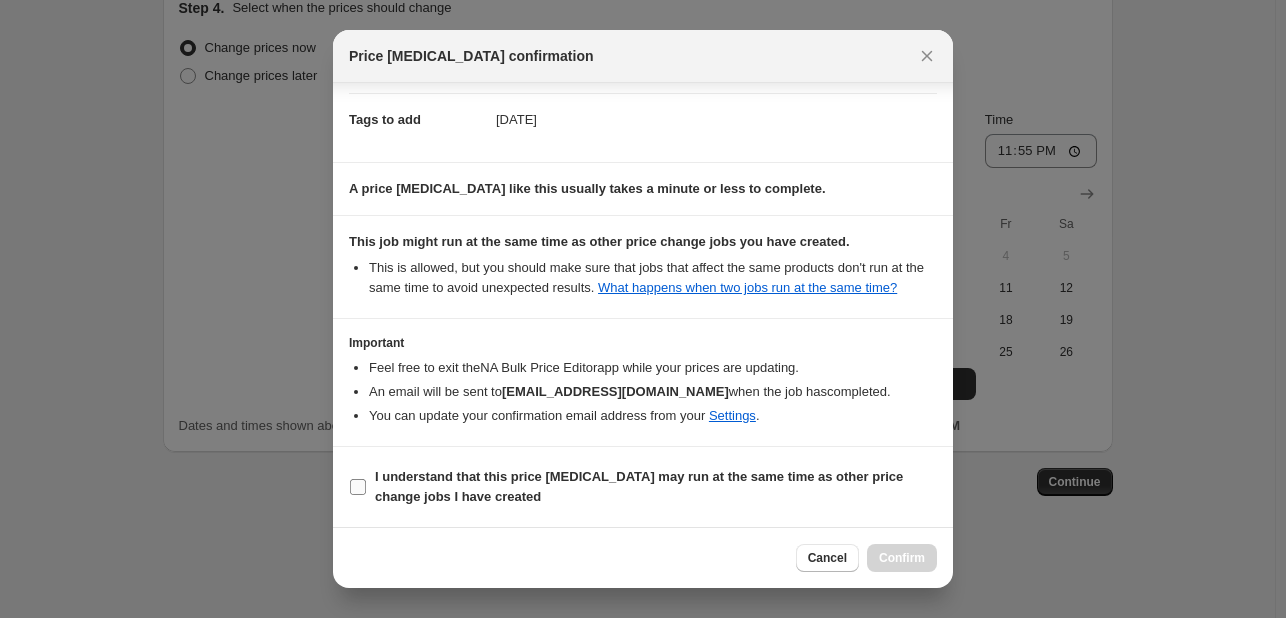 click on "I understand that this price [MEDICAL_DATA] may run at the same time as other price change jobs I have created" at bounding box center (639, 486) 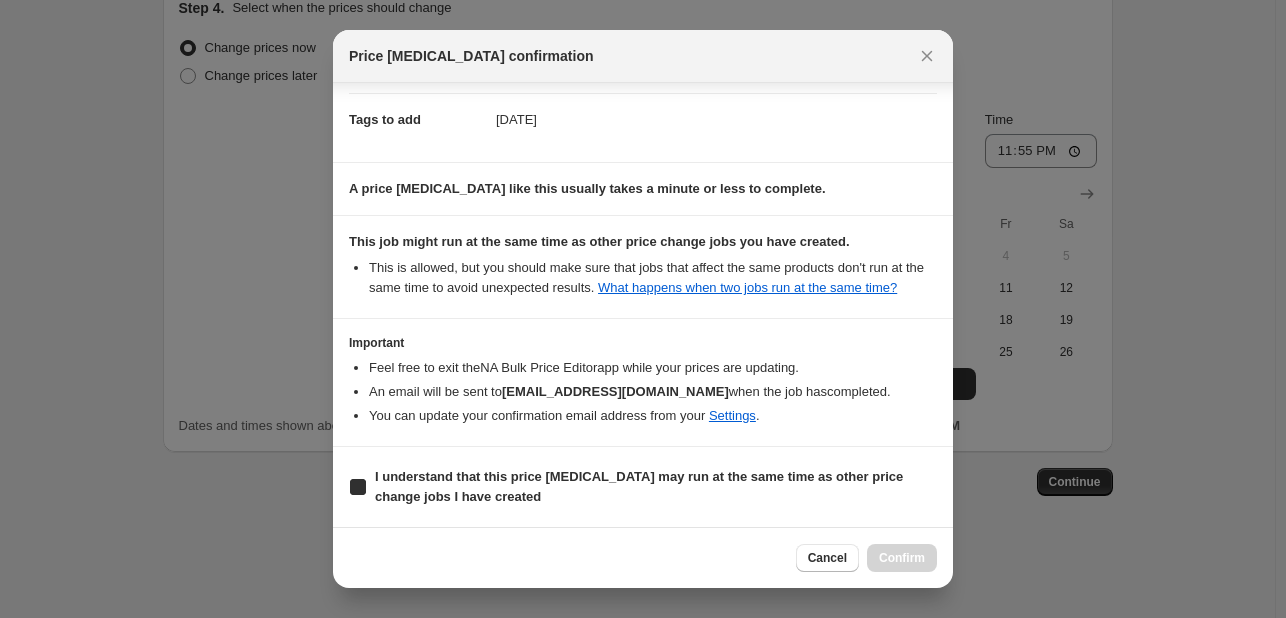 checkbox on "true" 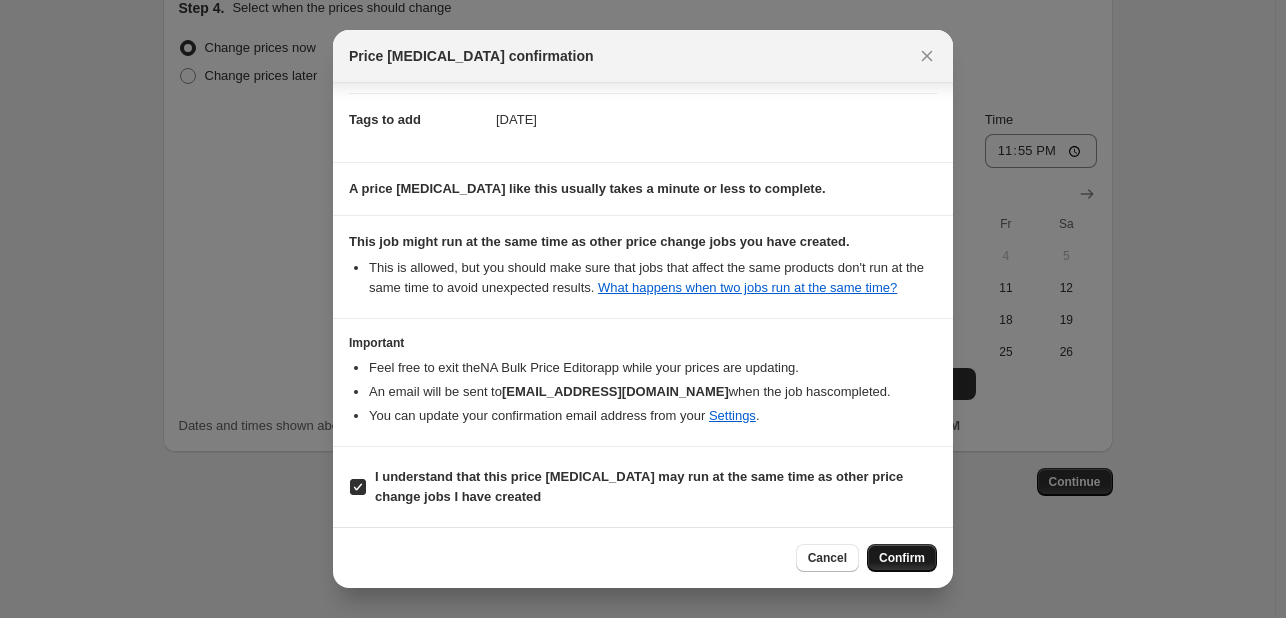 click on "Confirm" at bounding box center (902, 558) 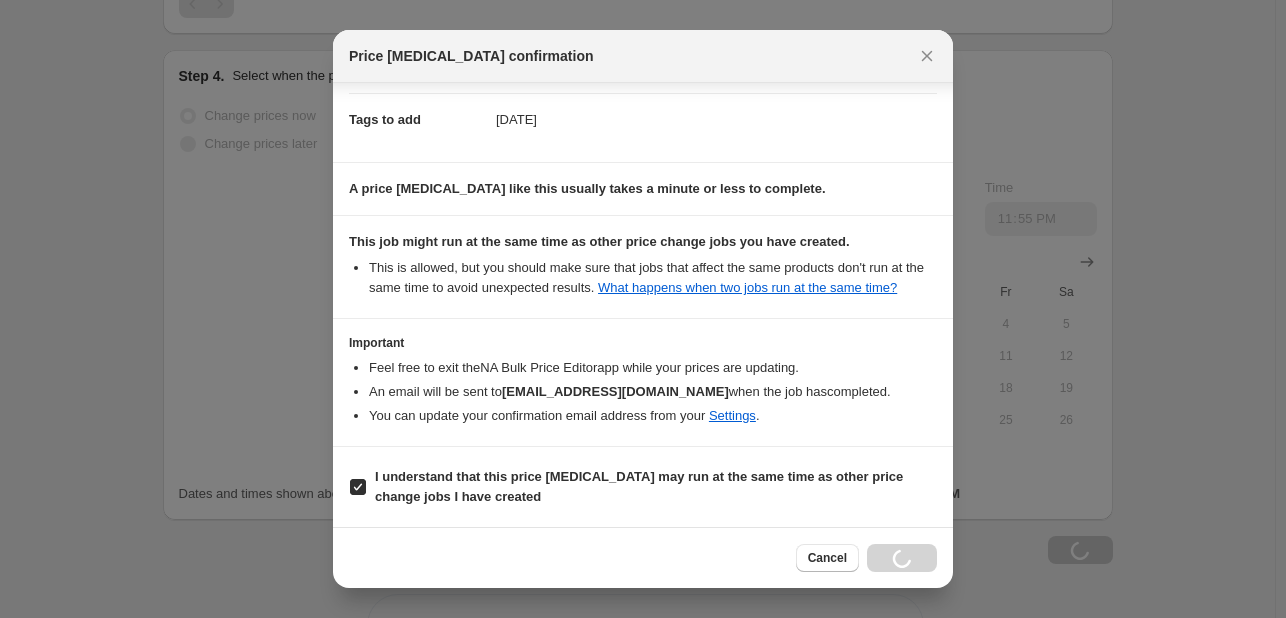 scroll, scrollTop: 1602, scrollLeft: 0, axis: vertical 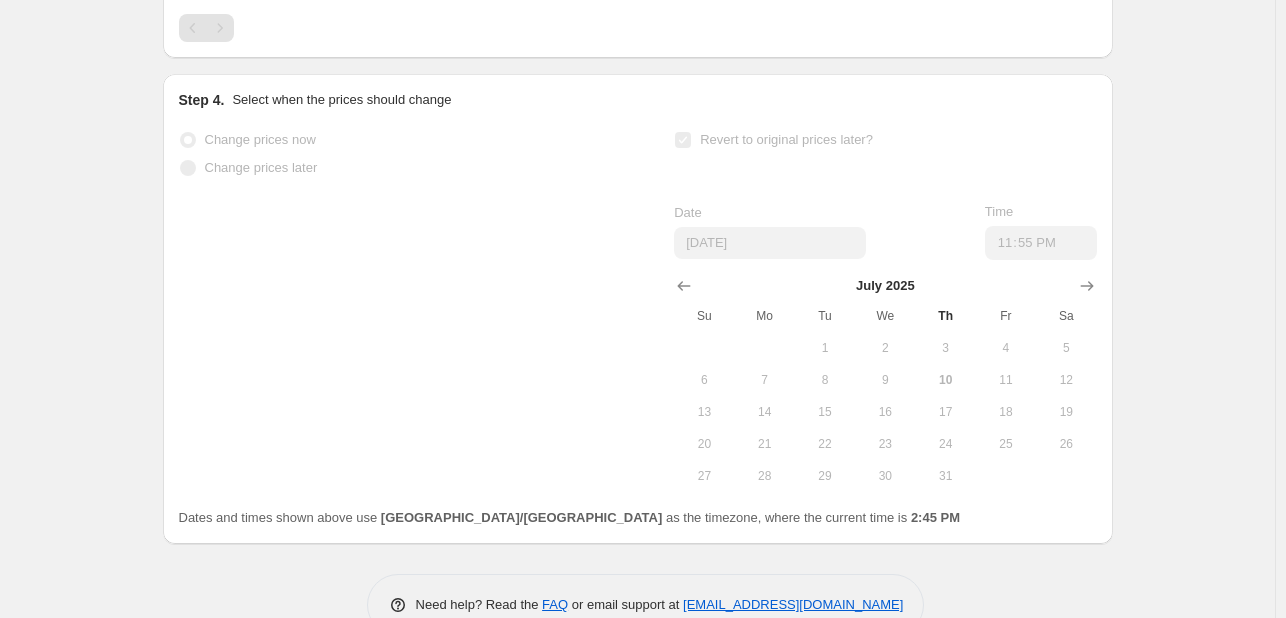 select on "percentage" 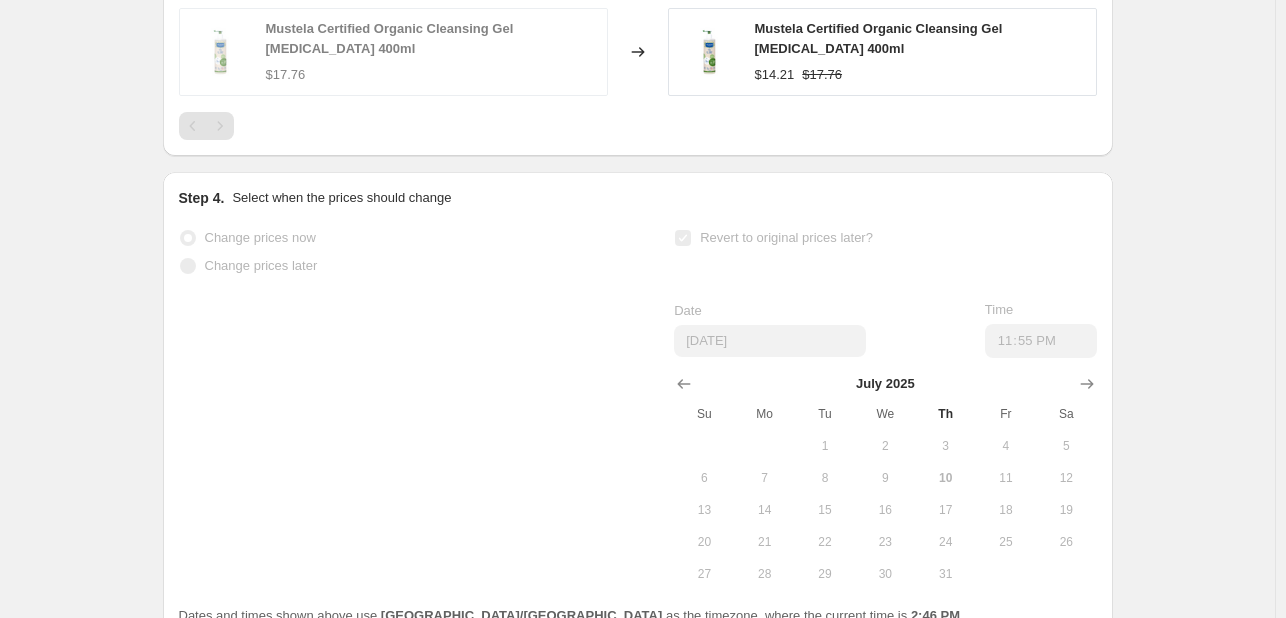 scroll, scrollTop: 0, scrollLeft: 0, axis: both 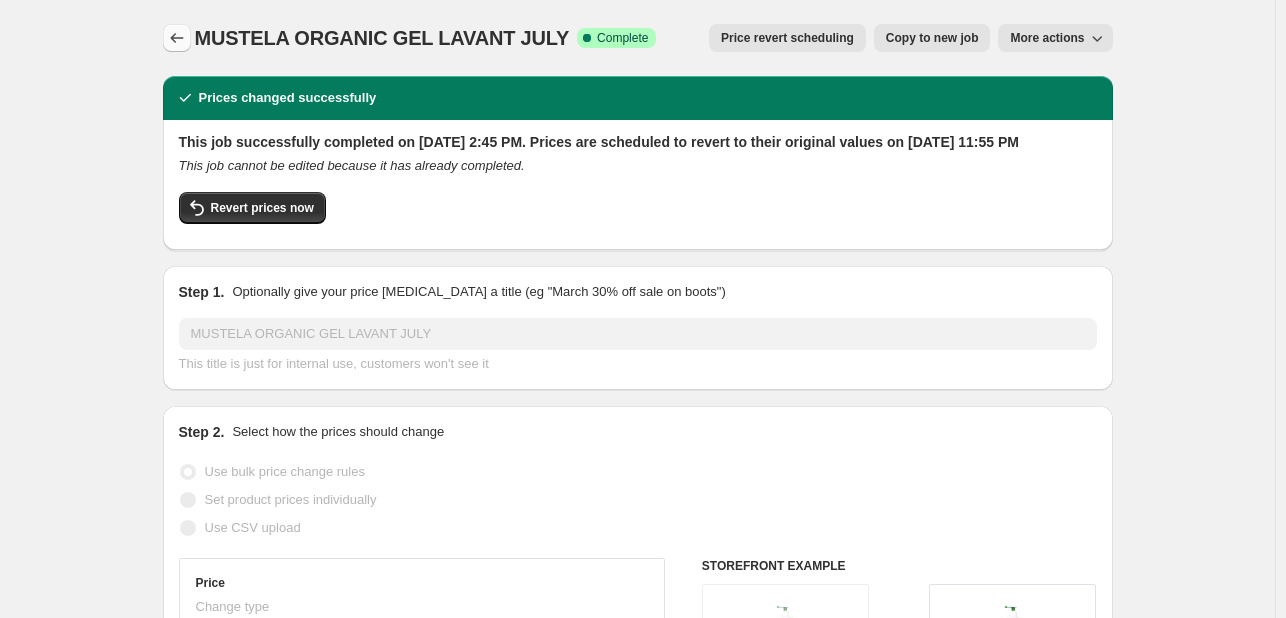 click 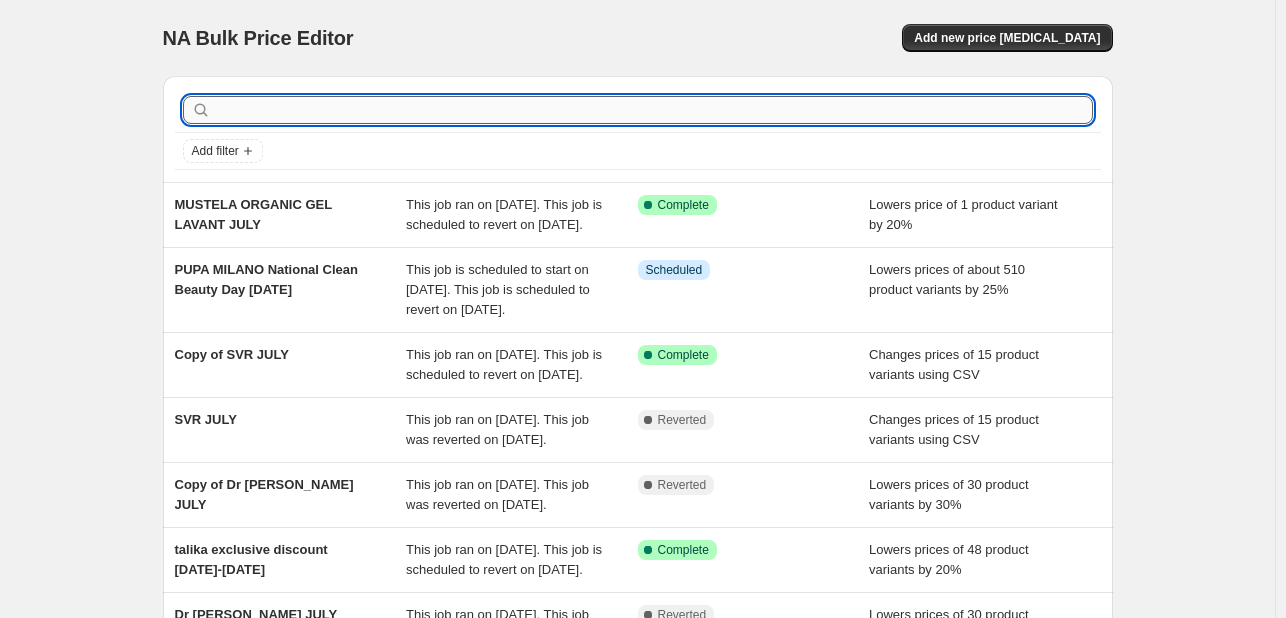 click at bounding box center (654, 110) 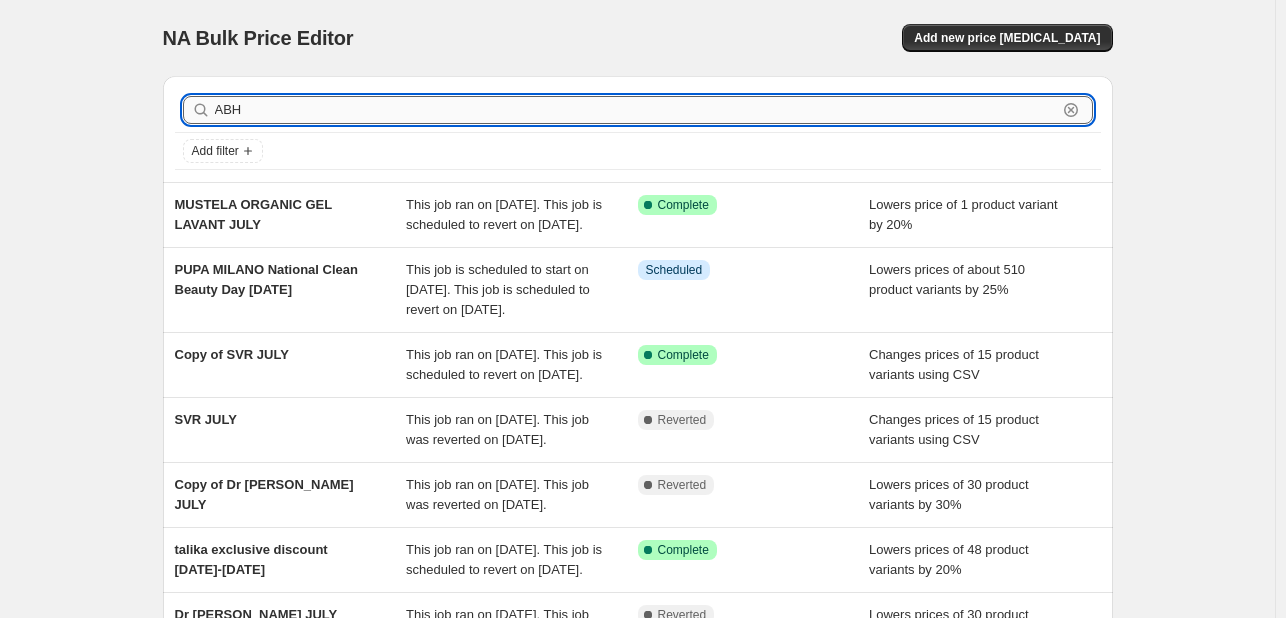 type on "ABH" 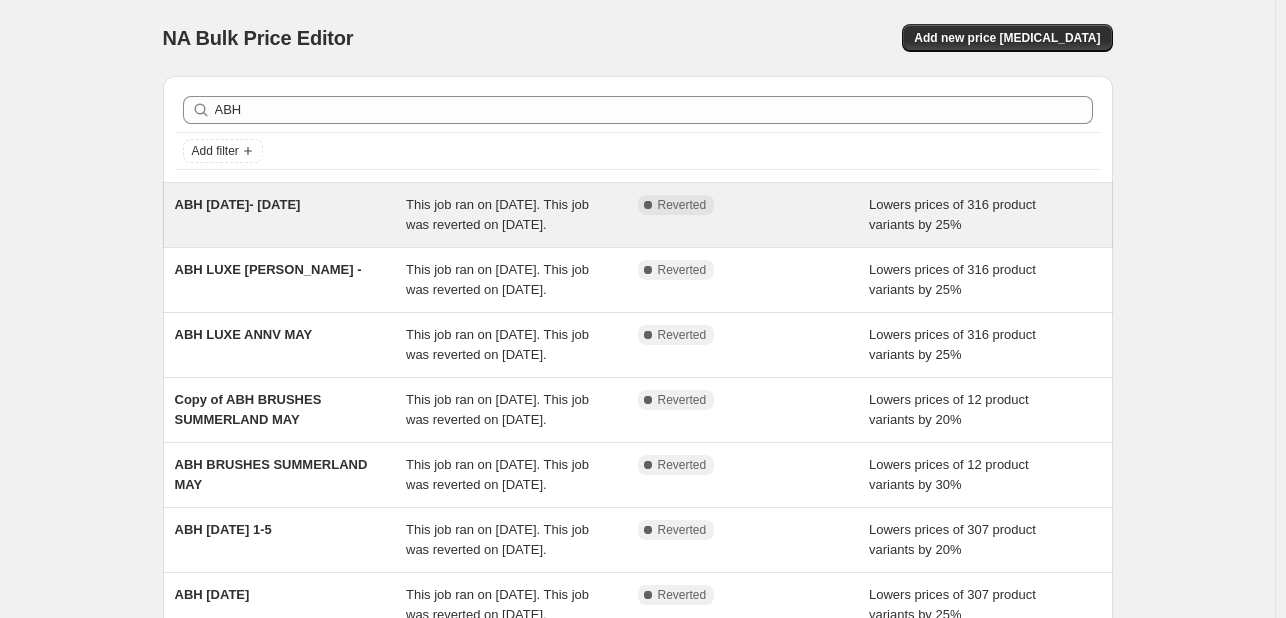click on "This job ran on [DATE]. This job was reverted on [DATE]." at bounding box center [497, 214] 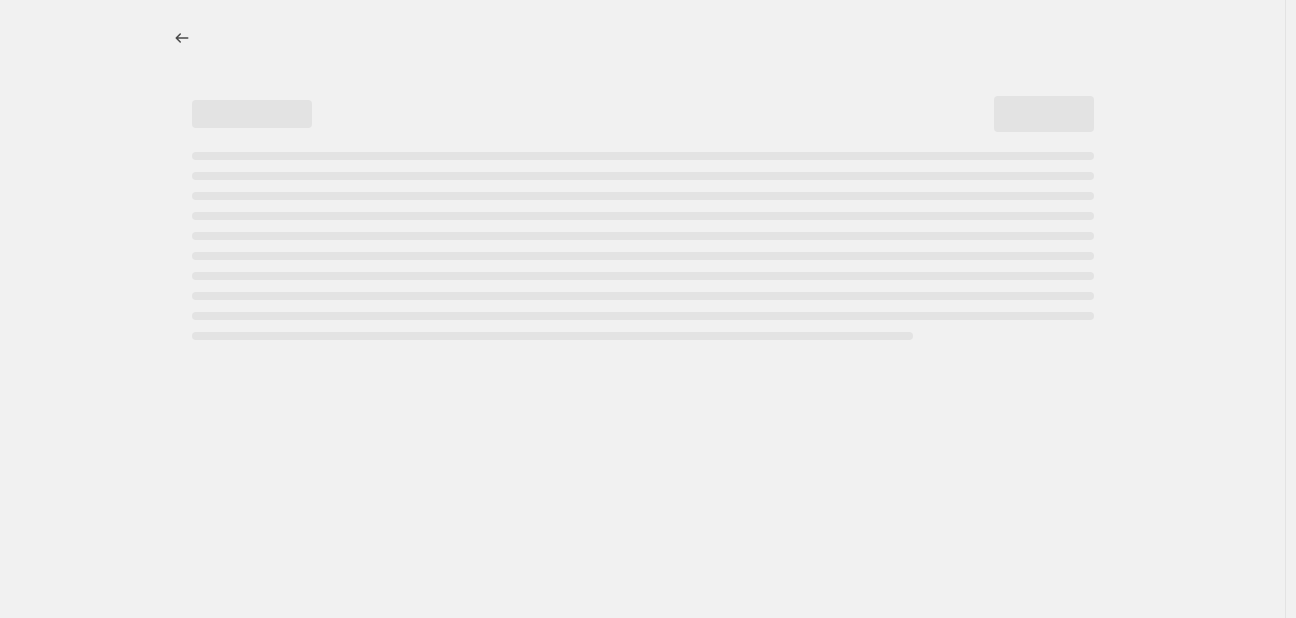 select on "percentage" 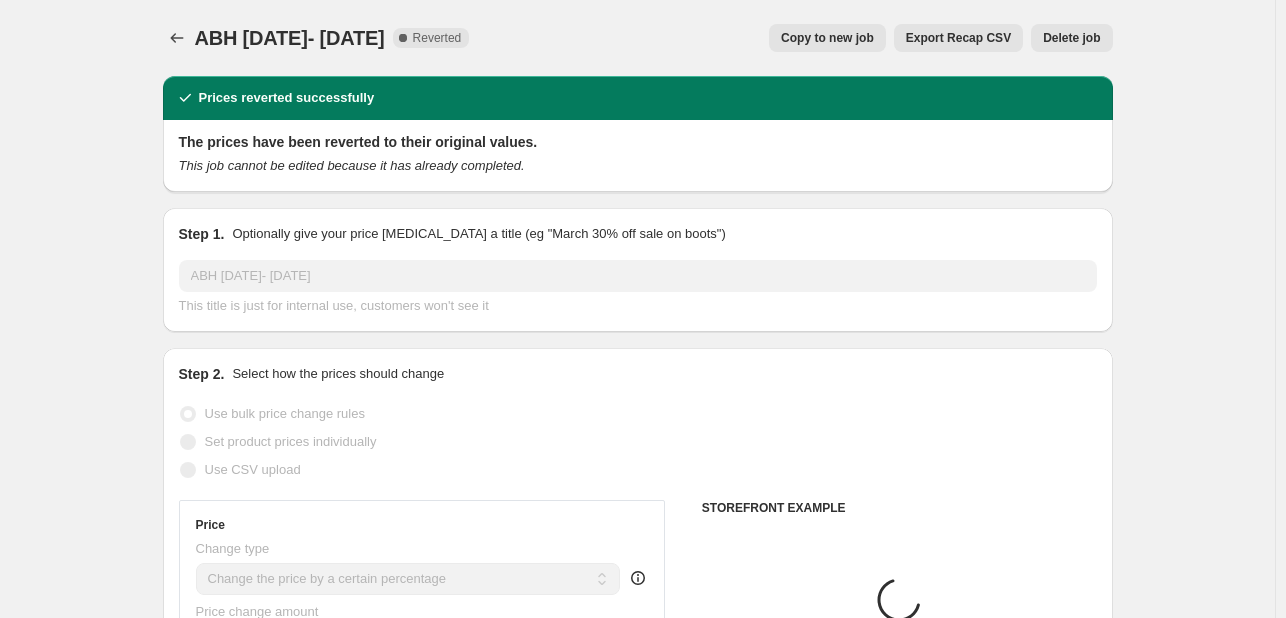 click on "Copy to new job" at bounding box center (827, 38) 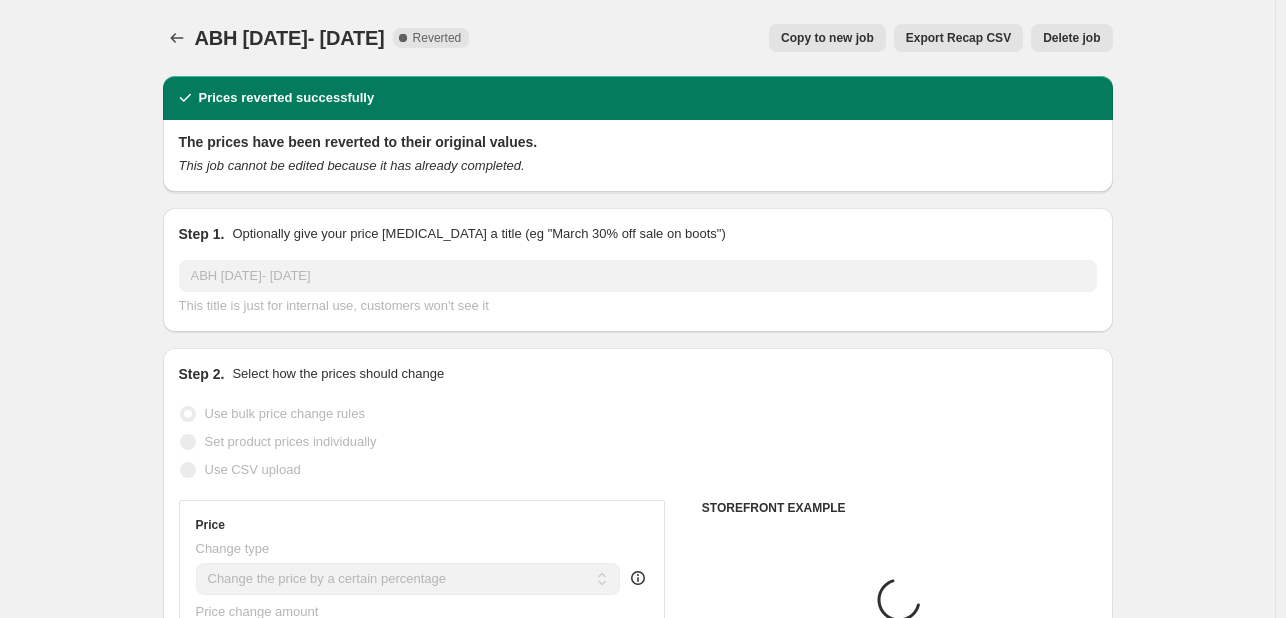 select on "percentage" 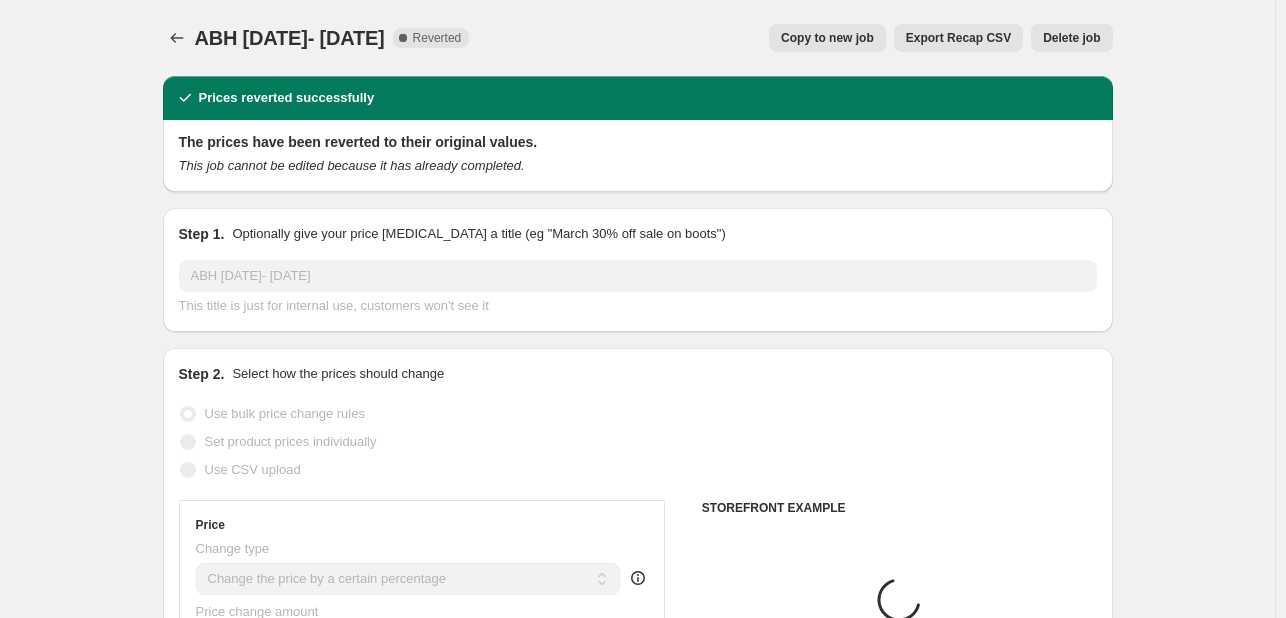 select on "tag" 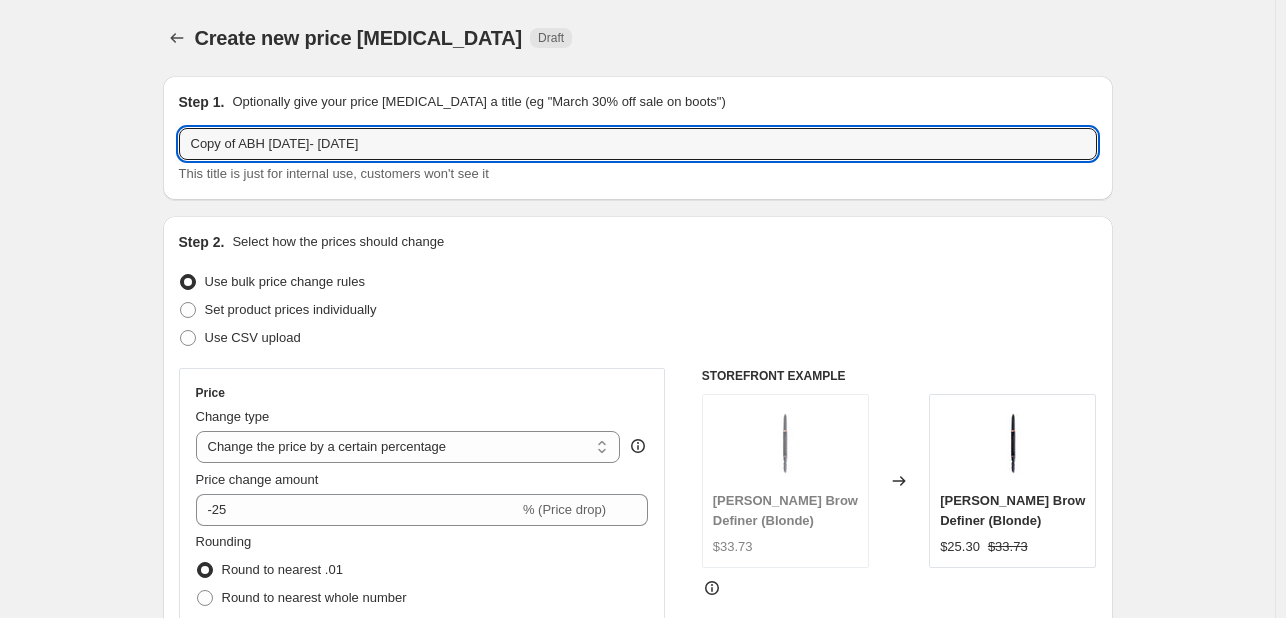 drag, startPoint x: 244, startPoint y: 141, endPoint x: 102, endPoint y: 148, distance: 142.17242 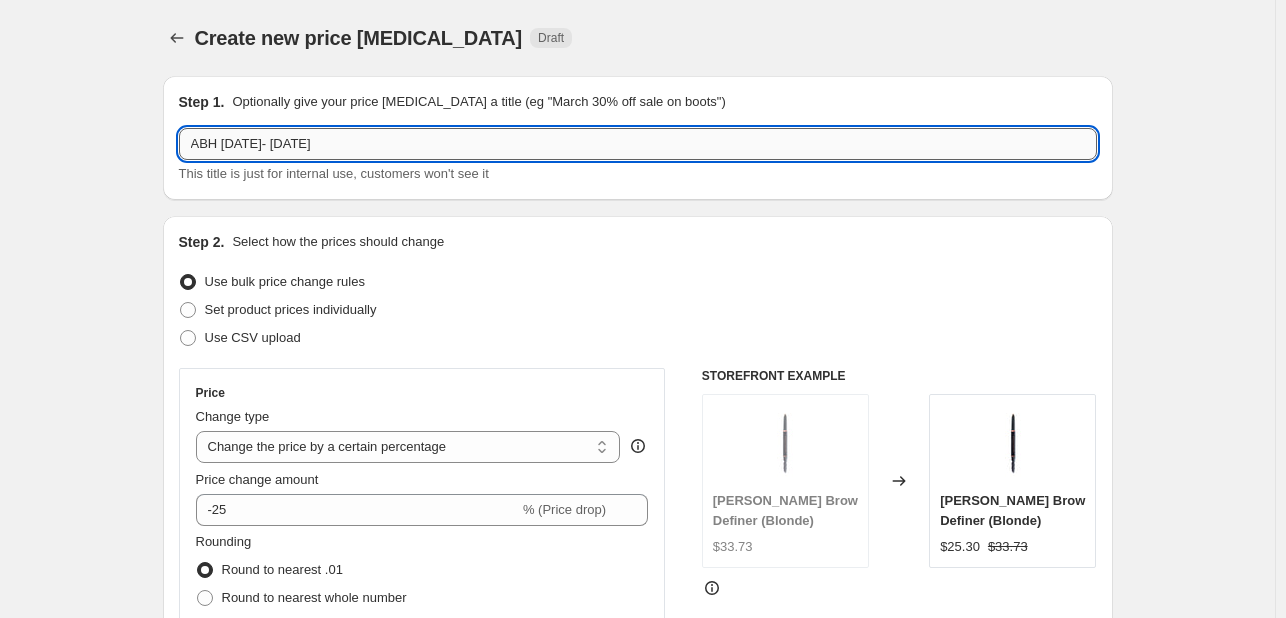 drag, startPoint x: 222, startPoint y: 145, endPoint x: 412, endPoint y: 131, distance: 190.51509 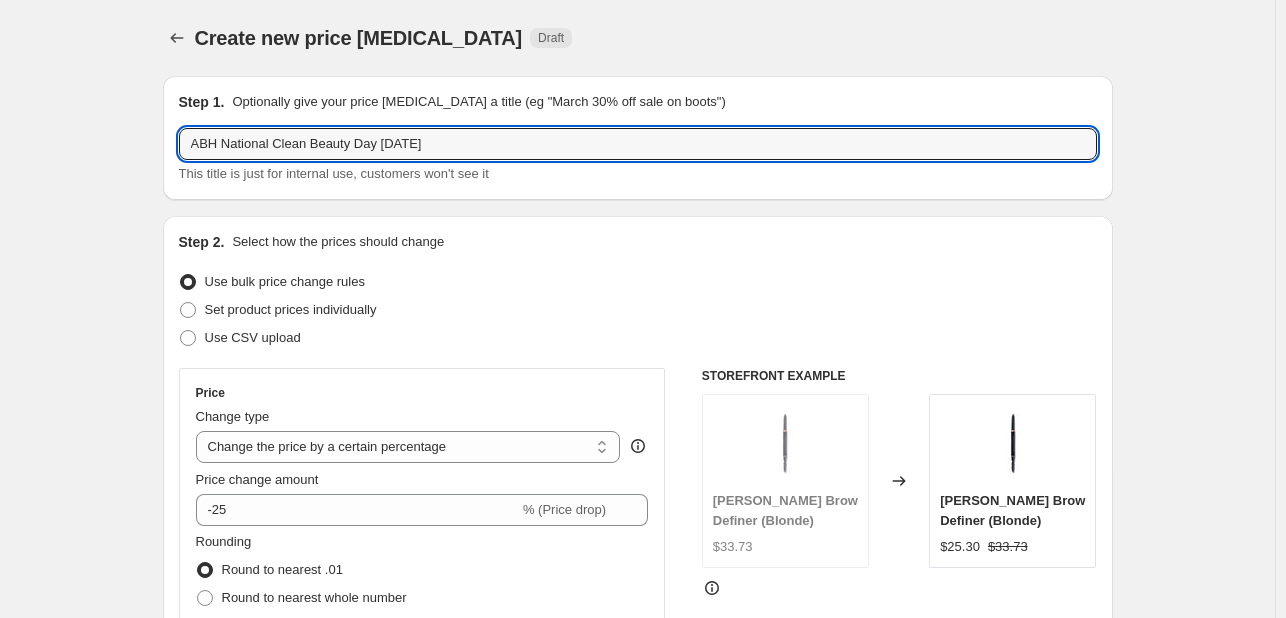 type on "ABH National Clean Beauty Day [DATE]" 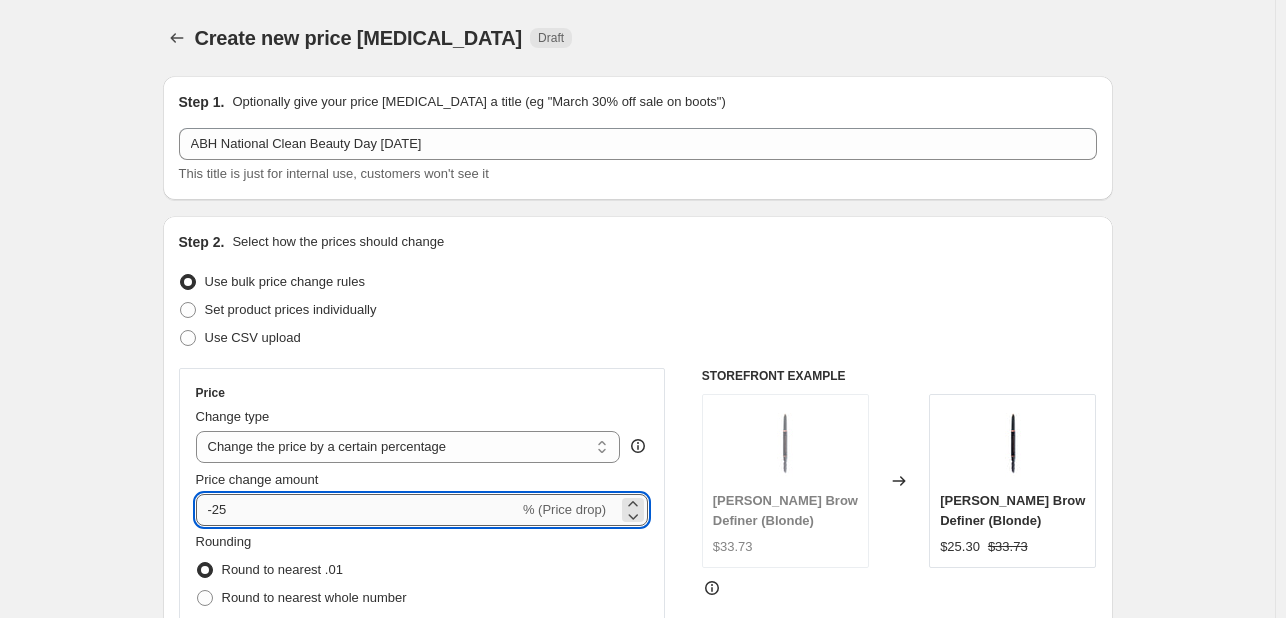 click on "-25" at bounding box center [357, 510] 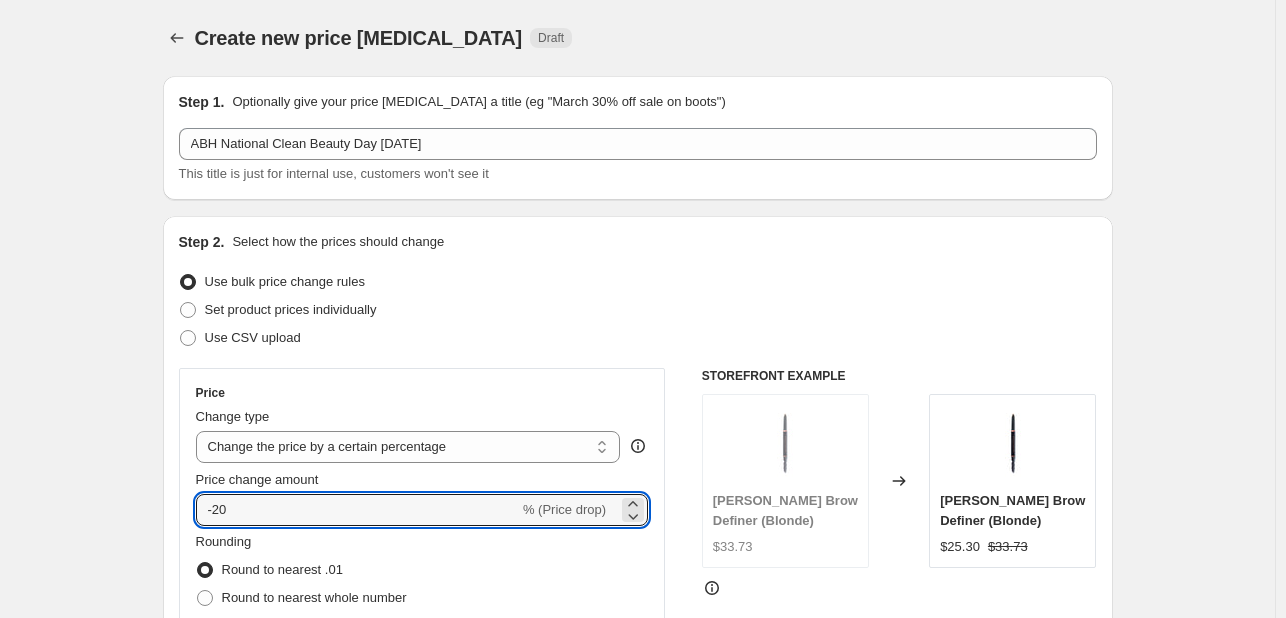 type on "-20" 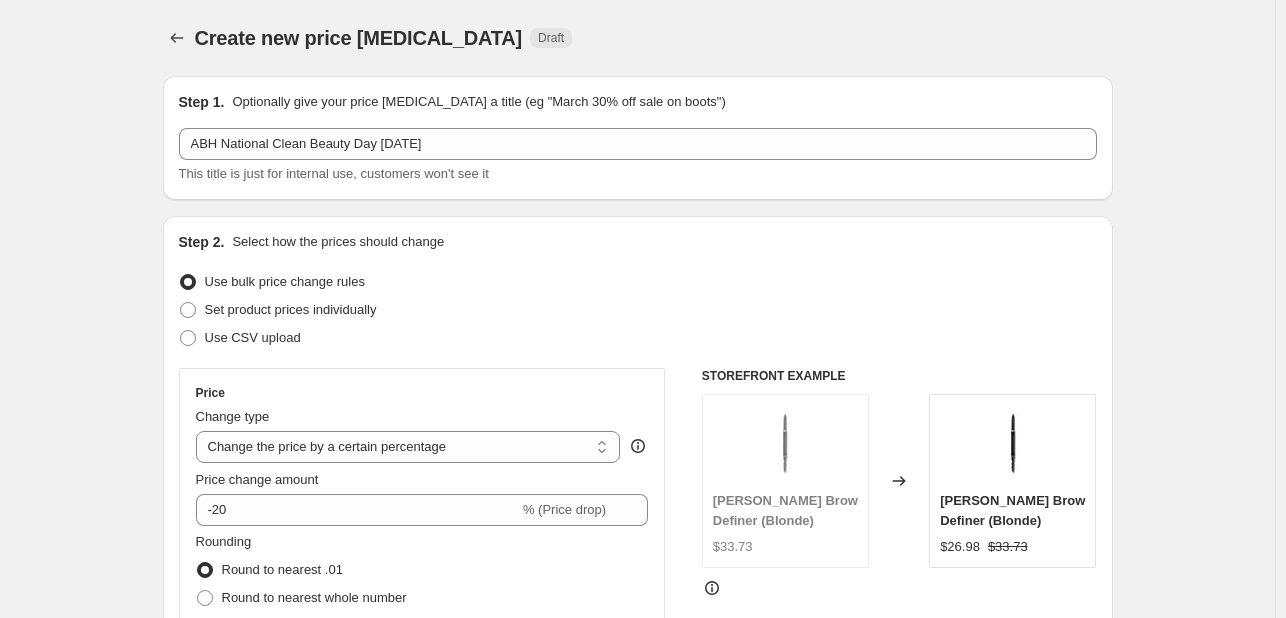 click on "Step 1. Optionally give your price [MEDICAL_DATA] a title (eg "March 30% off sale on boots") ABH National Clean Beauty Day [DATE] This title is just for internal use, customers won't see it Step 2. Select how the prices should change Use bulk price change rules Set product prices individually Use CSV upload Price Change type Change the price to a certain amount Change the price by a certain amount Change the price by a certain percentage Change the price to the current compare at price (price before sale) Change the price by a certain amount relative to the compare at price Change the price by a certain percentage relative to the compare at price Don't change the price Change the price by a certain percentage relative to the cost per item Change price to certain cost margin Change the price by a certain percentage Price change amount -20 % (Price drop) Rounding Round to nearest .01 Round to nearest whole number End prices in .99 End prices in a certain number Show rounding direction options? Compare at price" at bounding box center [630, 1137] 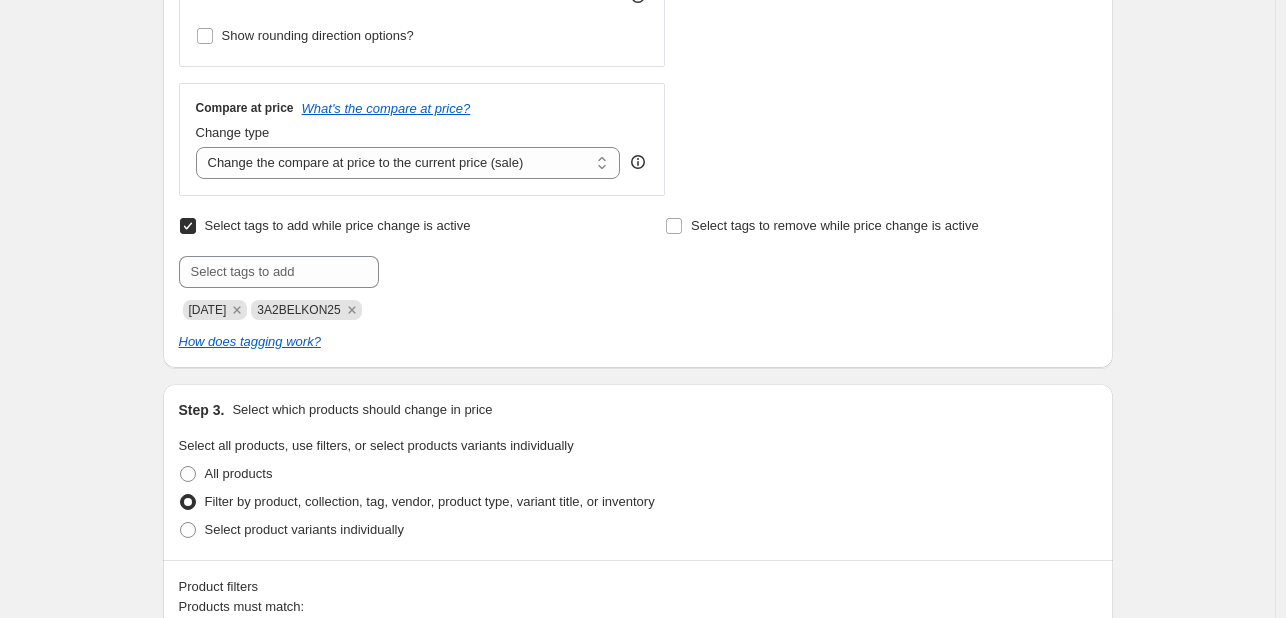 scroll, scrollTop: 700, scrollLeft: 0, axis: vertical 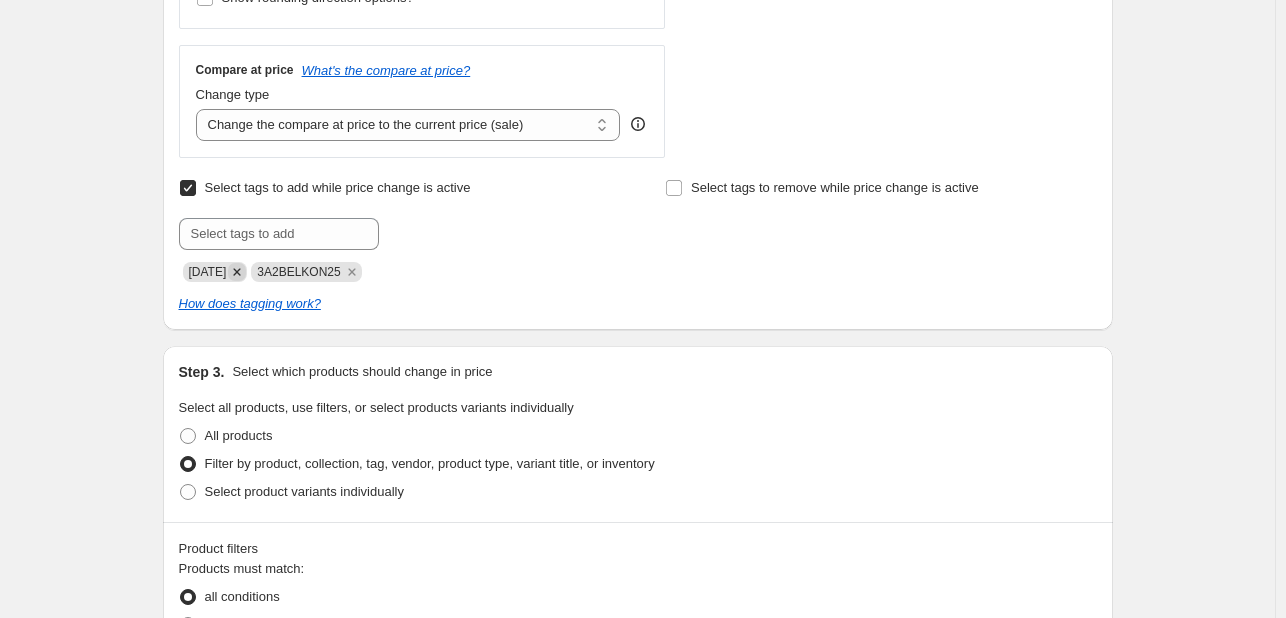 click 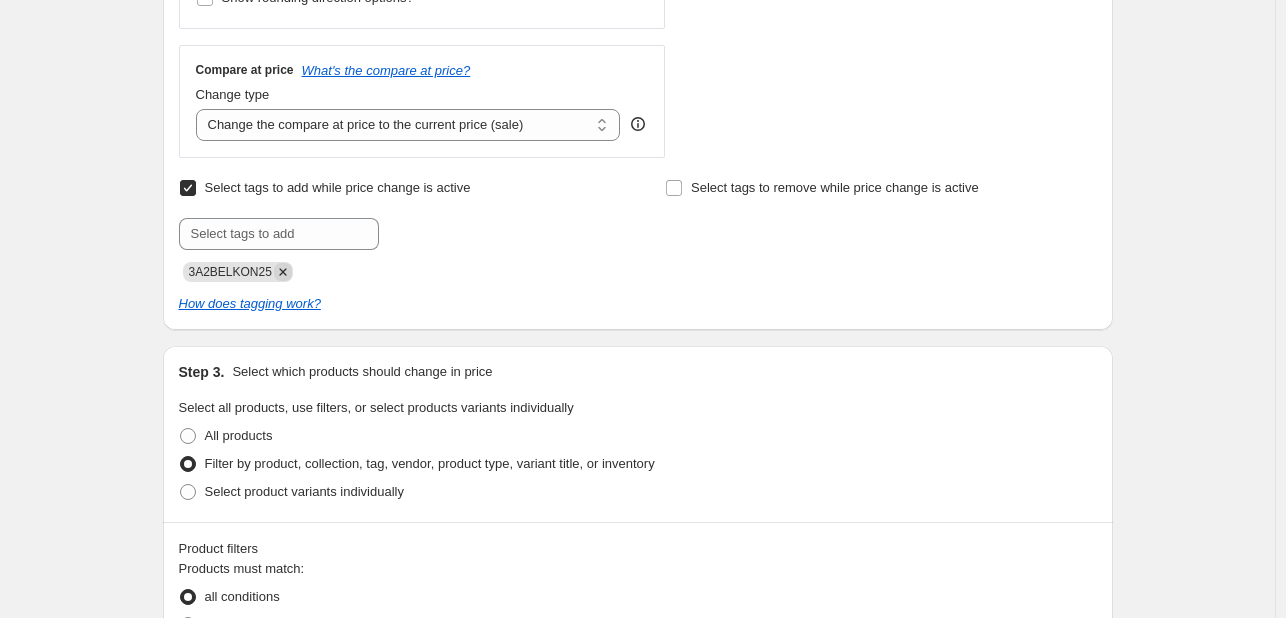 click 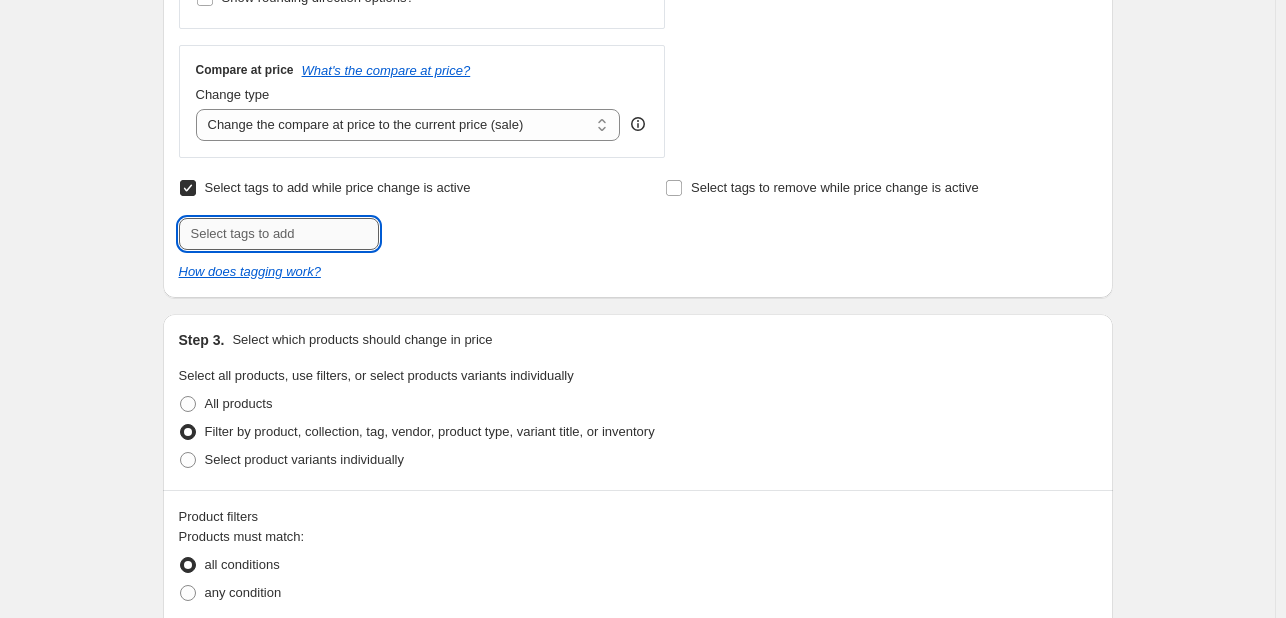 click at bounding box center [279, 234] 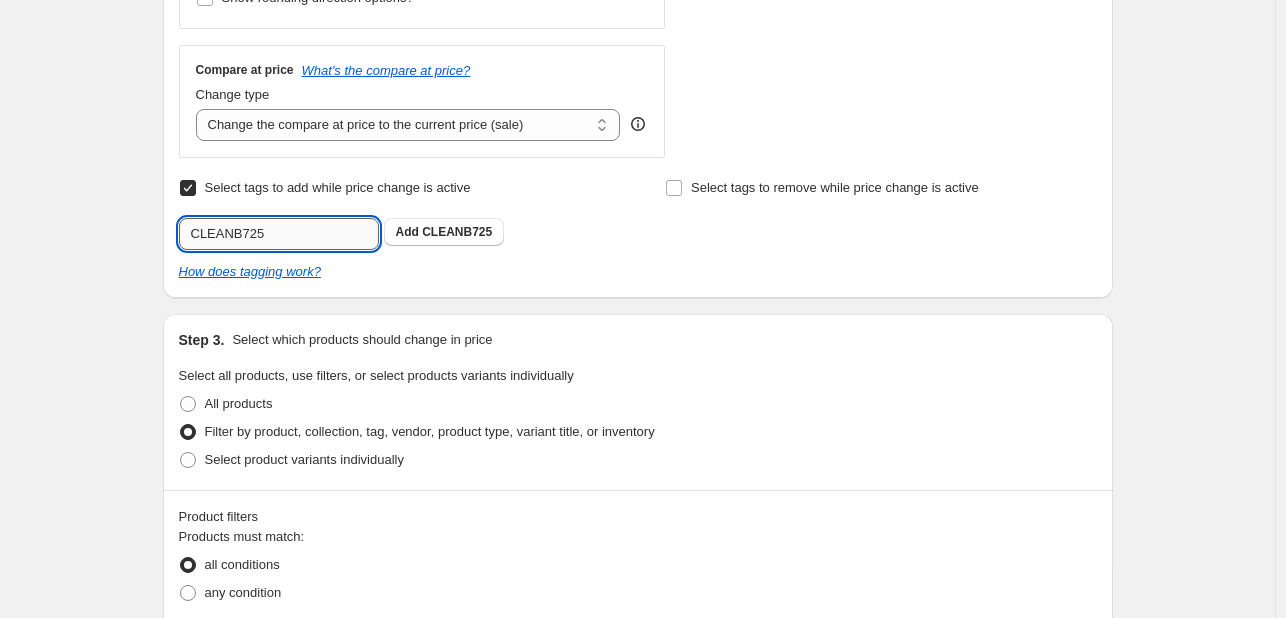 type on "CLEANB725" 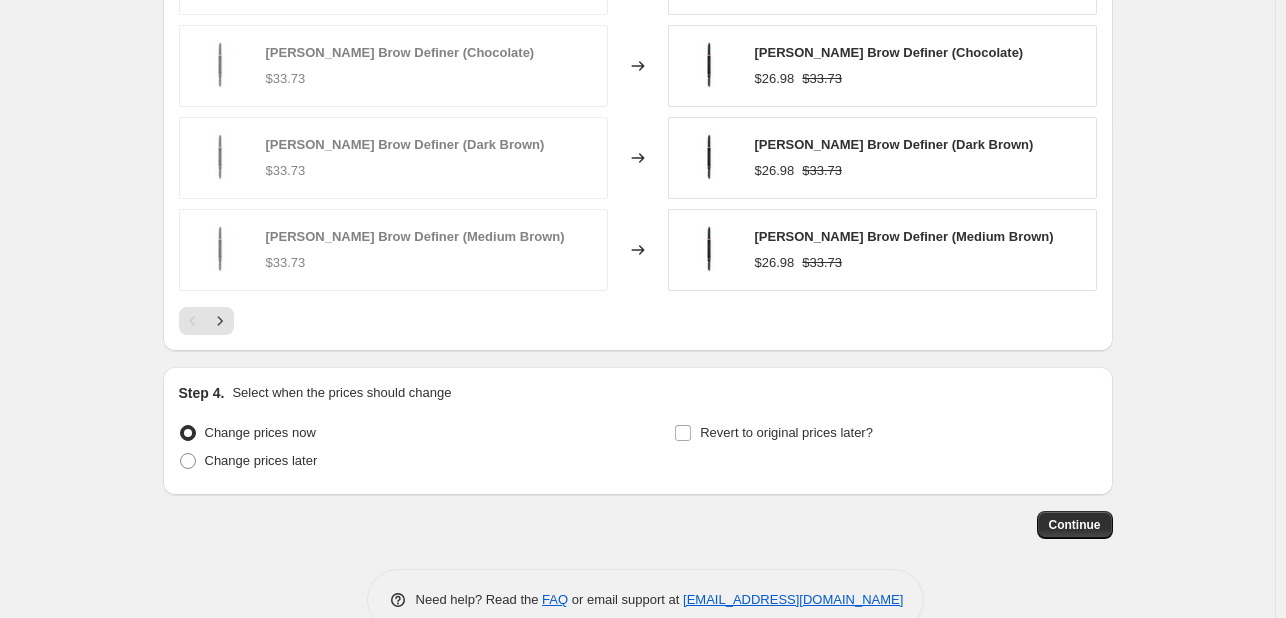 scroll, scrollTop: 1716, scrollLeft: 0, axis: vertical 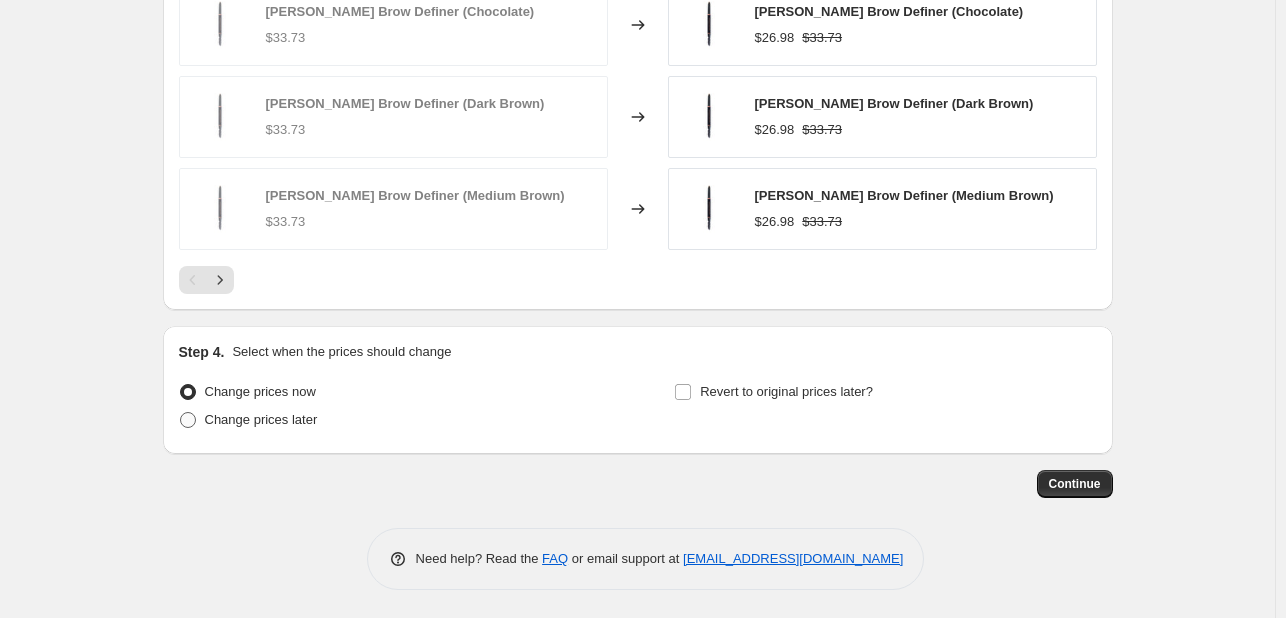 click on "Change prices later" at bounding box center [261, 420] 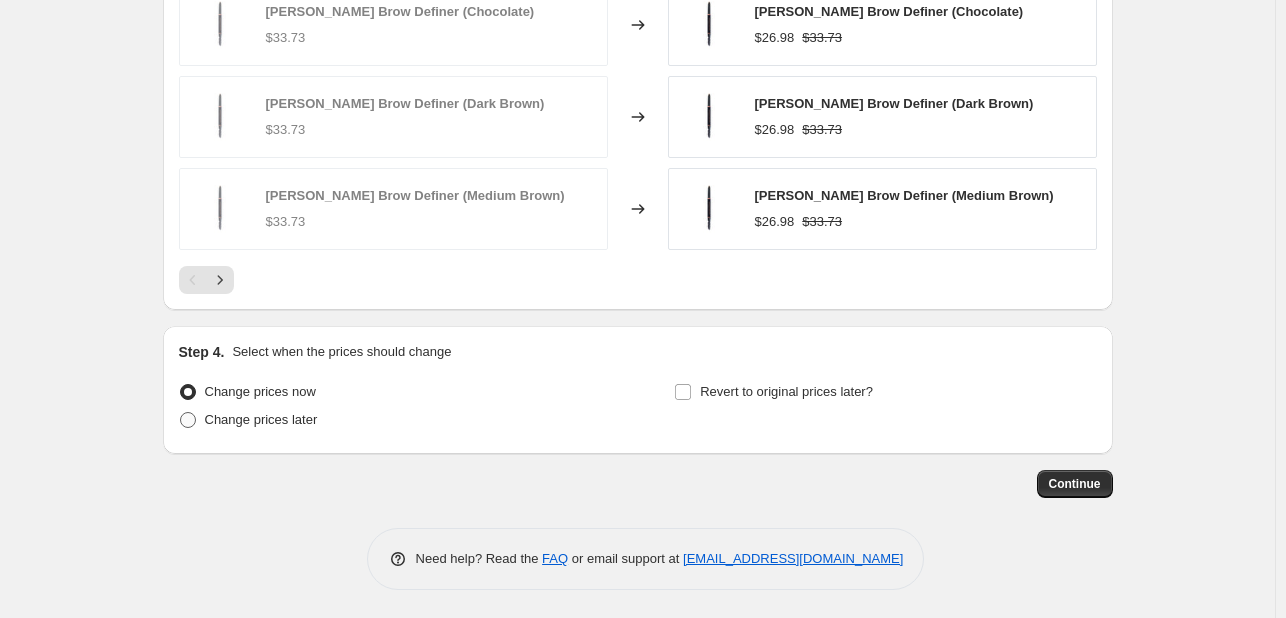 radio on "true" 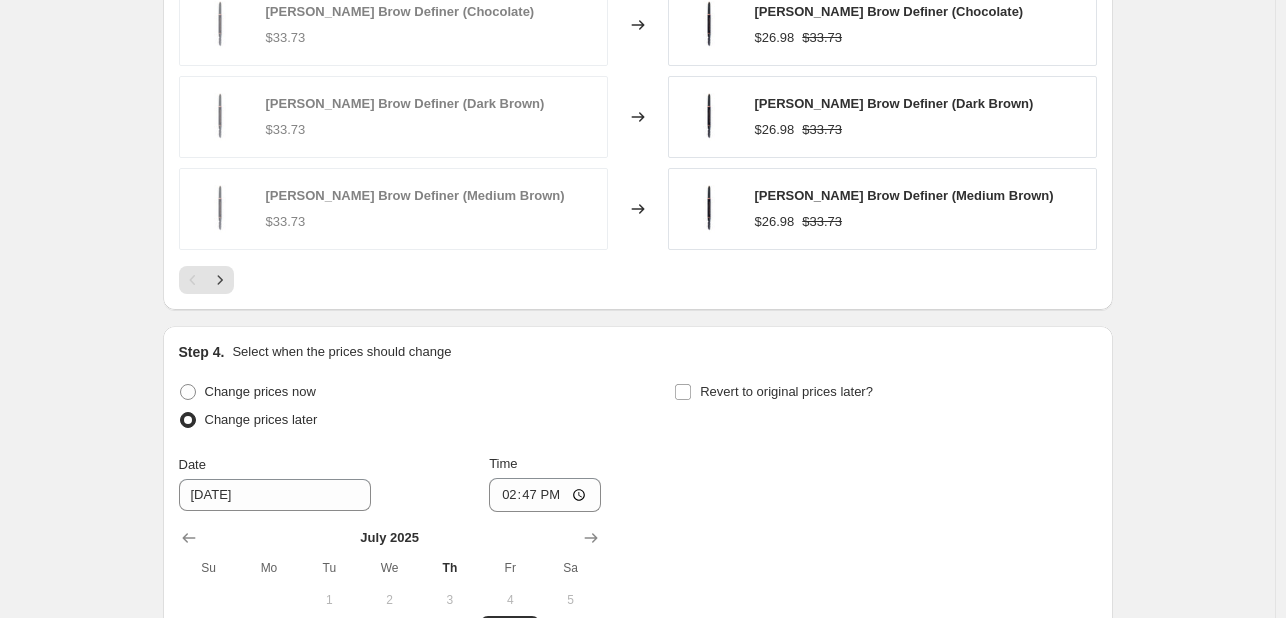 click on "Revert to original prices later?" at bounding box center [885, 408] 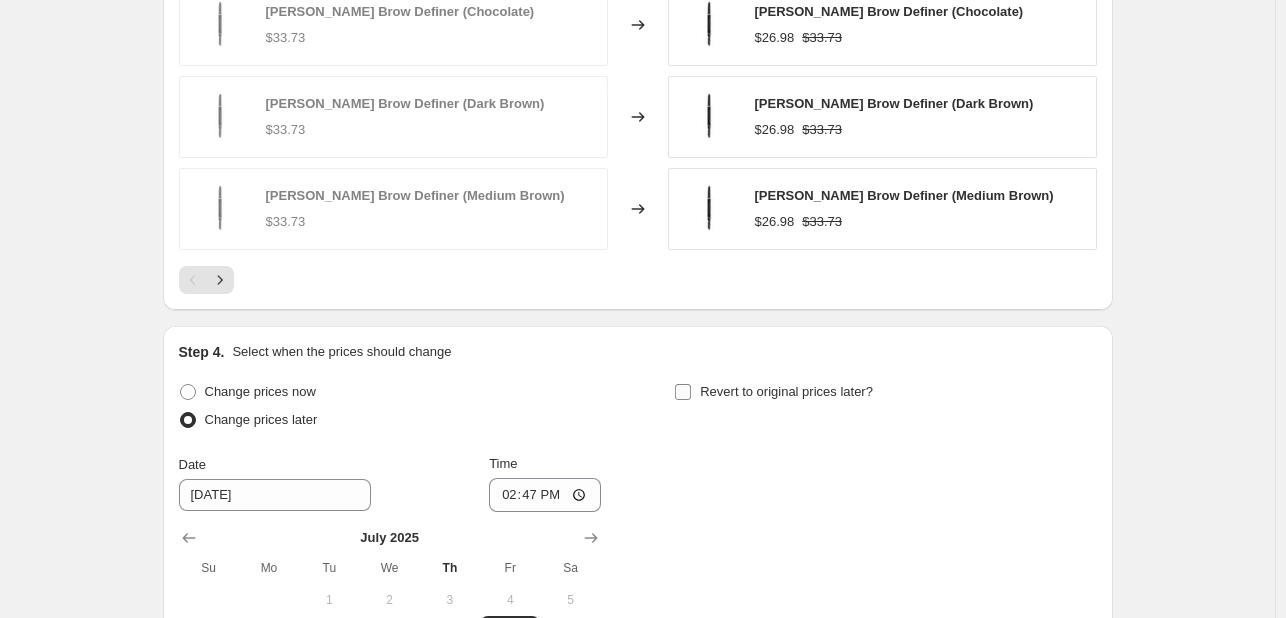 click on "Revert to original prices later?" at bounding box center [773, 392] 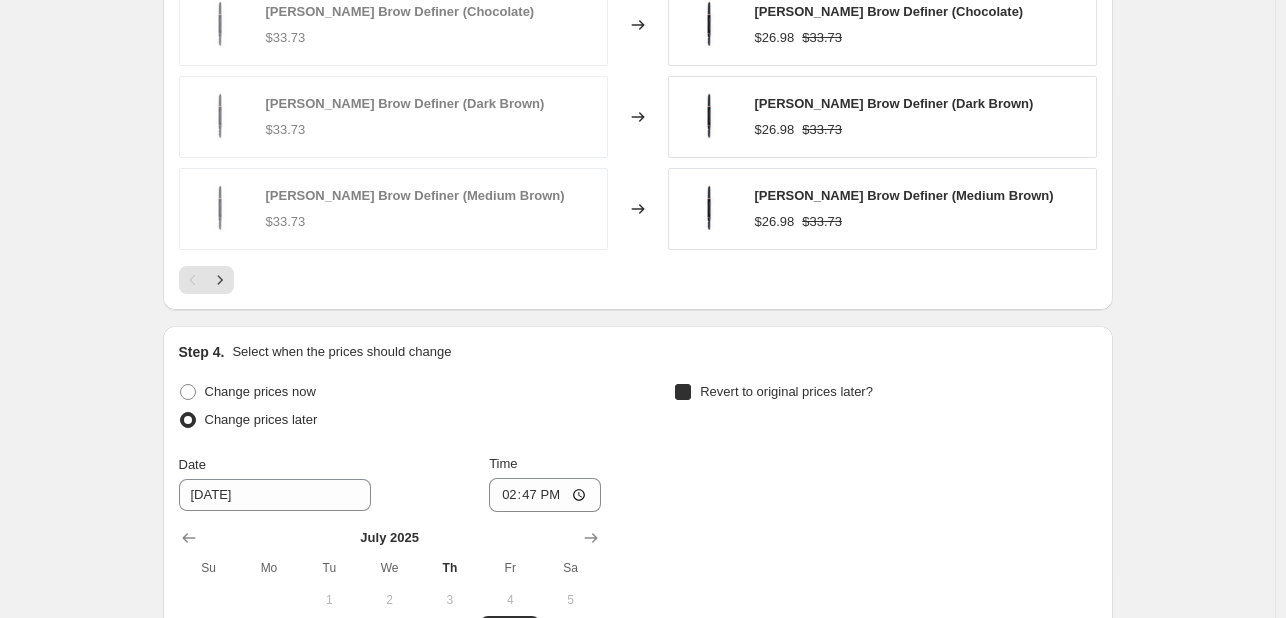 checkbox on "true" 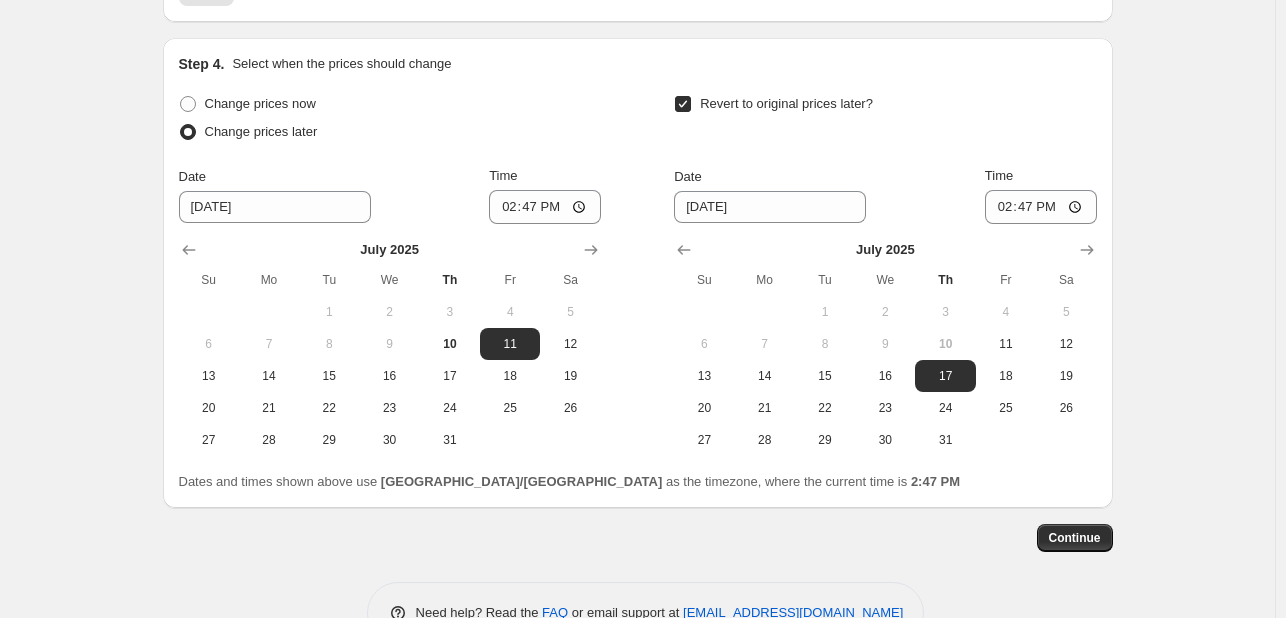 scroll, scrollTop: 2016, scrollLeft: 0, axis: vertical 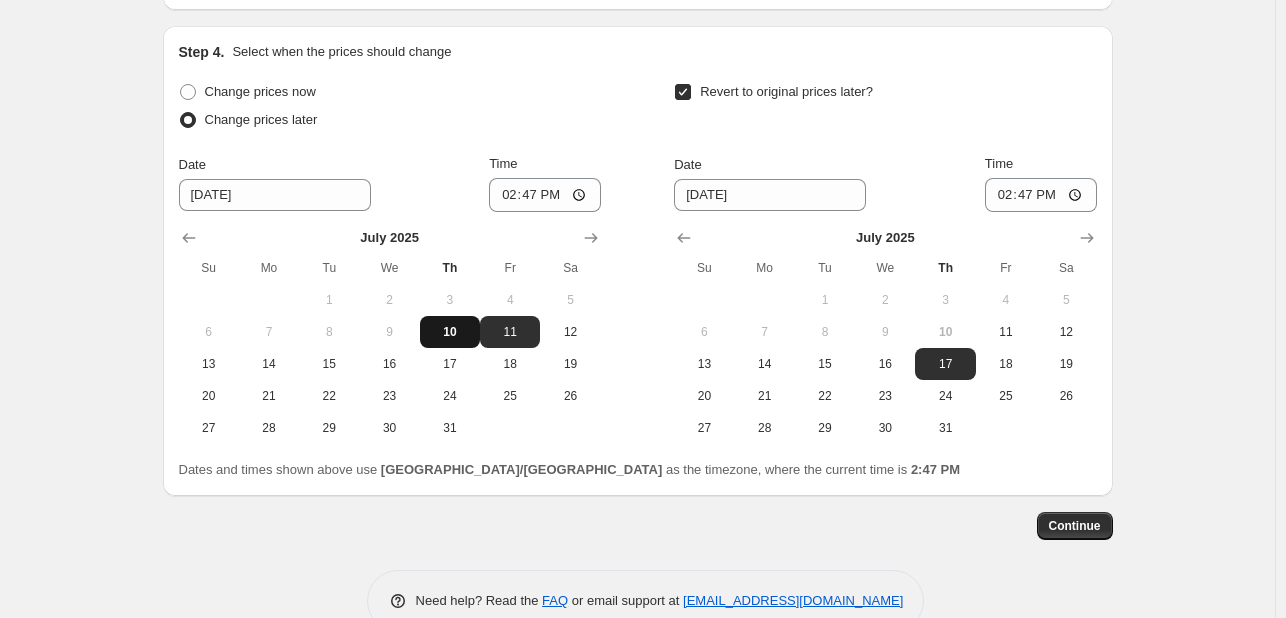click on "10" at bounding box center [450, 332] 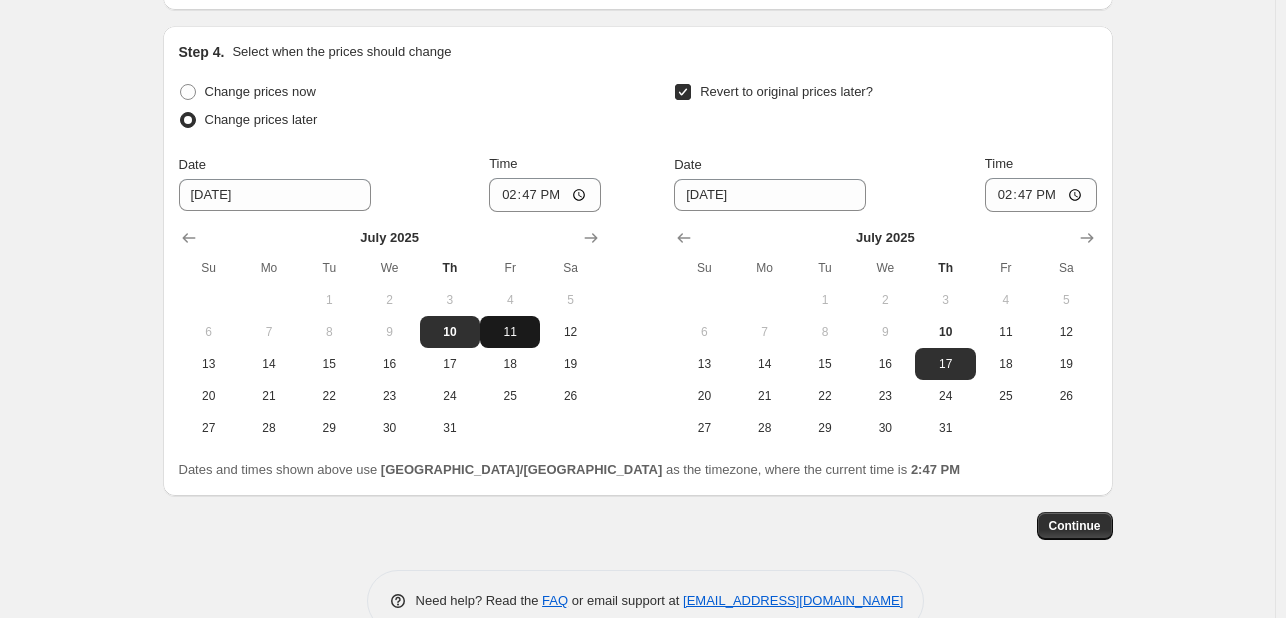 click on "11" at bounding box center (510, 332) 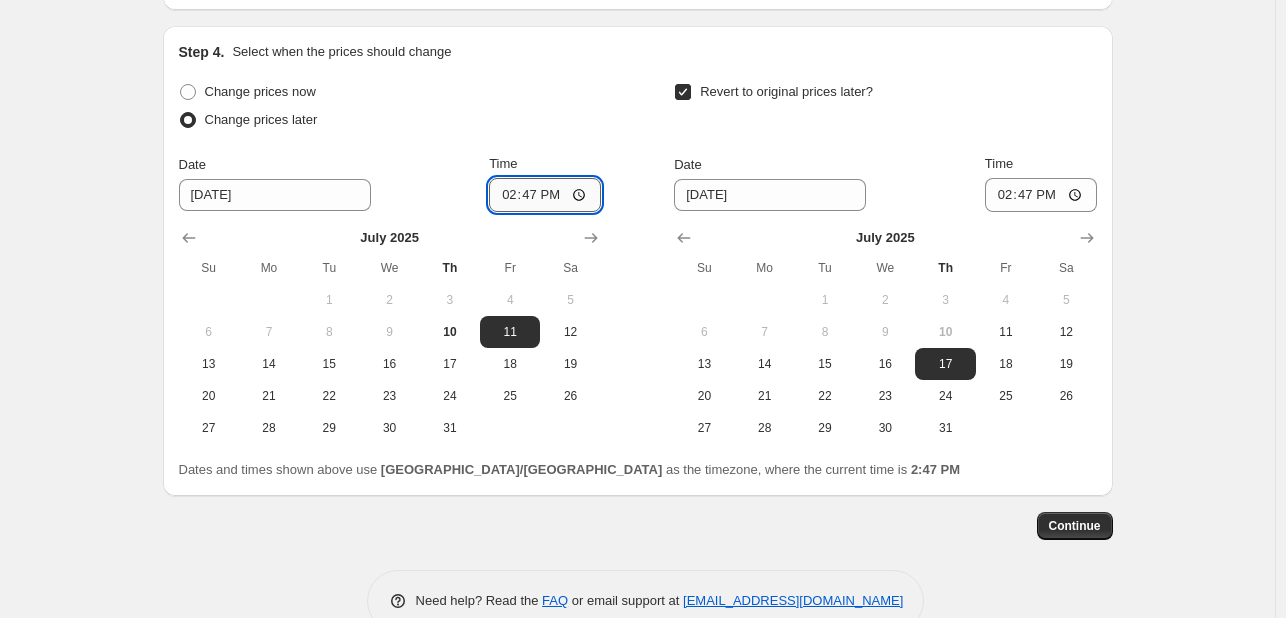 click on "14:47" at bounding box center (545, 195) 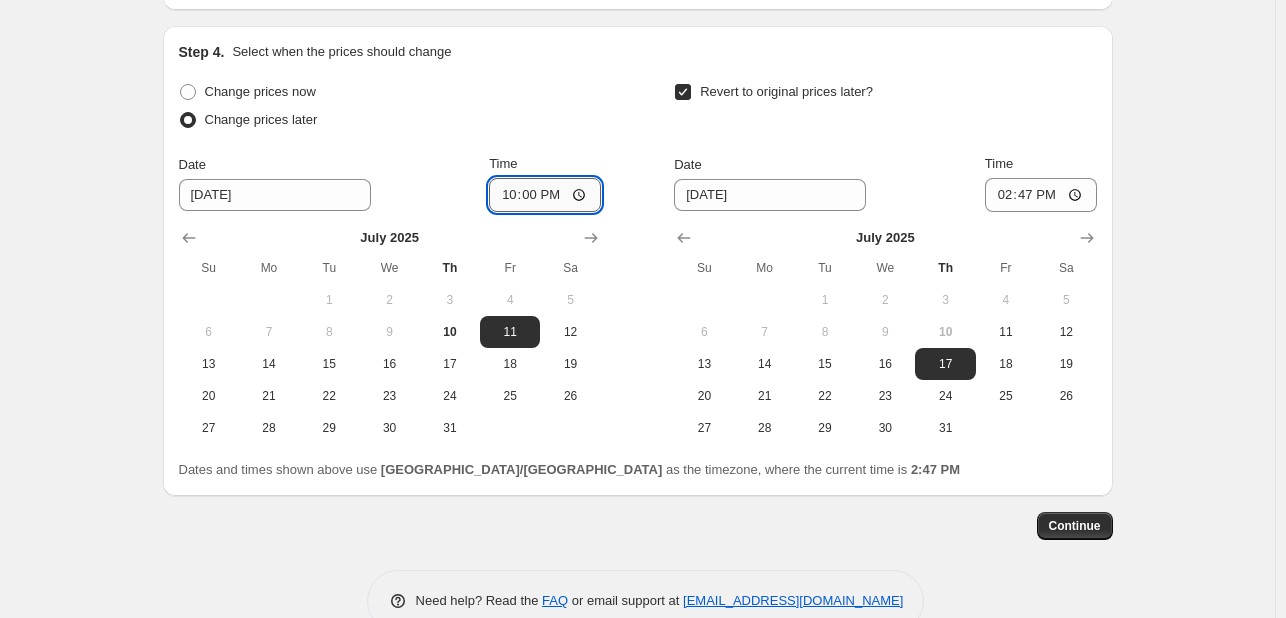 type on "10:00" 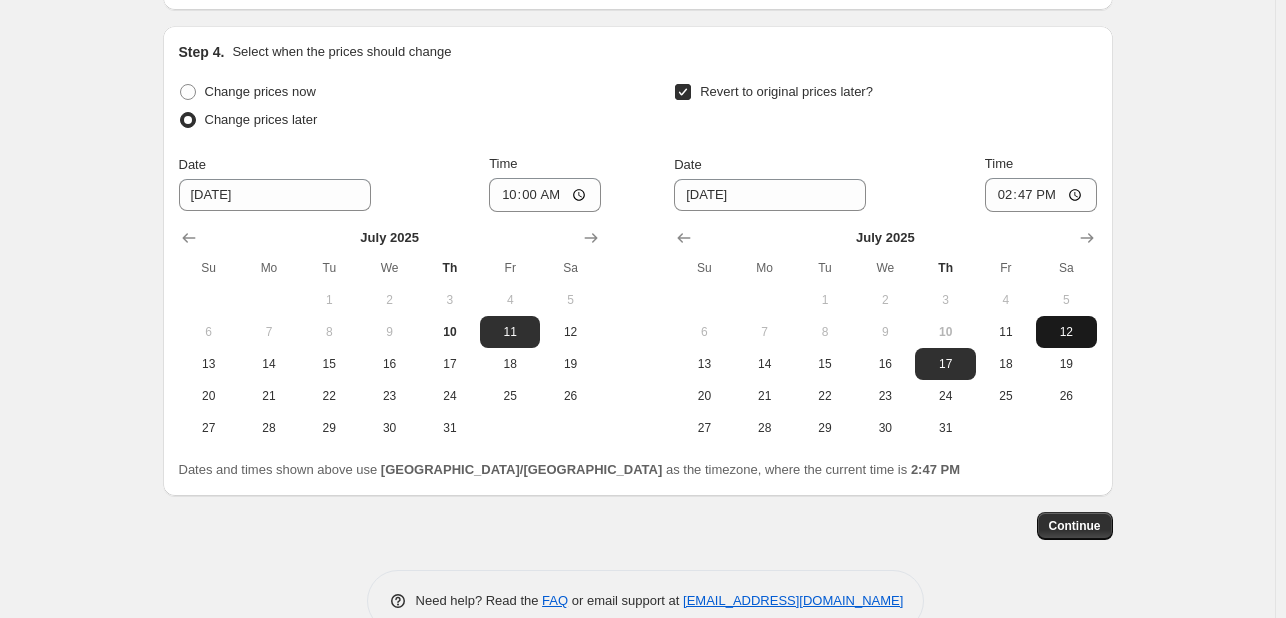 click on "12" at bounding box center (1066, 332) 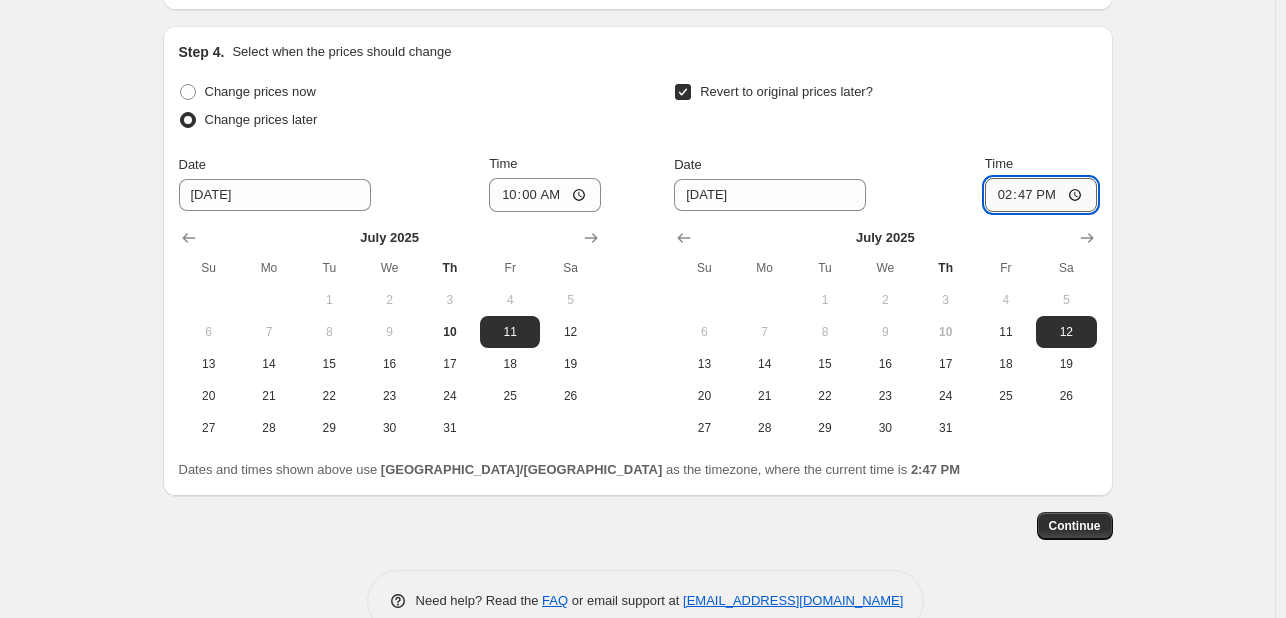 click on "14:47" at bounding box center [1041, 195] 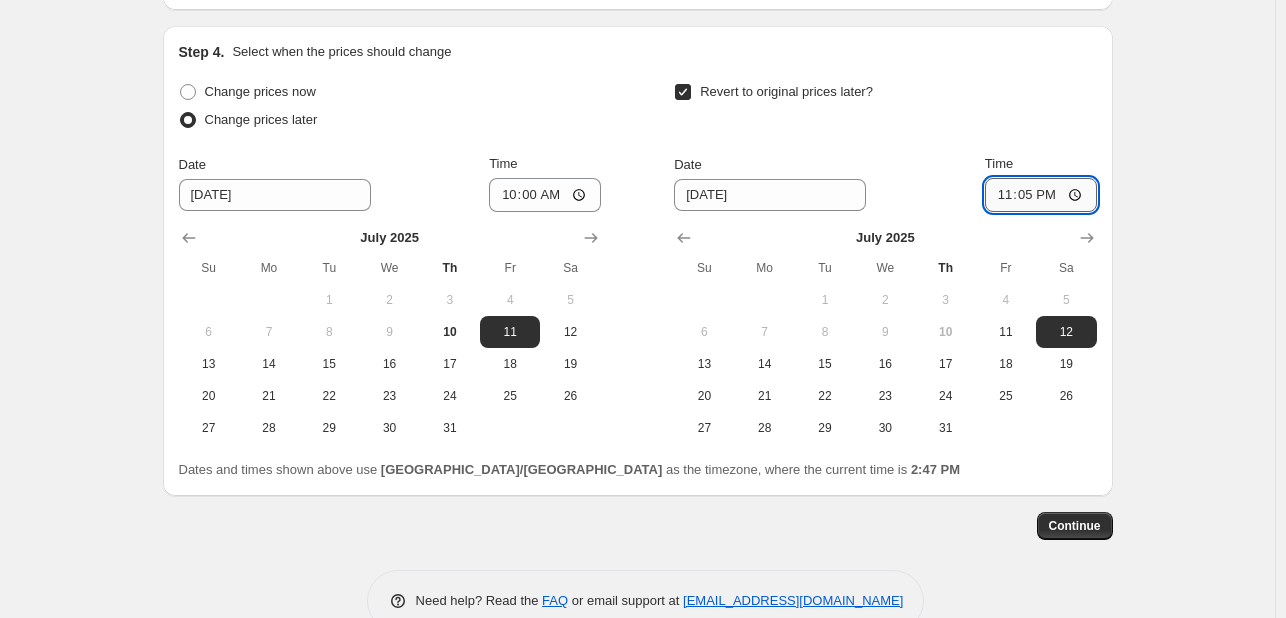 type on "23:55" 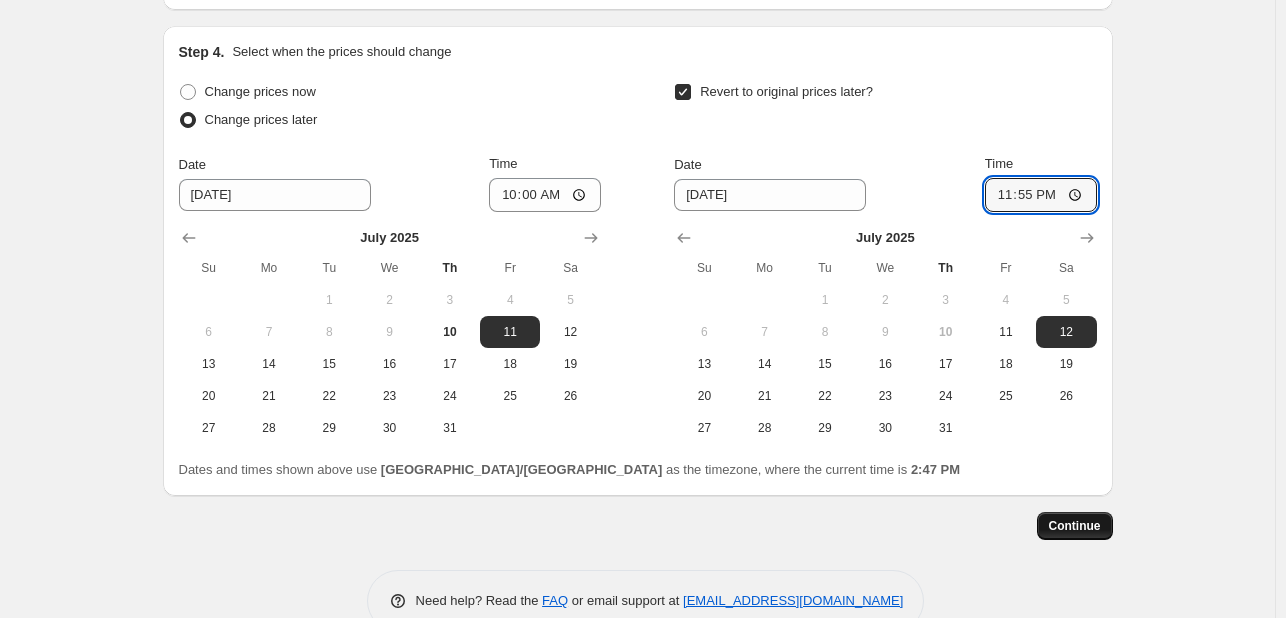 click on "Continue" at bounding box center (1075, 526) 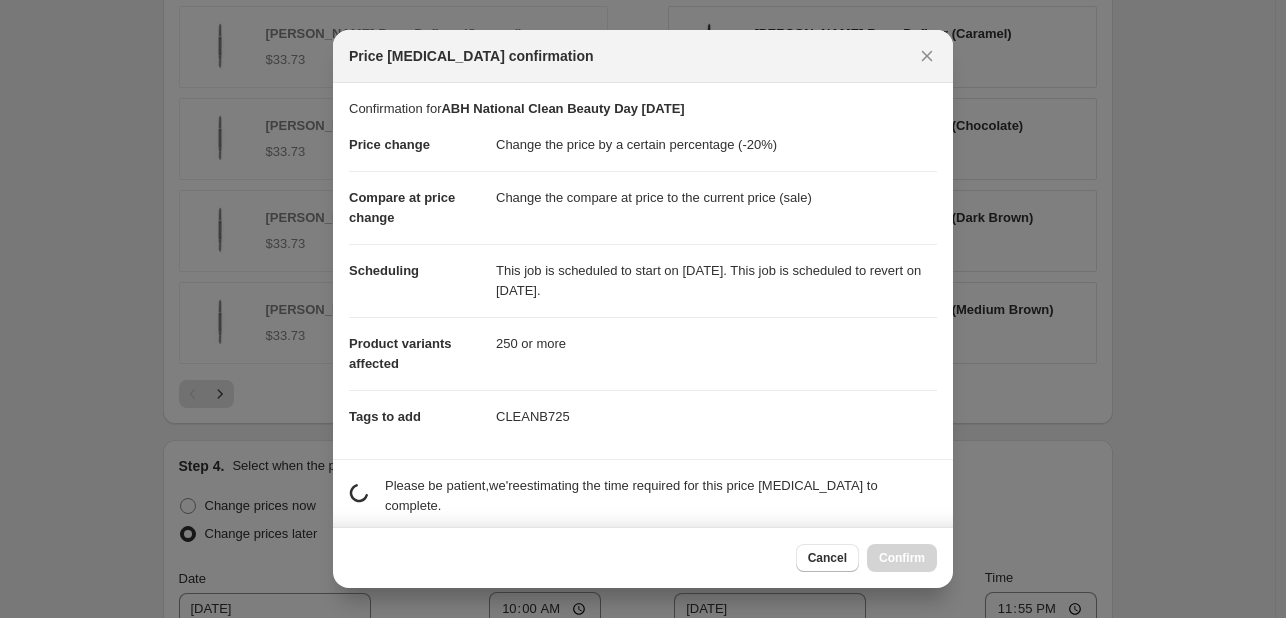 scroll, scrollTop: 0, scrollLeft: 0, axis: both 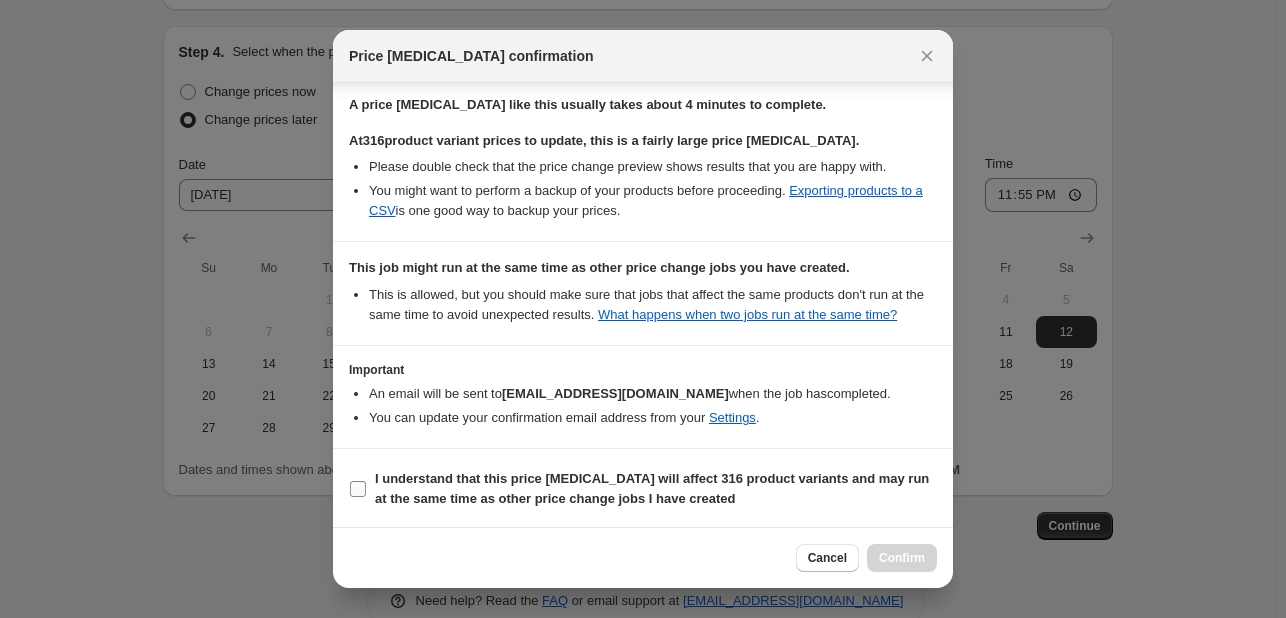 click on "I understand that this price [MEDICAL_DATA] will affect 316 product variants and may run at the same time as other price change jobs I have created" at bounding box center (656, 489) 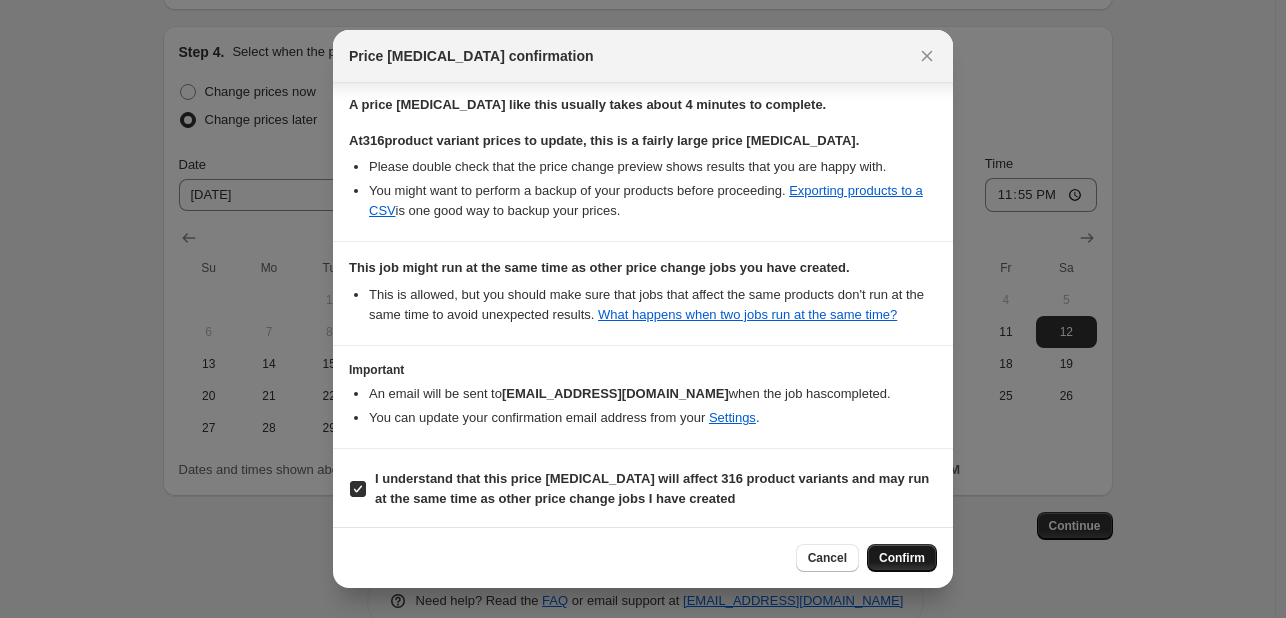 click on "Confirm" at bounding box center [902, 558] 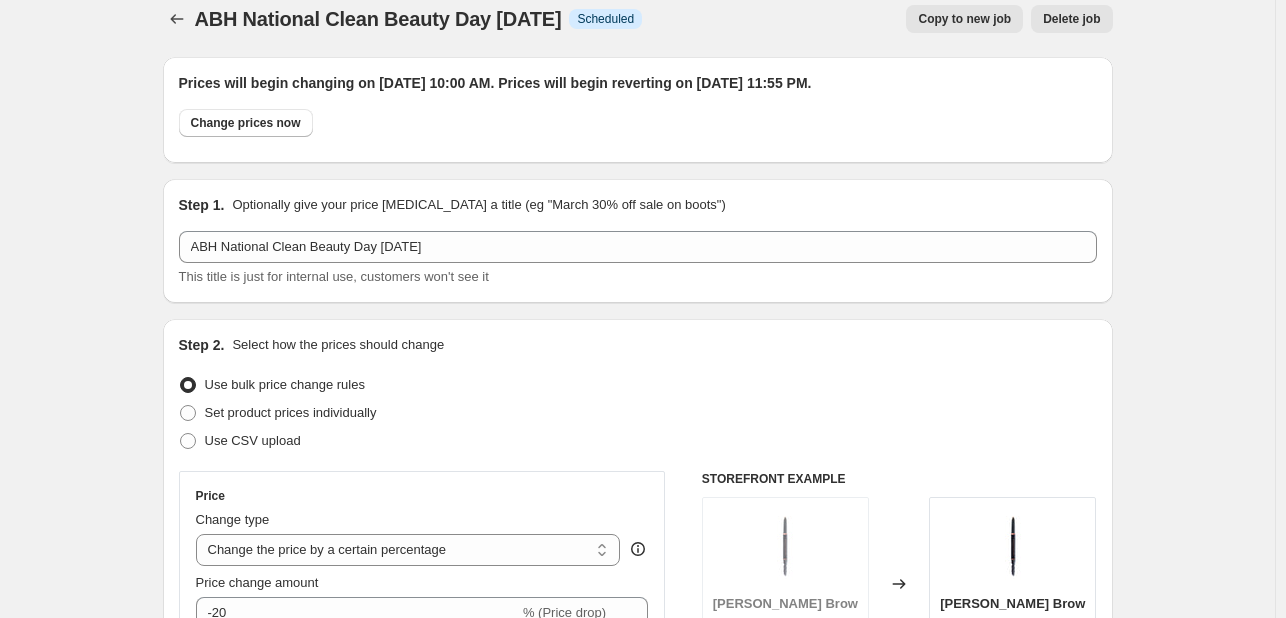 scroll, scrollTop: 0, scrollLeft: 0, axis: both 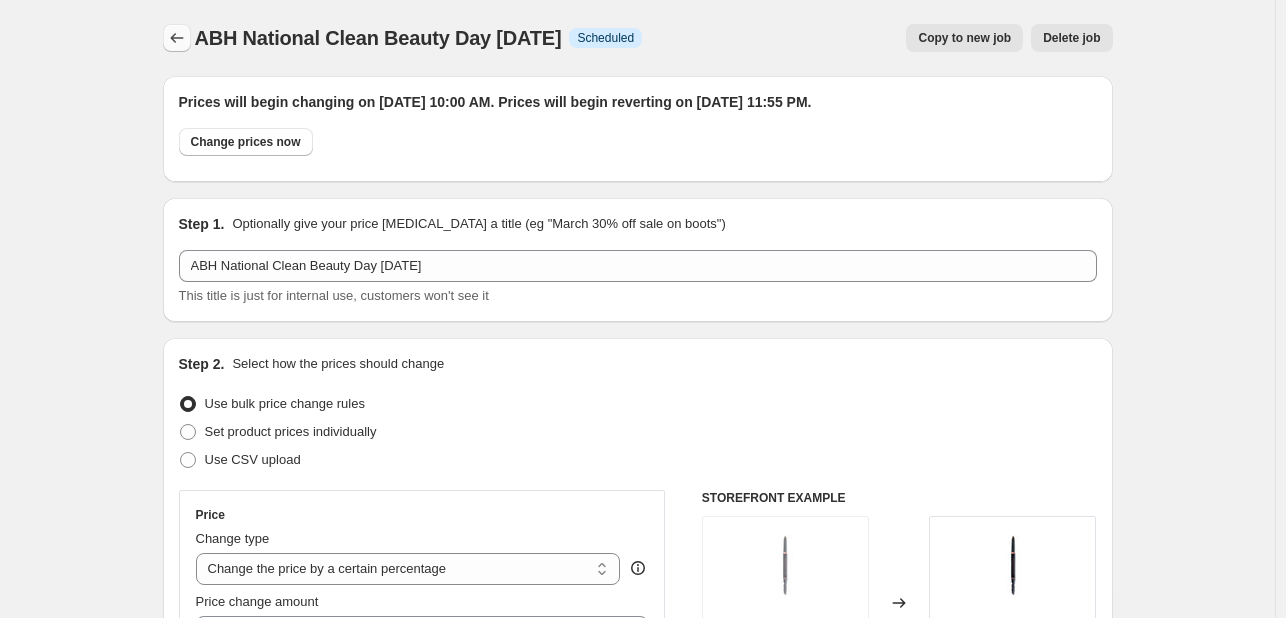 click 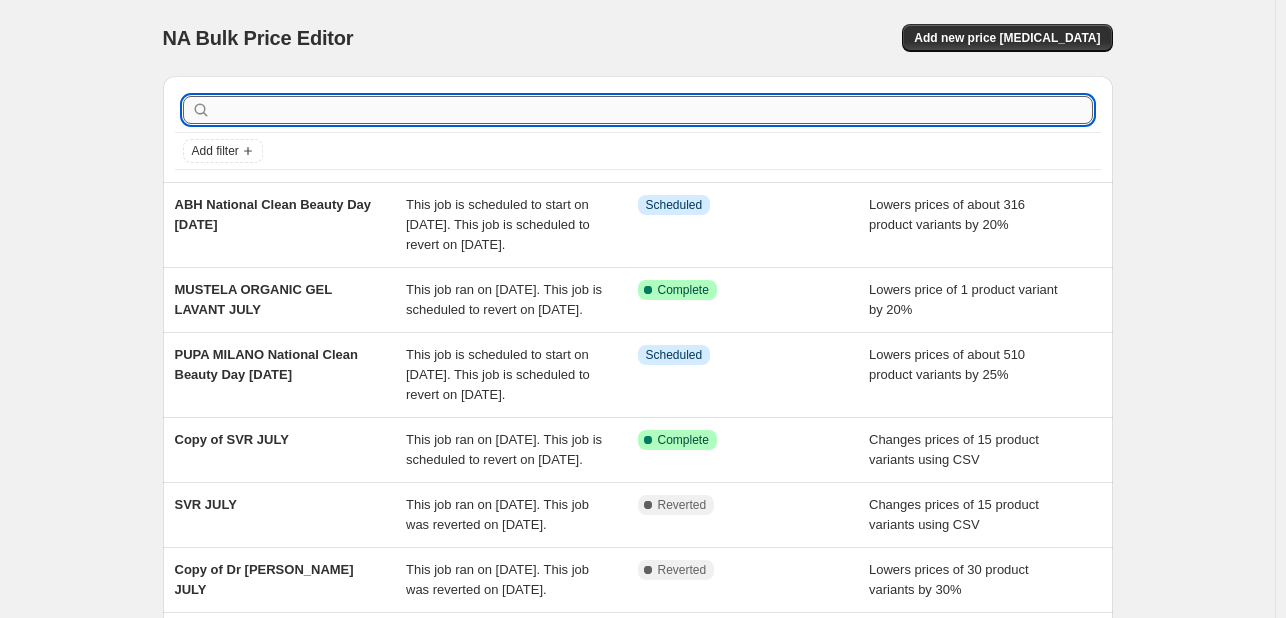 click at bounding box center [654, 110] 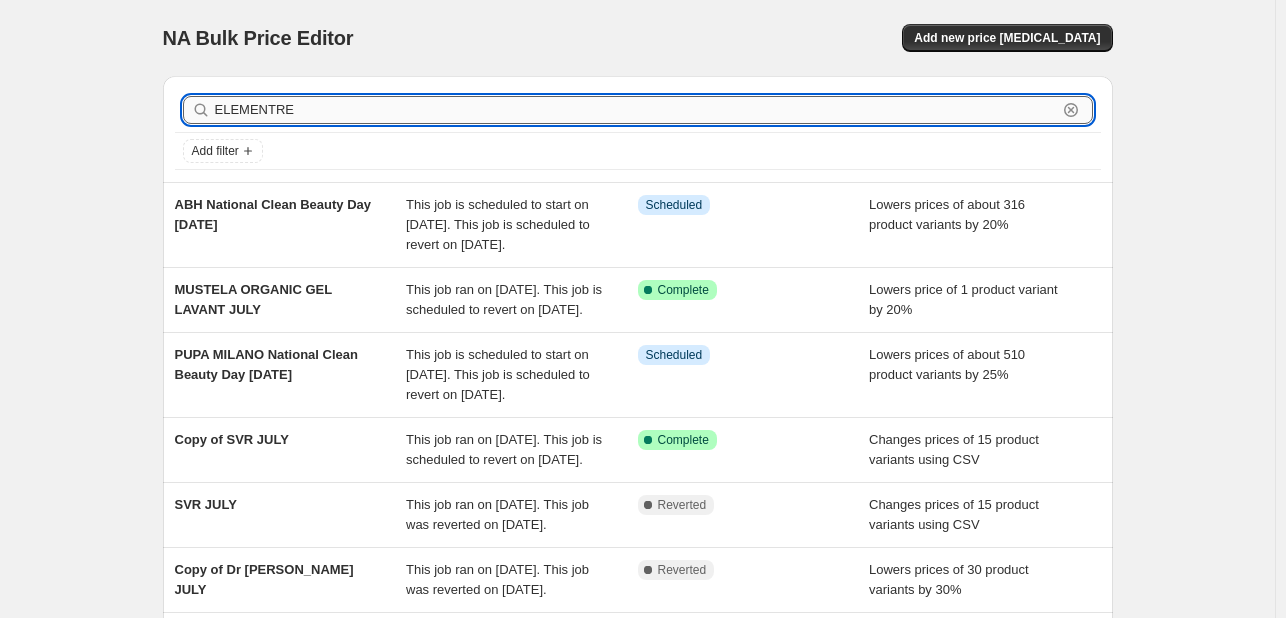 type on "ELEMENTRE" 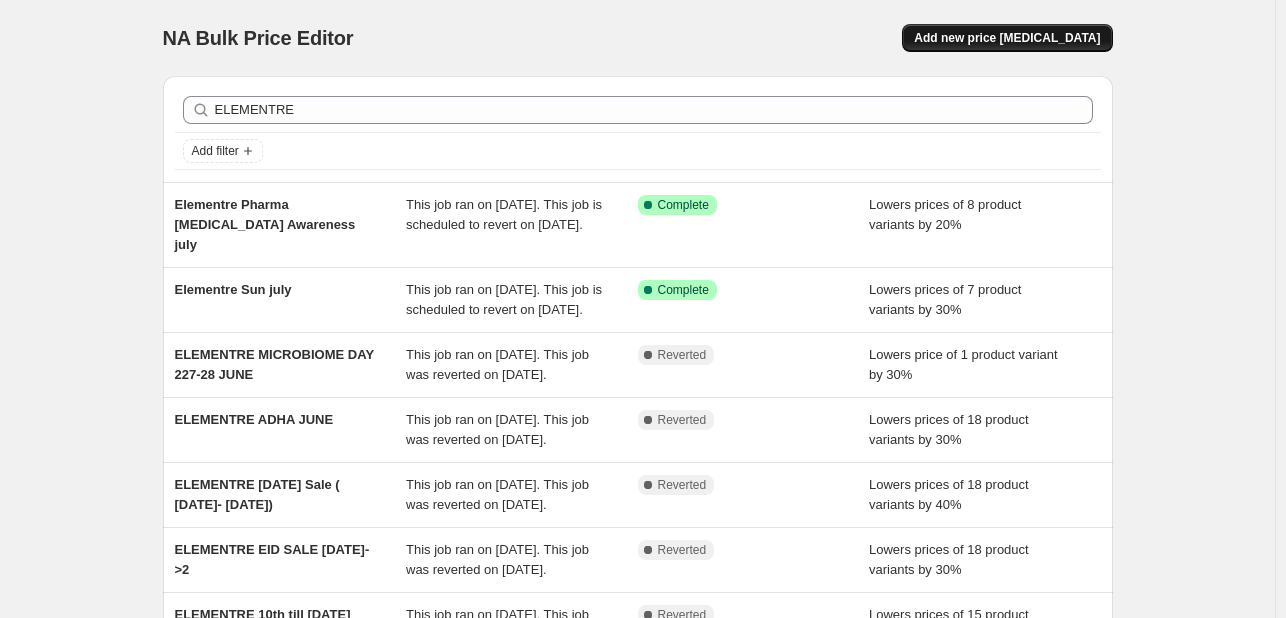 click on "Add new price [MEDICAL_DATA]" at bounding box center (1007, 38) 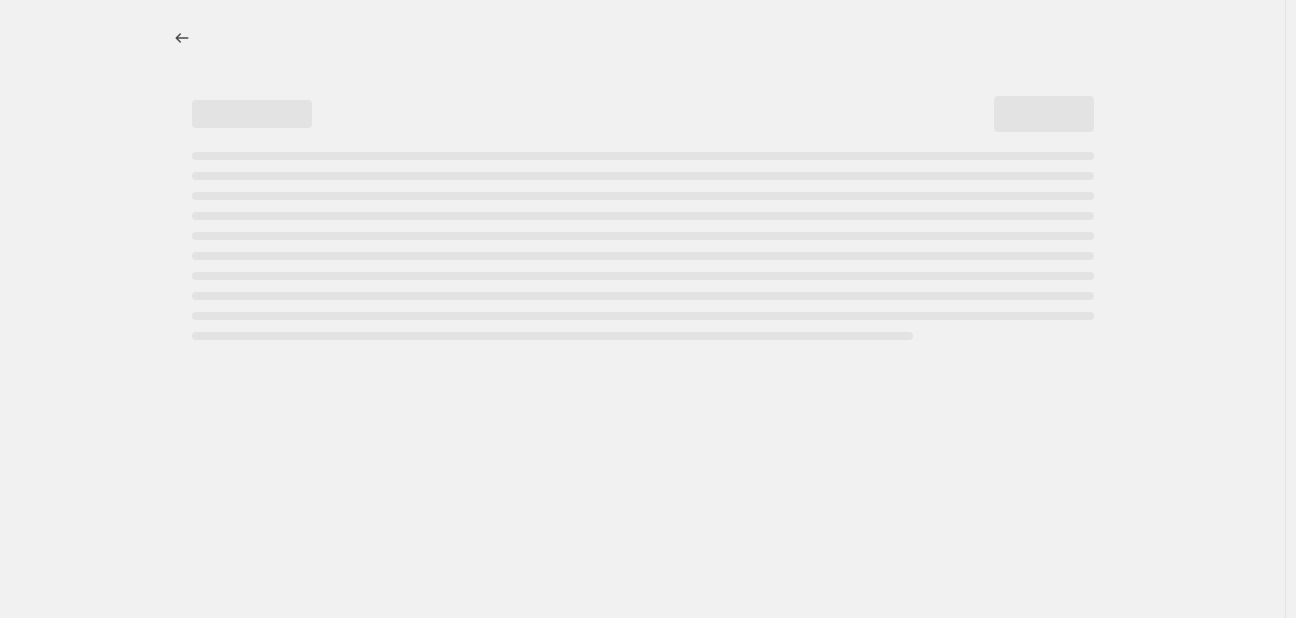 select on "percentage" 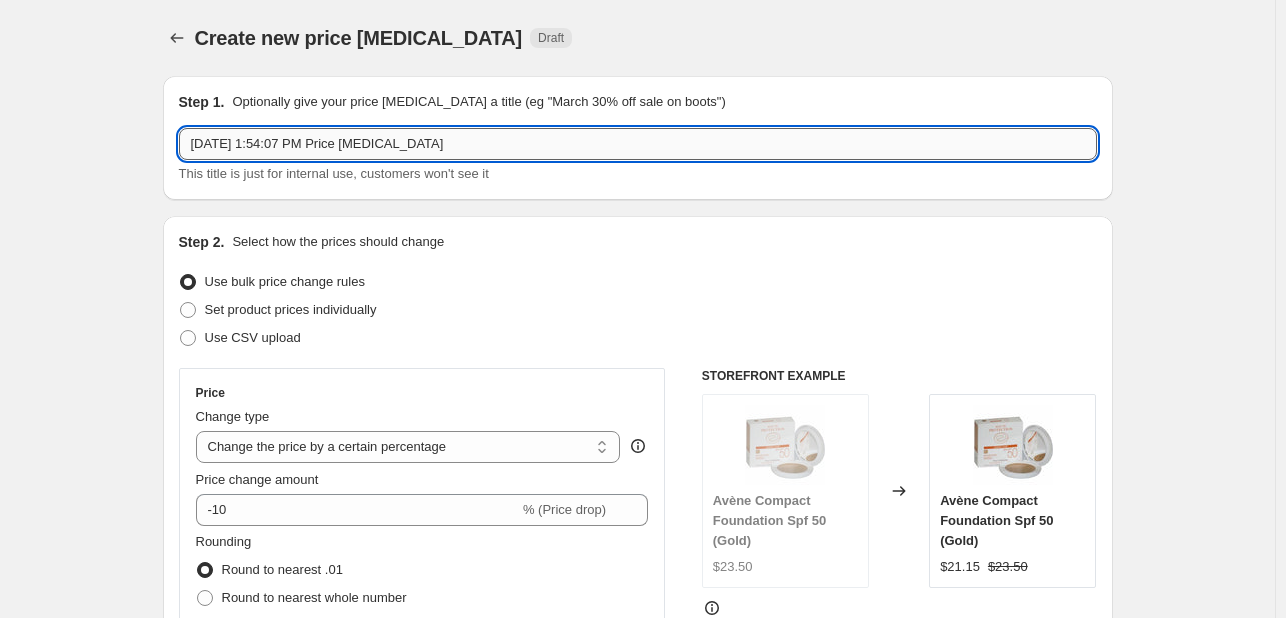 click on "[DATE] 1:54:07 PM Price [MEDICAL_DATA]" at bounding box center (638, 144) 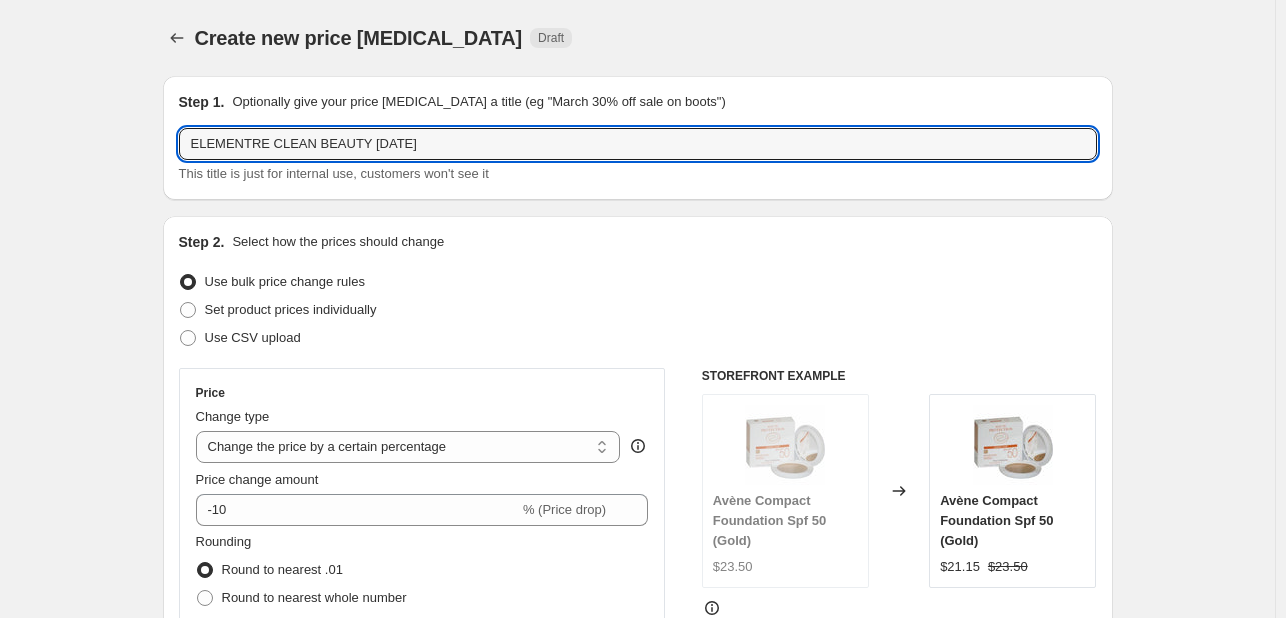 type on "ELEMENTRE CLEAN BEAUTY [DATE]" 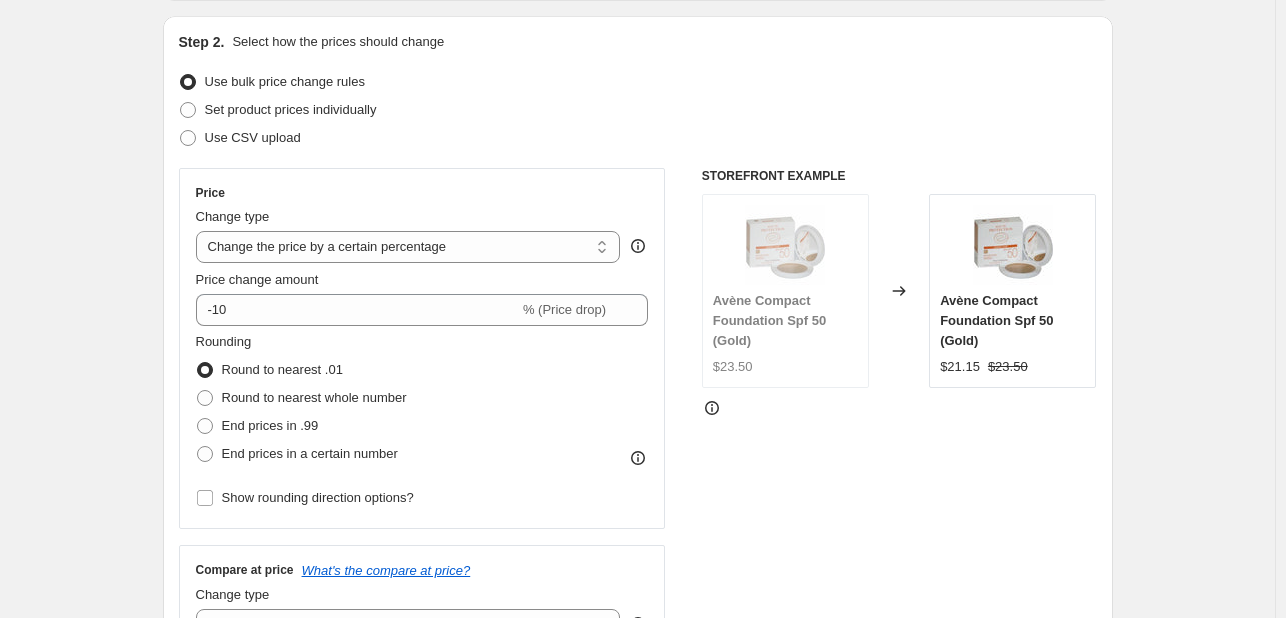scroll, scrollTop: 300, scrollLeft: 0, axis: vertical 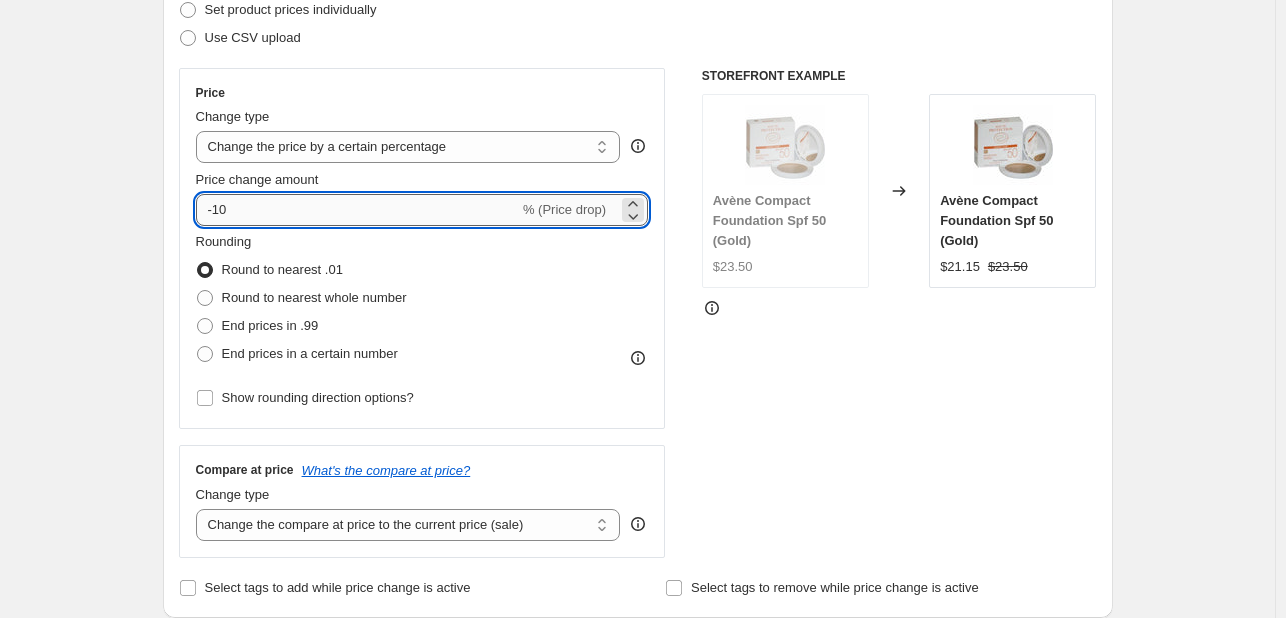 click on "-10" at bounding box center (357, 210) 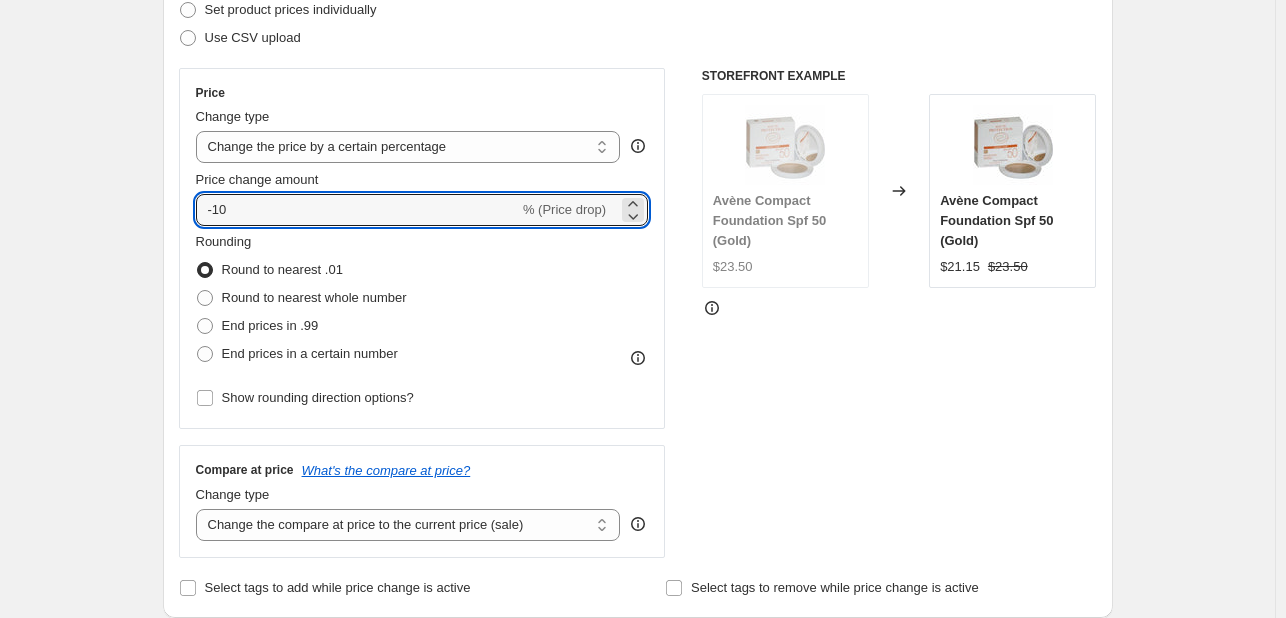 type on "-1" 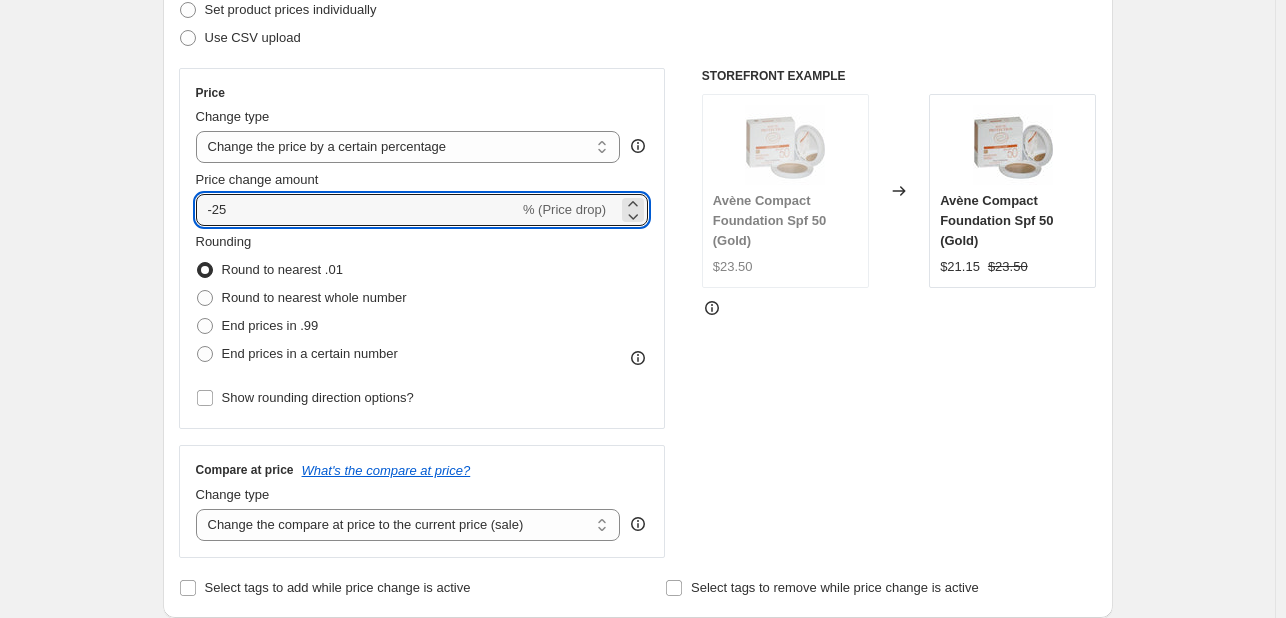 type on "-25" 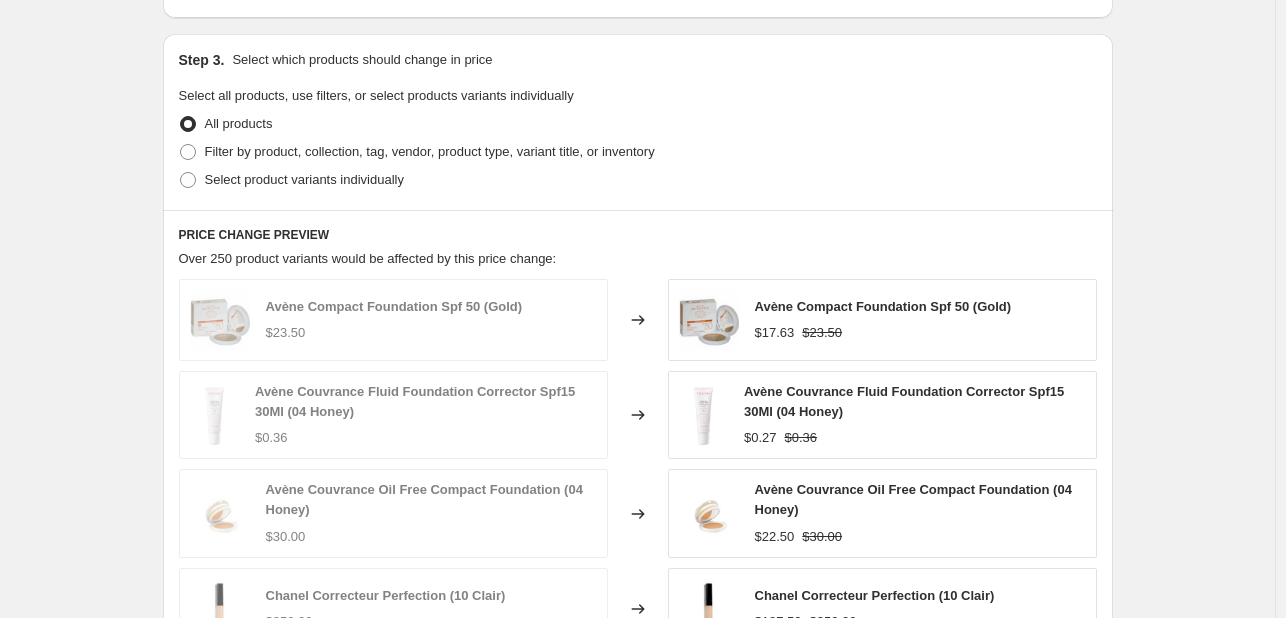 scroll, scrollTop: 700, scrollLeft: 0, axis: vertical 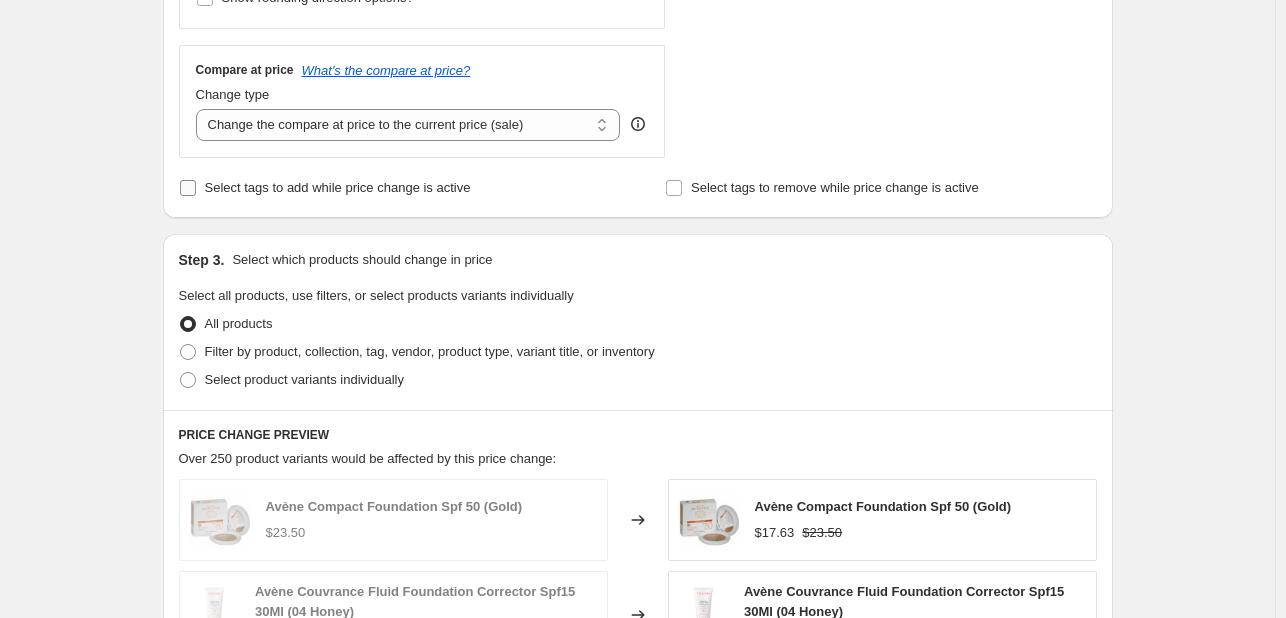 click on "Select tags to add while price change is active" at bounding box center (338, 187) 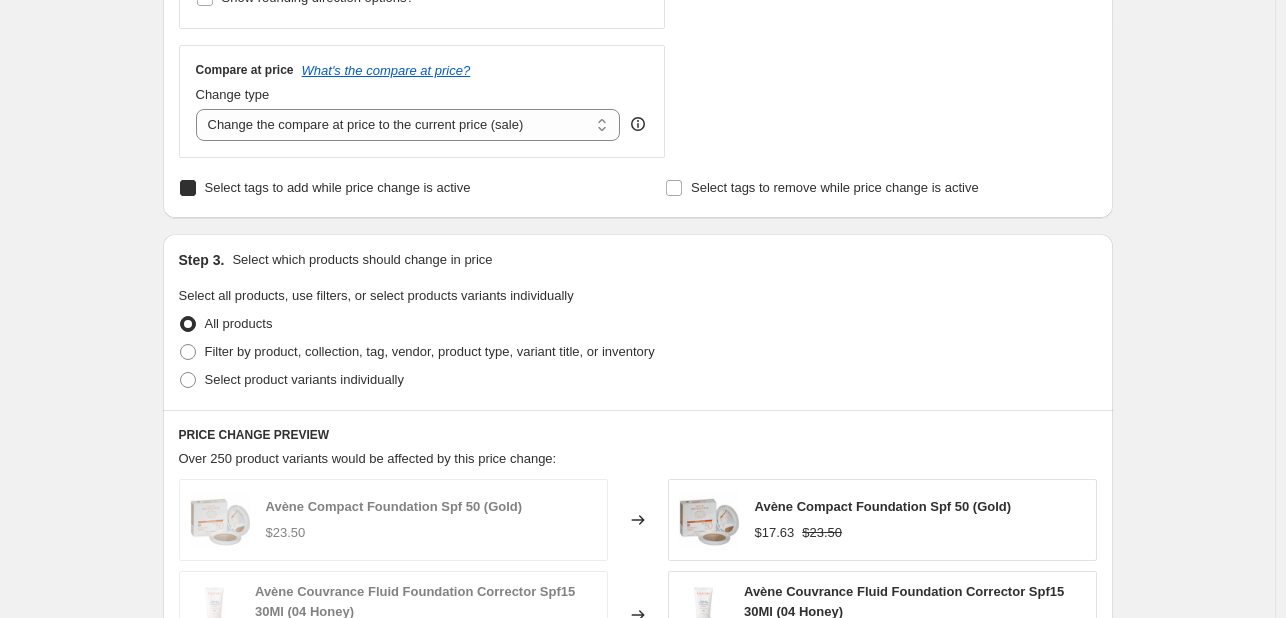 checkbox on "true" 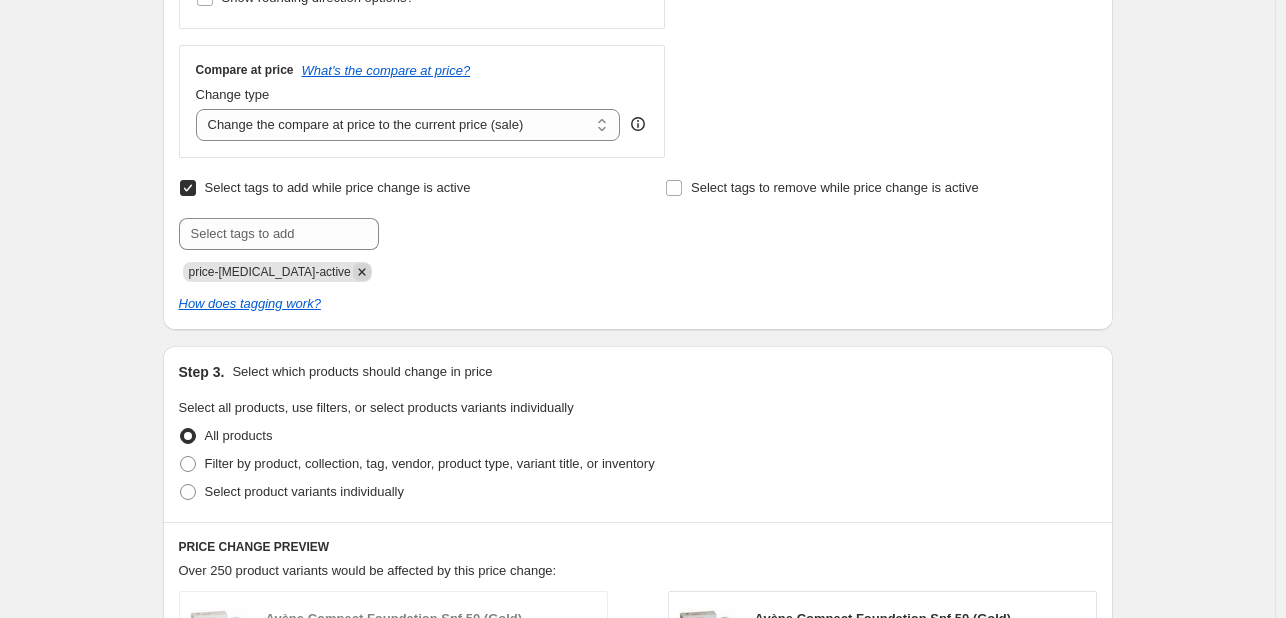 click 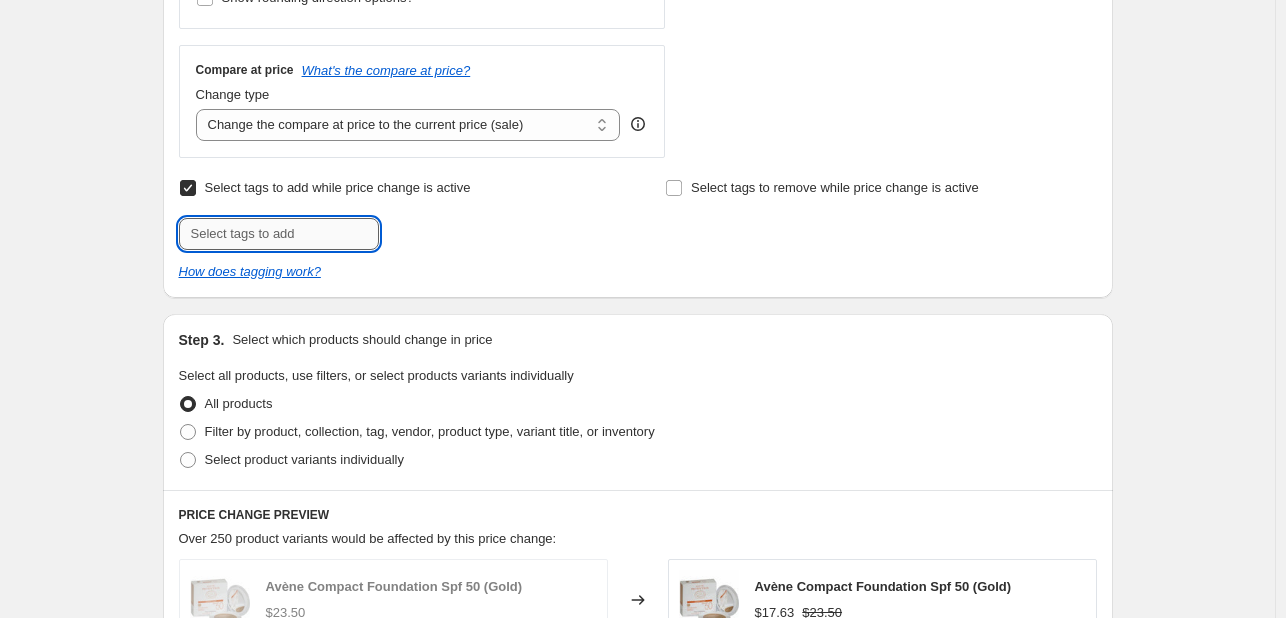 click at bounding box center [279, 234] 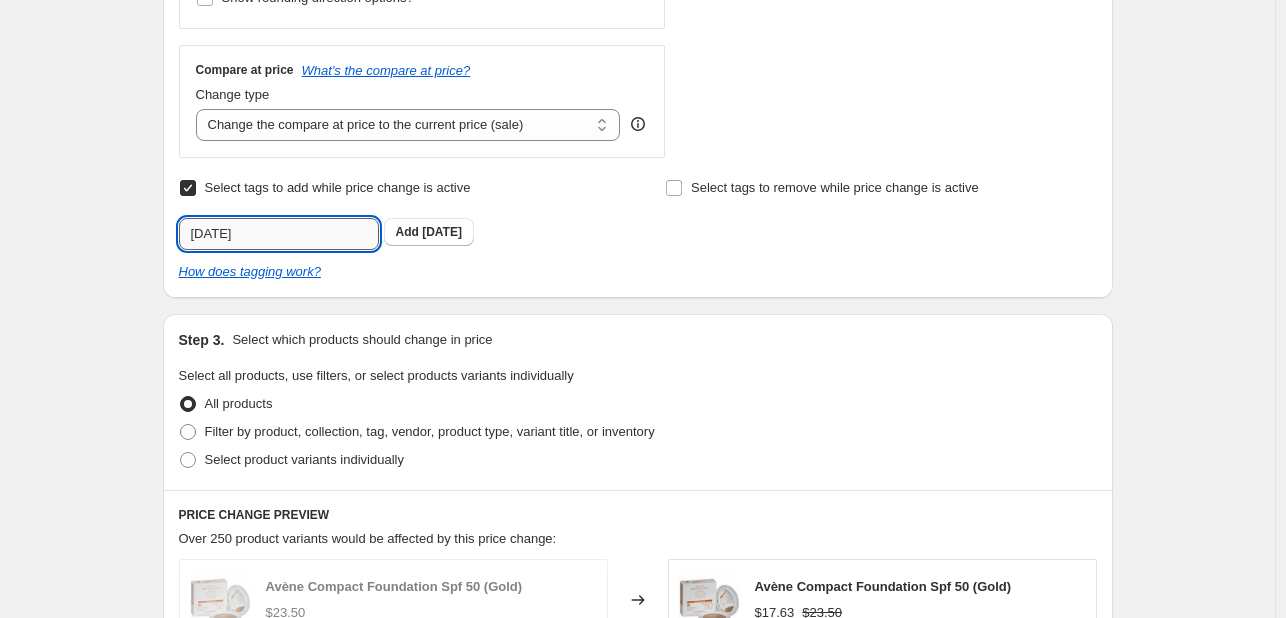 type on "[DATE]" 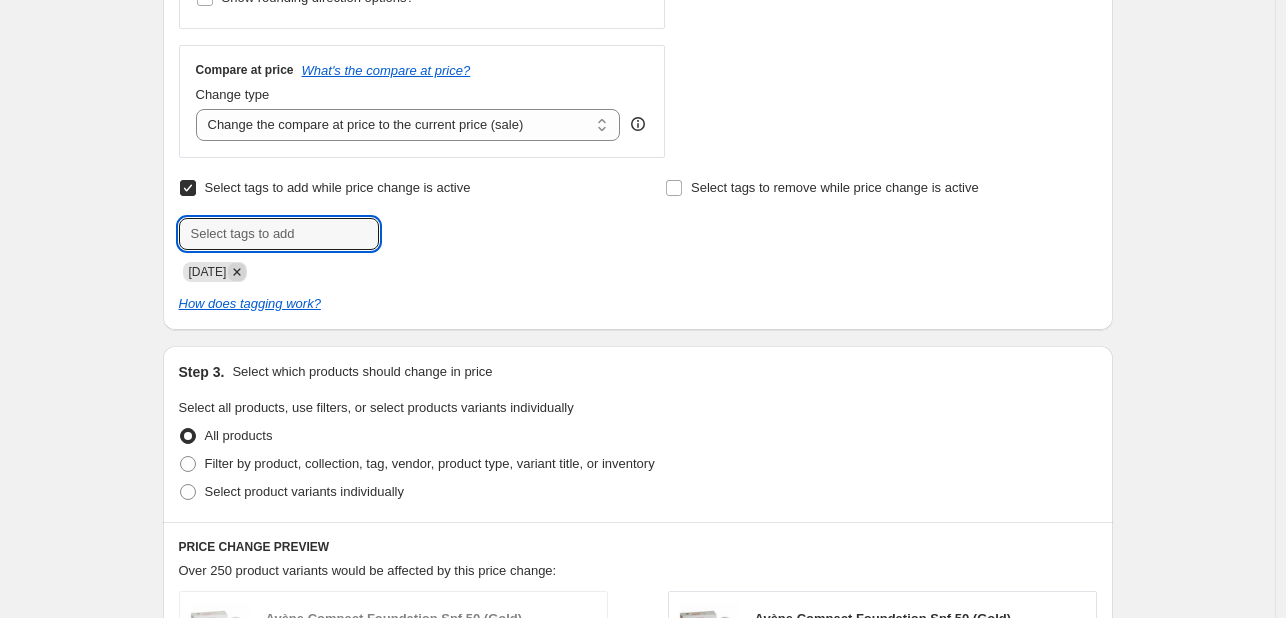 click 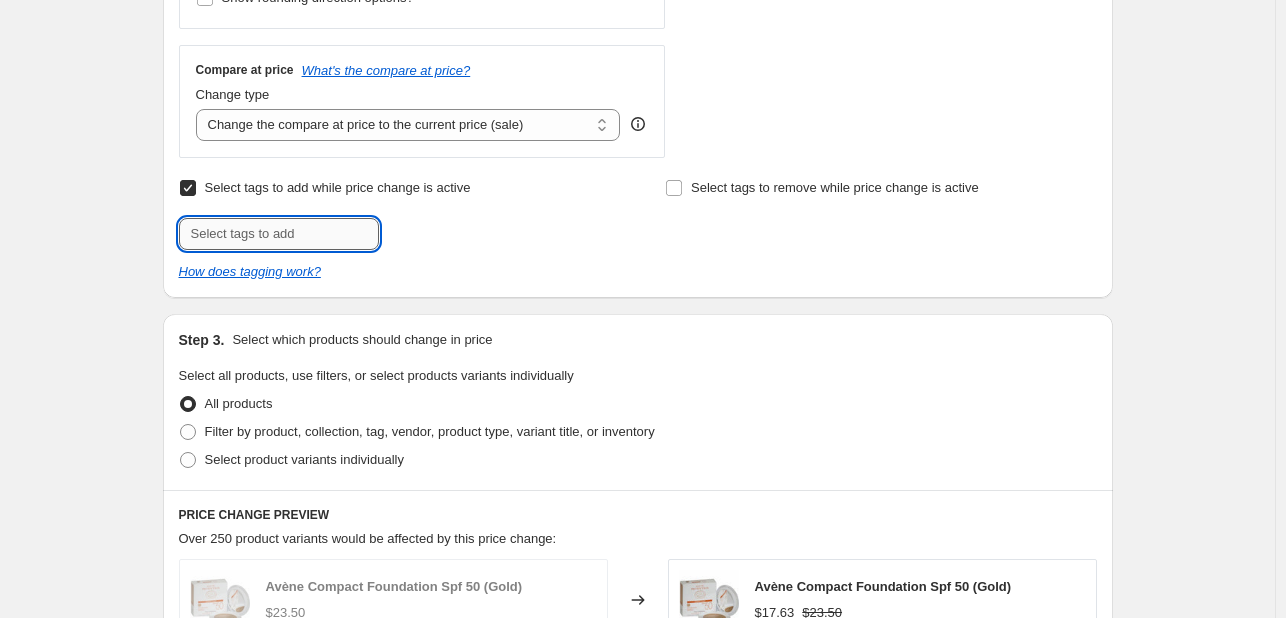 click at bounding box center (279, 234) 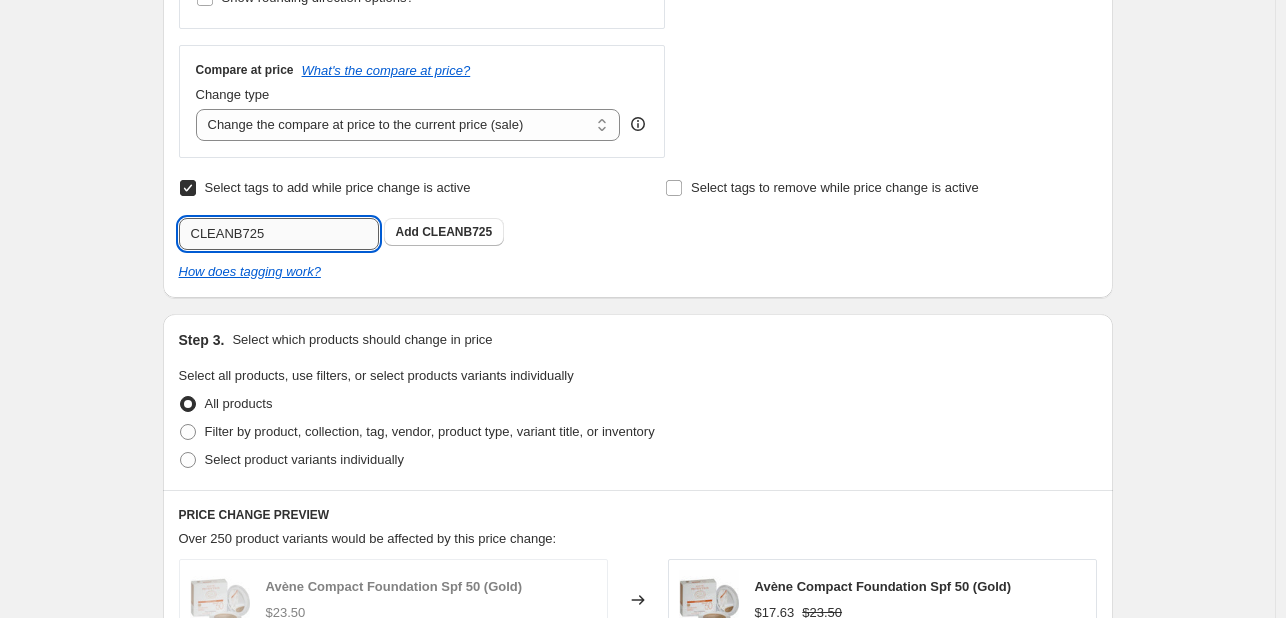 type on "CLEANB725" 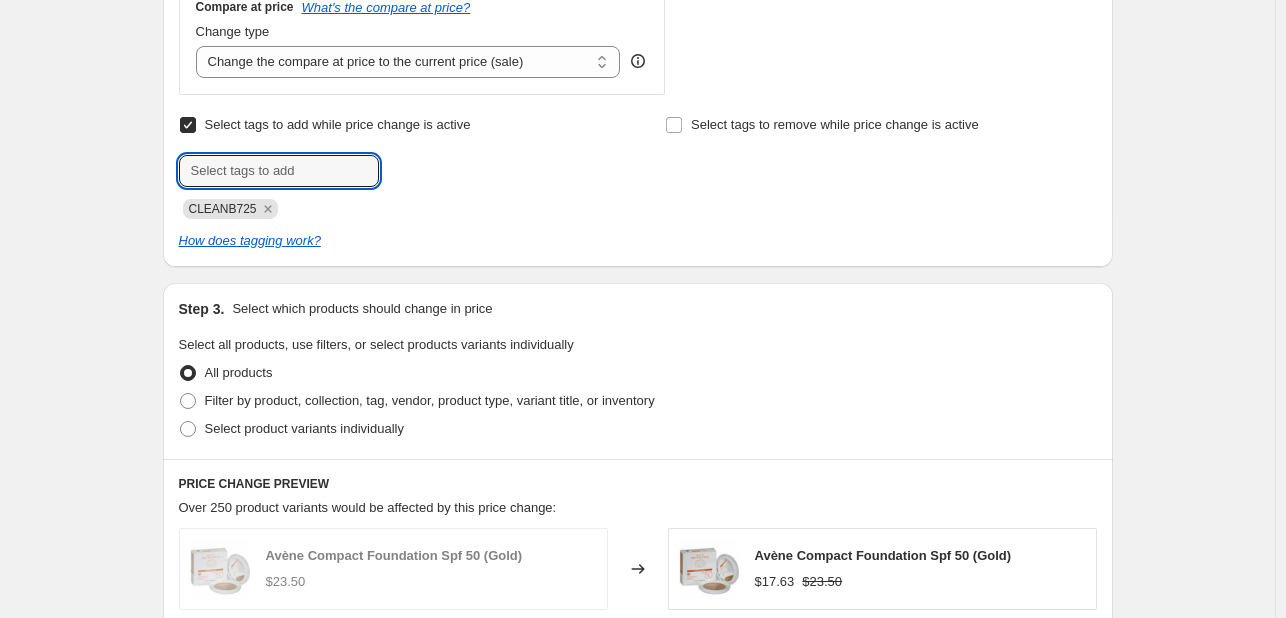 scroll, scrollTop: 1000, scrollLeft: 0, axis: vertical 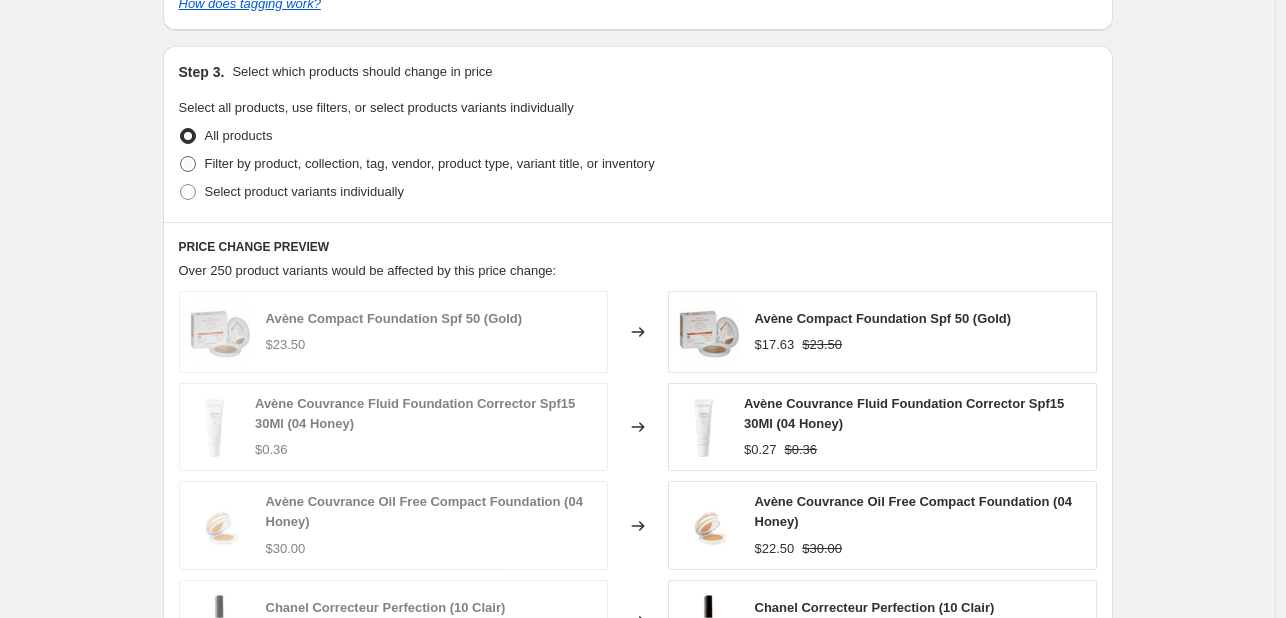 click on "Filter by product, collection, tag, vendor, product type, variant title, or inventory" at bounding box center [430, 163] 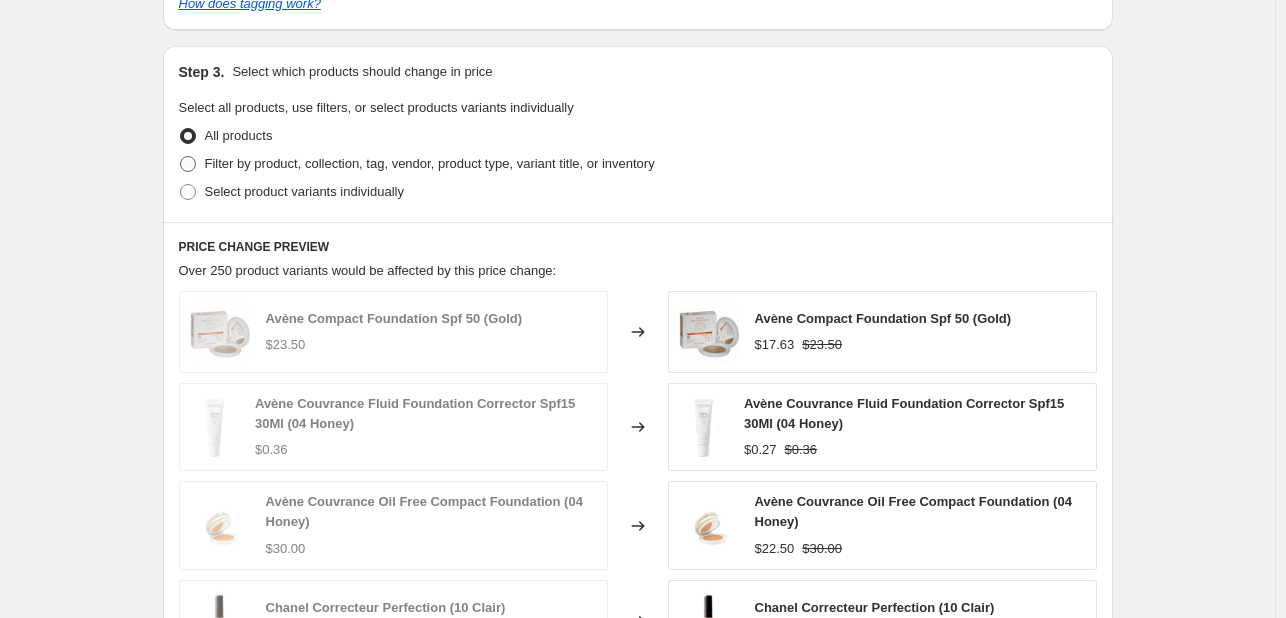 radio on "true" 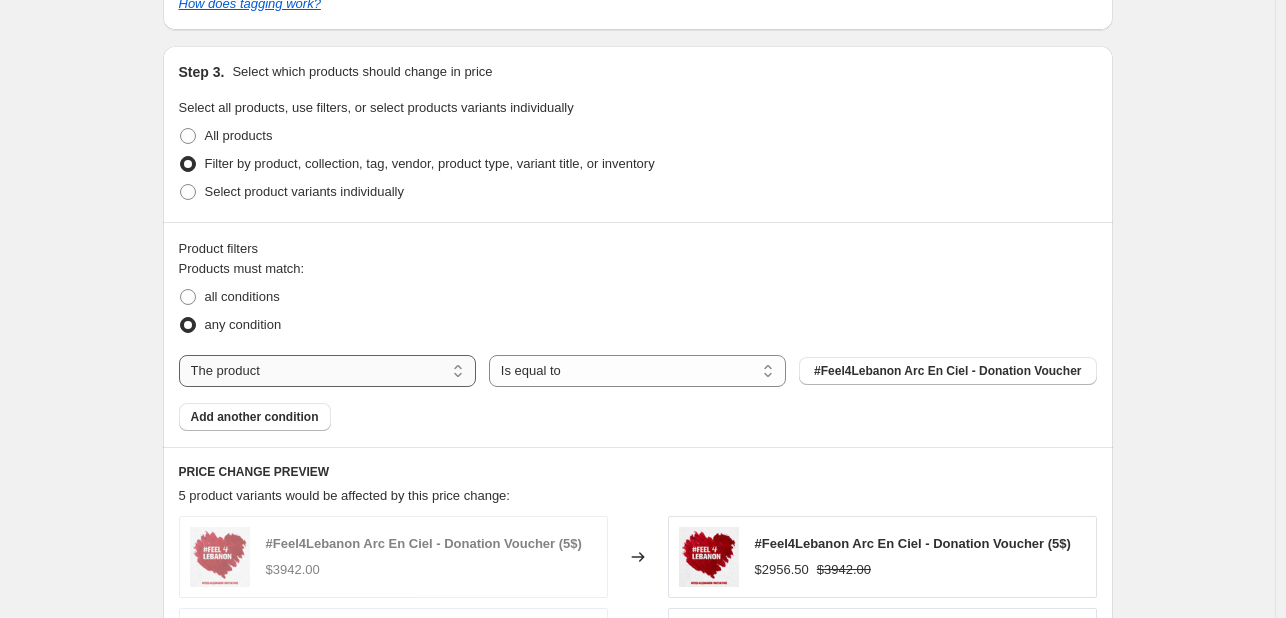 click on "The product The product's collection The product's tag The product's vendor The product's type The product's status The variant's title Inventory quantity" at bounding box center (327, 371) 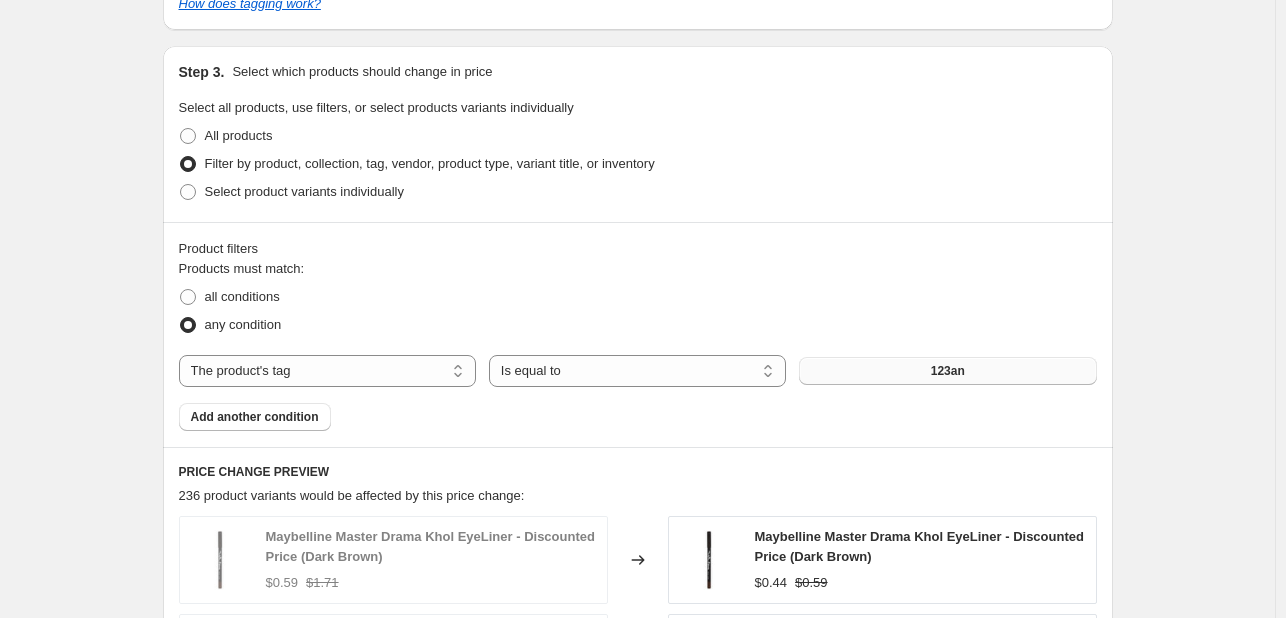 click on "123an" at bounding box center [947, 371] 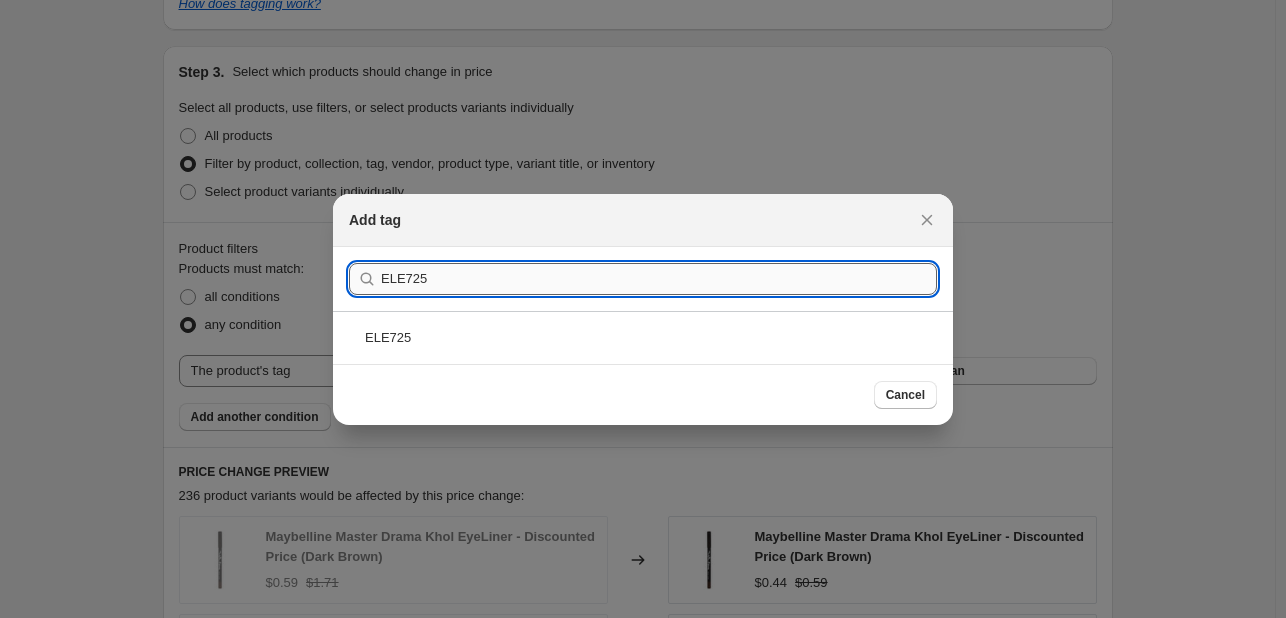 type on "ELE725" 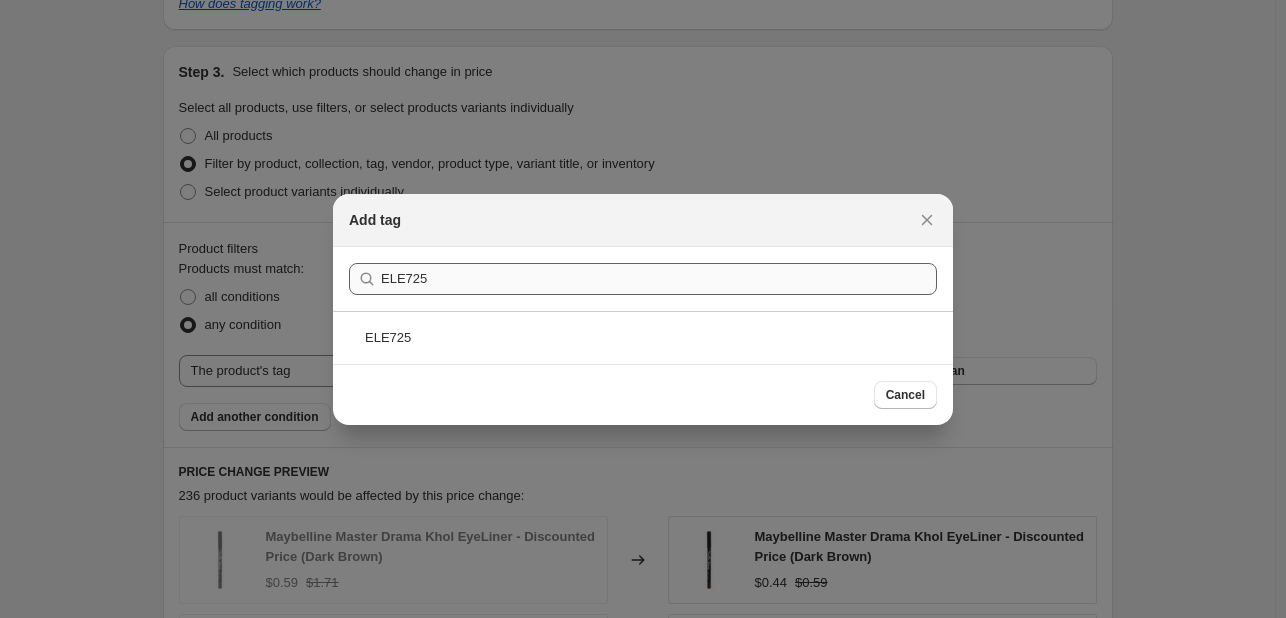 click on "ELE725" at bounding box center (643, 337) 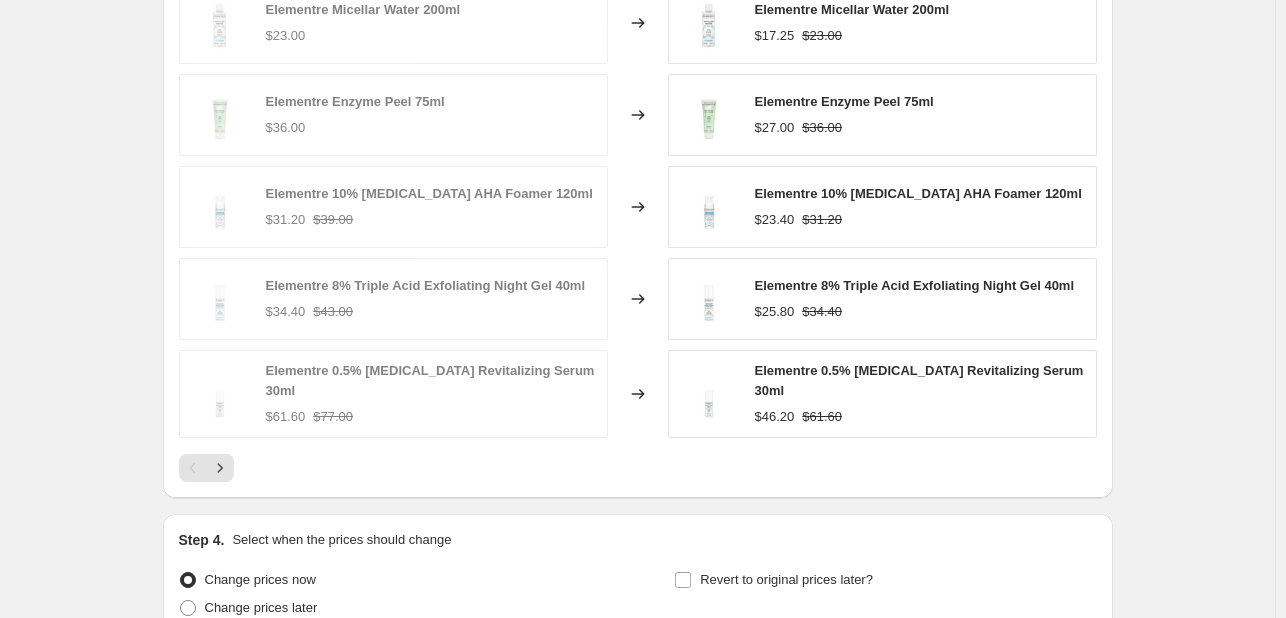 scroll, scrollTop: 1500, scrollLeft: 0, axis: vertical 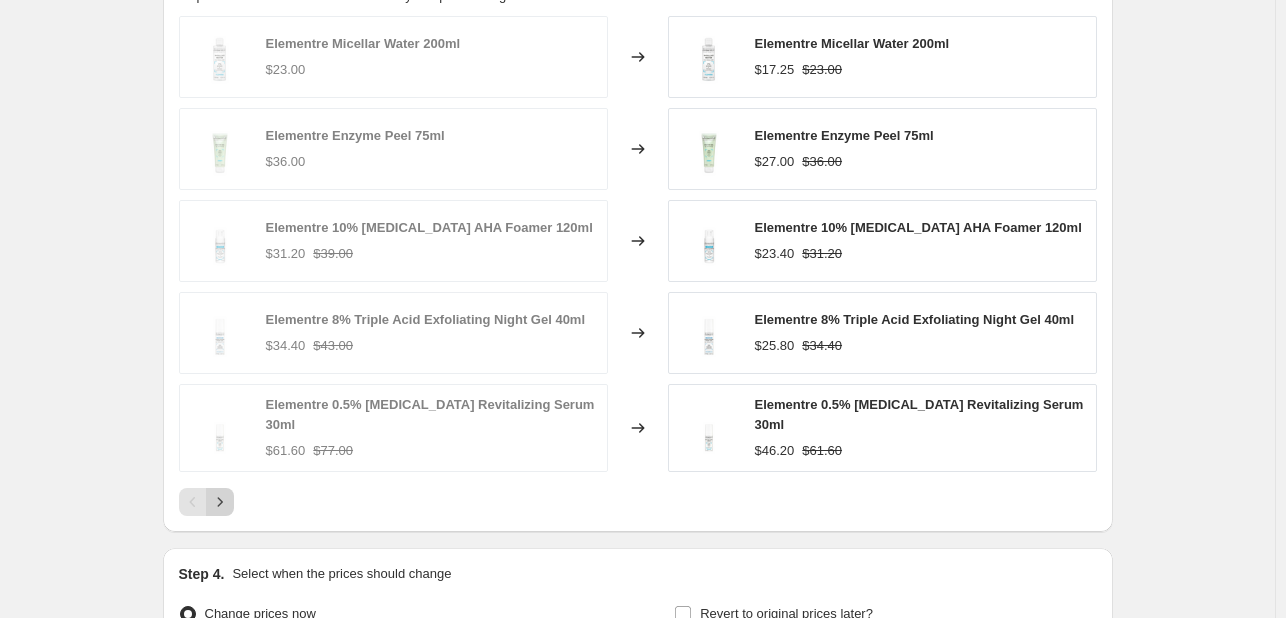 click 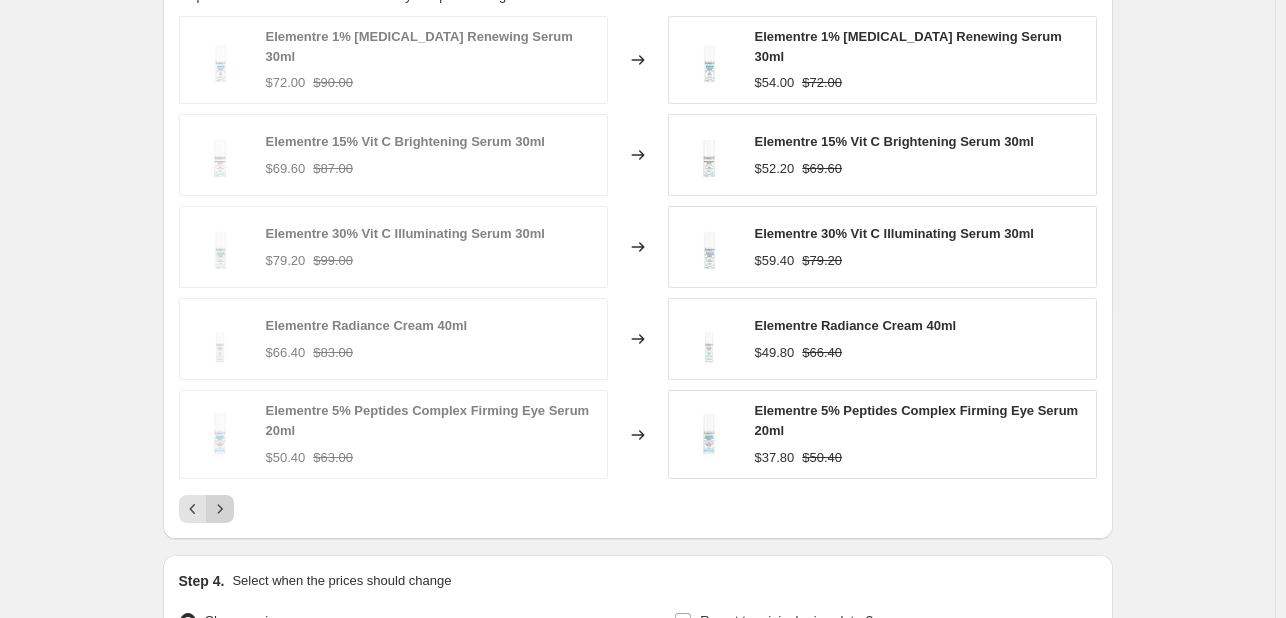 click 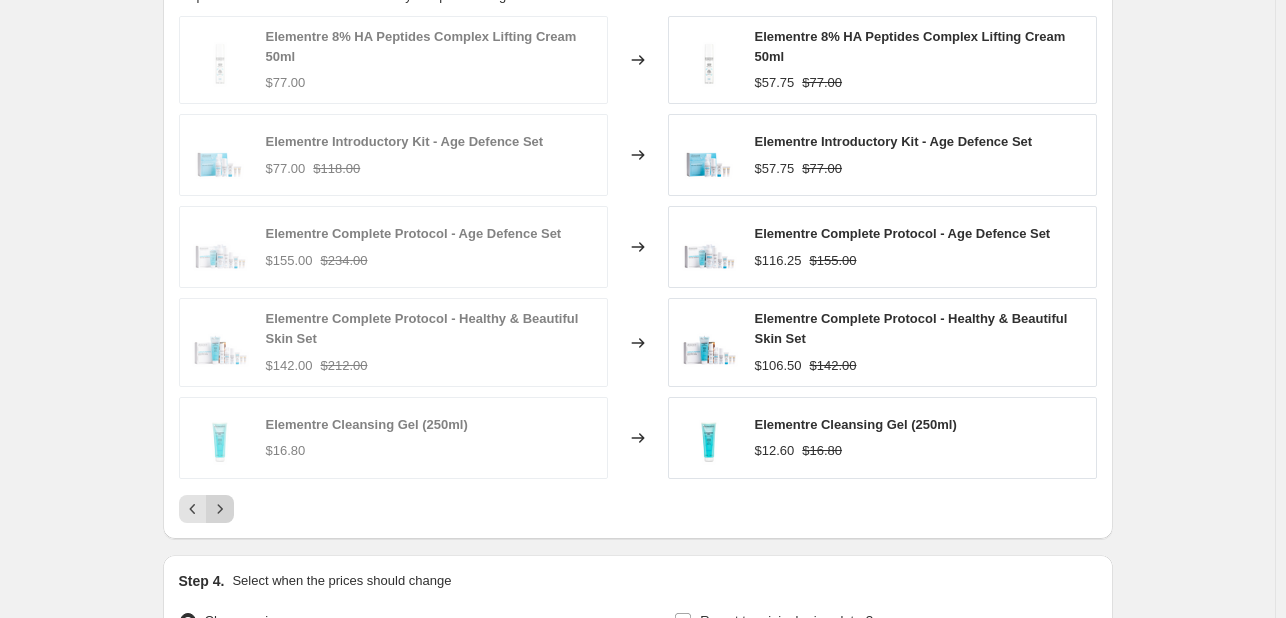 click 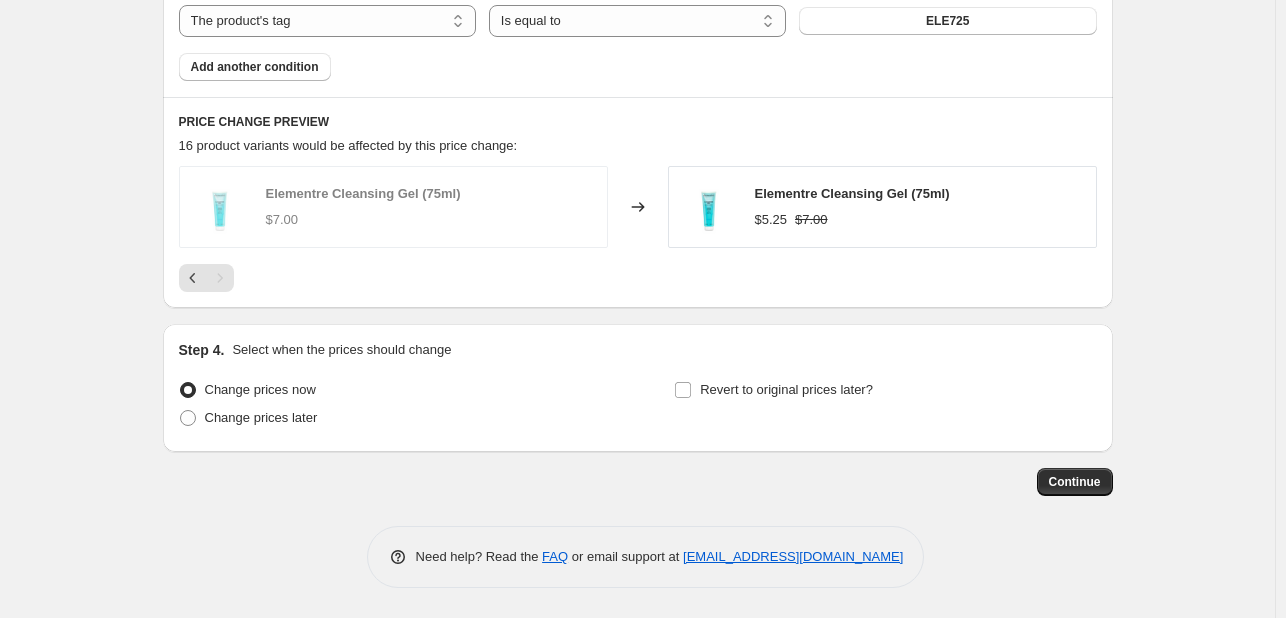 scroll, scrollTop: 750, scrollLeft: 0, axis: vertical 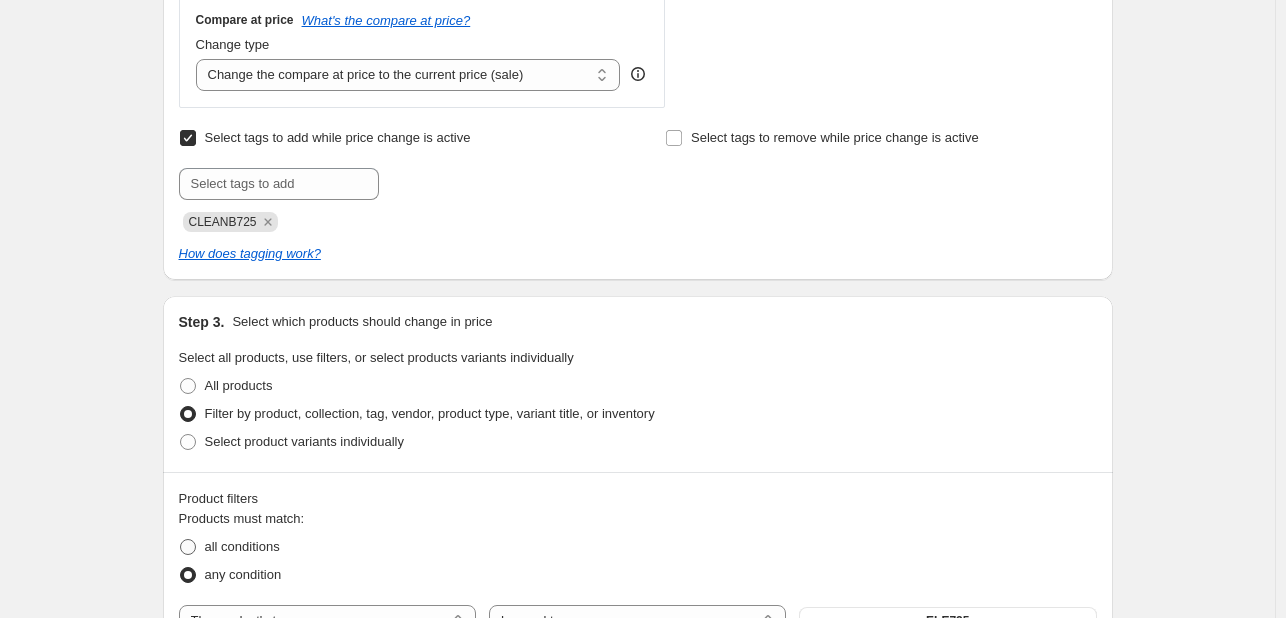 click on "all conditions" at bounding box center [242, 546] 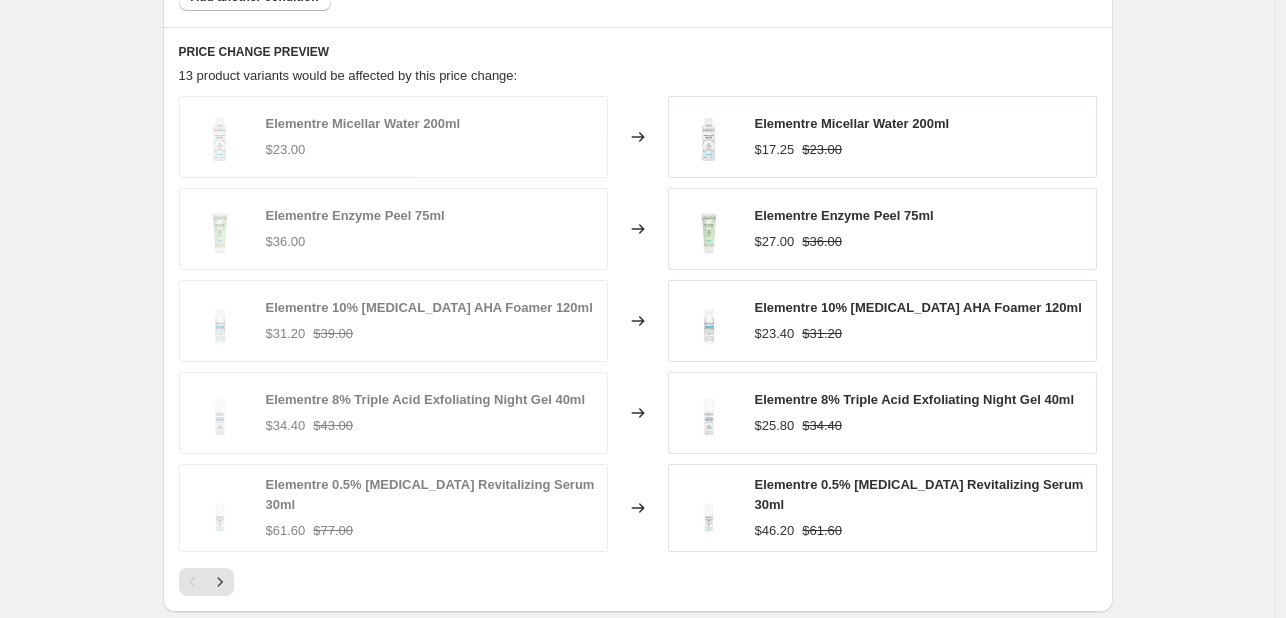 scroll, scrollTop: 1550, scrollLeft: 0, axis: vertical 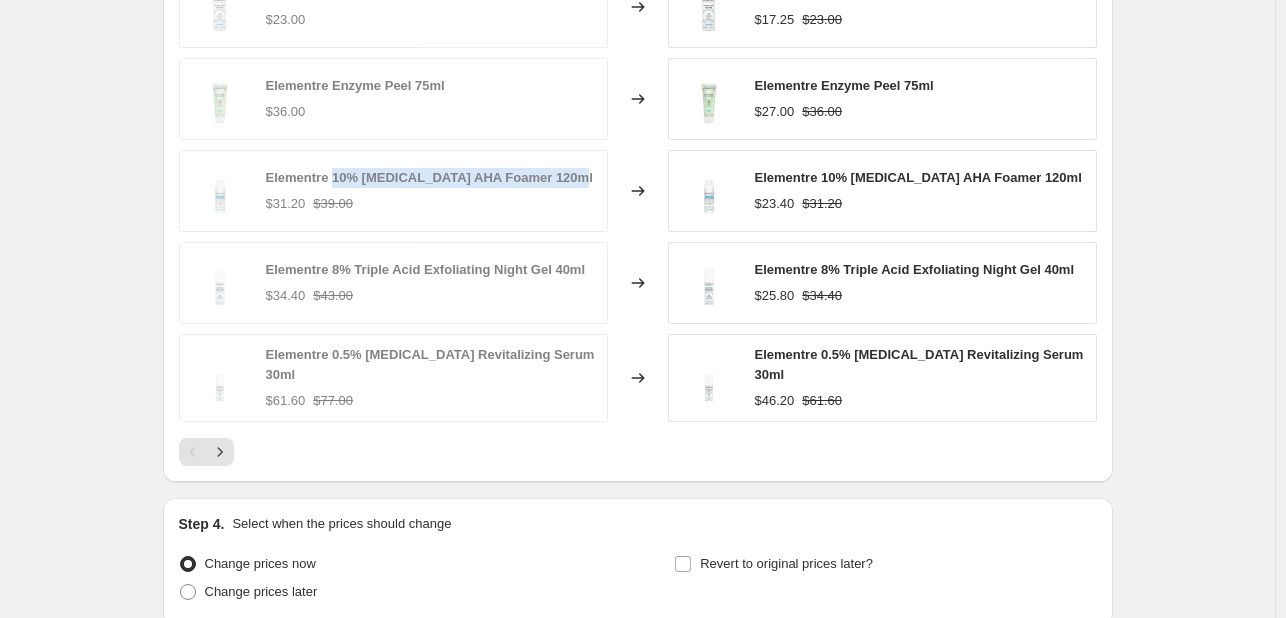 drag, startPoint x: 570, startPoint y: 177, endPoint x: 335, endPoint y: 181, distance: 235.03404 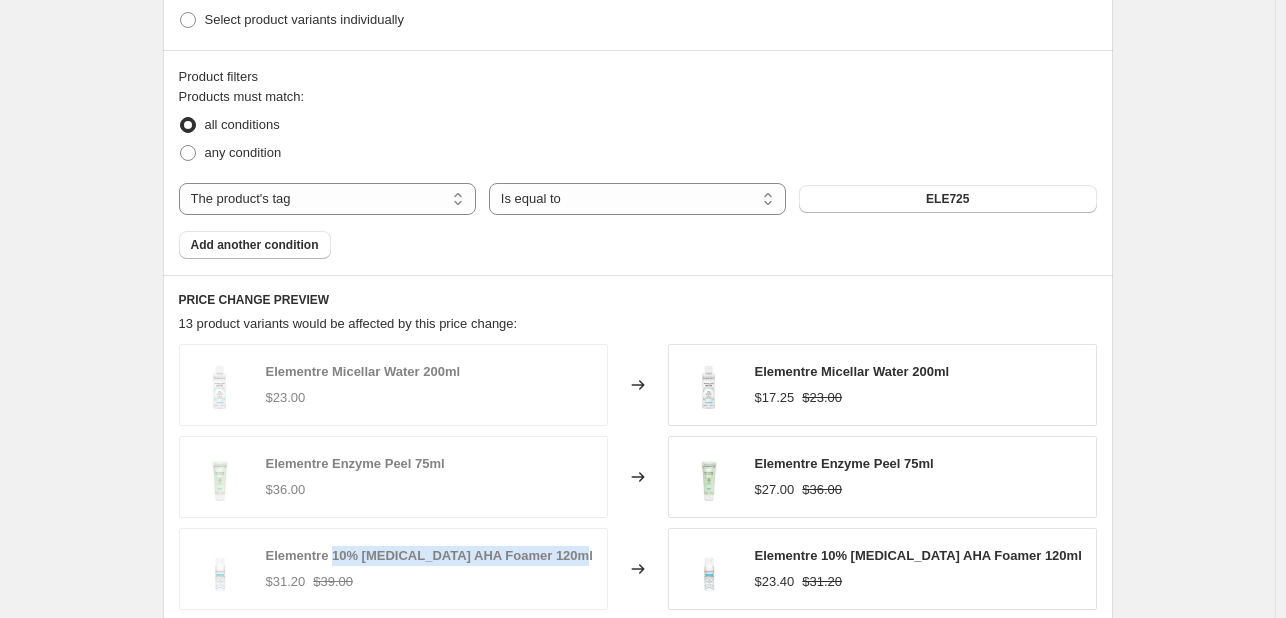 scroll, scrollTop: 1150, scrollLeft: 0, axis: vertical 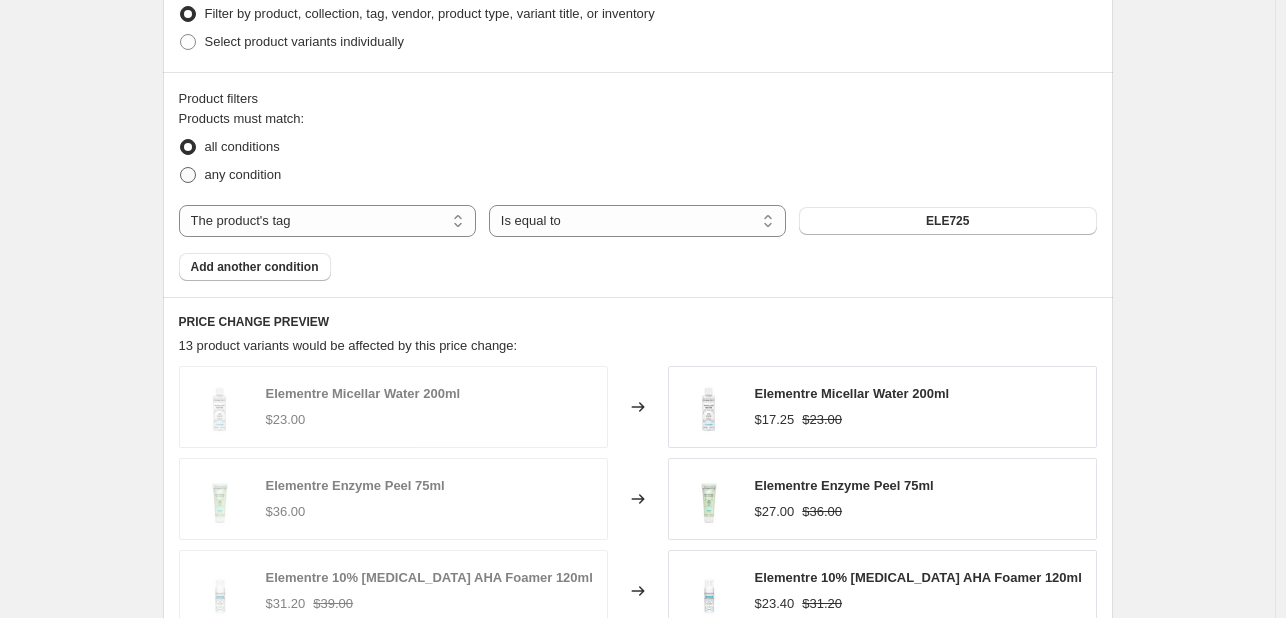 click on "any condition" at bounding box center (243, 174) 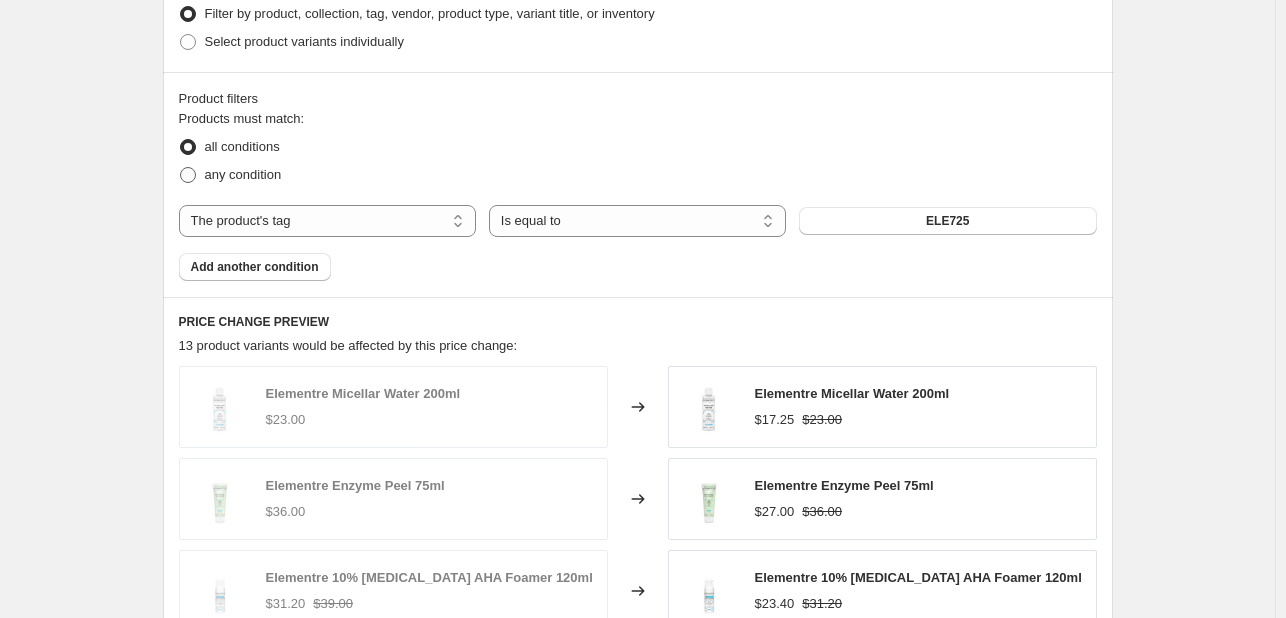 radio on "true" 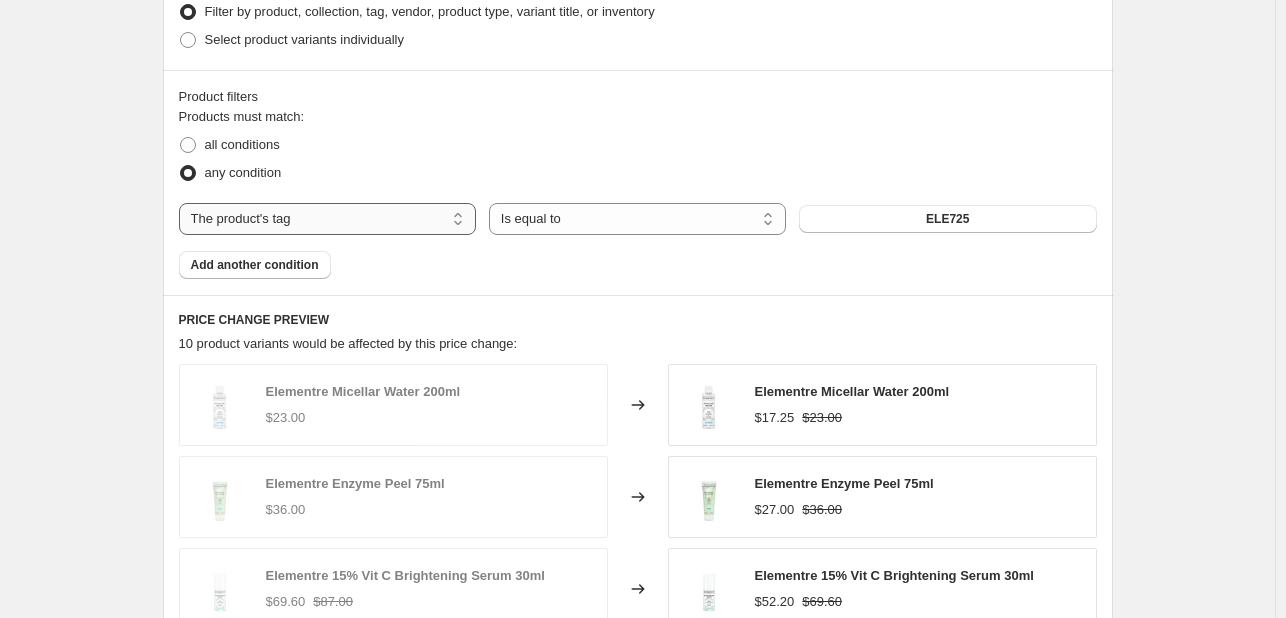 scroll, scrollTop: 1050, scrollLeft: 0, axis: vertical 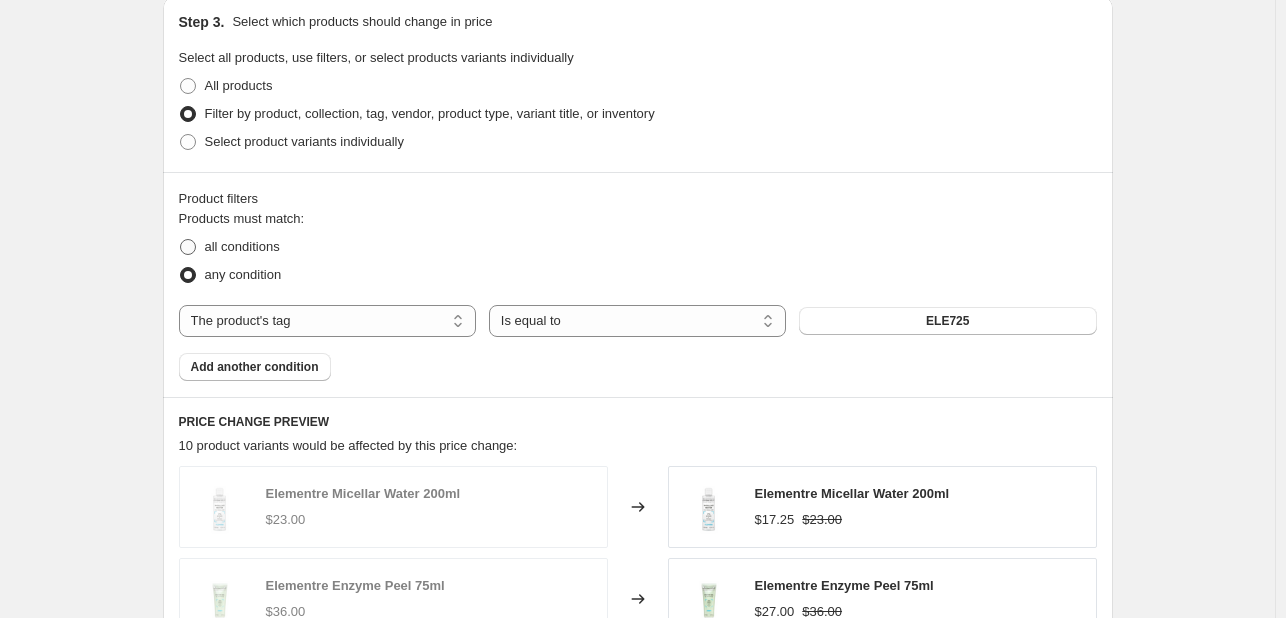 click on "all conditions" at bounding box center (242, 246) 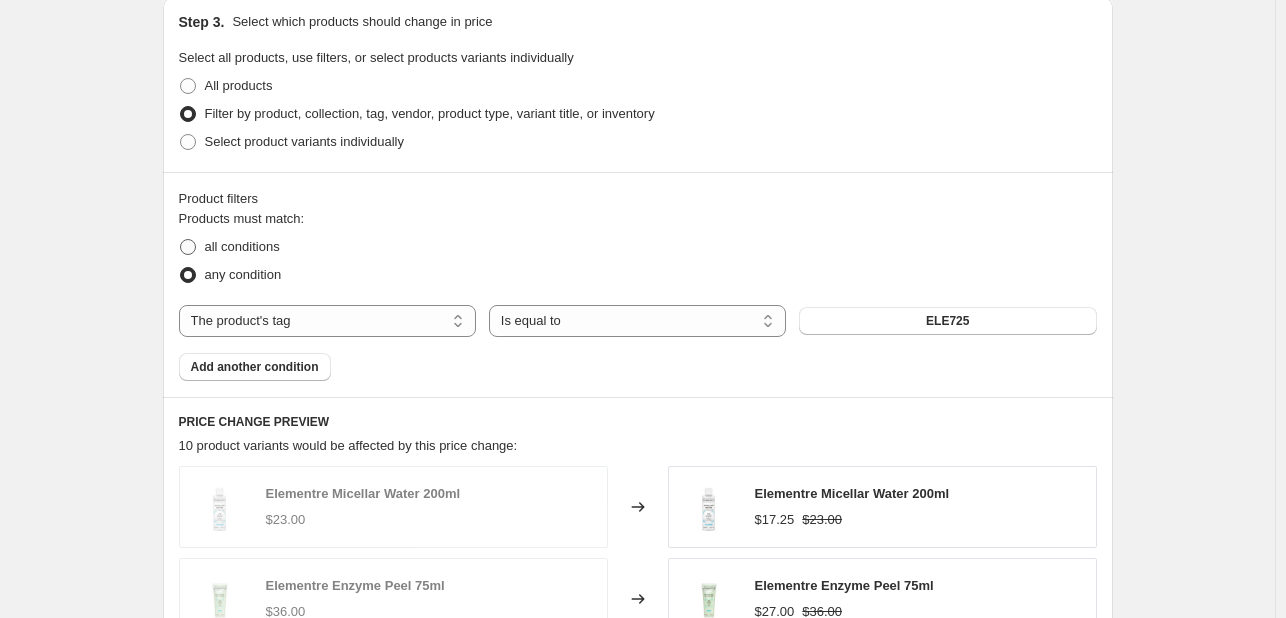 radio on "true" 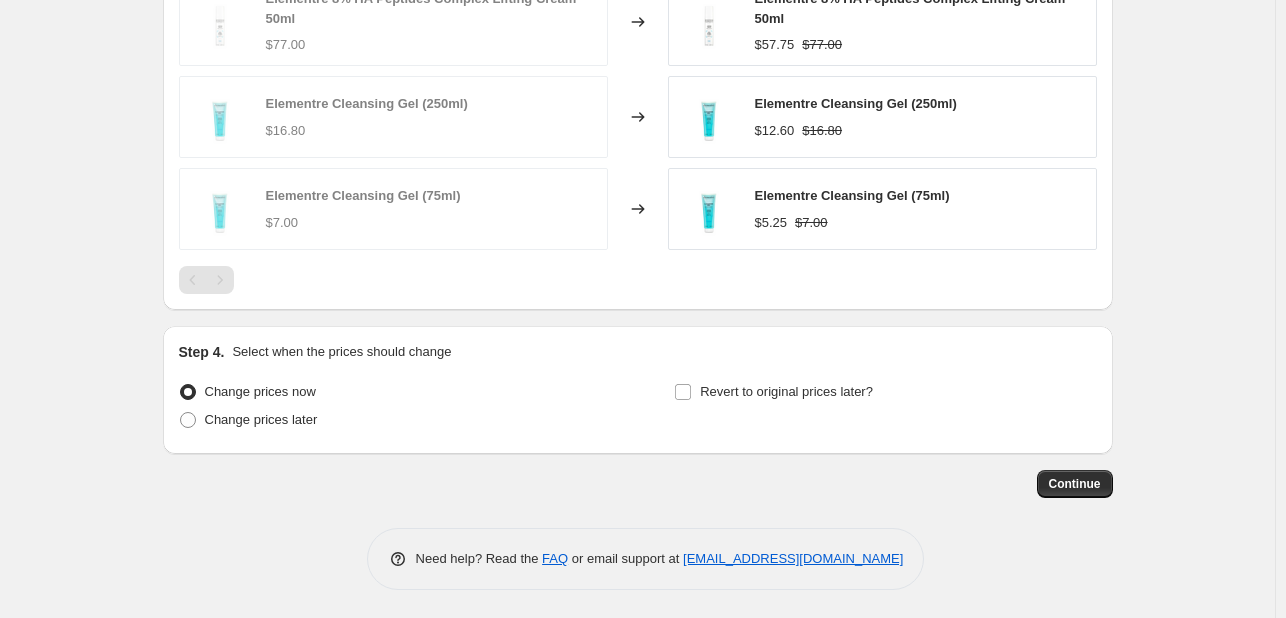 scroll, scrollTop: 1723, scrollLeft: 0, axis: vertical 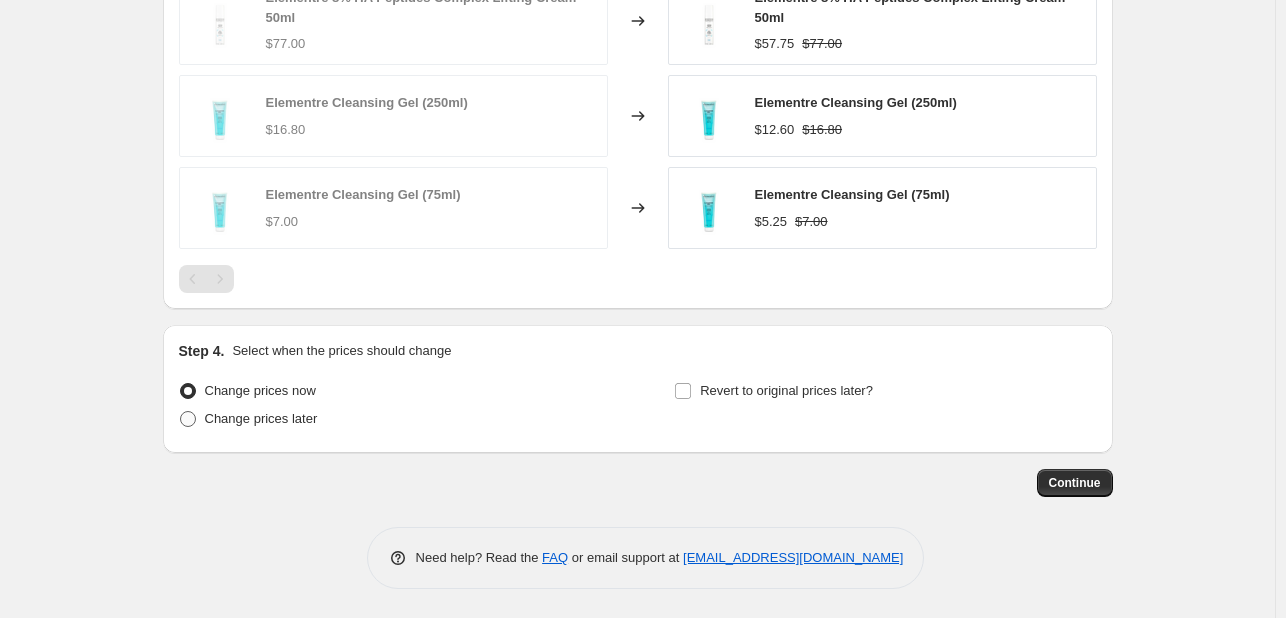 click on "Change prices later" at bounding box center (261, 419) 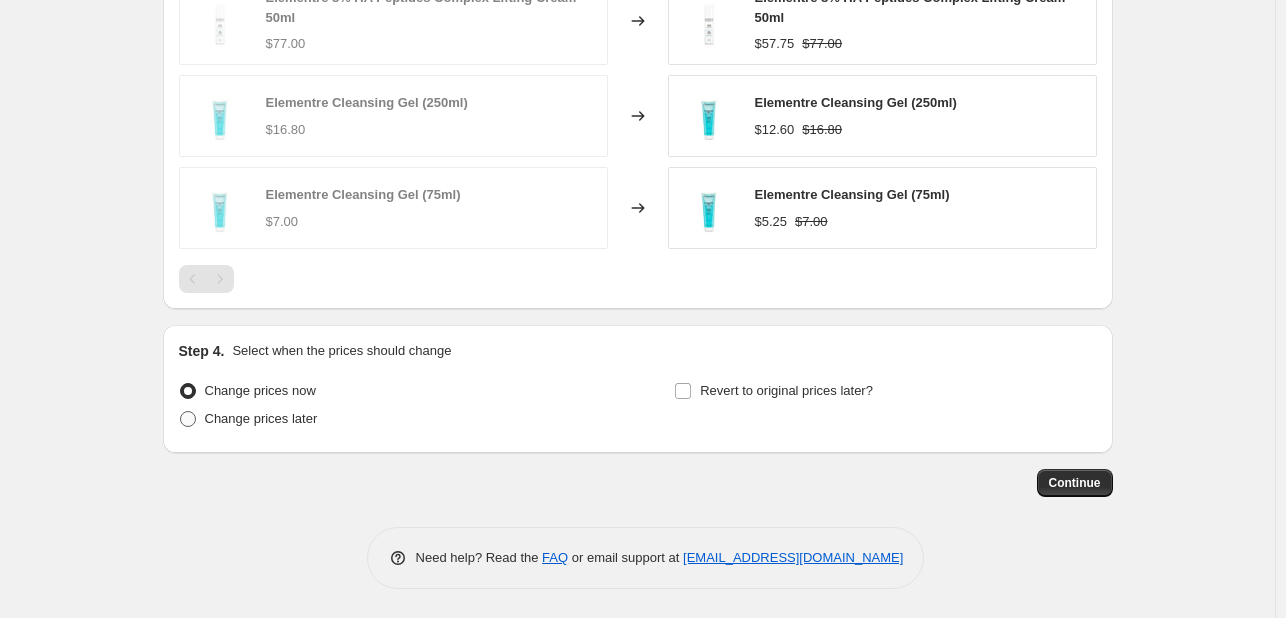 radio on "true" 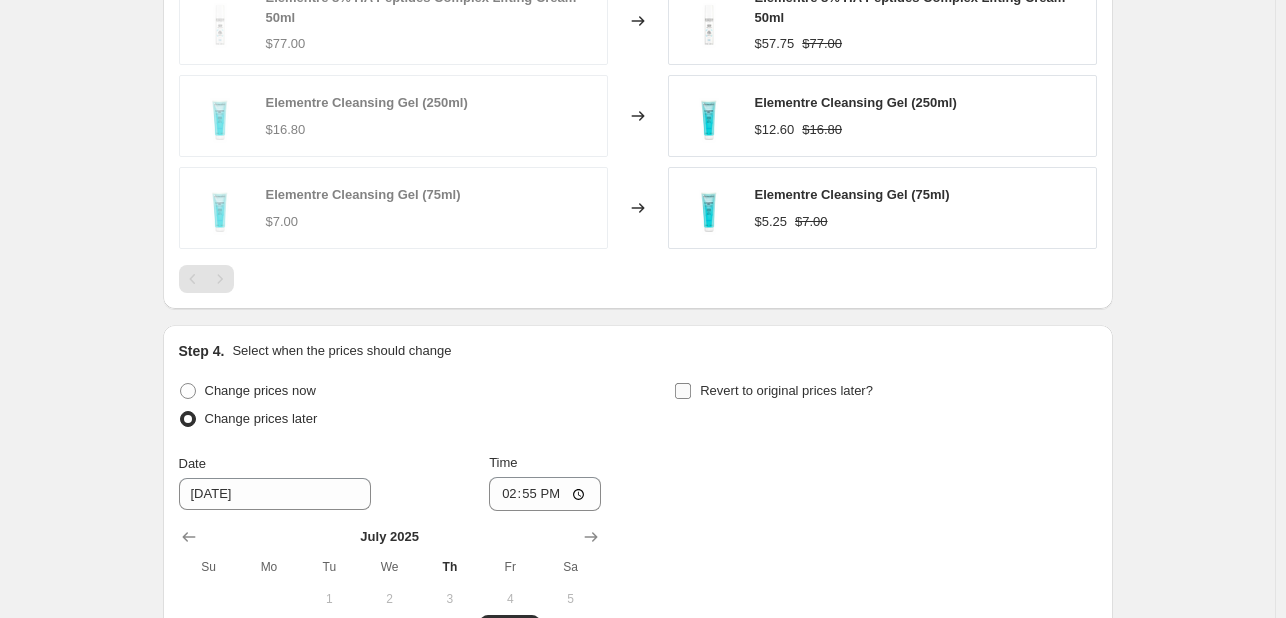 click on "Revert to original prices later?" at bounding box center (683, 391) 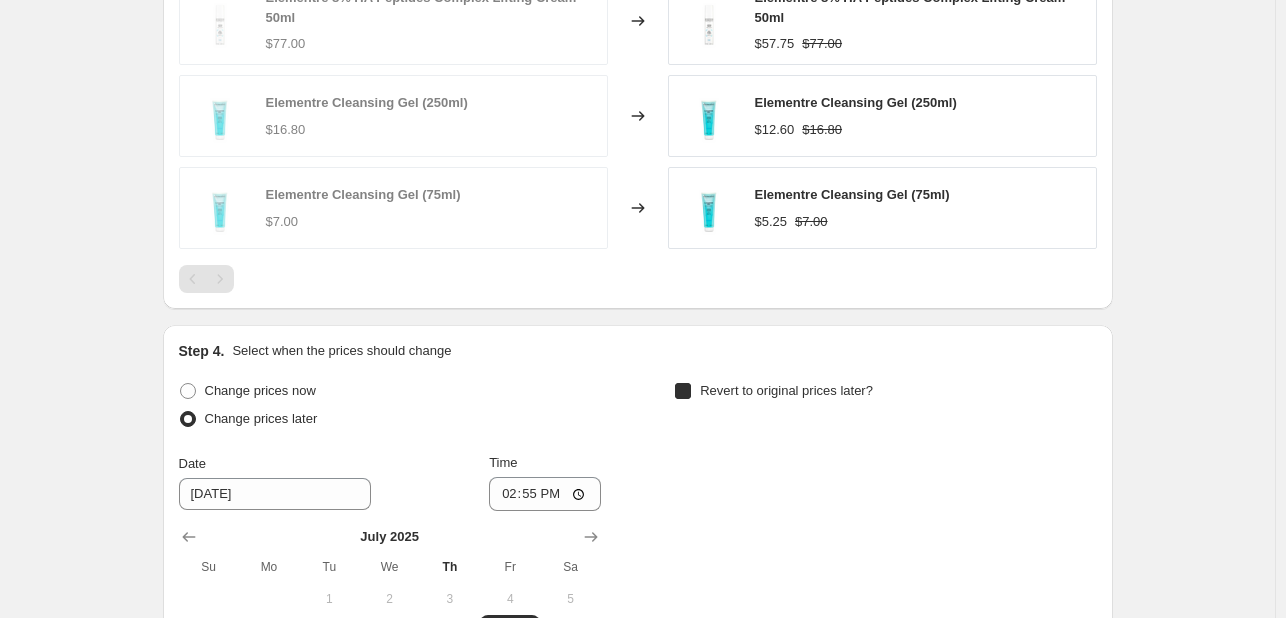 checkbox on "true" 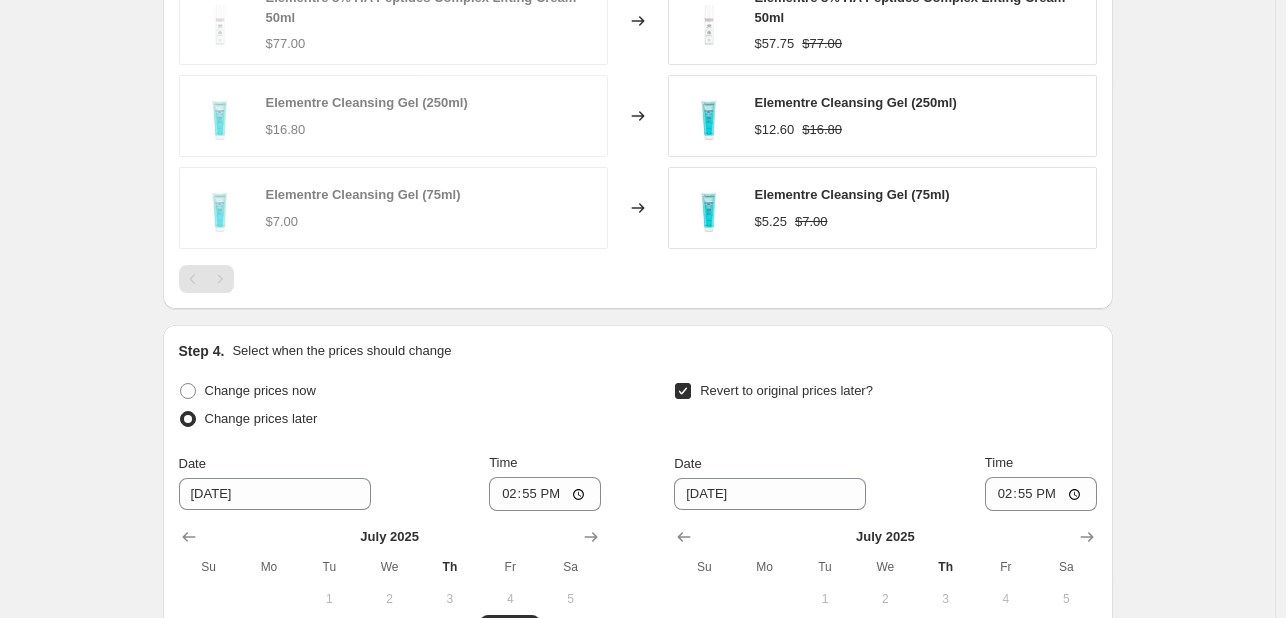 scroll, scrollTop: 2064, scrollLeft: 0, axis: vertical 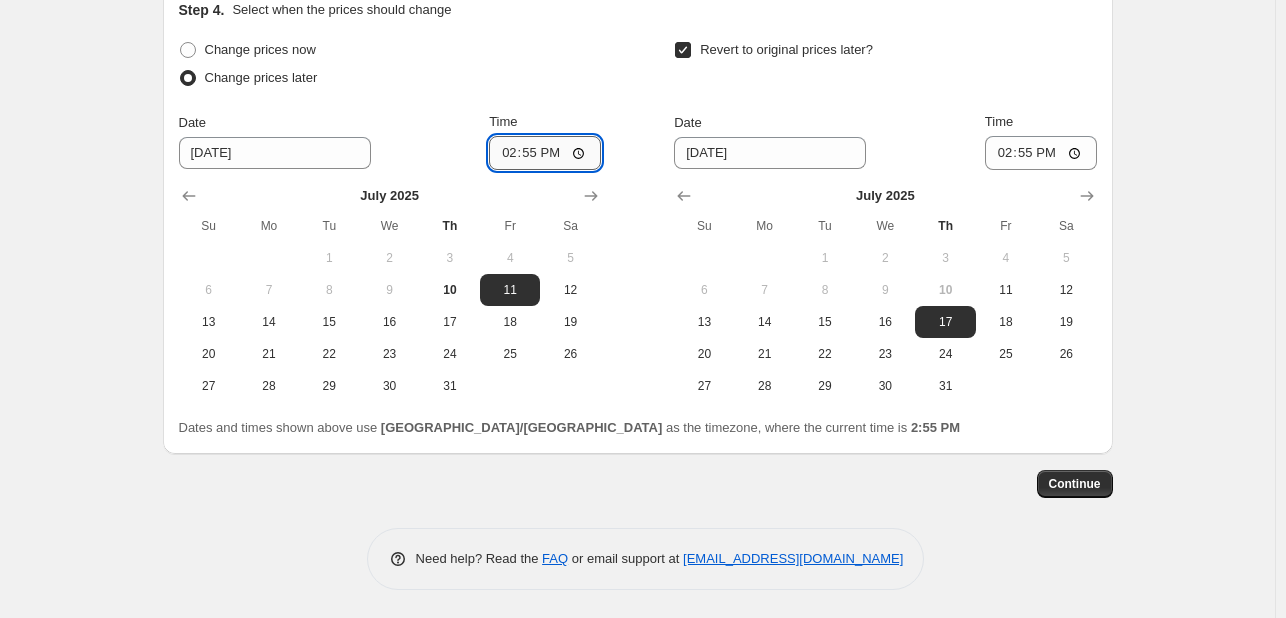 click on "14:55" at bounding box center (545, 153) 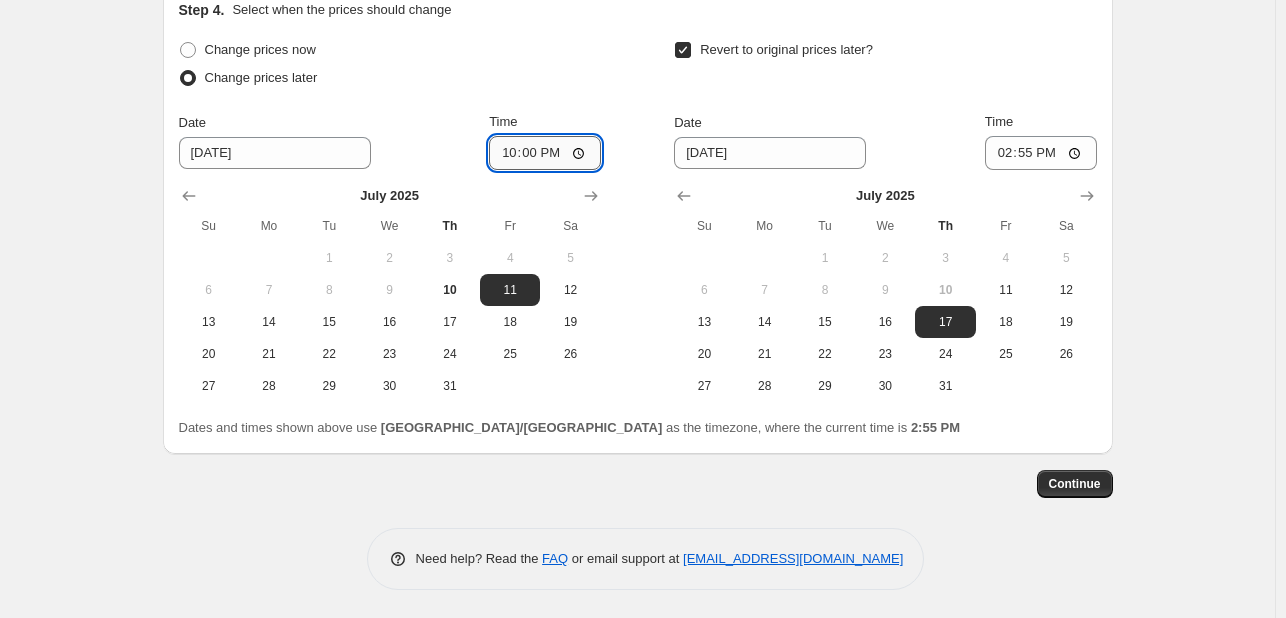 type on "10:00" 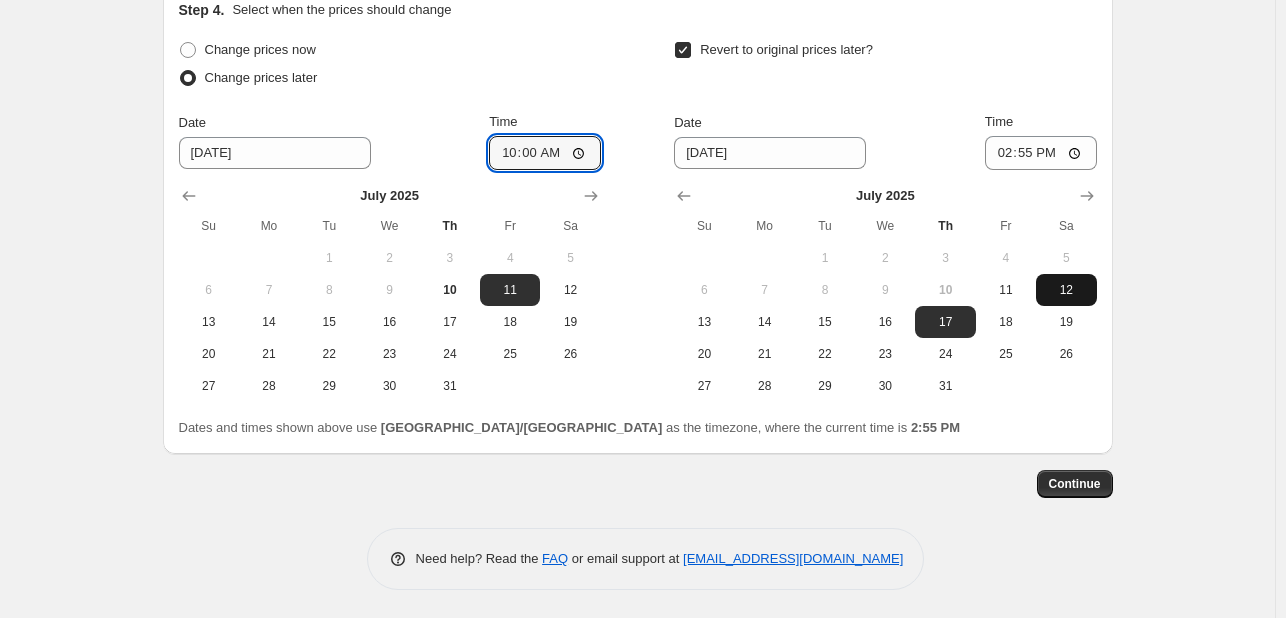 click on "12" at bounding box center (1066, 290) 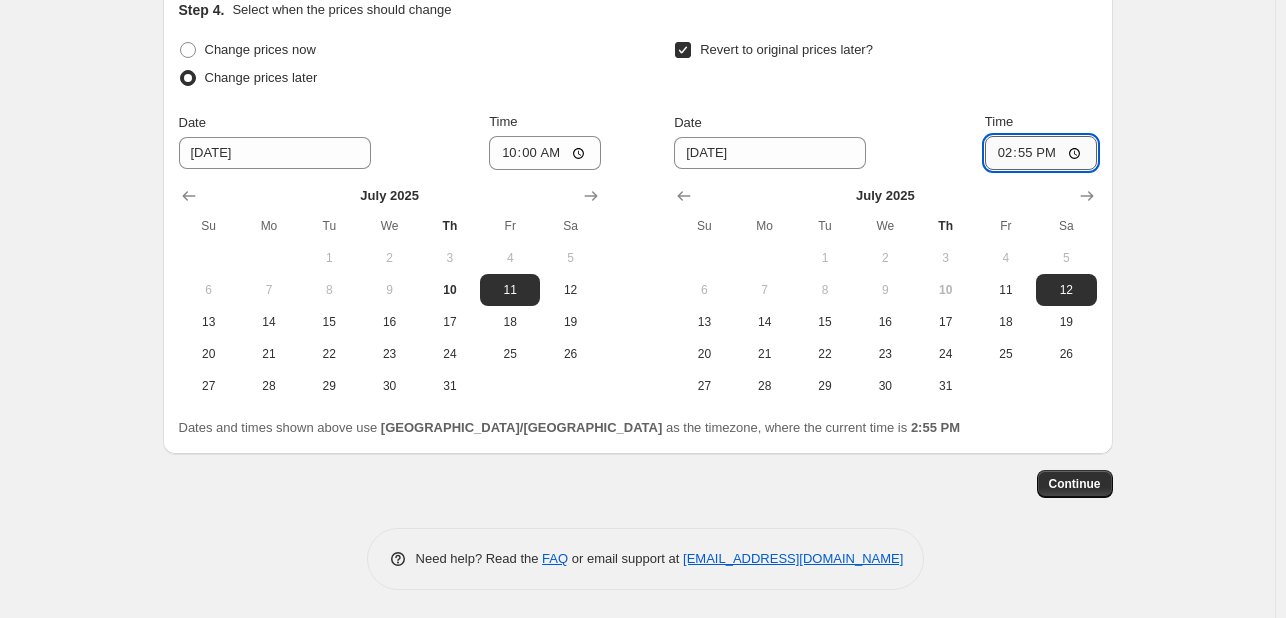 click on "14:55" at bounding box center (1041, 153) 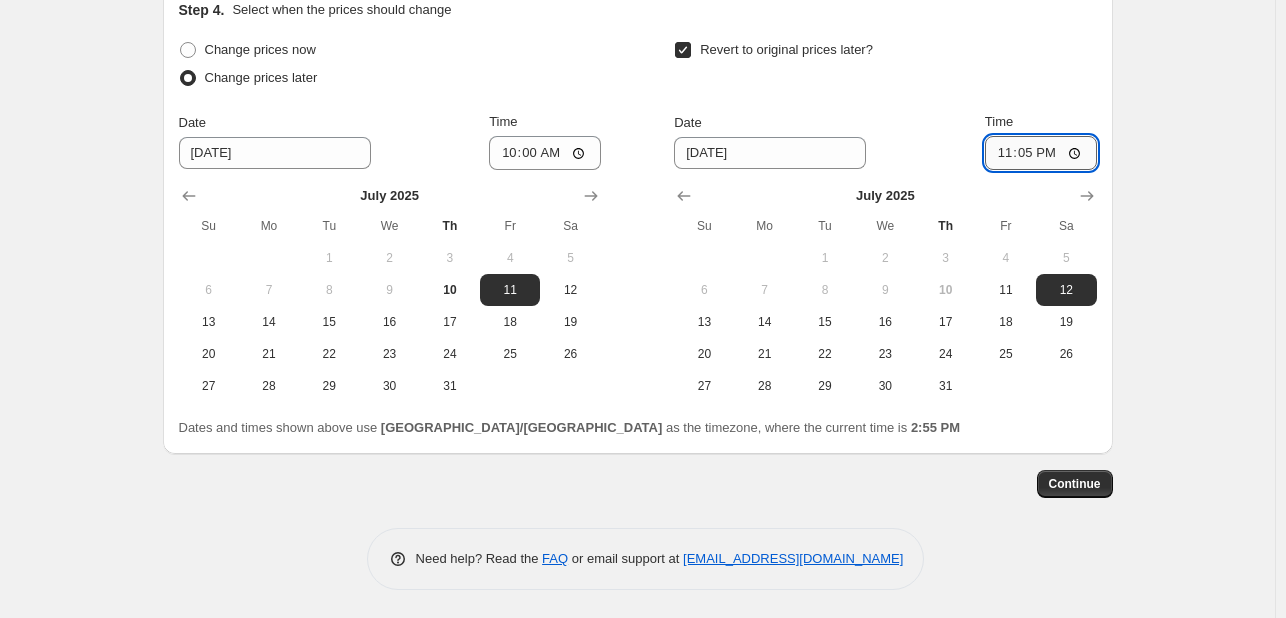 type on "23:55" 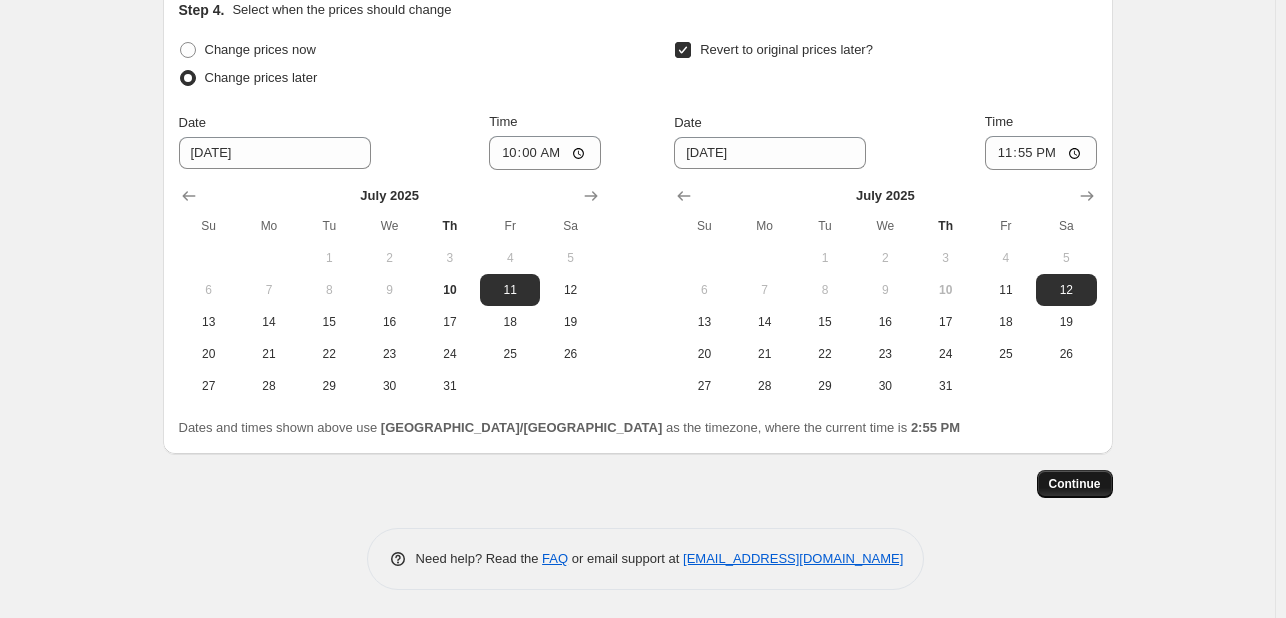 click on "Continue" at bounding box center [1075, 484] 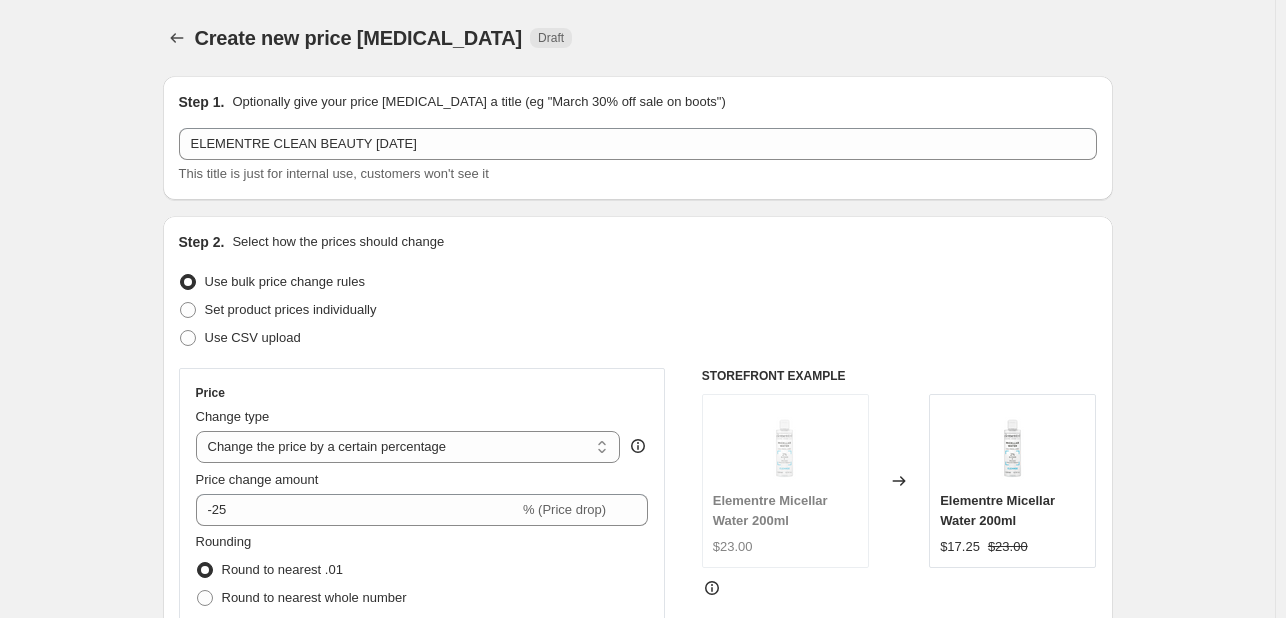 scroll, scrollTop: 2064, scrollLeft: 0, axis: vertical 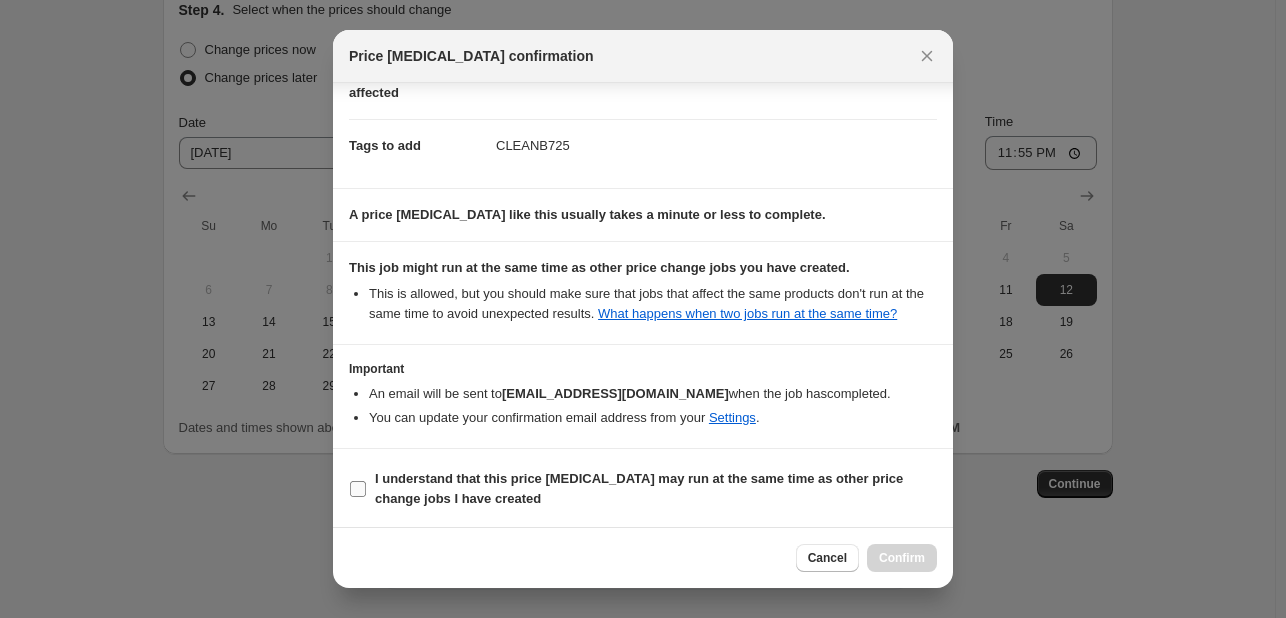 click on "I understand that this price [MEDICAL_DATA] may run at the same time as other price change jobs I have created" at bounding box center (639, 488) 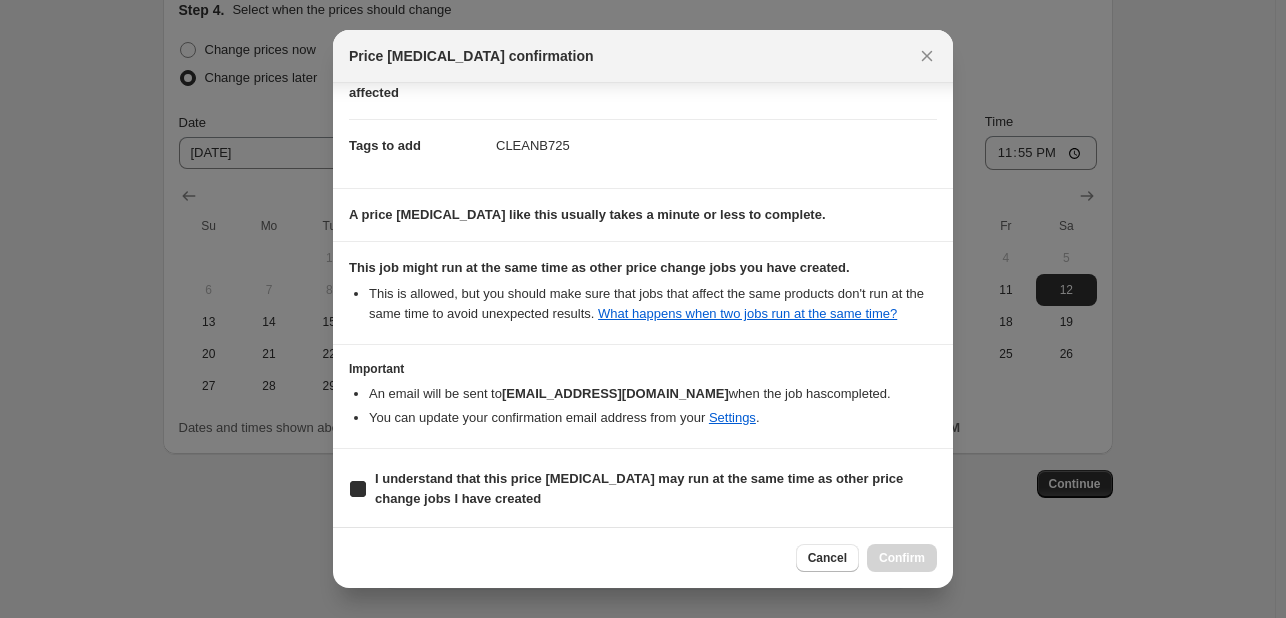 checkbox on "true" 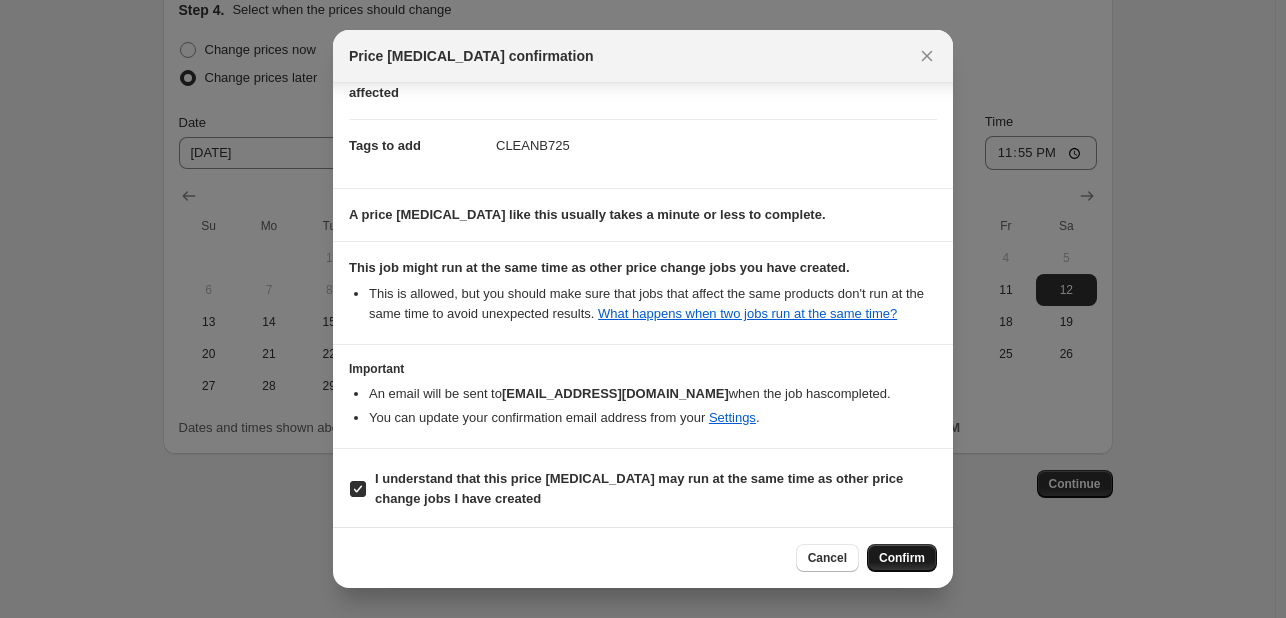 click on "Confirm" at bounding box center (902, 558) 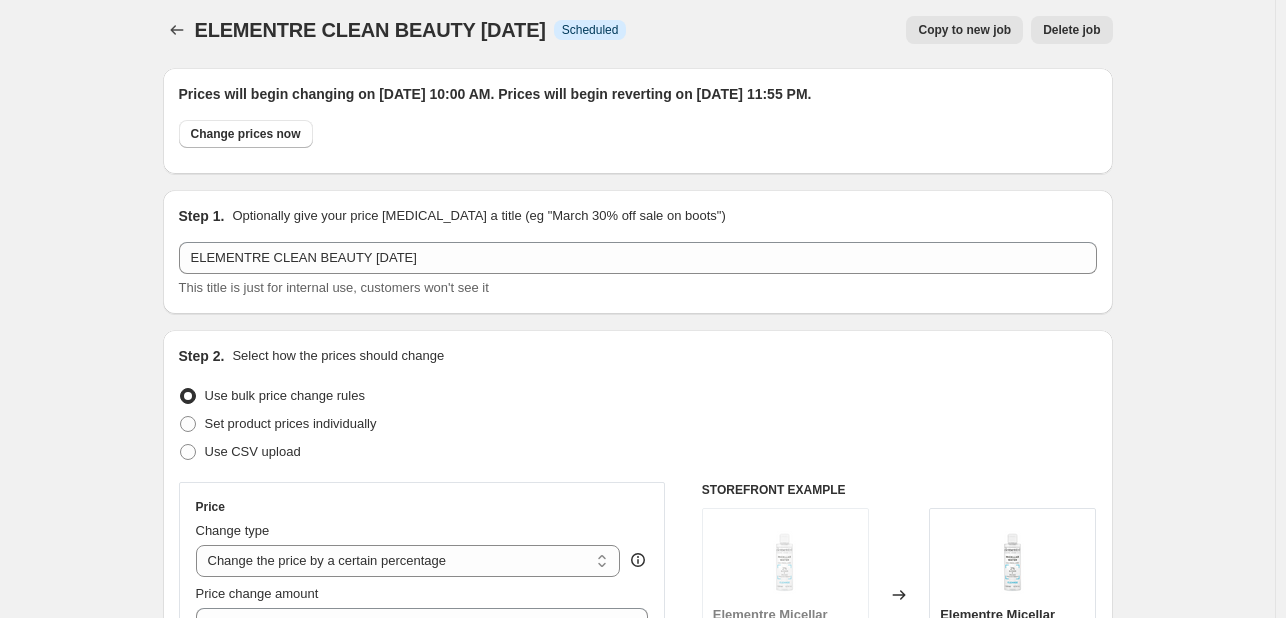 scroll, scrollTop: 0, scrollLeft: 0, axis: both 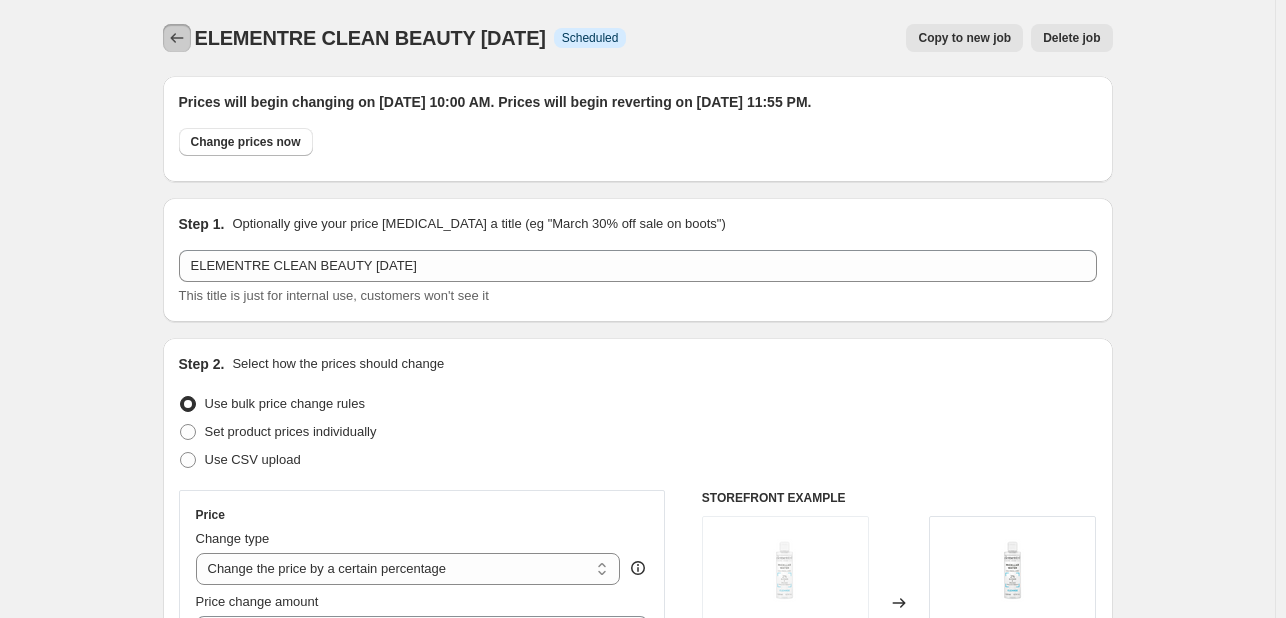 click 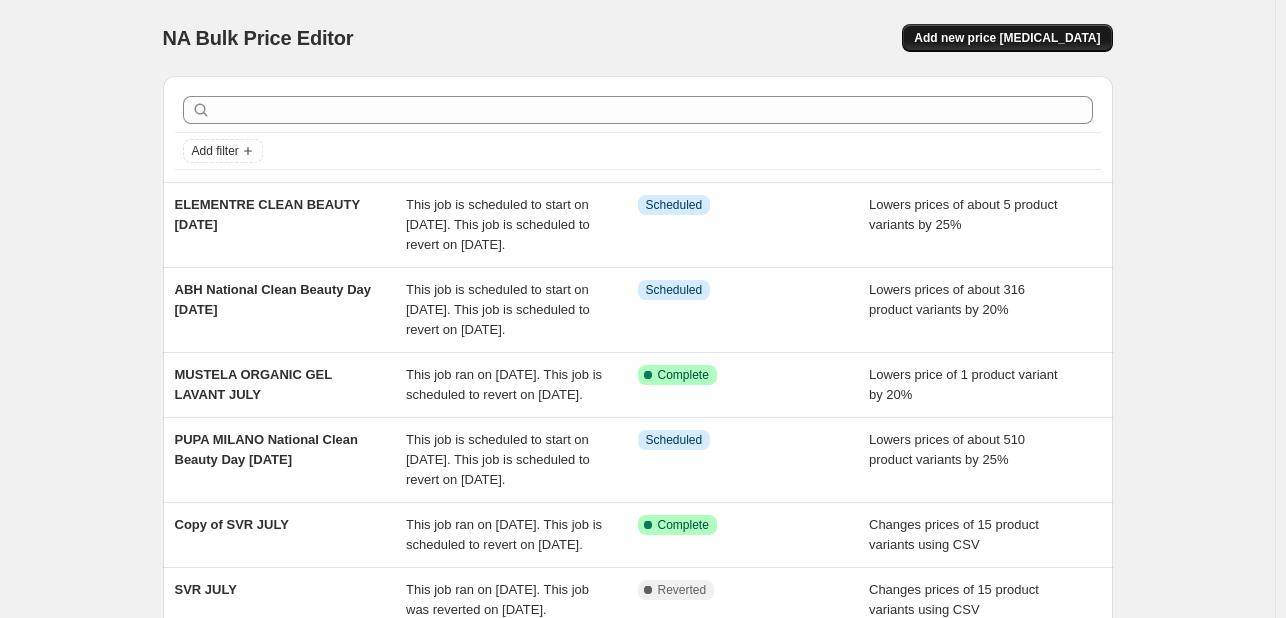 click on "Add new price [MEDICAL_DATA]" at bounding box center [1007, 38] 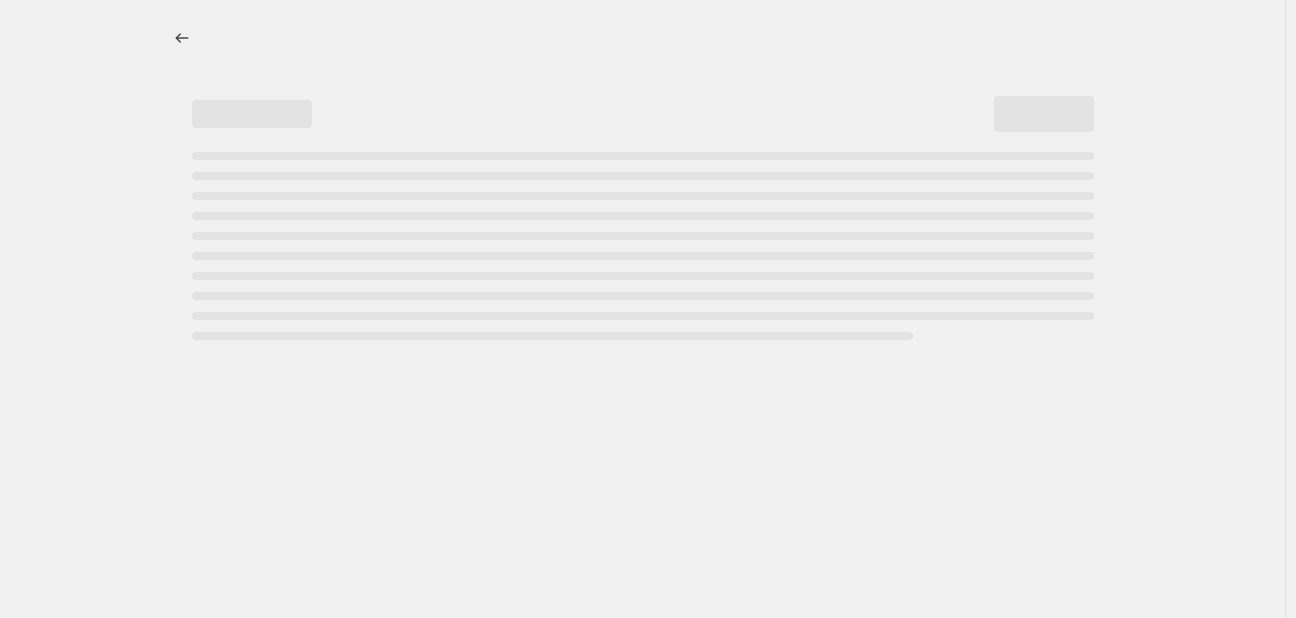 select on "percentage" 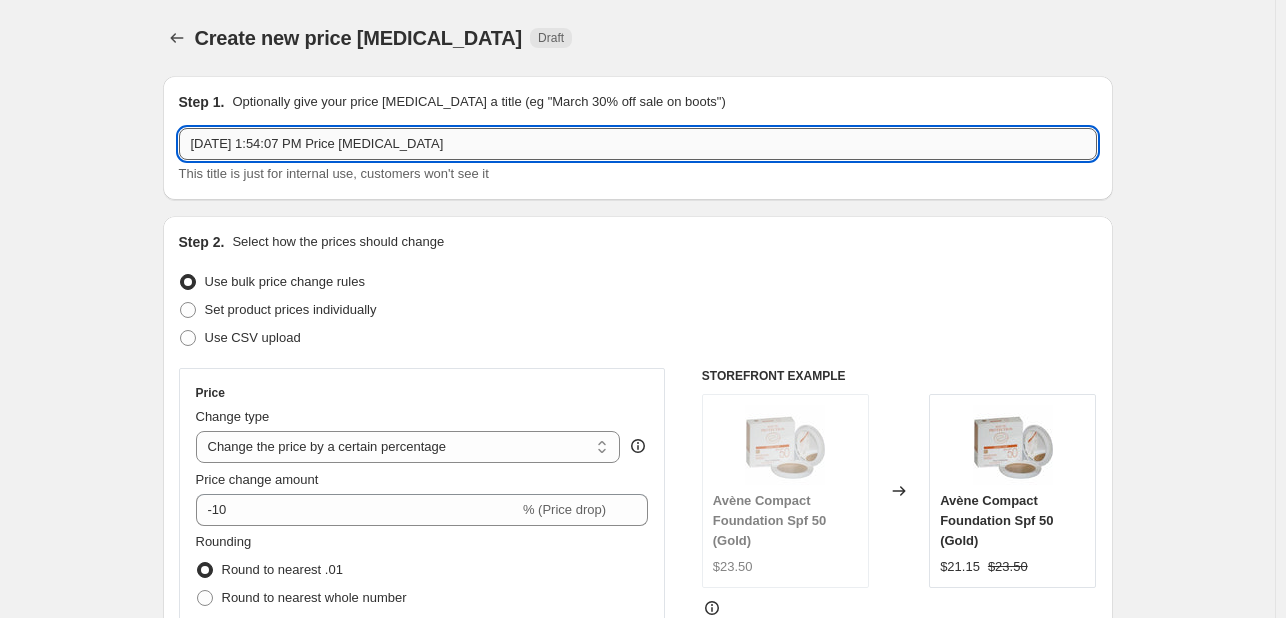 click on "[DATE] 1:54:07 PM Price [MEDICAL_DATA]" at bounding box center [638, 144] 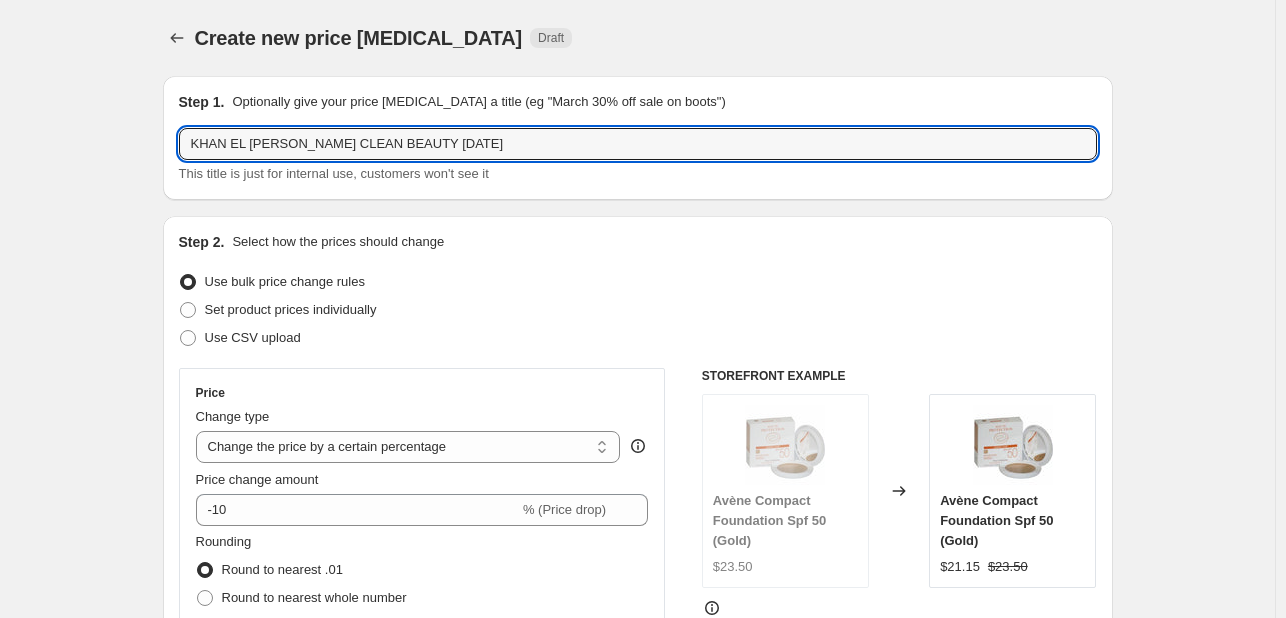 type on "KHAN EL [PERSON_NAME] CLEAN BEAUTY [DATE]" 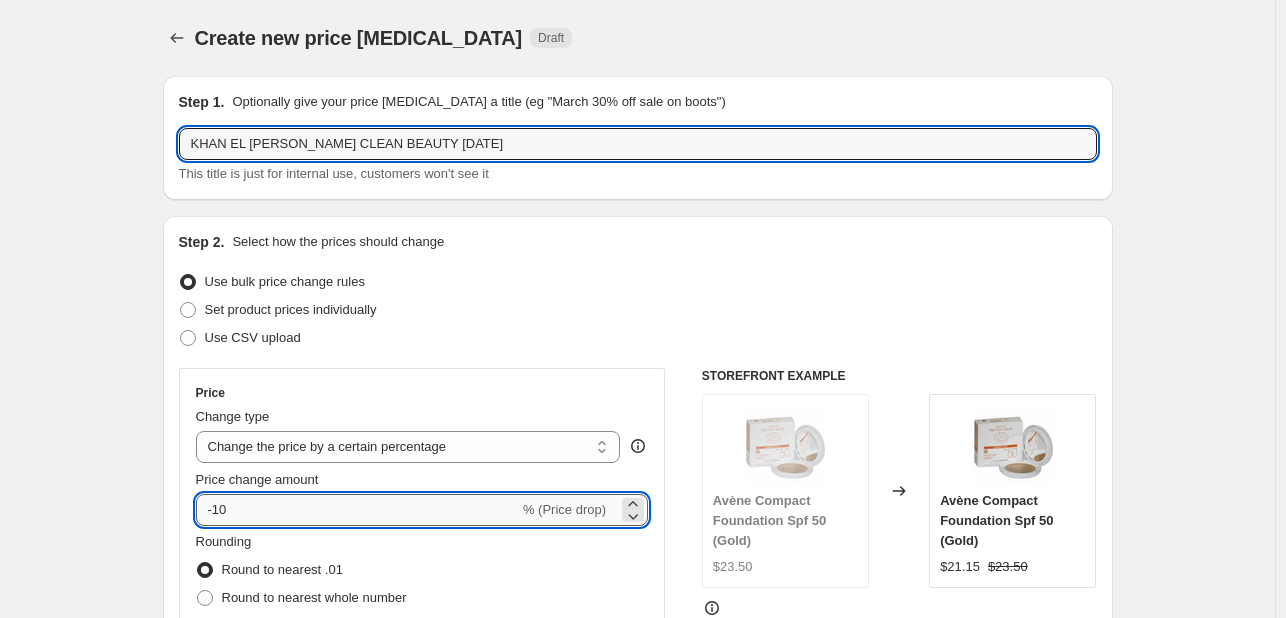 click on "-10" at bounding box center [357, 510] 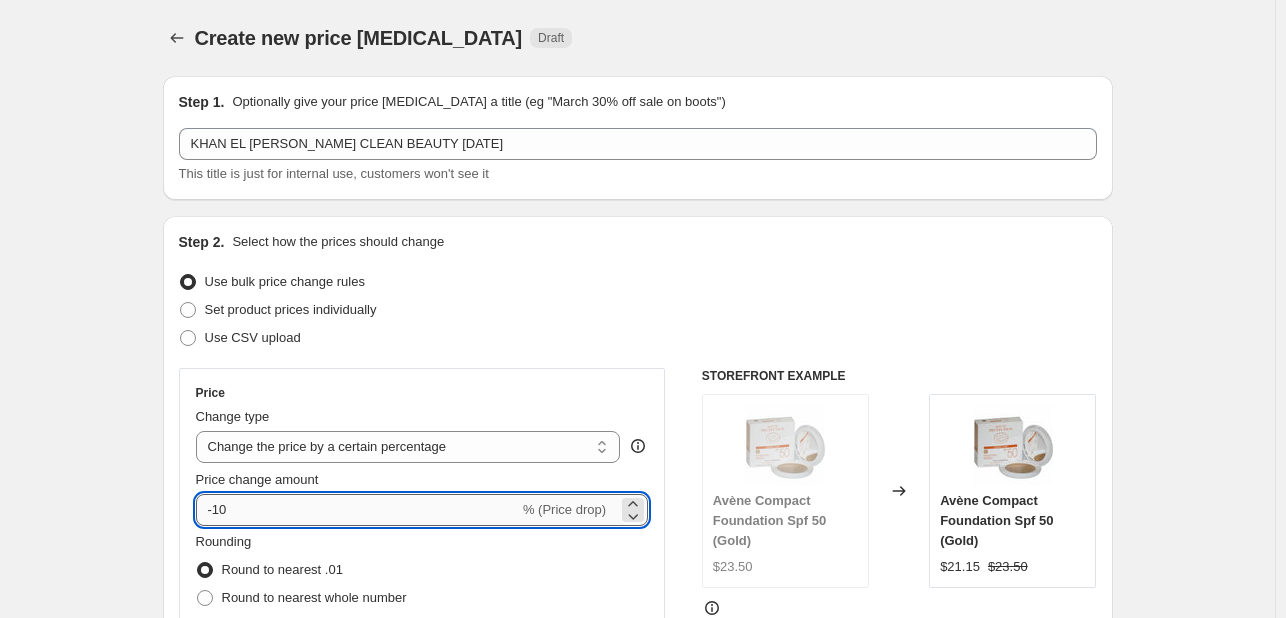 type on "-1" 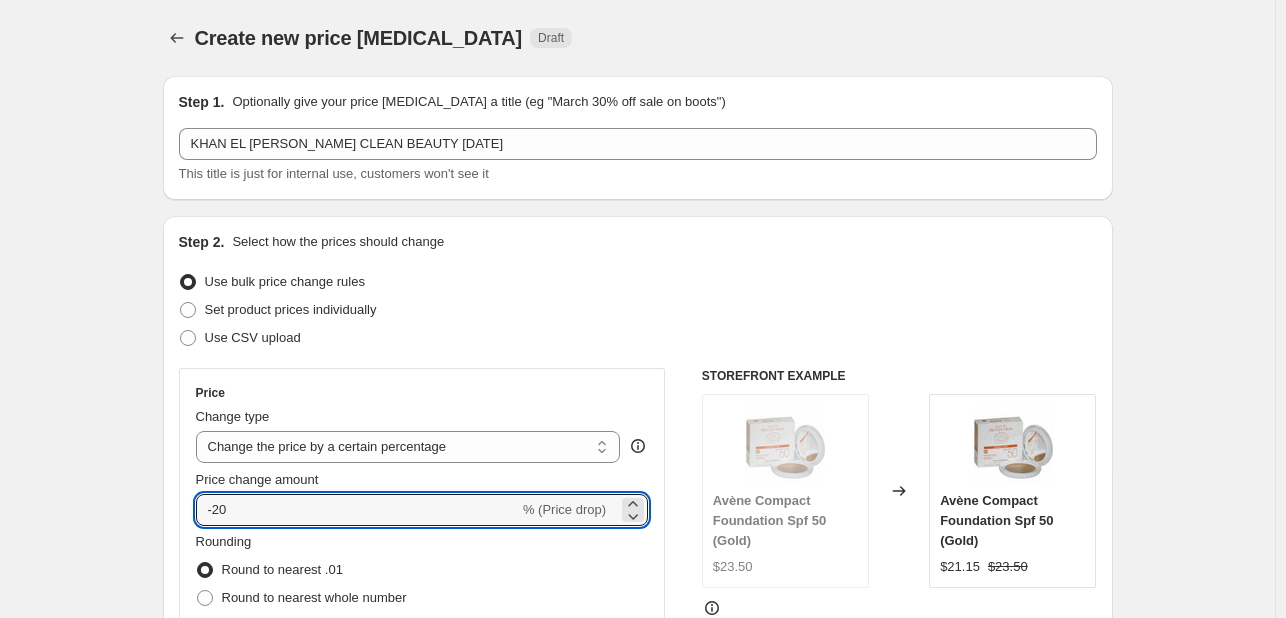 type on "-20" 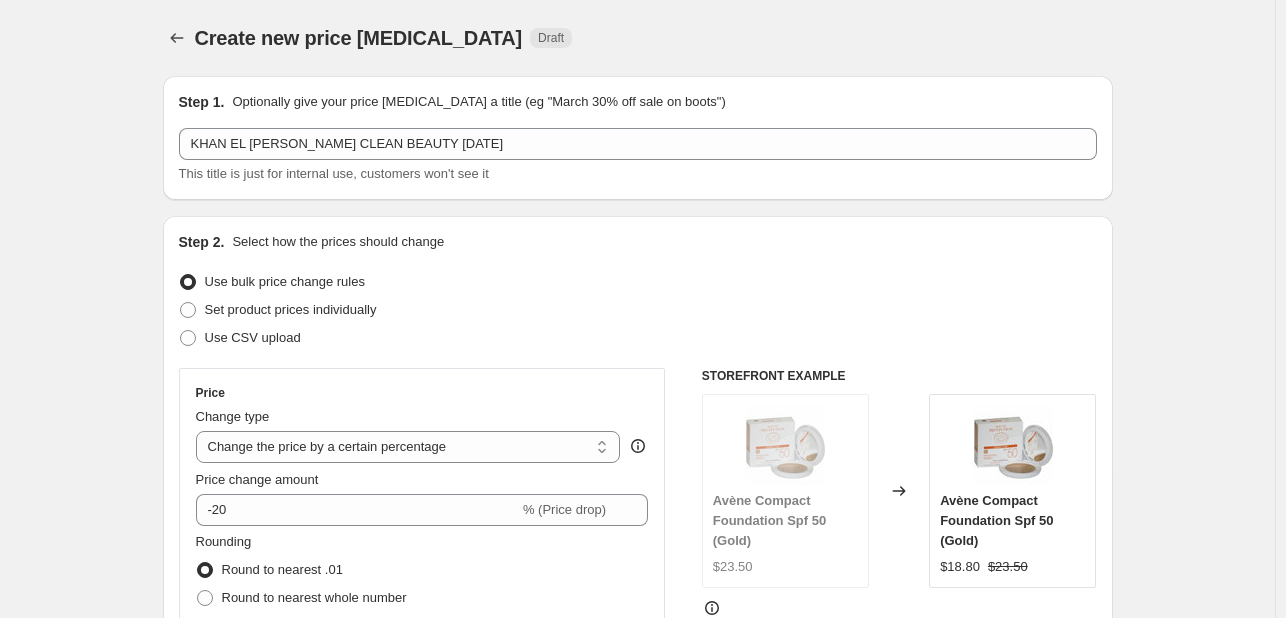 scroll, scrollTop: 400, scrollLeft: 0, axis: vertical 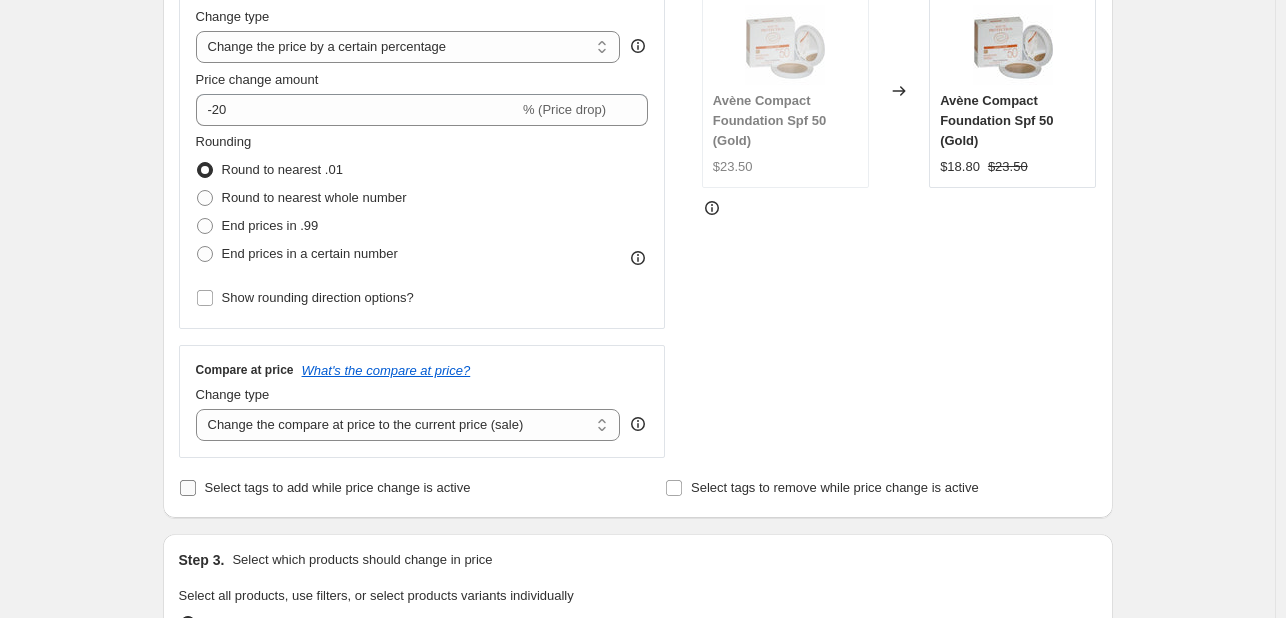 click on "Select tags to add while price change is active" at bounding box center [338, 487] 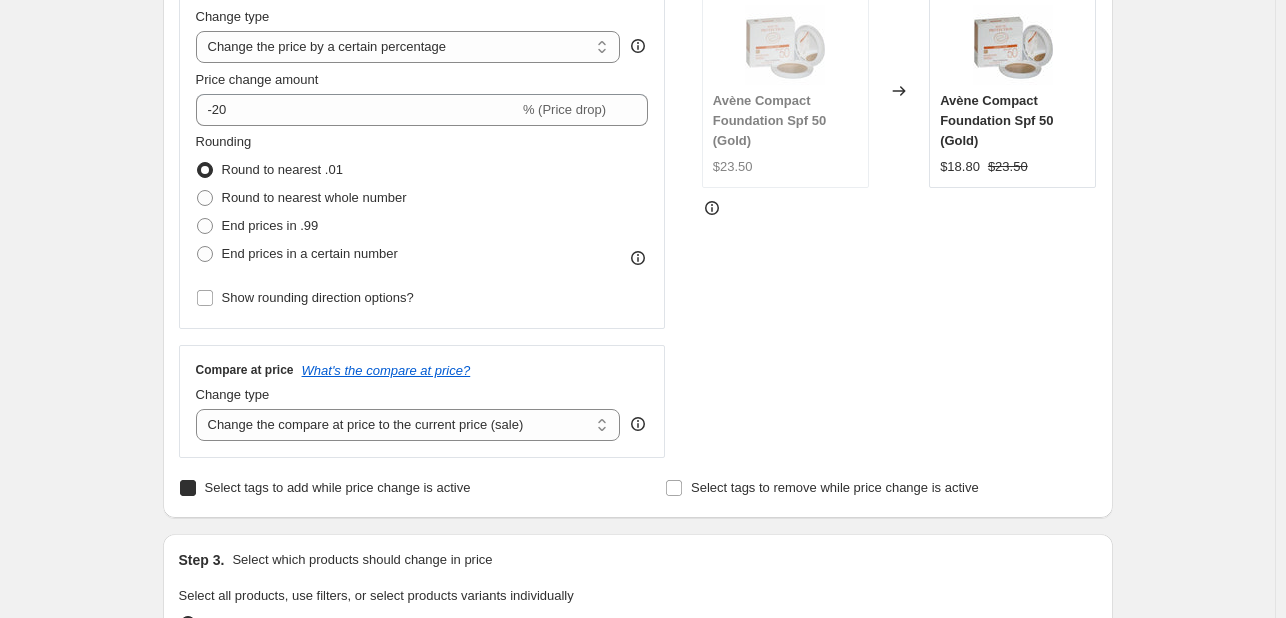 checkbox on "true" 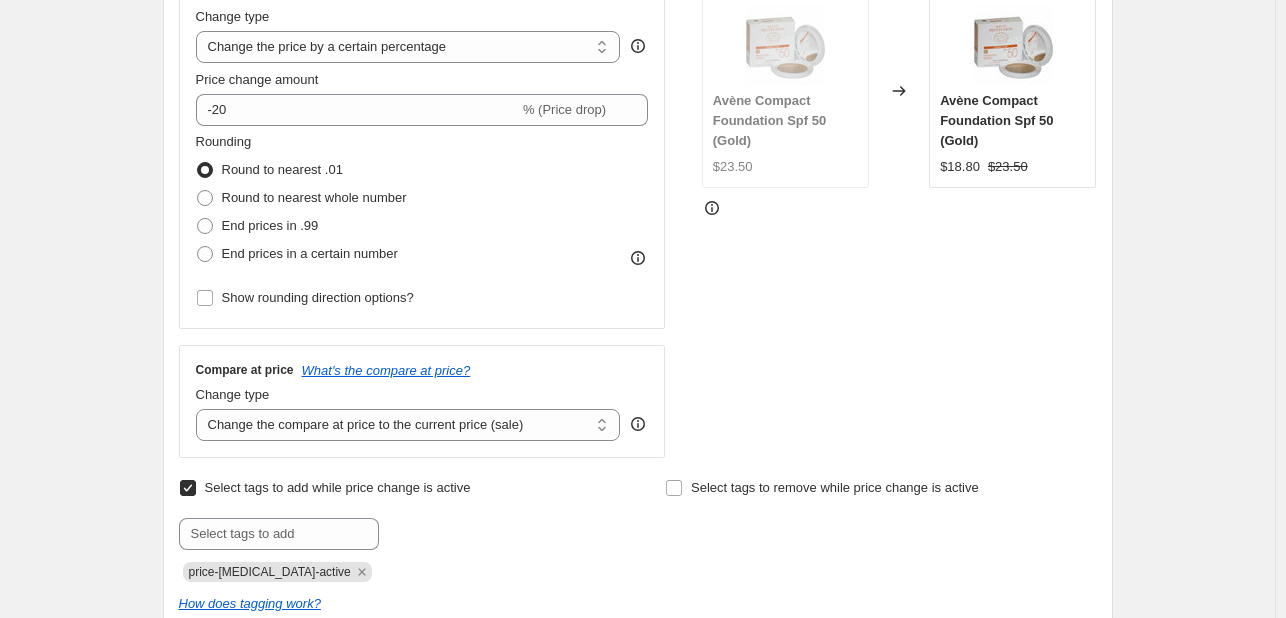 click on "price-[MEDICAL_DATA]-active" at bounding box center [277, 572] 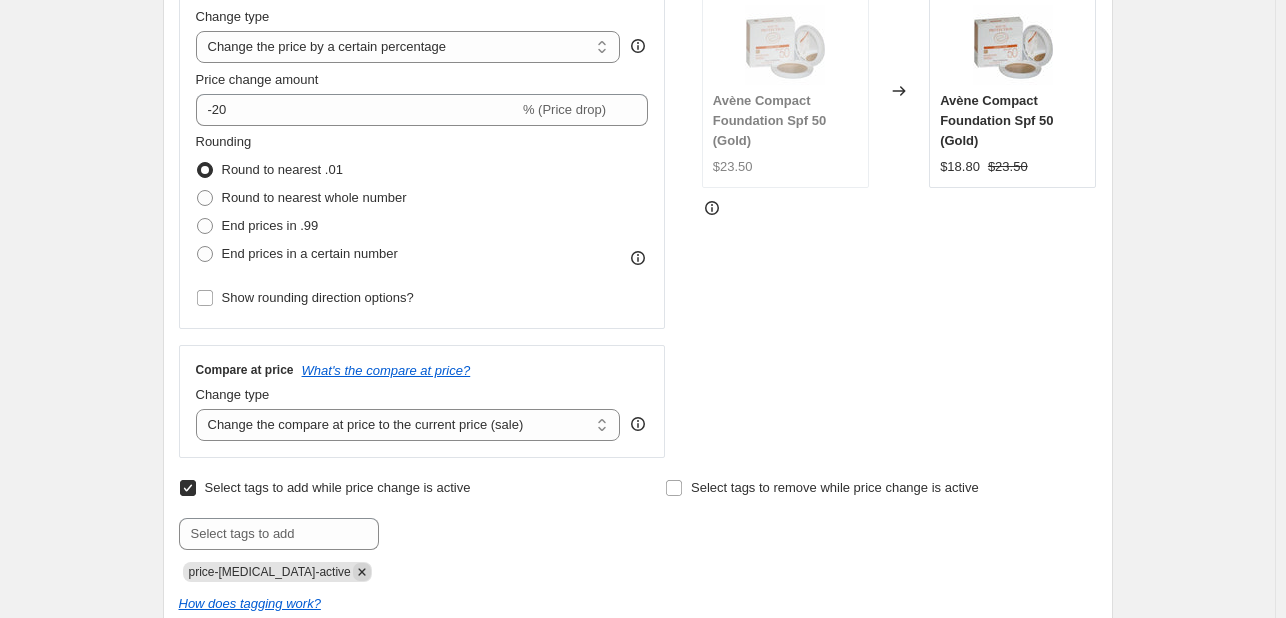 click 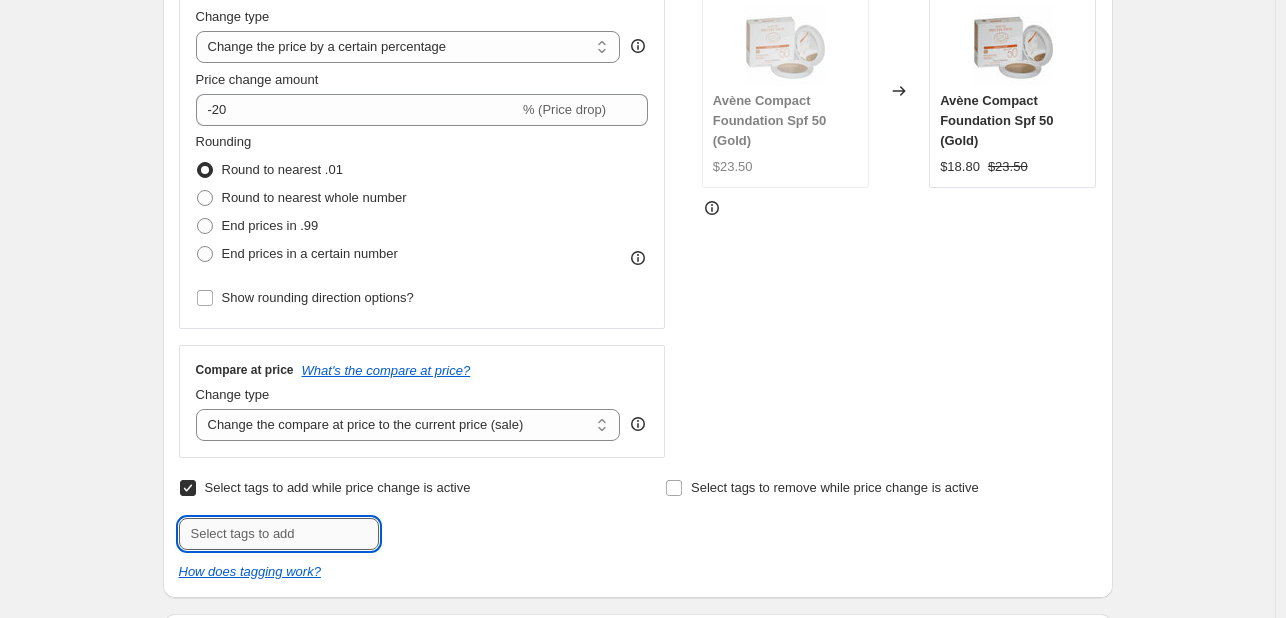 click at bounding box center [279, 534] 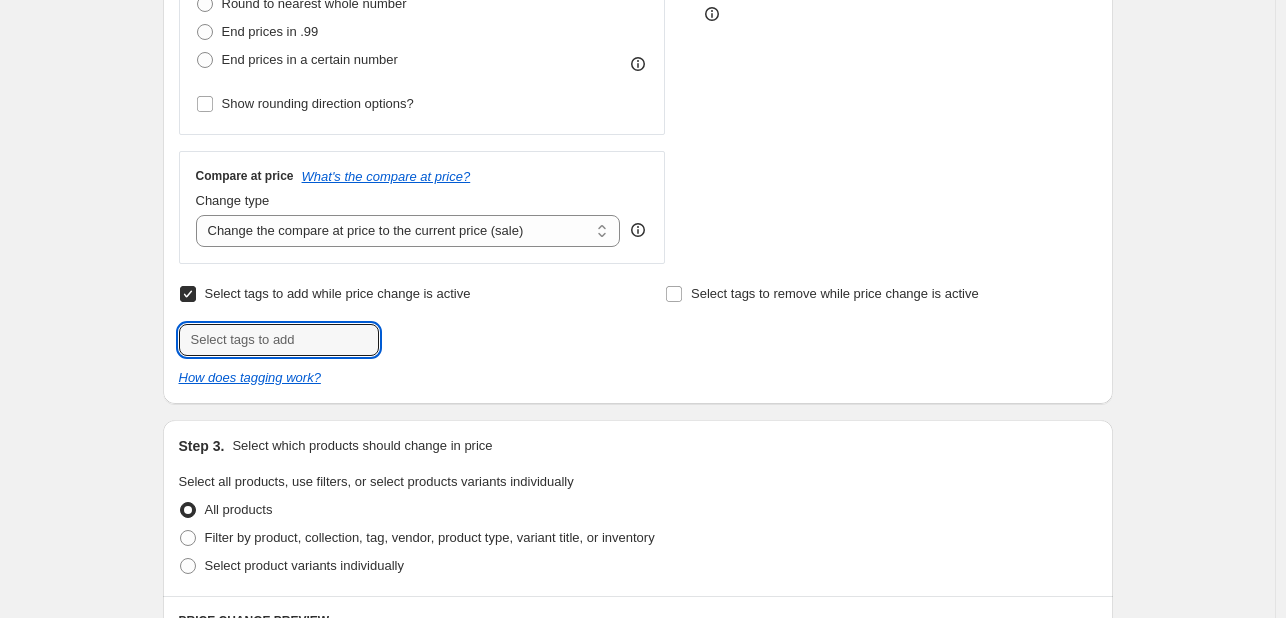 scroll, scrollTop: 700, scrollLeft: 0, axis: vertical 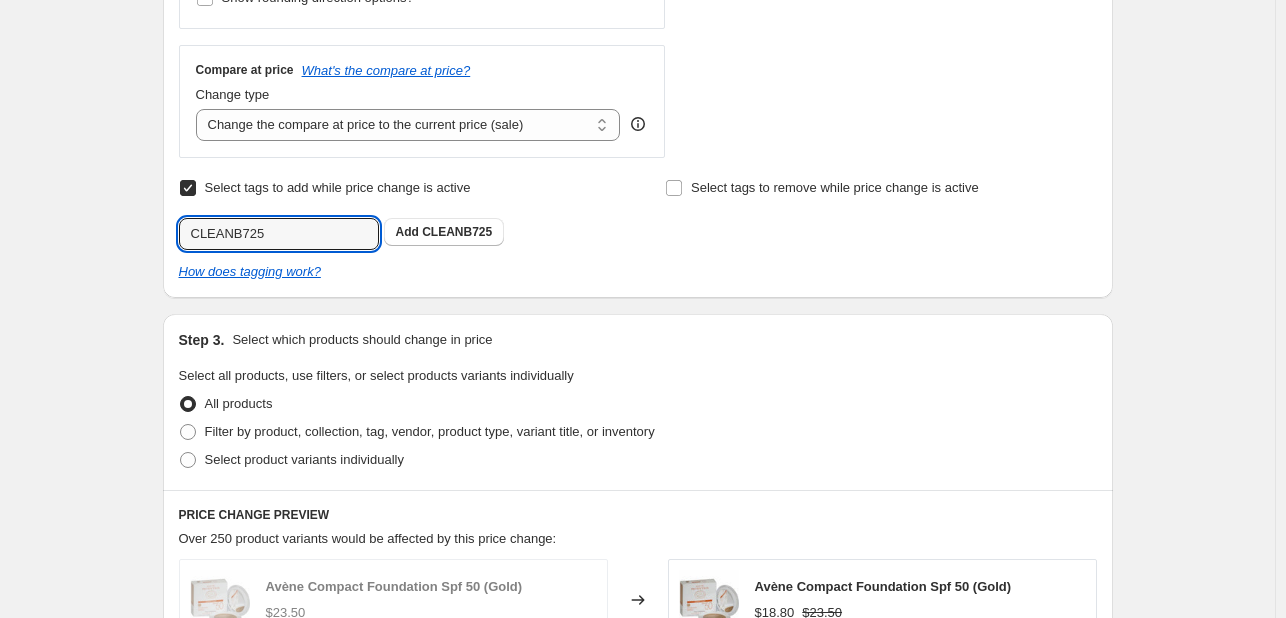 type on "CLEANB725" 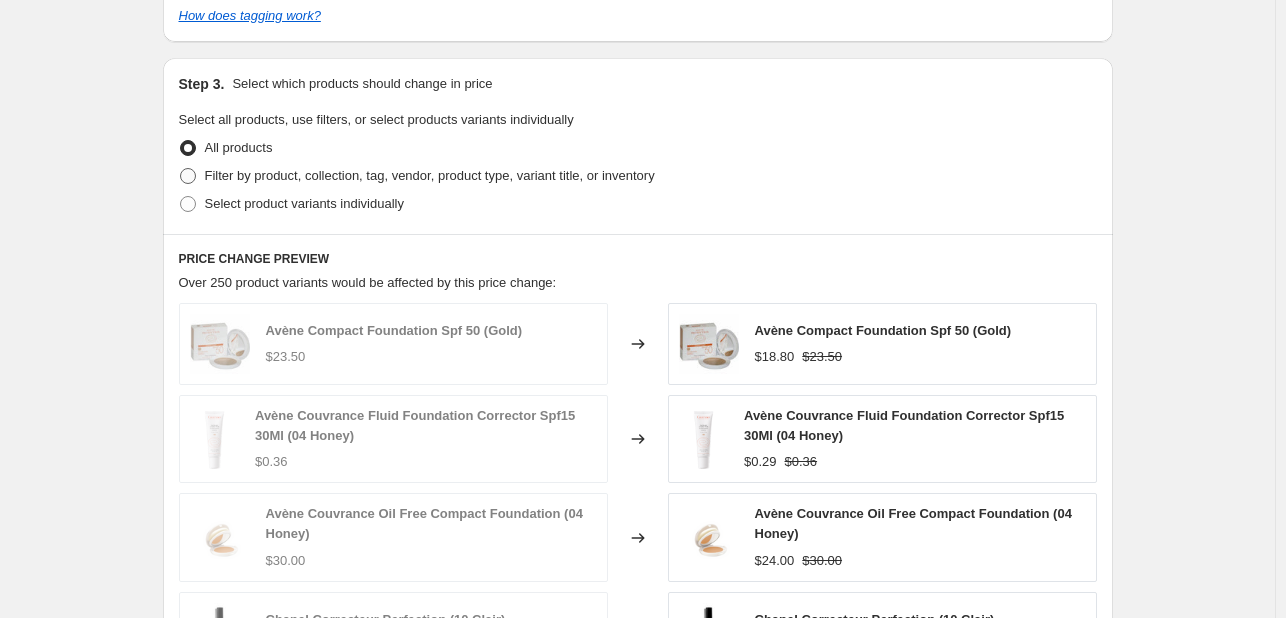 scroll, scrollTop: 1000, scrollLeft: 0, axis: vertical 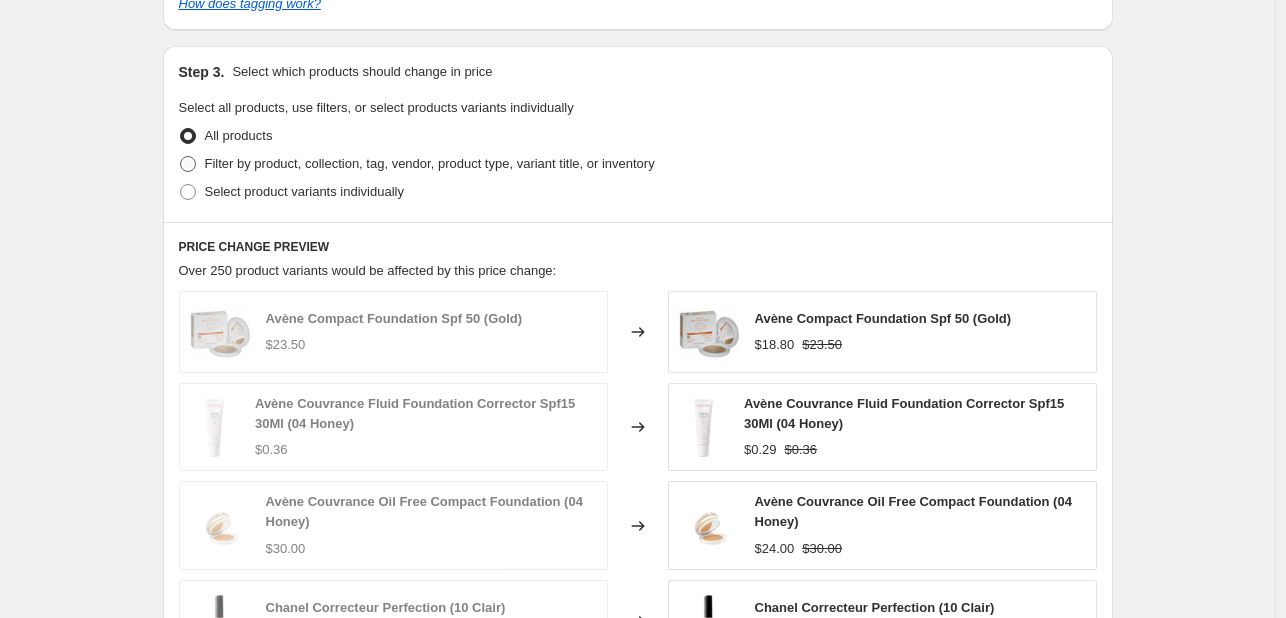 click on "Filter by product, collection, tag, vendor, product type, variant title, or inventory" at bounding box center (430, 164) 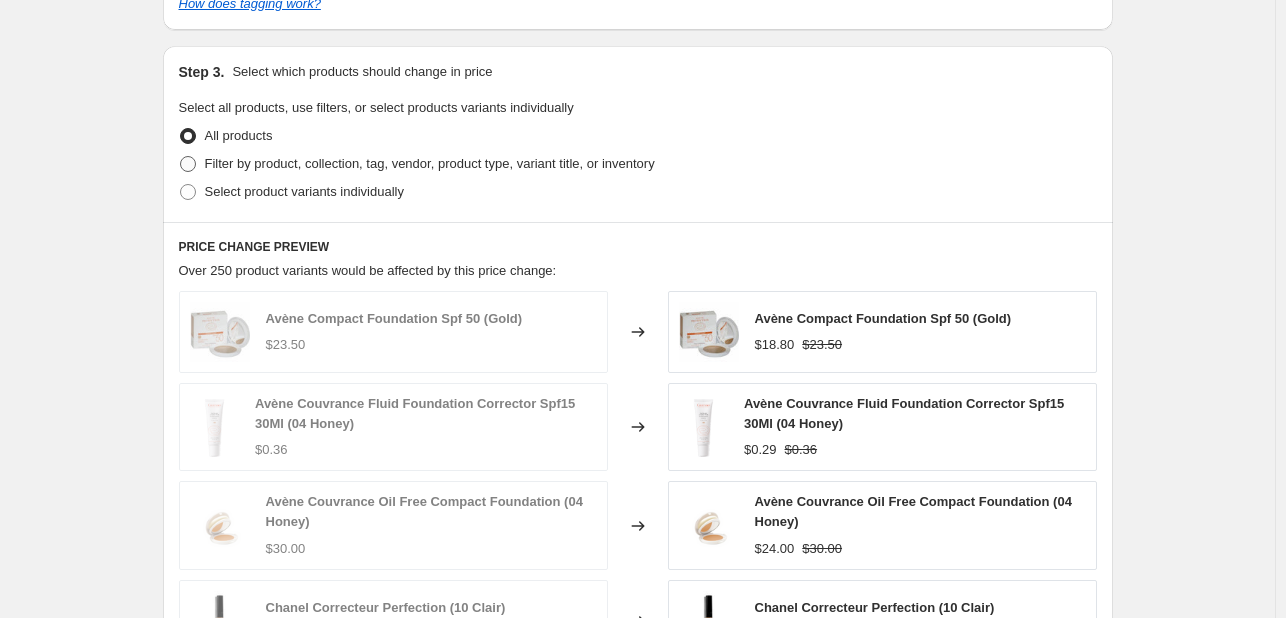 radio on "true" 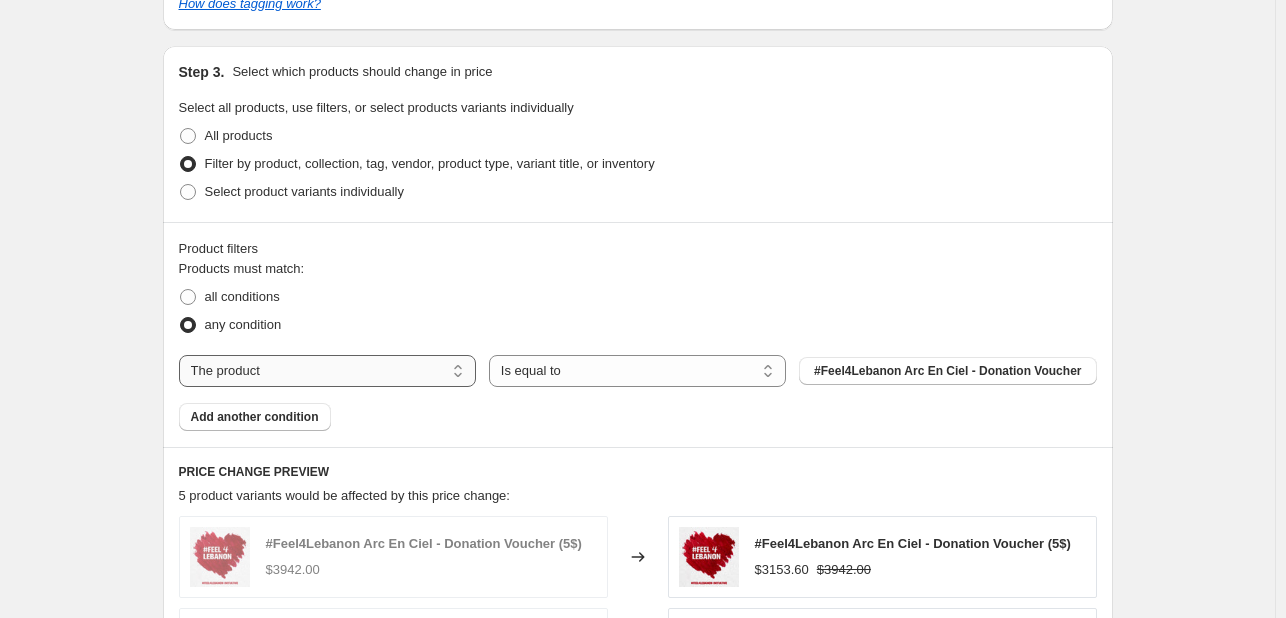 click on "The product The product's collection The product's tag The product's vendor The product's type The product's status The variant's title Inventory quantity" at bounding box center [327, 371] 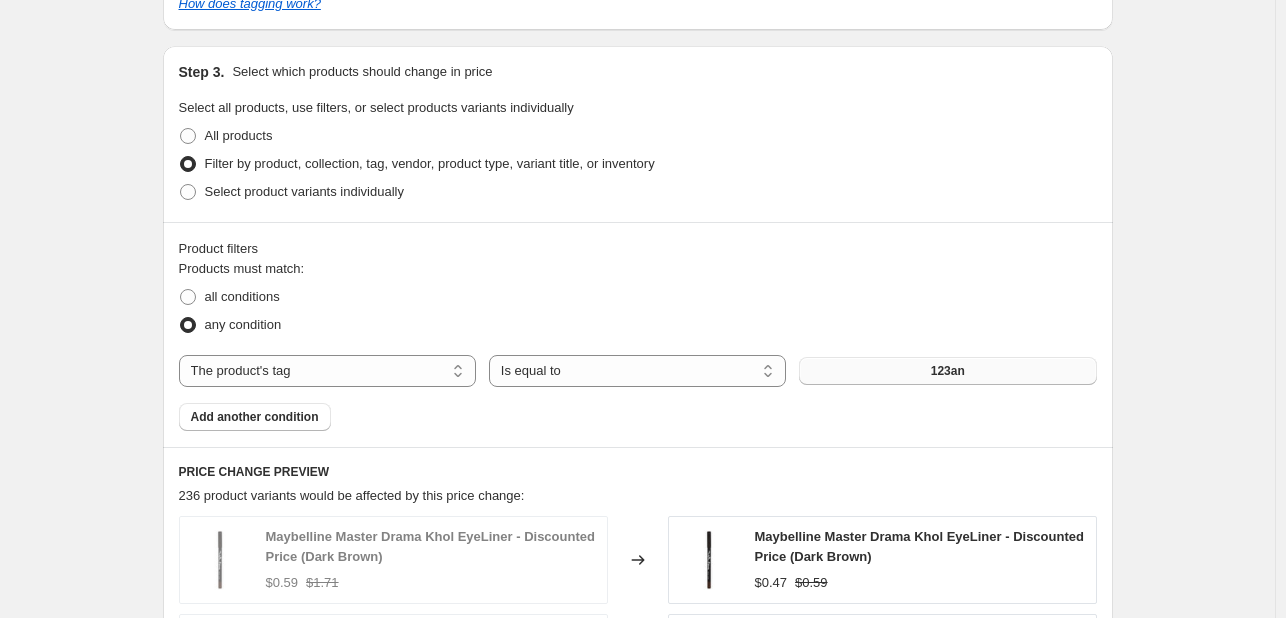 click on "123an" at bounding box center [947, 371] 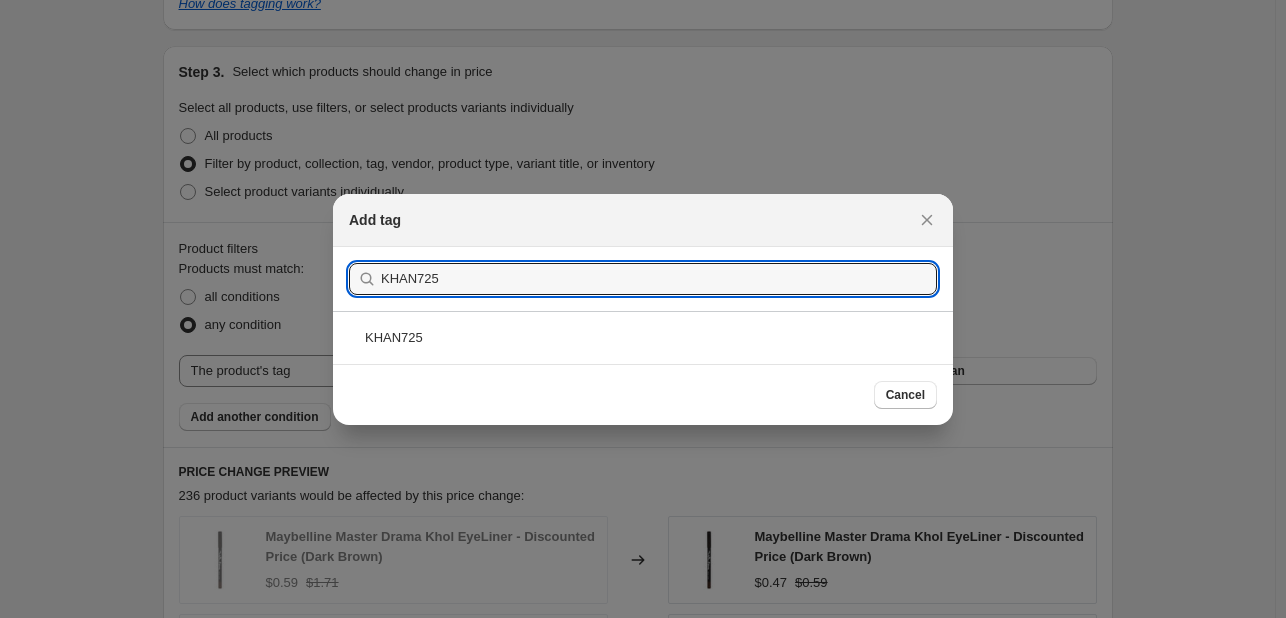 type on "KHAN725" 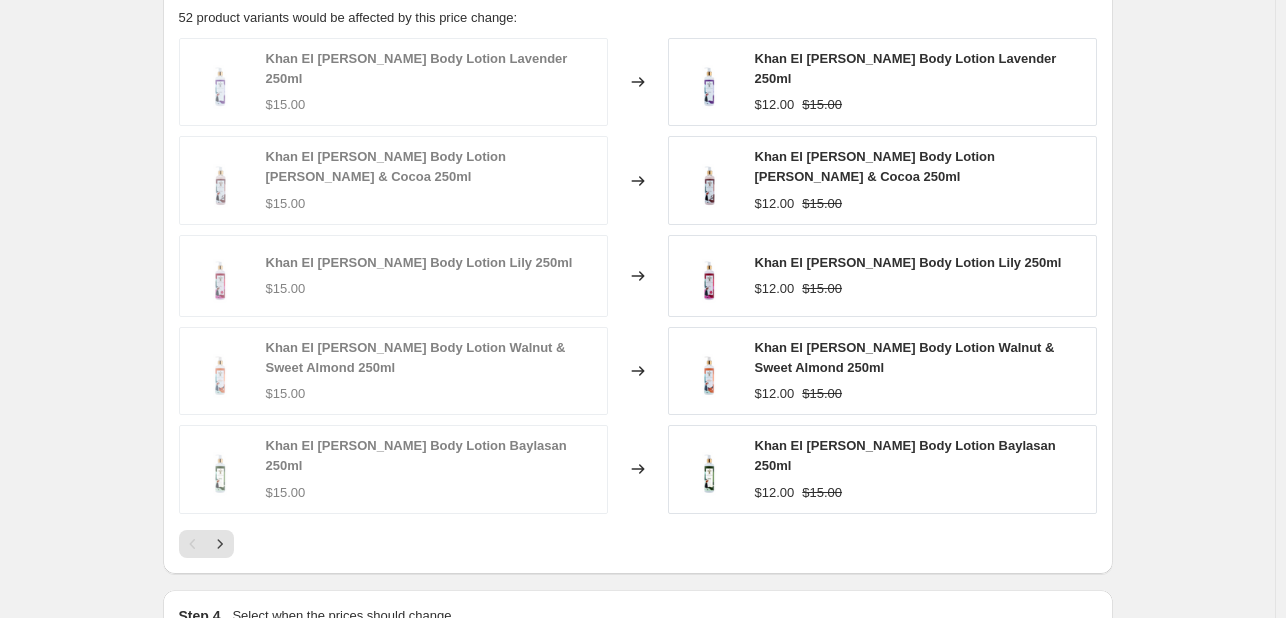 scroll, scrollTop: 1500, scrollLeft: 0, axis: vertical 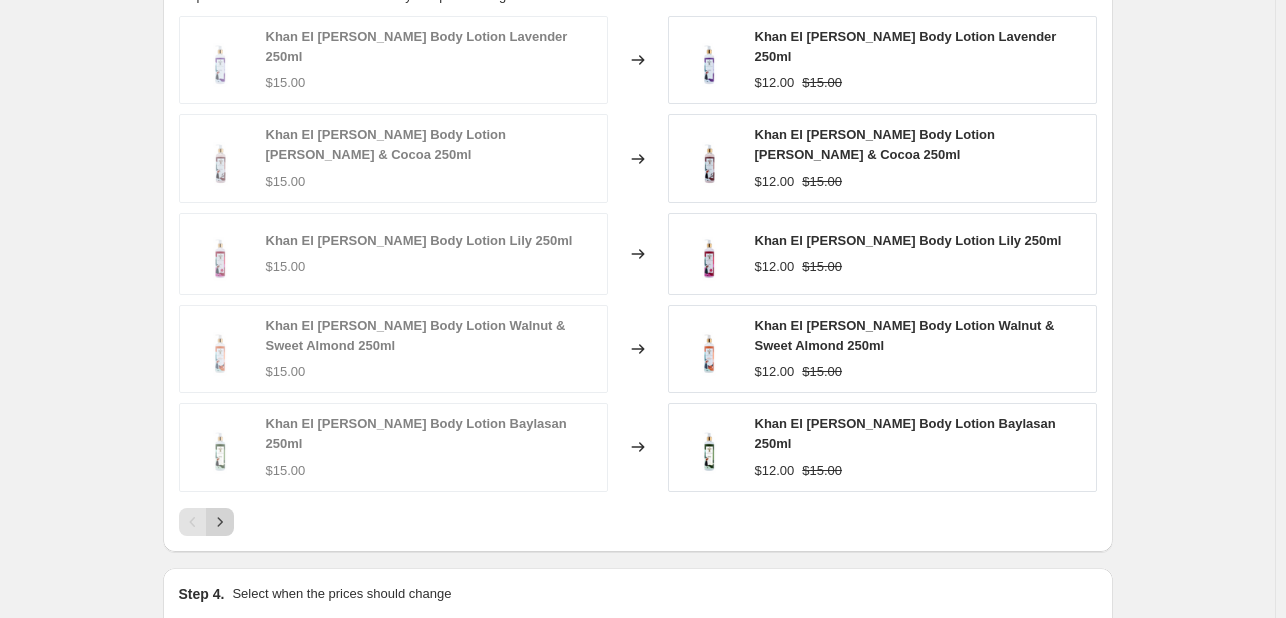 click 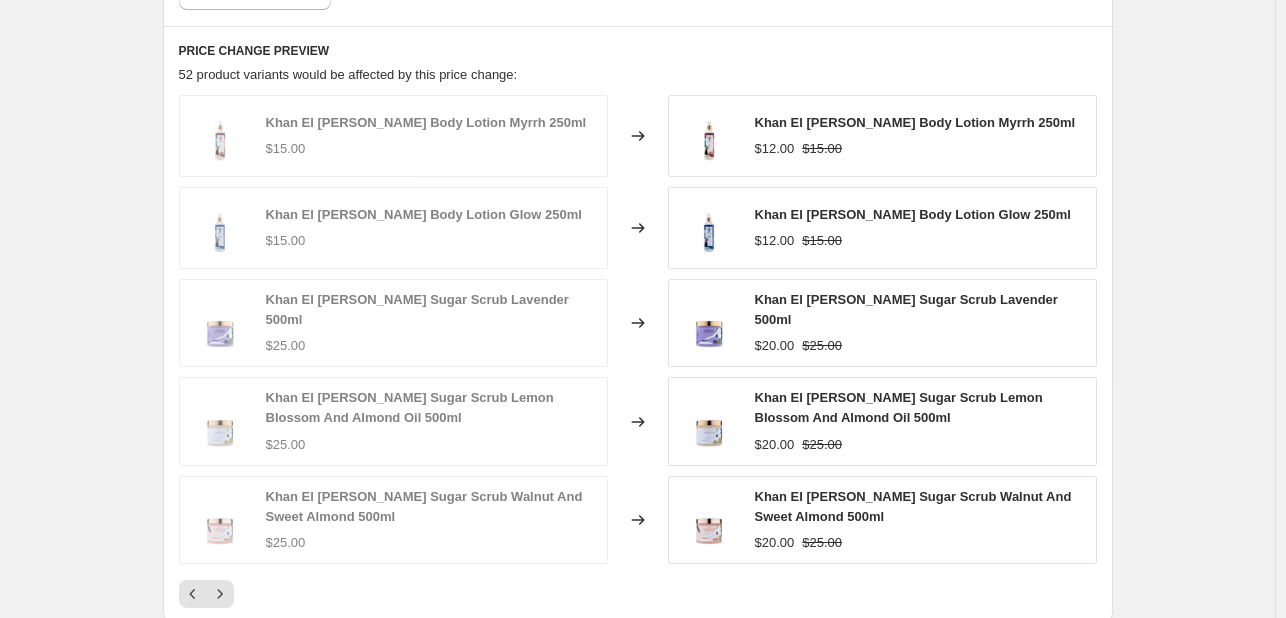 scroll, scrollTop: 1400, scrollLeft: 0, axis: vertical 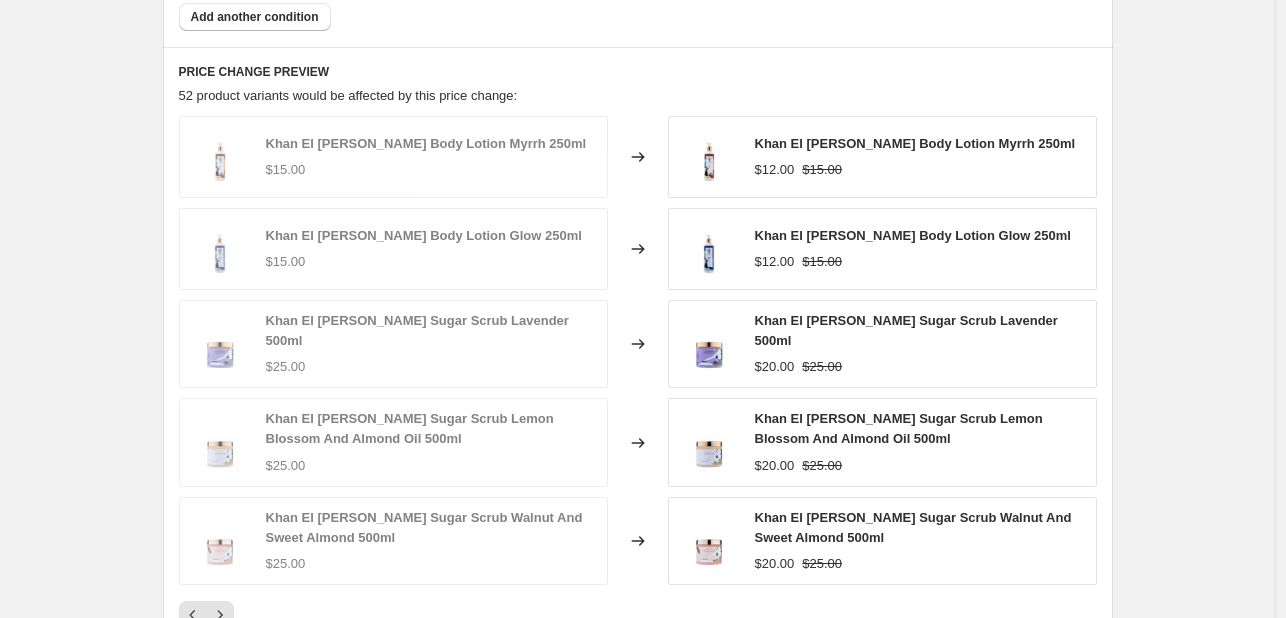click on "Khan El [PERSON_NAME] Body Lotion Myrrh 250ml $15.00 Changed to Khan El [PERSON_NAME] Body Lotion Myrrh 250ml $12.00 $15.00 Khan El [PERSON_NAME] Body Lotion Glow 250ml $15.00 Changed to Khan El [PERSON_NAME] Body Lotion Glow 250ml $12.00 $15.00 Khan El [PERSON_NAME] Sugar Scrub Lavender 500ml $25.00 Changed to Khan El [PERSON_NAME] Sugar Scrub Lavender 500ml $20.00 $25.00 Khan El [PERSON_NAME] Sugar Scrub Lemon Blossom And Almond Oil 500ml $25.00 Changed to Khan El [PERSON_NAME] Sugar Scrub Lemon Blossom And Almond Oil 500ml $20.00 $25.00 Khan El [PERSON_NAME] Sugar Scrub Walnut And Sweet Almond 500ml $25.00 Changed to Khan El [PERSON_NAME] Sugar Scrub Walnut And Sweet Almond 500ml $20.00 $25.00" at bounding box center [638, 372] 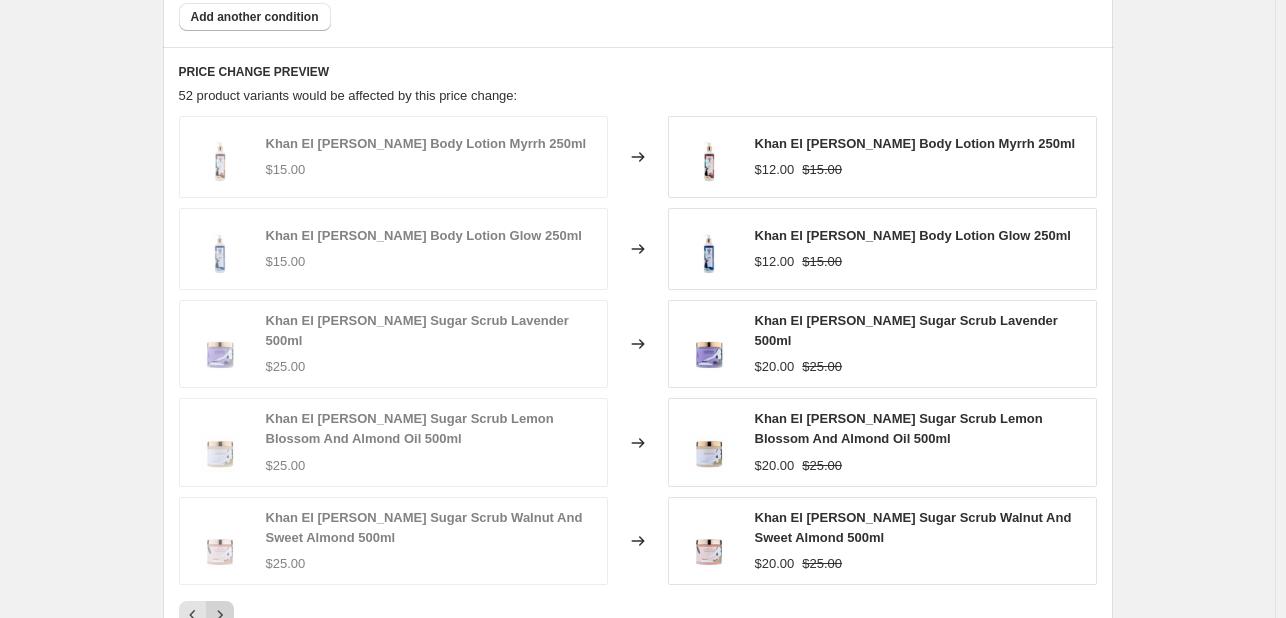 click at bounding box center [220, 615] 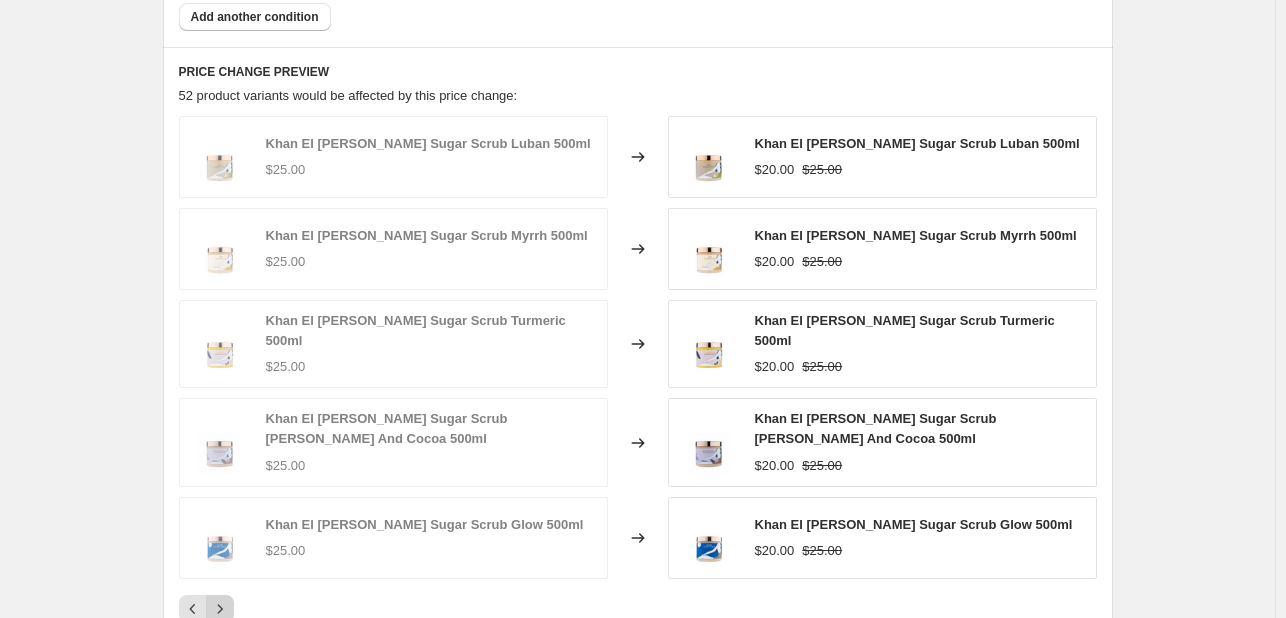 click 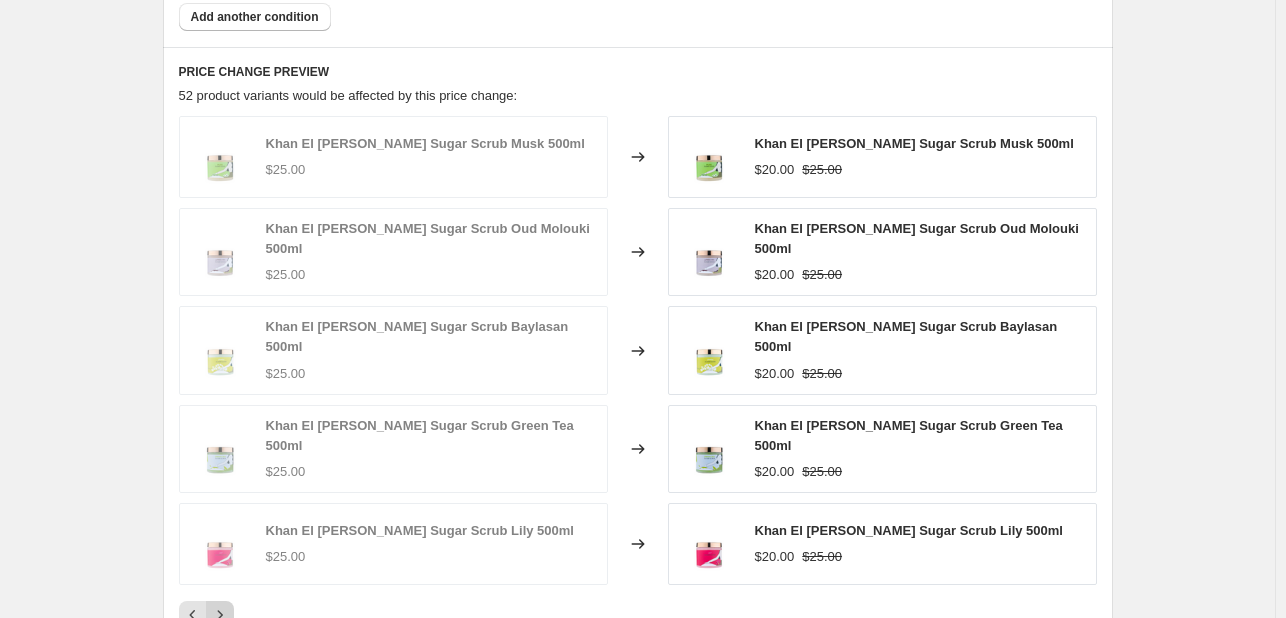 click 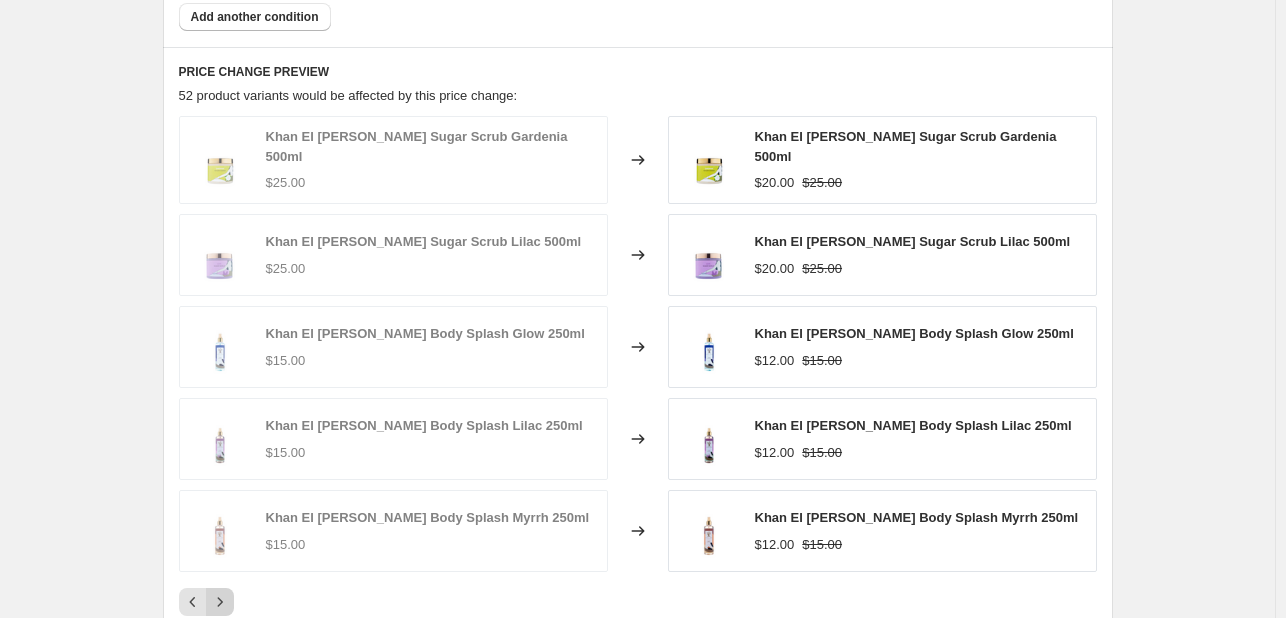 click 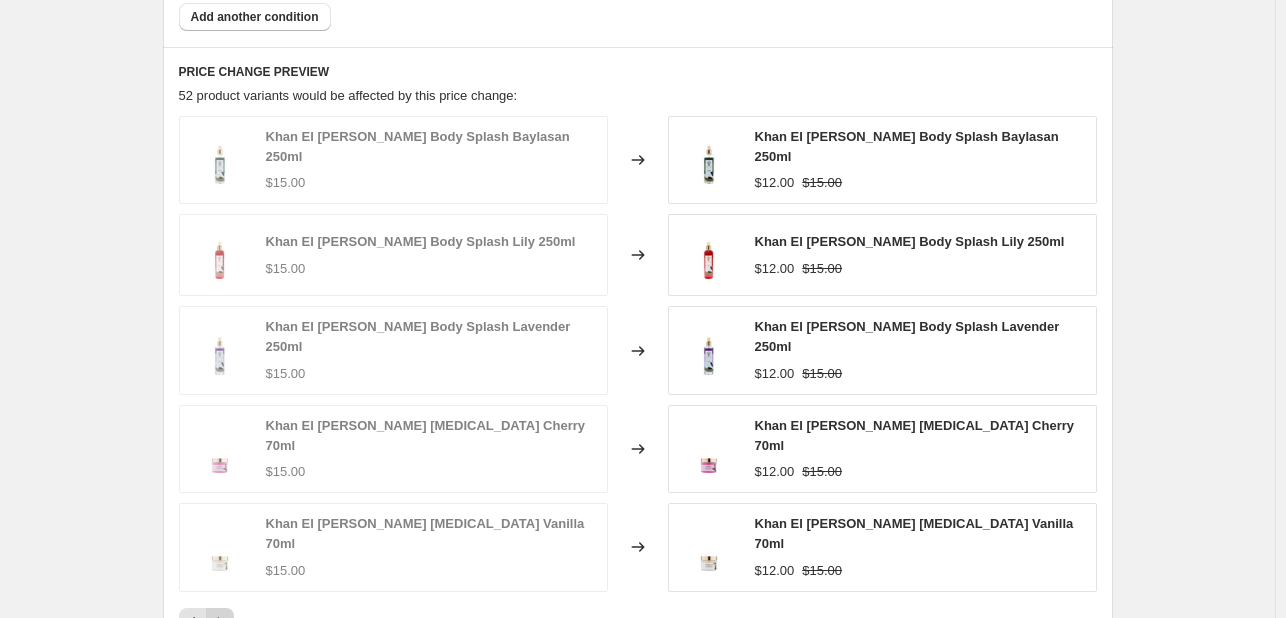 click 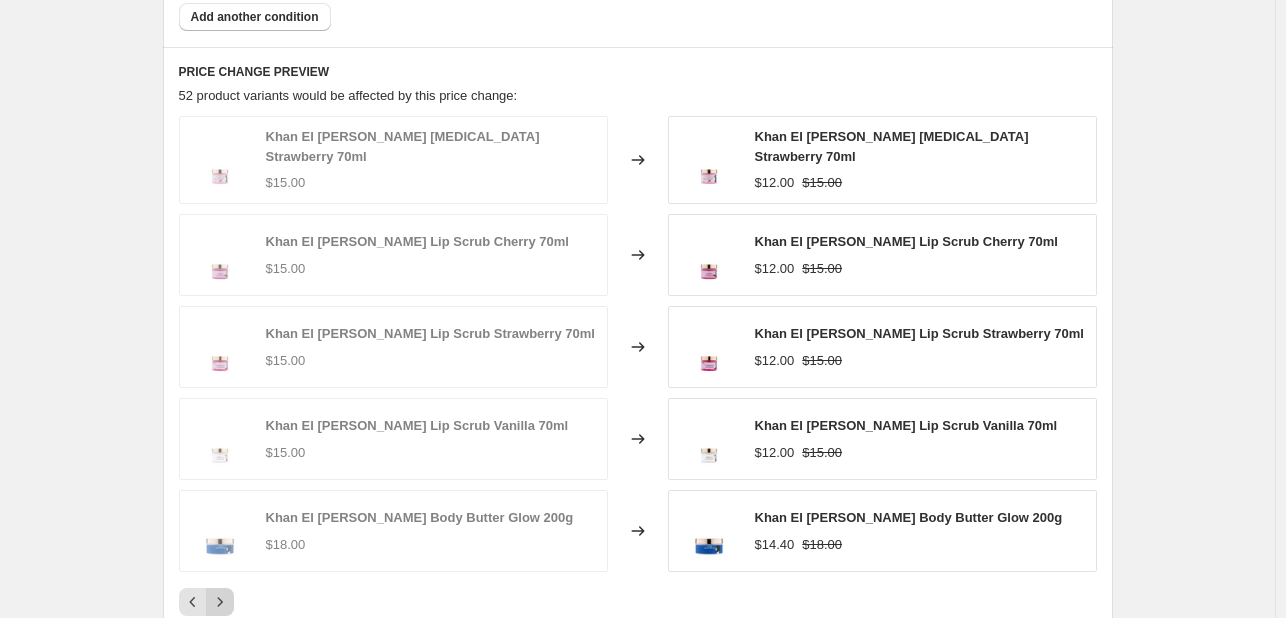 click 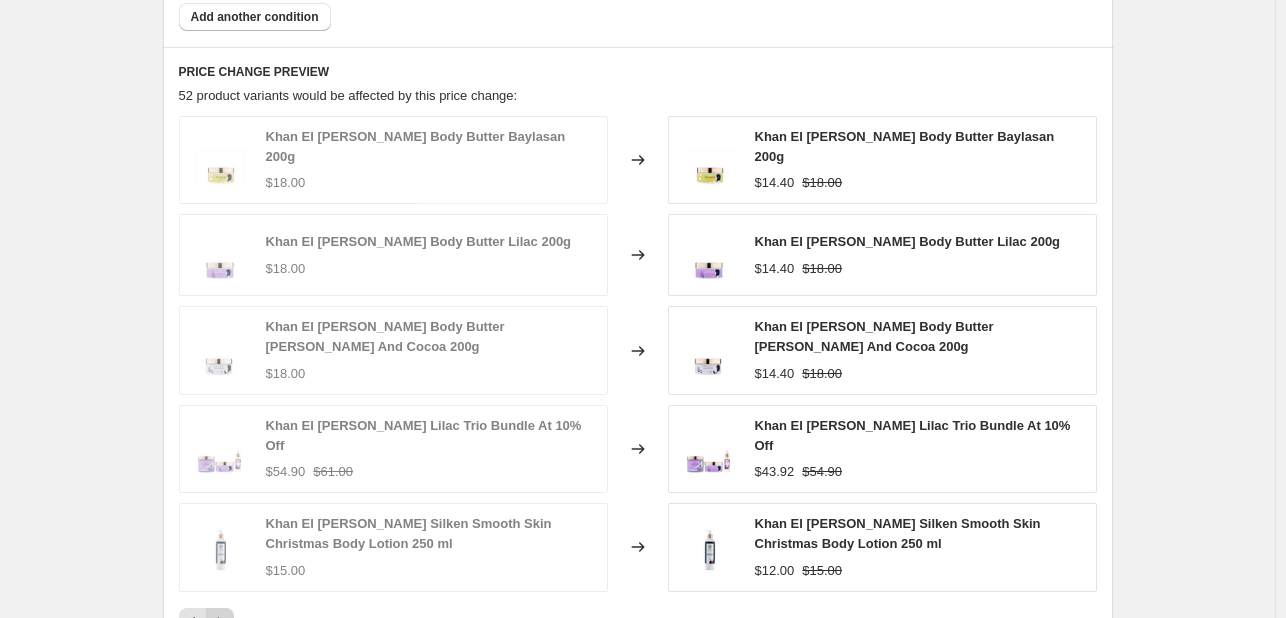 click 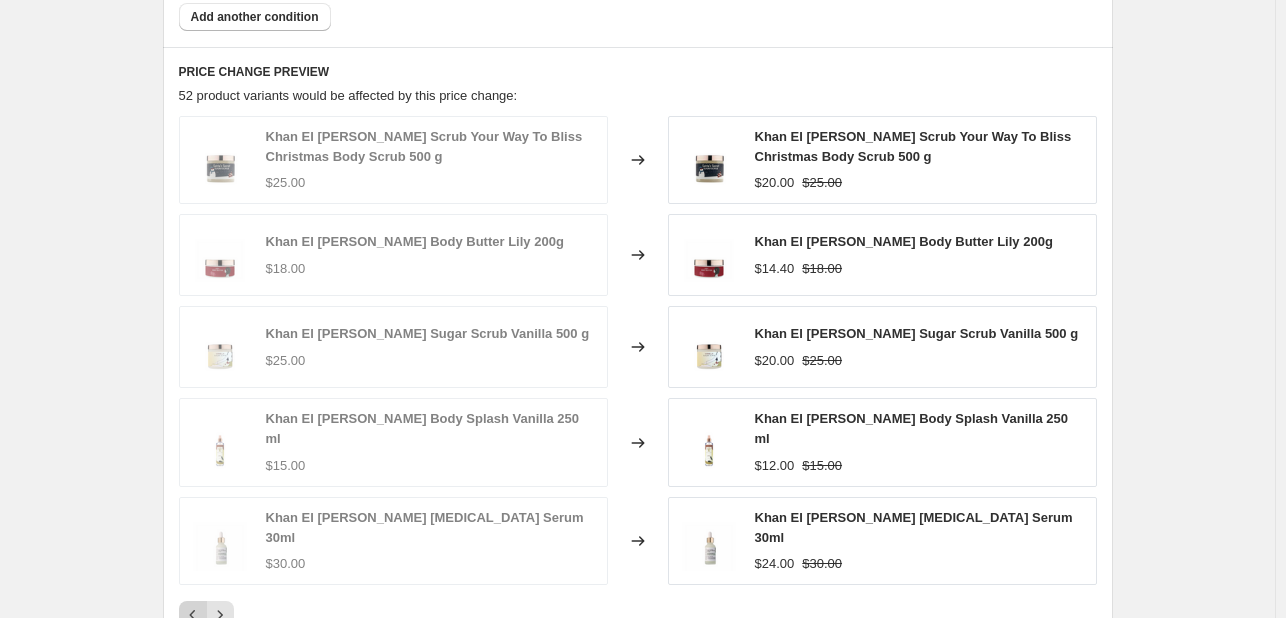 click 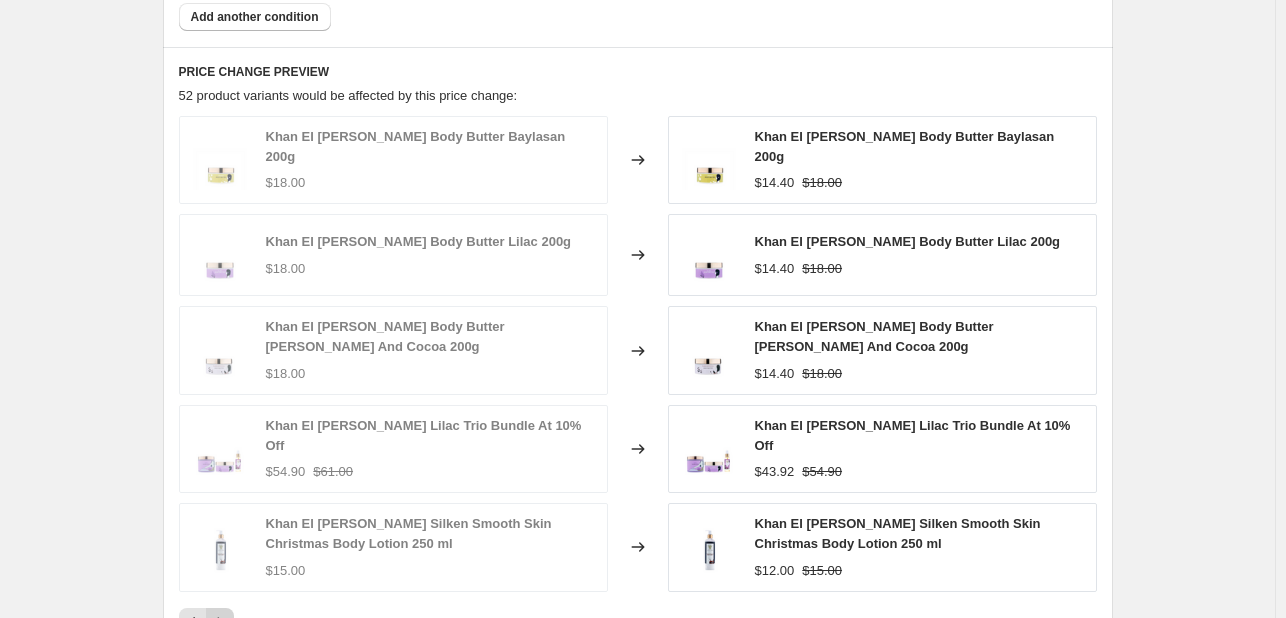 click 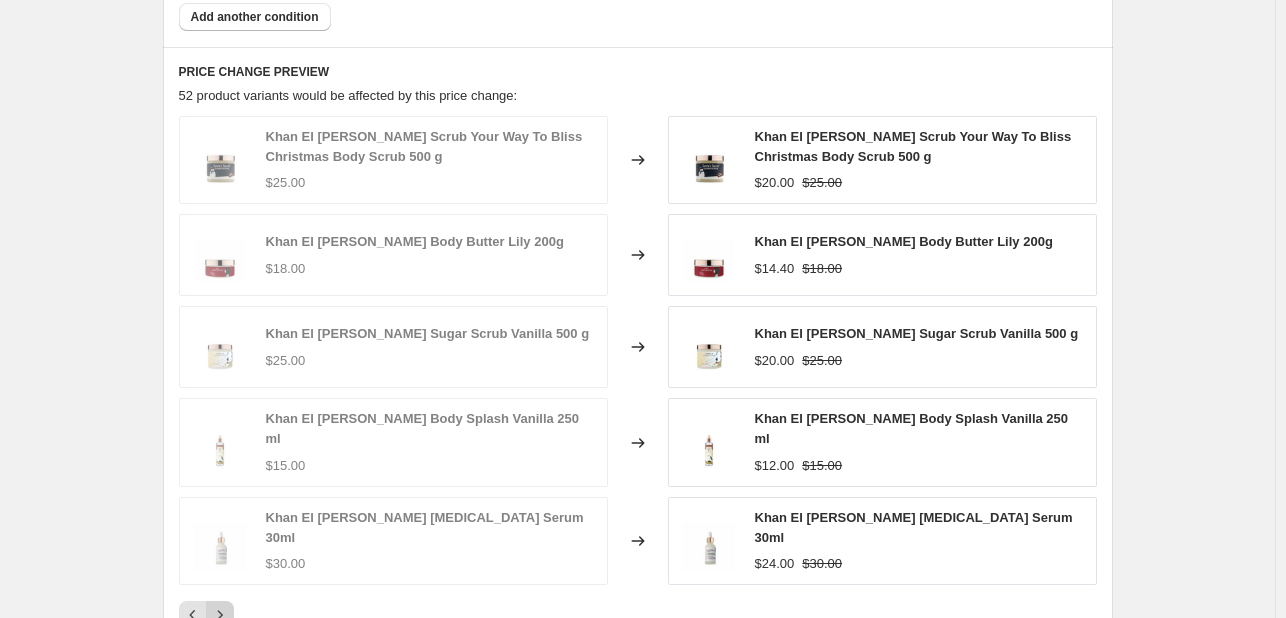 click 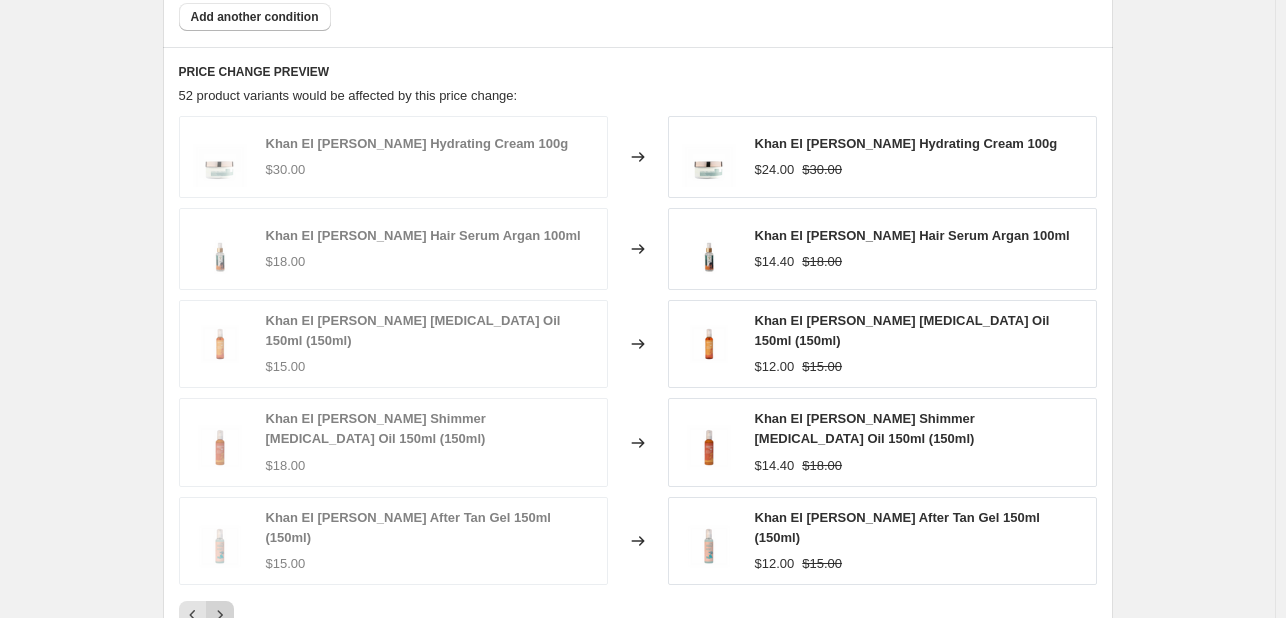 click 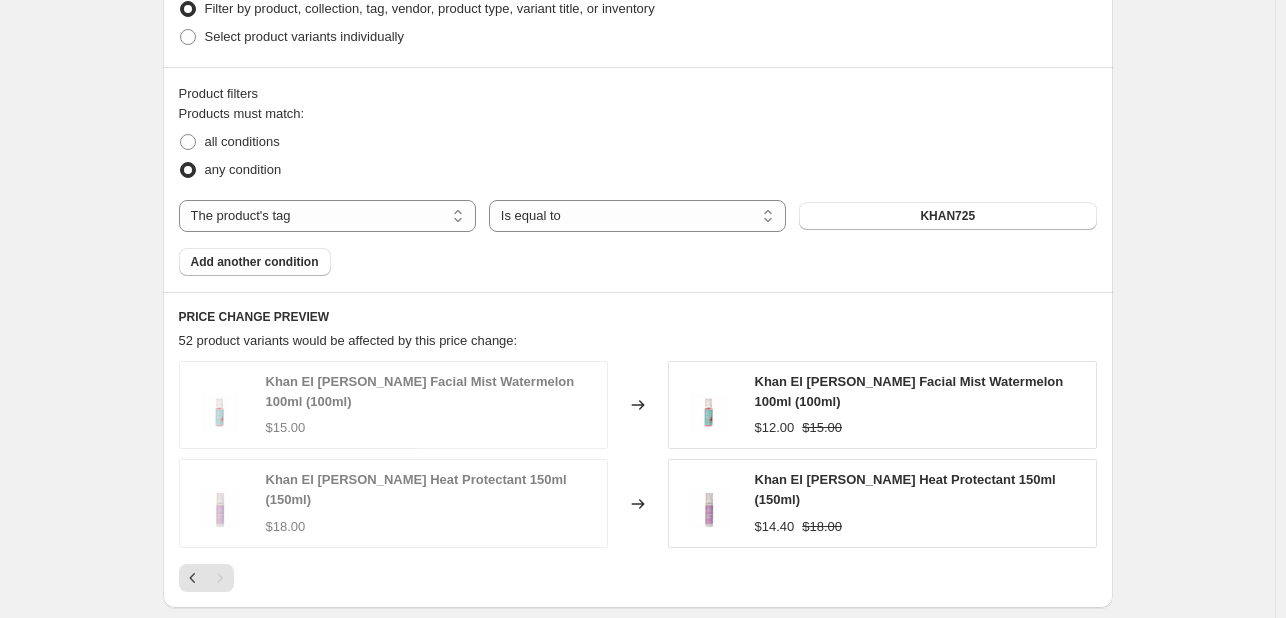 scroll, scrollTop: 1000, scrollLeft: 0, axis: vertical 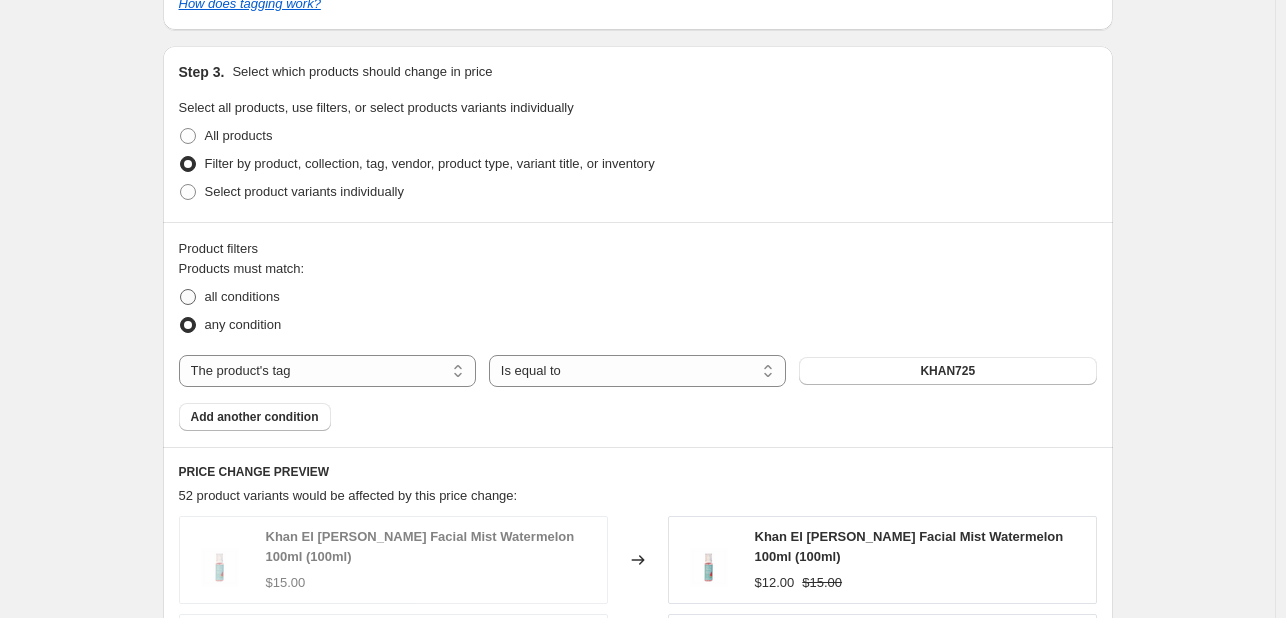 click on "all conditions" at bounding box center [242, 296] 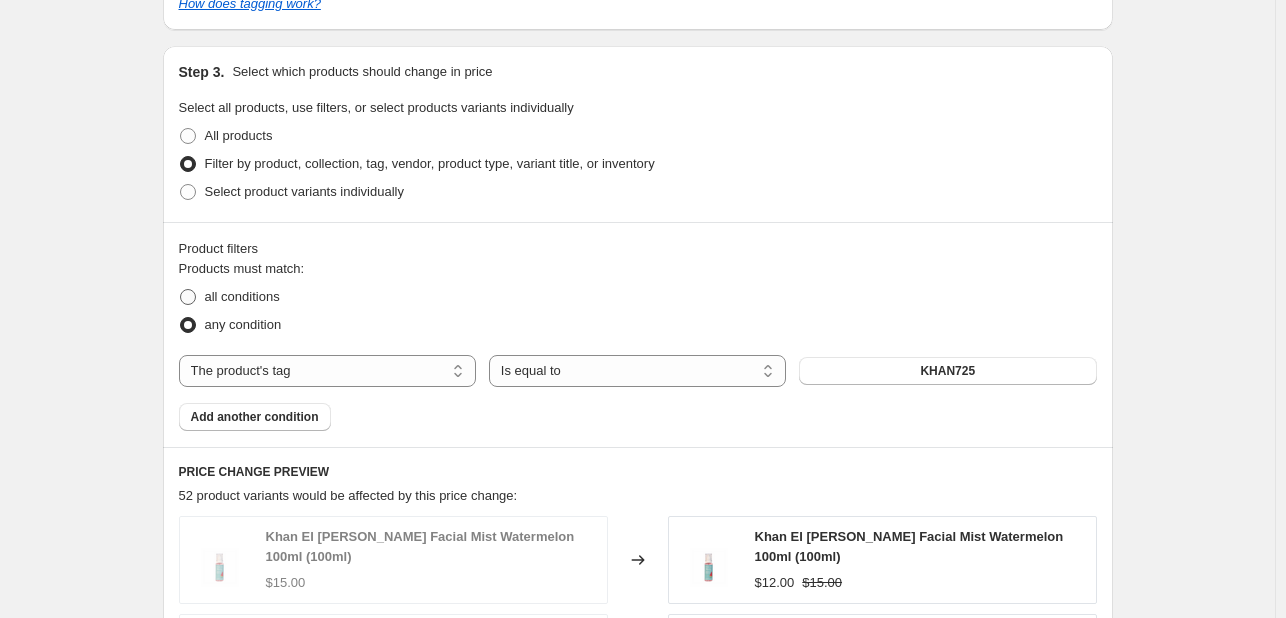 radio on "true" 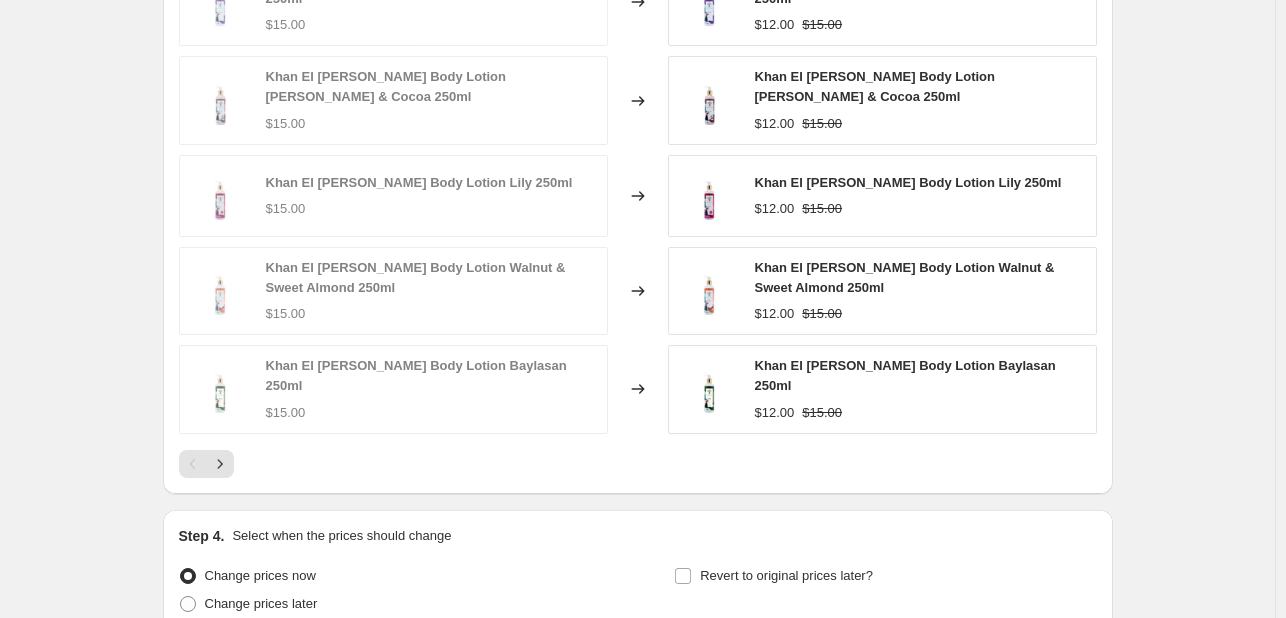 scroll, scrollTop: 1723, scrollLeft: 0, axis: vertical 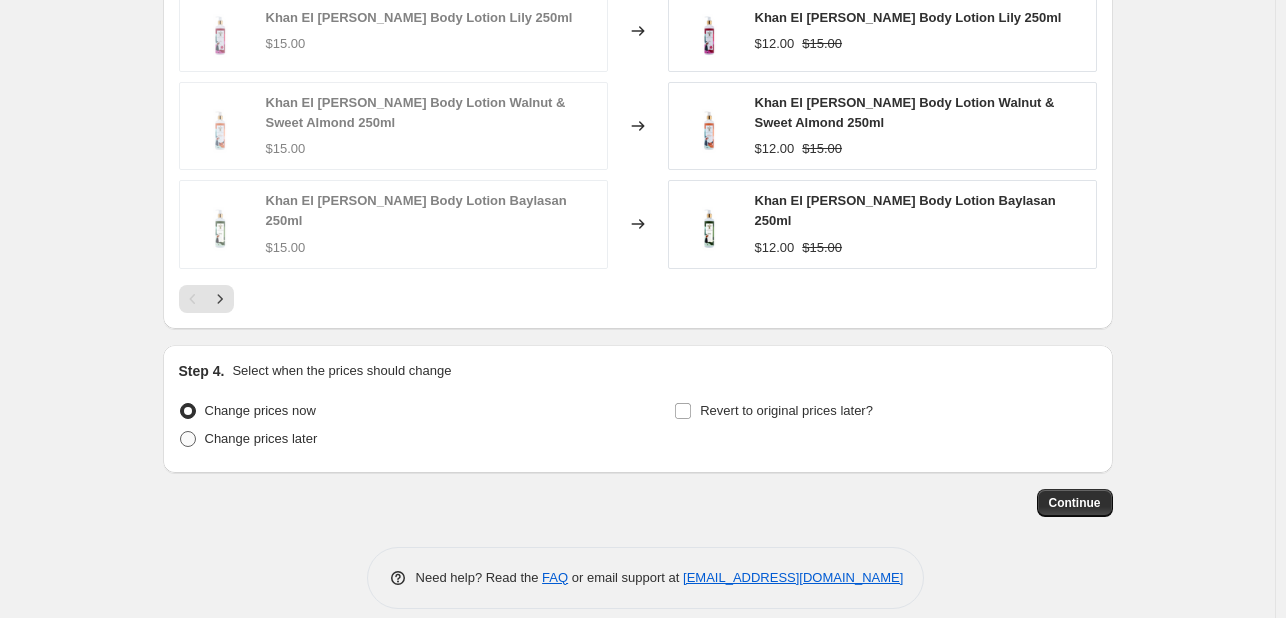 click on "Change prices later" at bounding box center [261, 438] 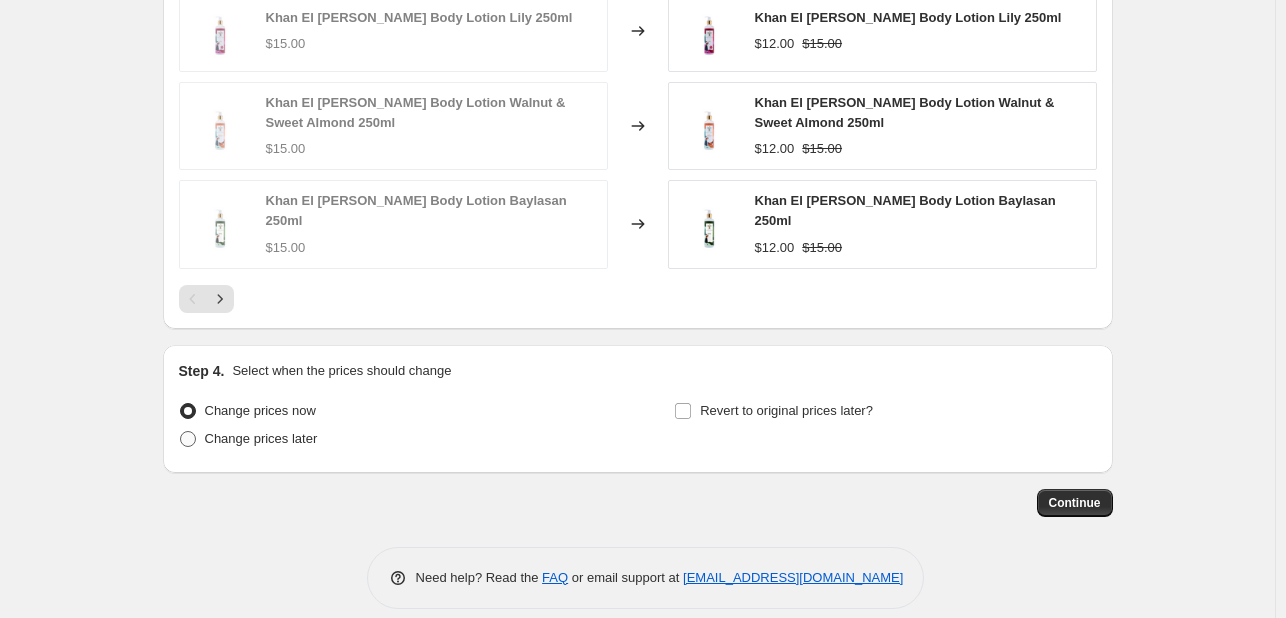 radio on "true" 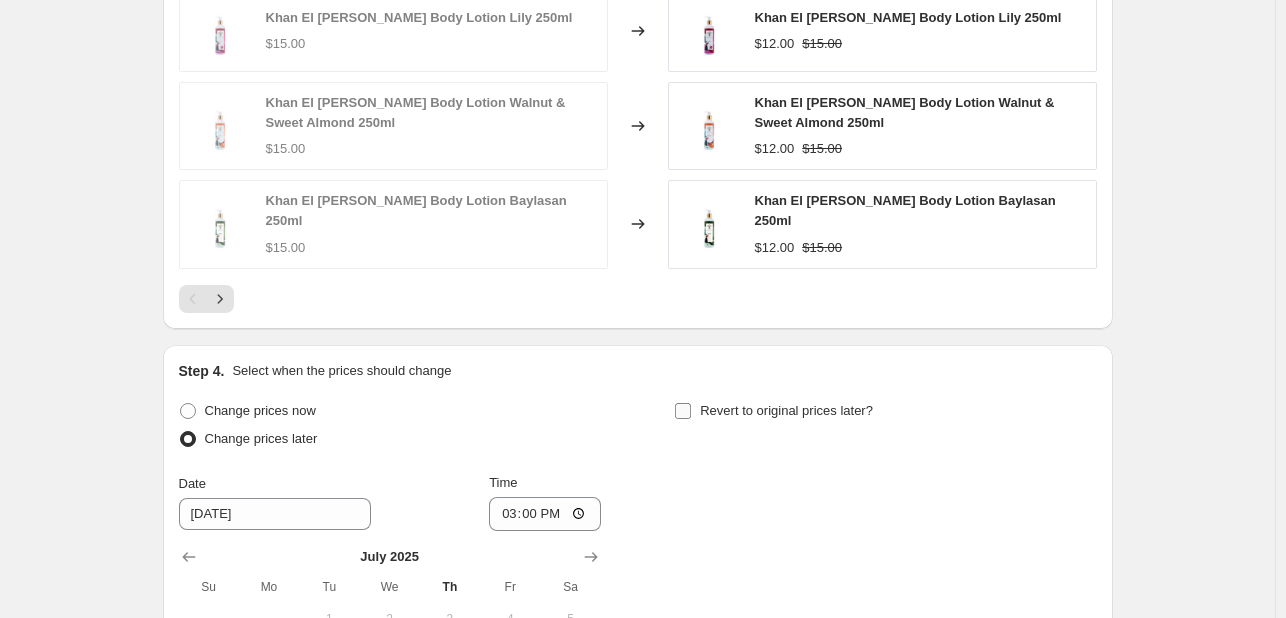 click on "Revert to original prices later?" at bounding box center (786, 410) 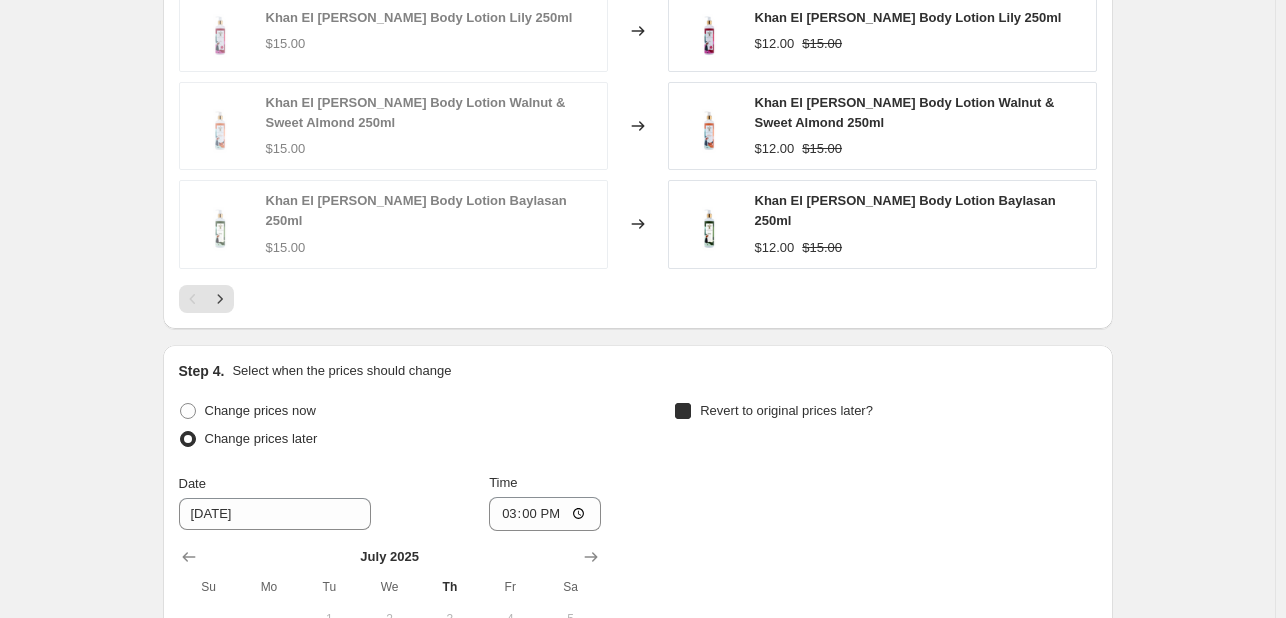 checkbox on "true" 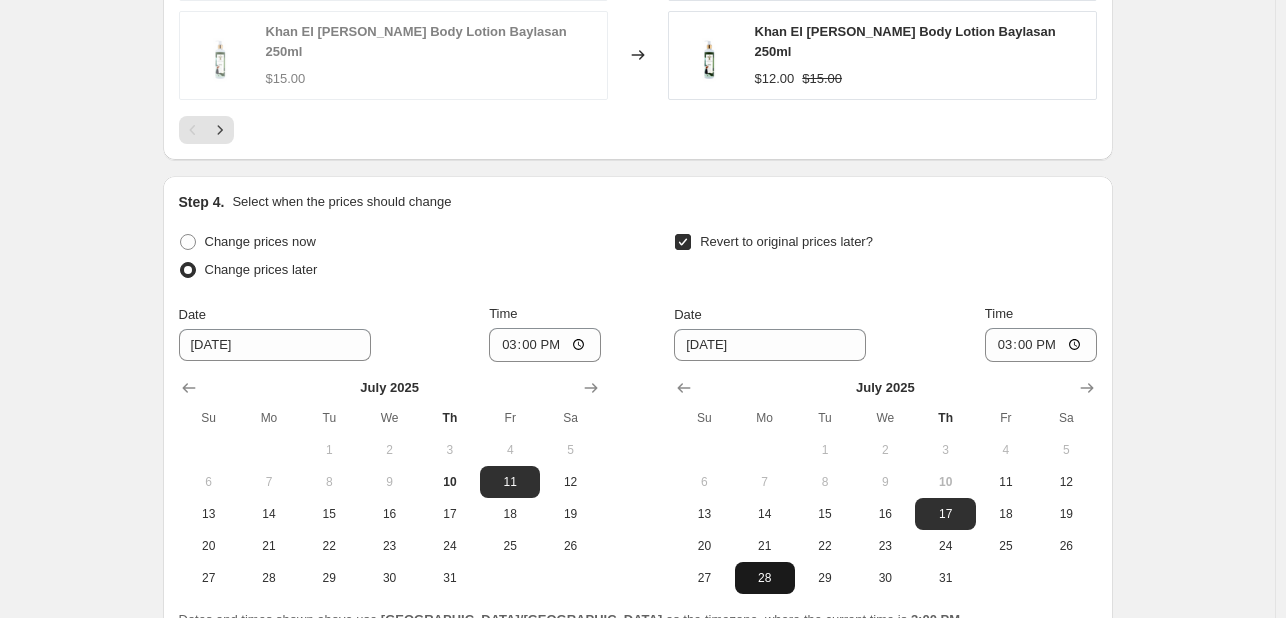 scroll, scrollTop: 2064, scrollLeft: 0, axis: vertical 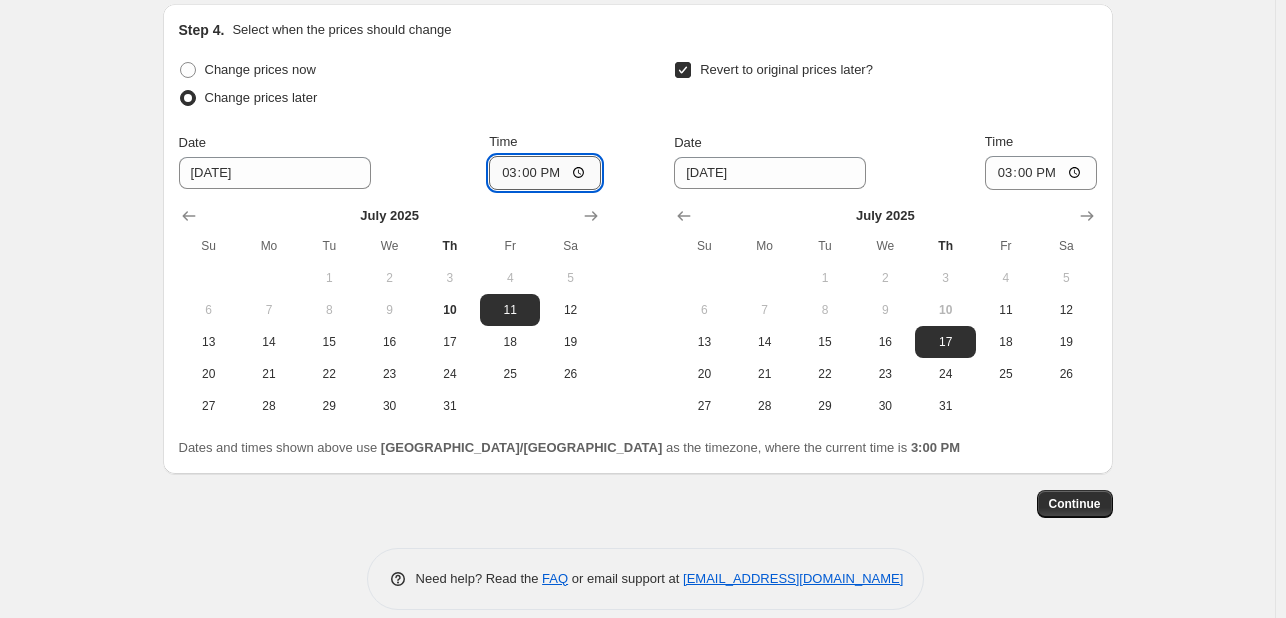 click on "15:00" at bounding box center [545, 173] 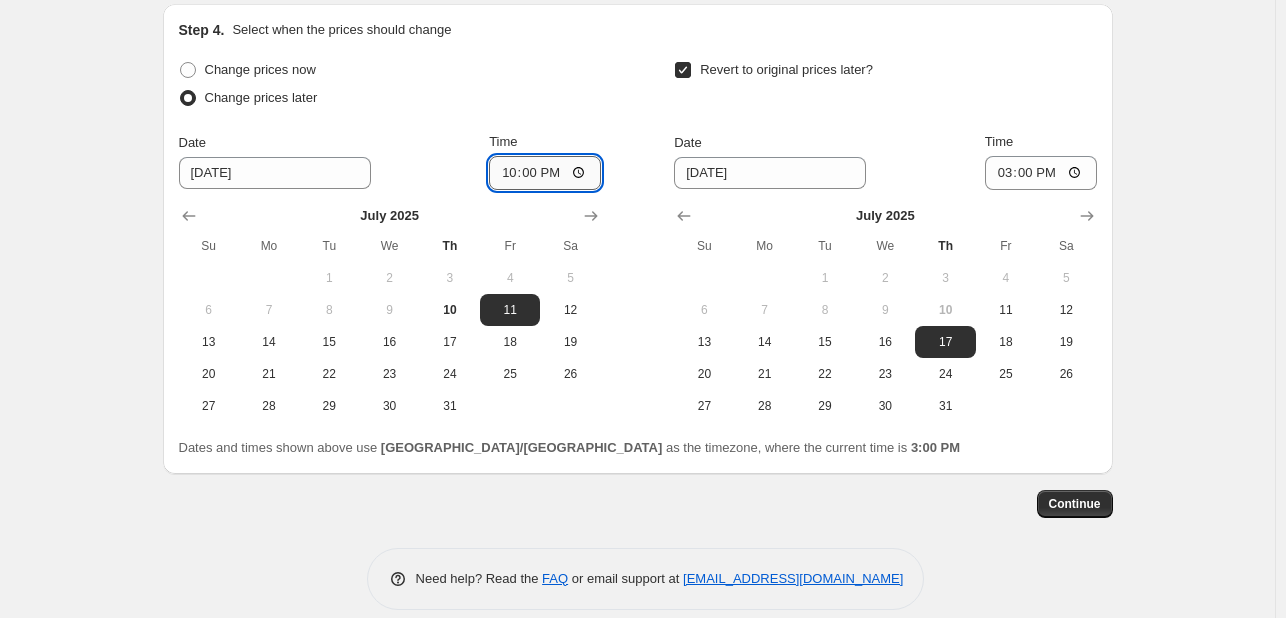 type on "10:00" 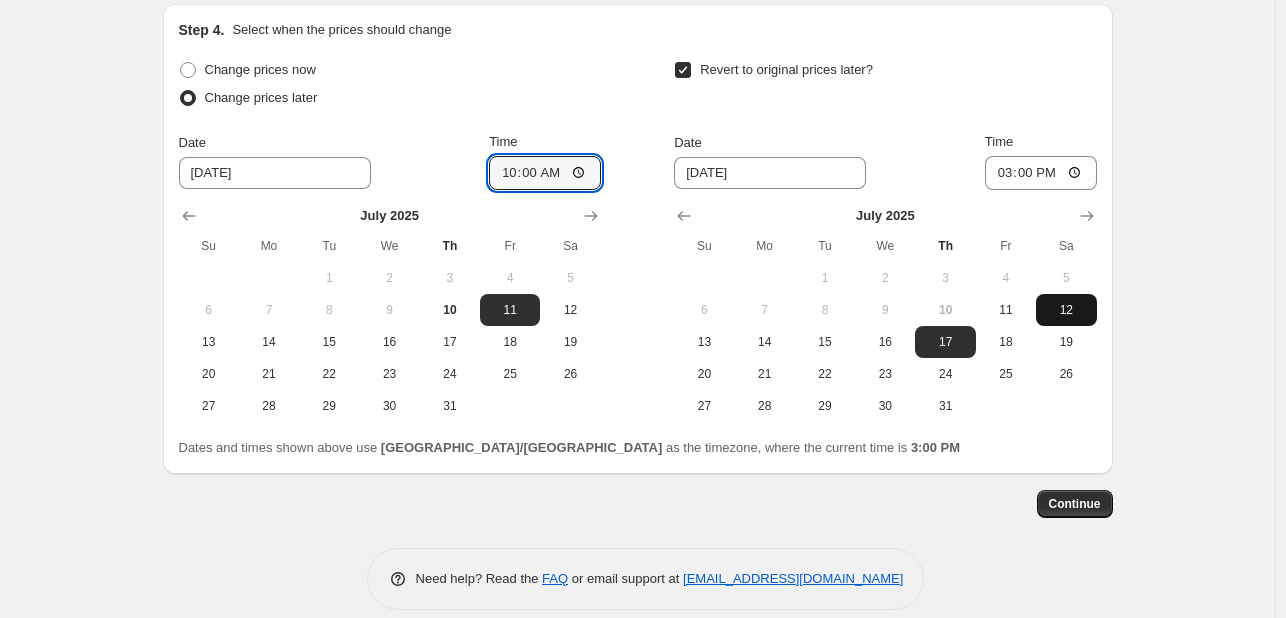 click on "12" at bounding box center [1066, 310] 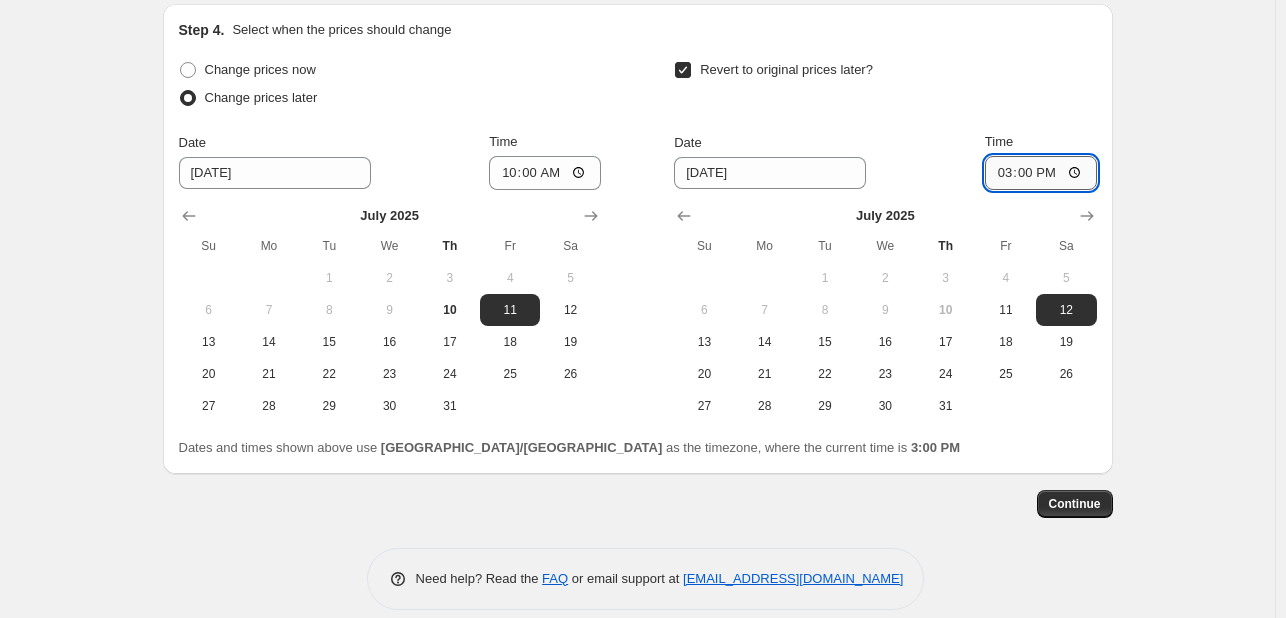 click on "15:00" at bounding box center [1041, 173] 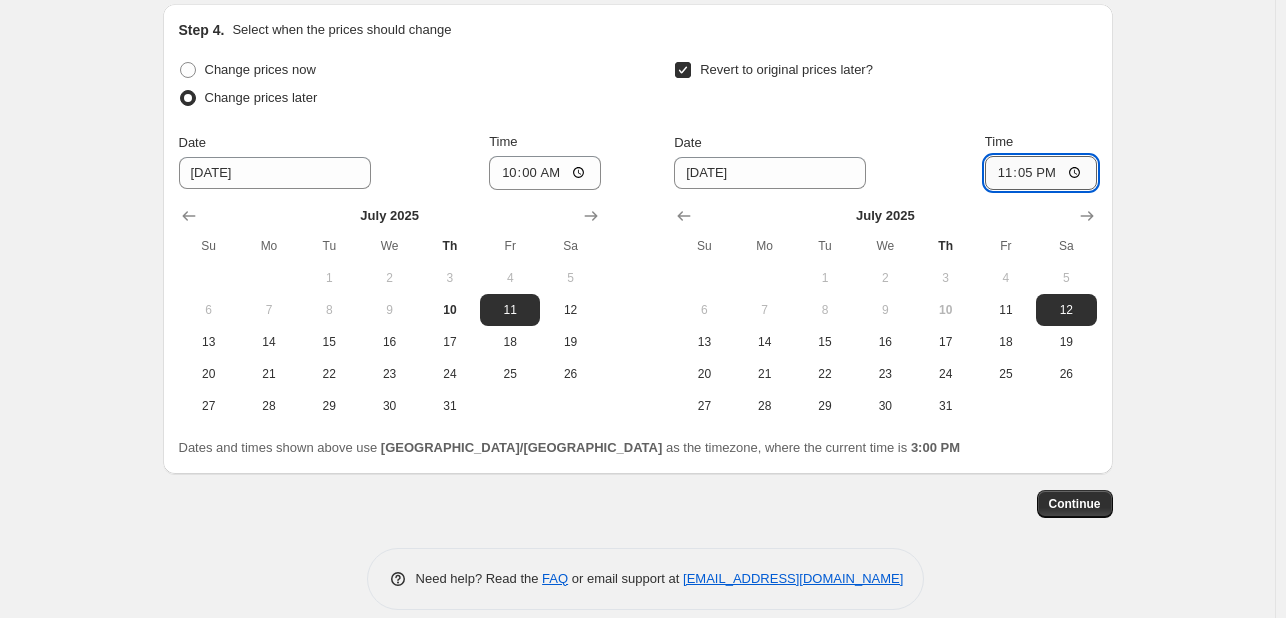 type on "23:55" 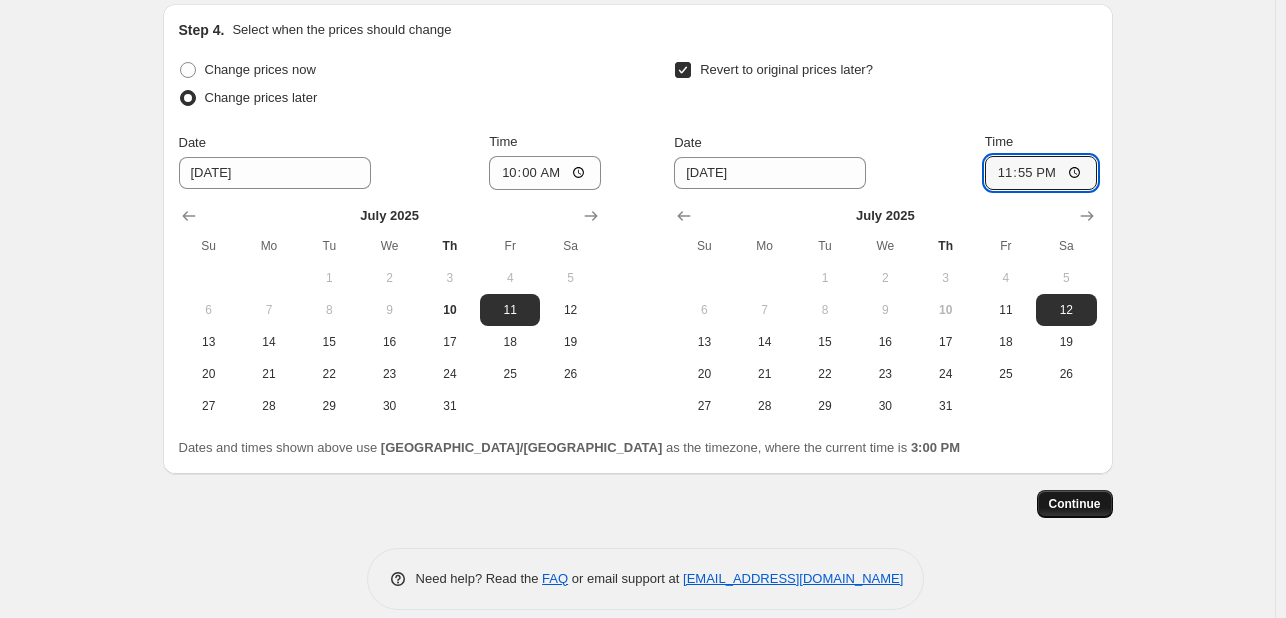 click on "Continue" at bounding box center [1075, 504] 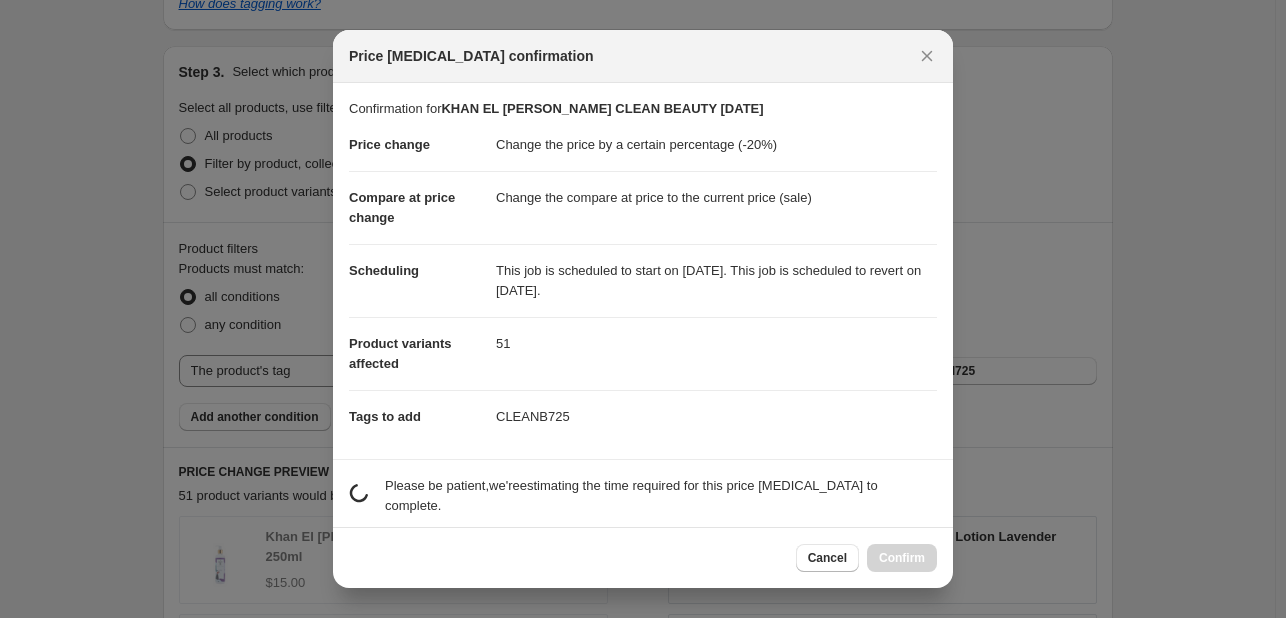 scroll, scrollTop: 0, scrollLeft: 0, axis: both 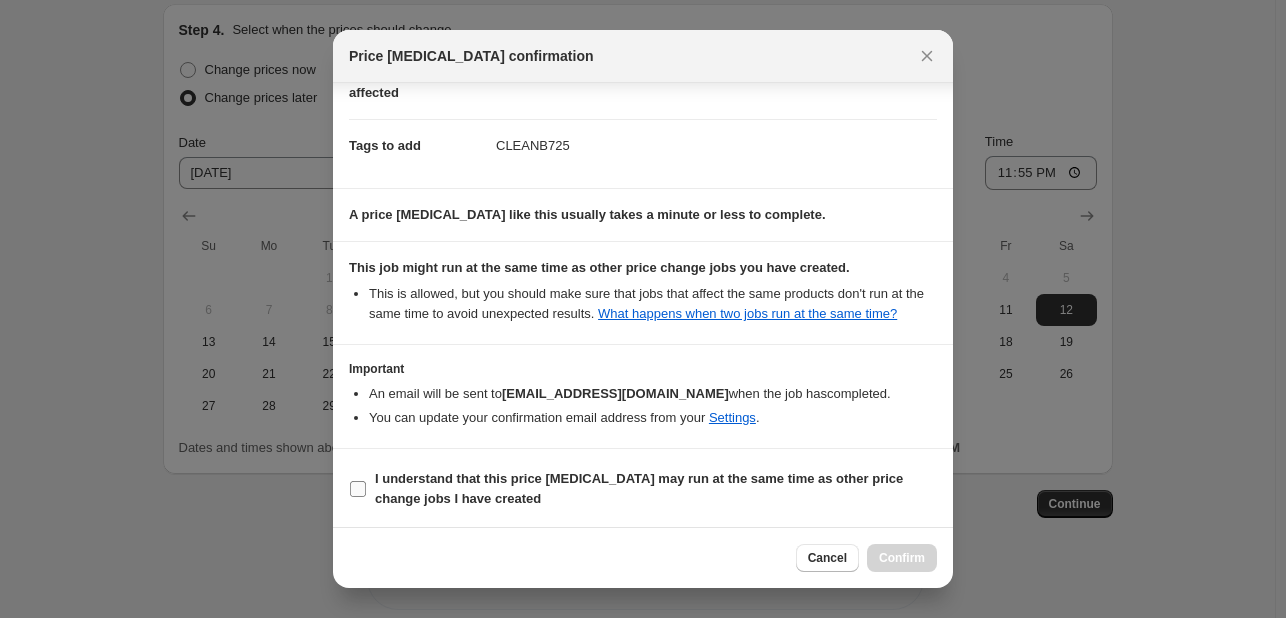 click on "I understand that this price [MEDICAL_DATA] may run at the same time as other price change jobs I have created" at bounding box center (639, 488) 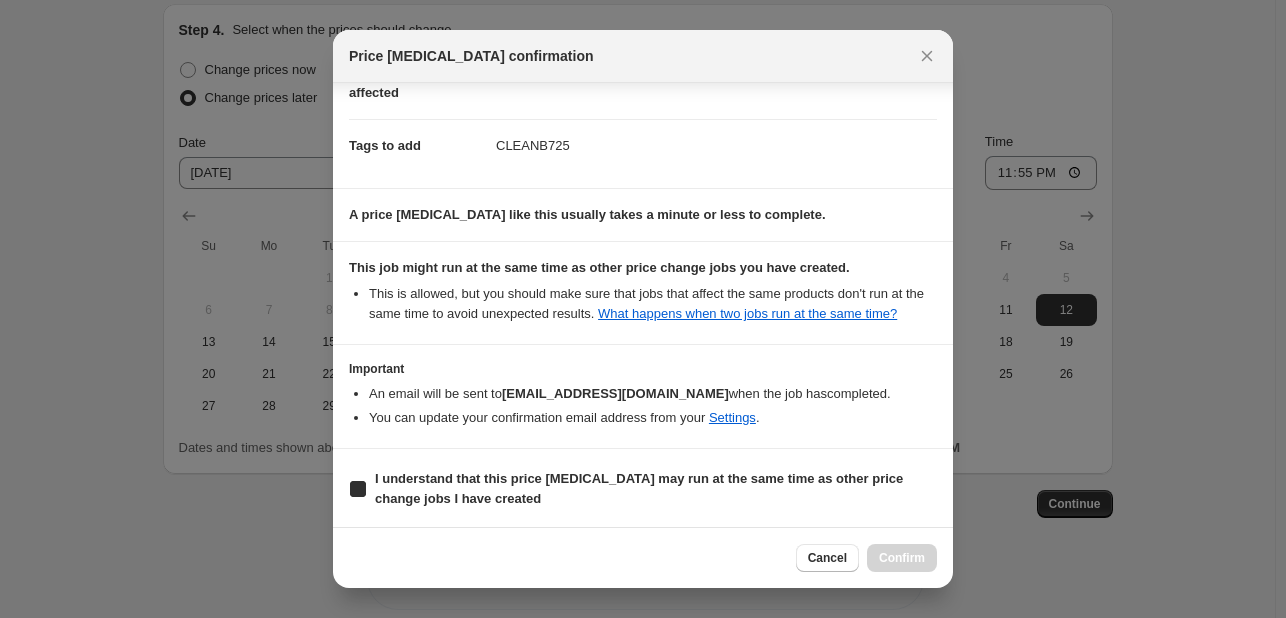 checkbox on "true" 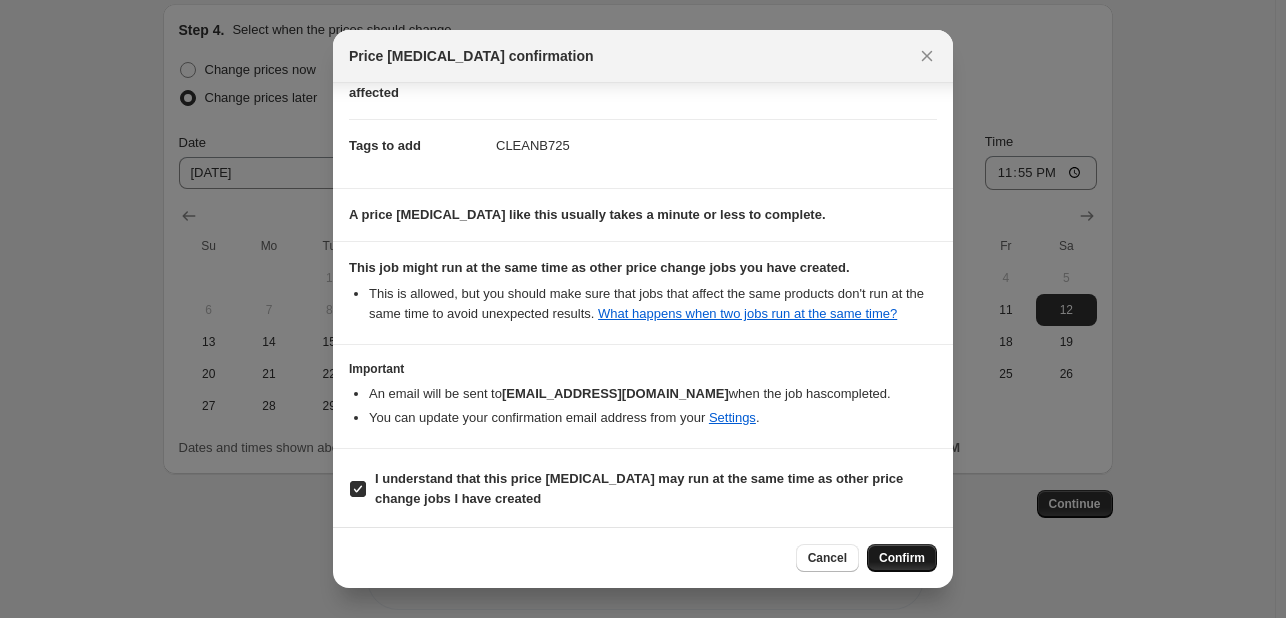 click on "Confirm" at bounding box center (902, 558) 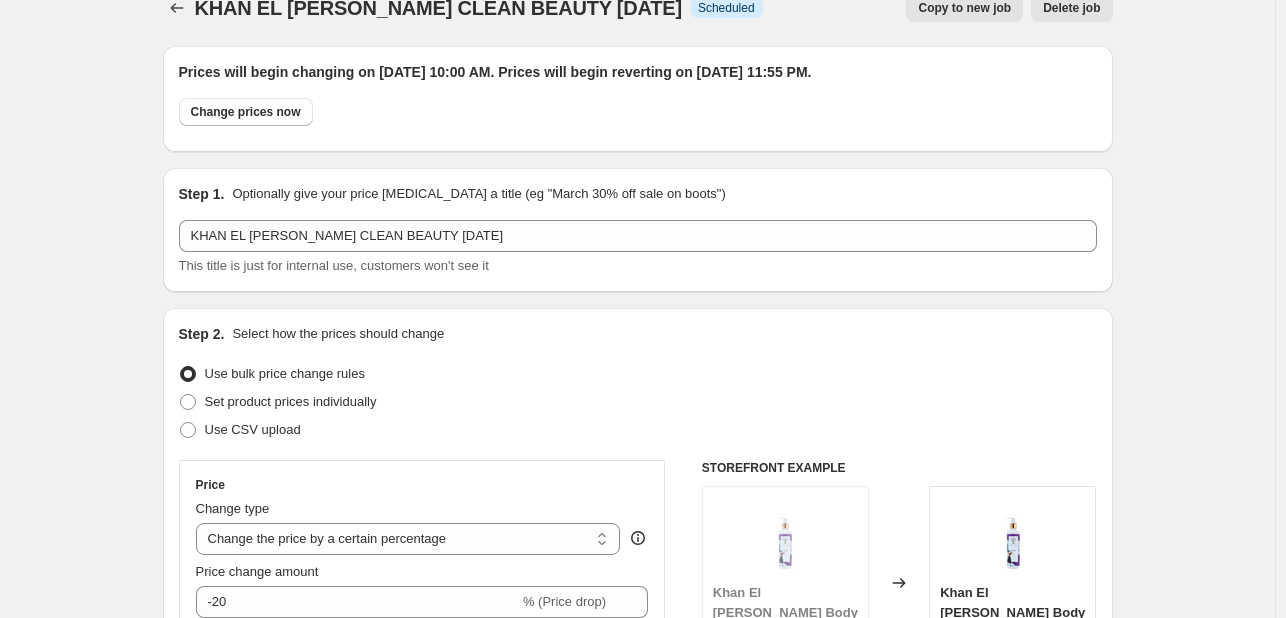 scroll, scrollTop: 0, scrollLeft: 0, axis: both 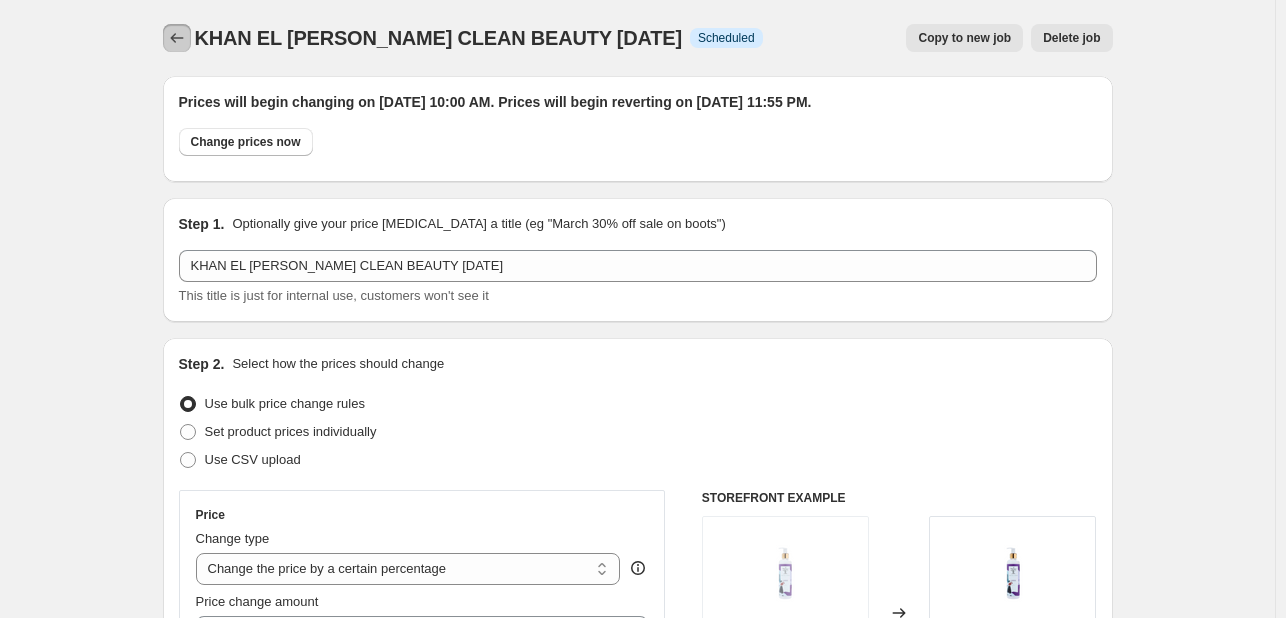 click at bounding box center (177, 38) 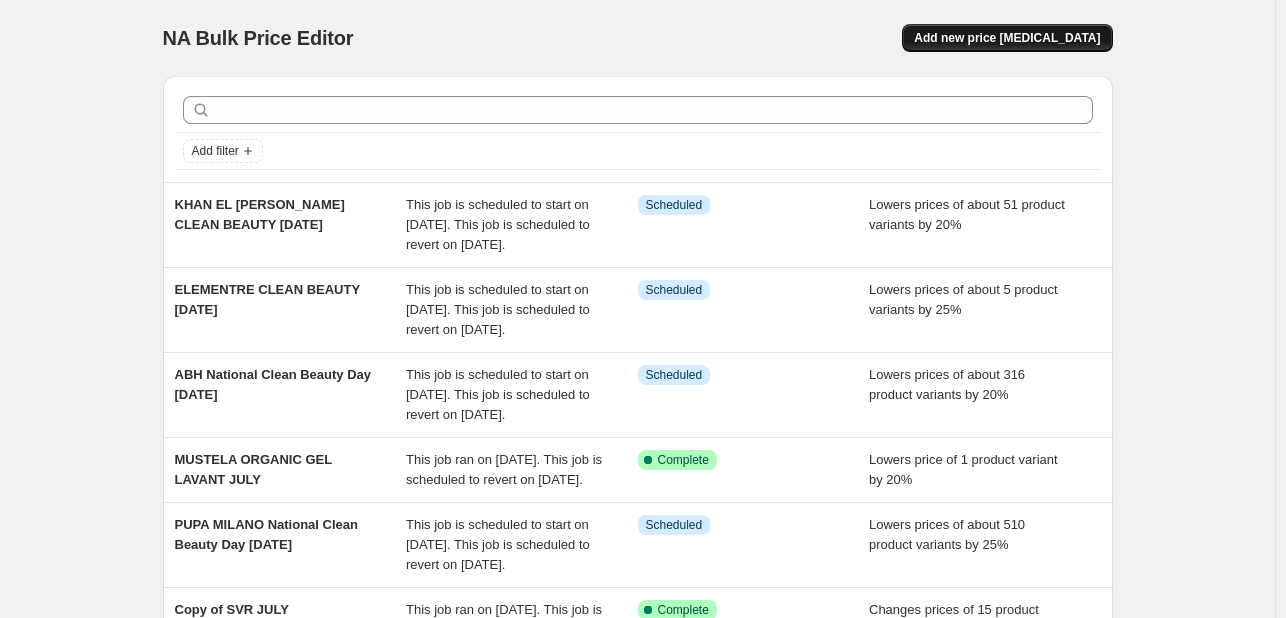 click on "Add new price [MEDICAL_DATA]" at bounding box center (1007, 38) 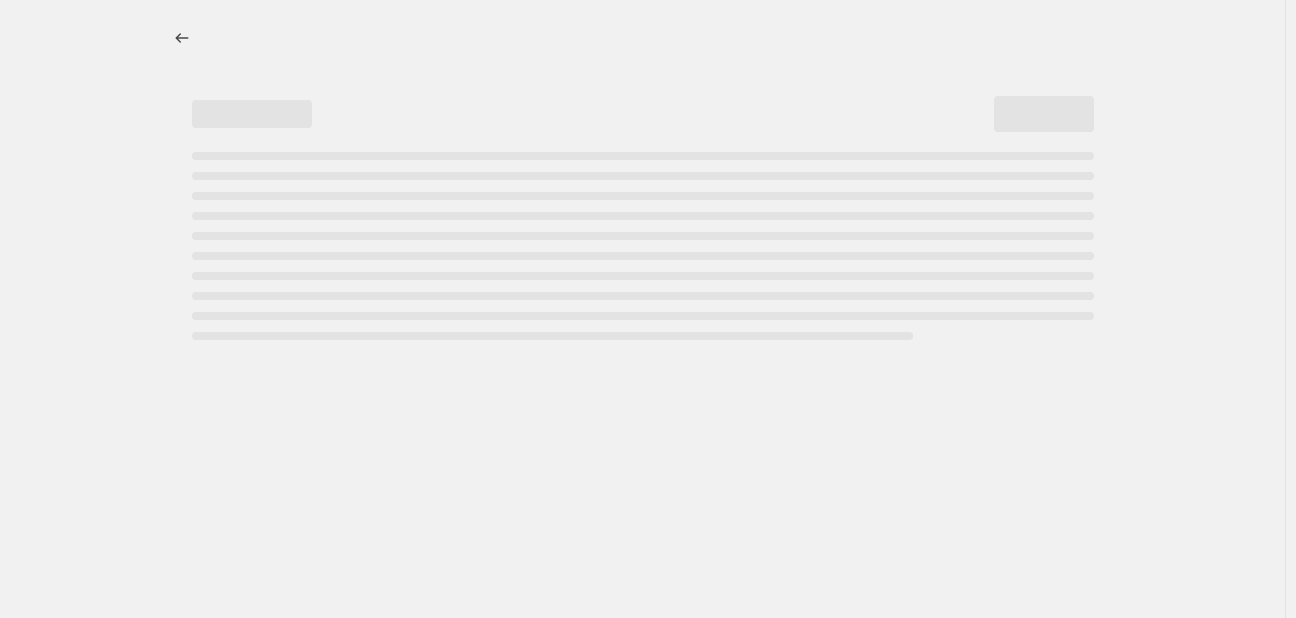 select on "percentage" 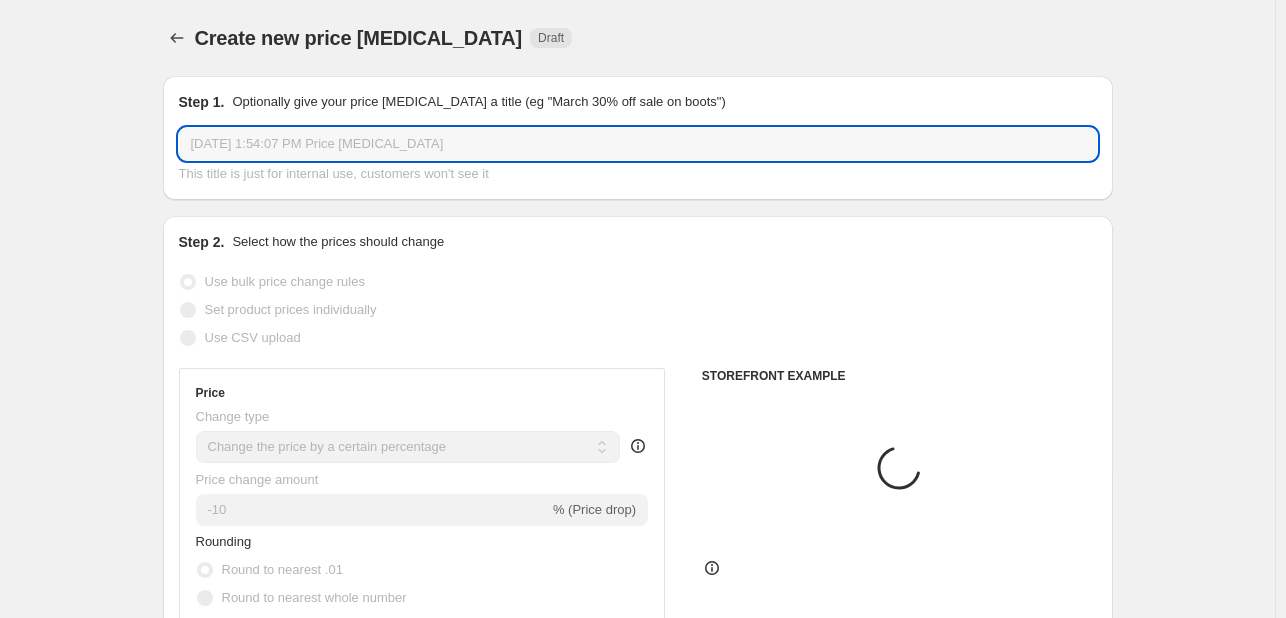 click on "[DATE] 1:54:07 PM Price [MEDICAL_DATA]" at bounding box center (638, 144) 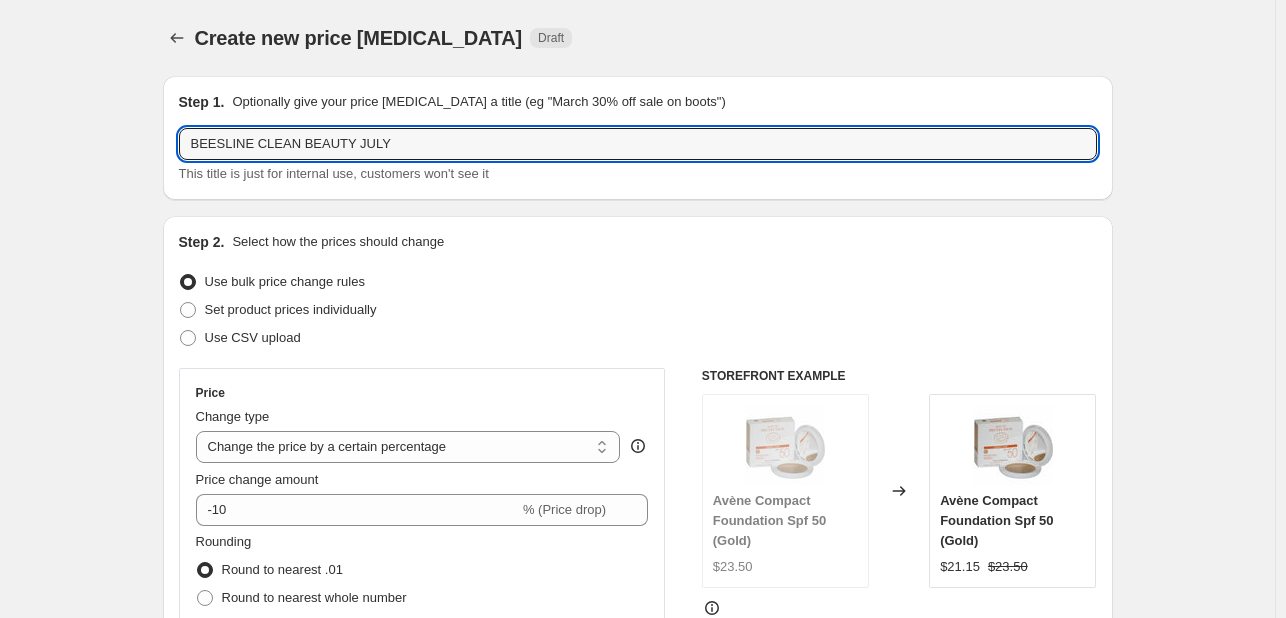 type on "BEESLINE CLEAN BEAUTY JULY" 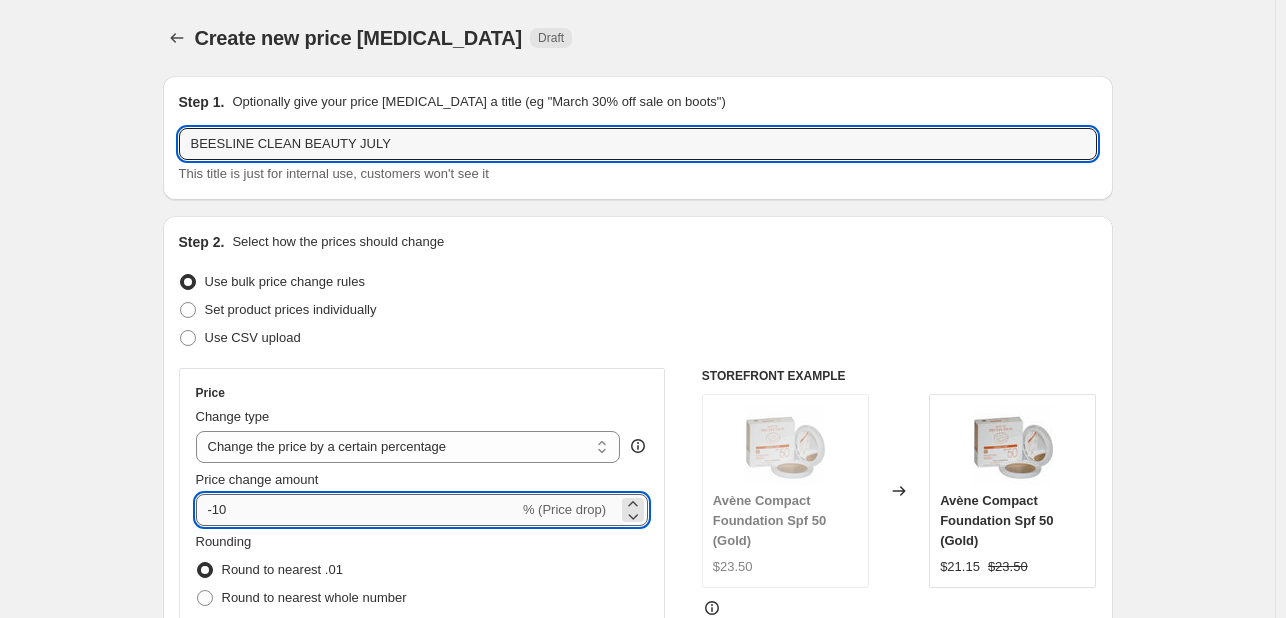 click on "-10" at bounding box center [357, 510] 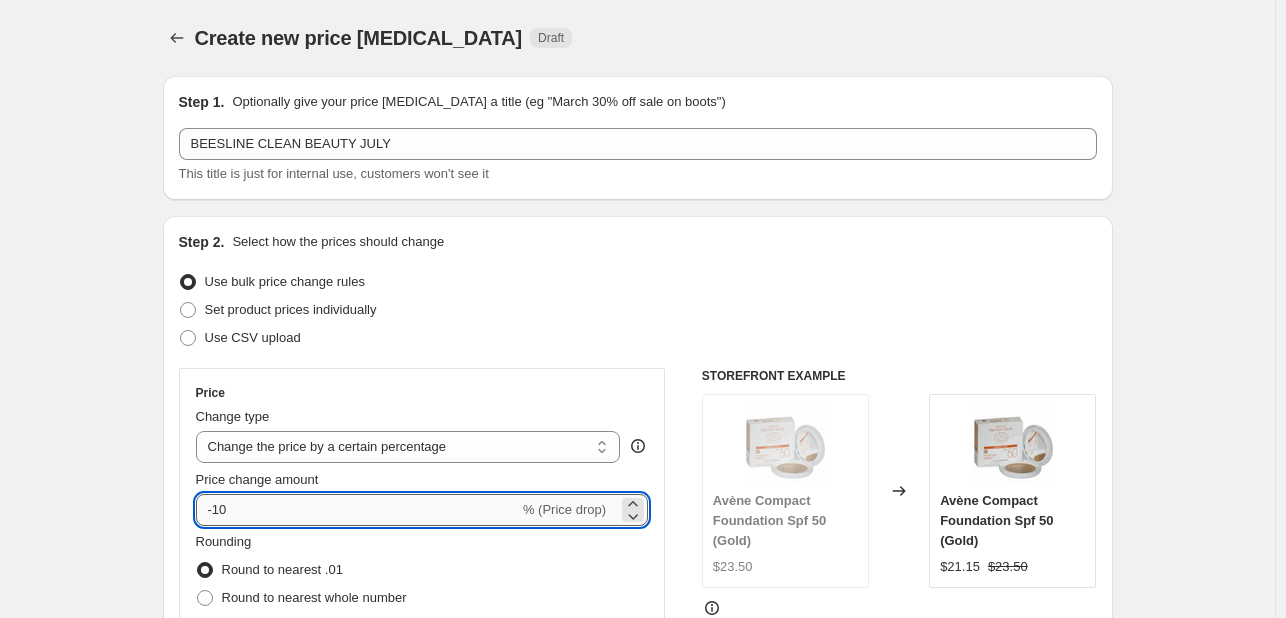 type on "-1" 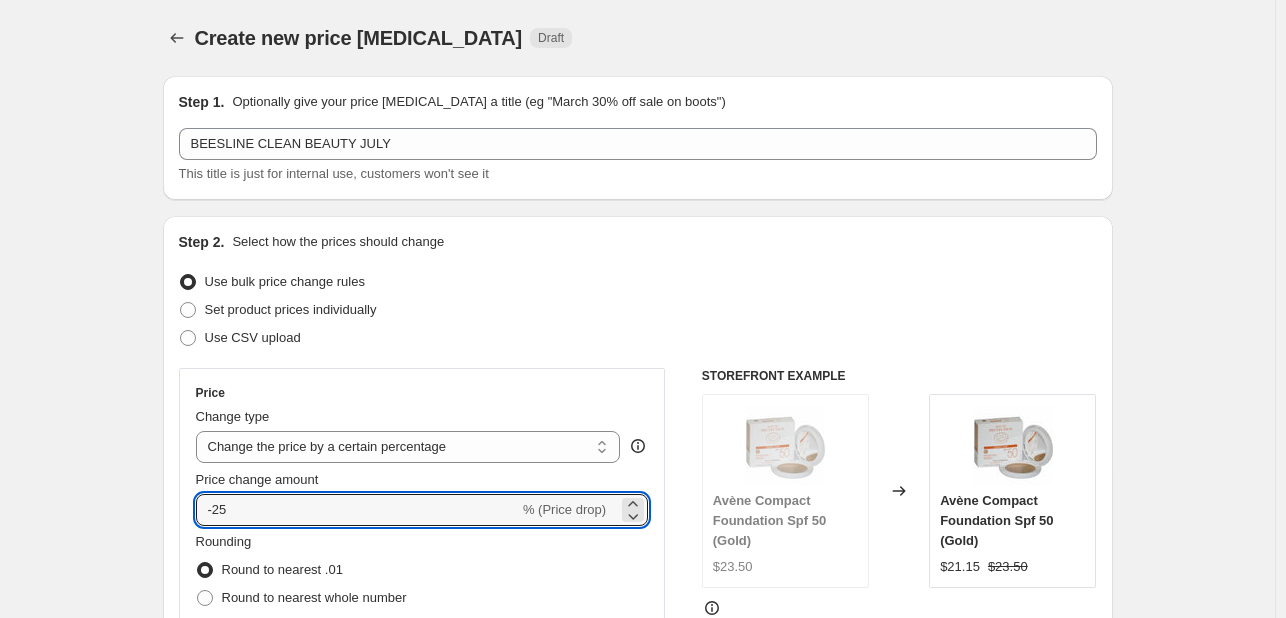 type on "-25" 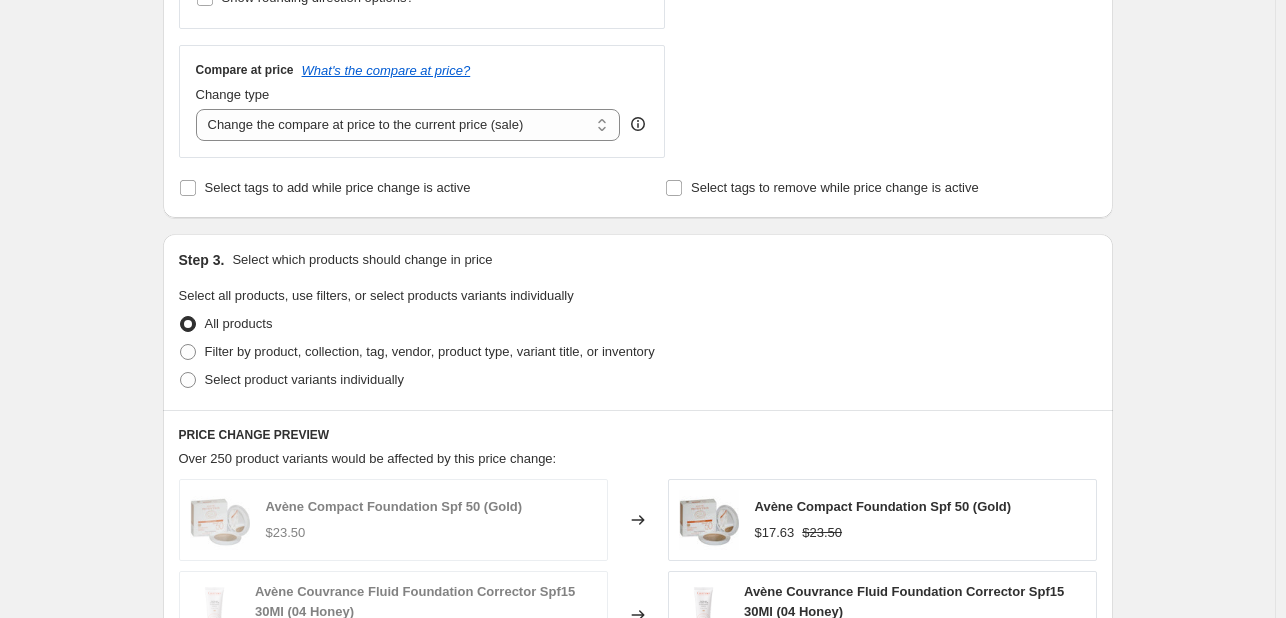 scroll, scrollTop: 800, scrollLeft: 0, axis: vertical 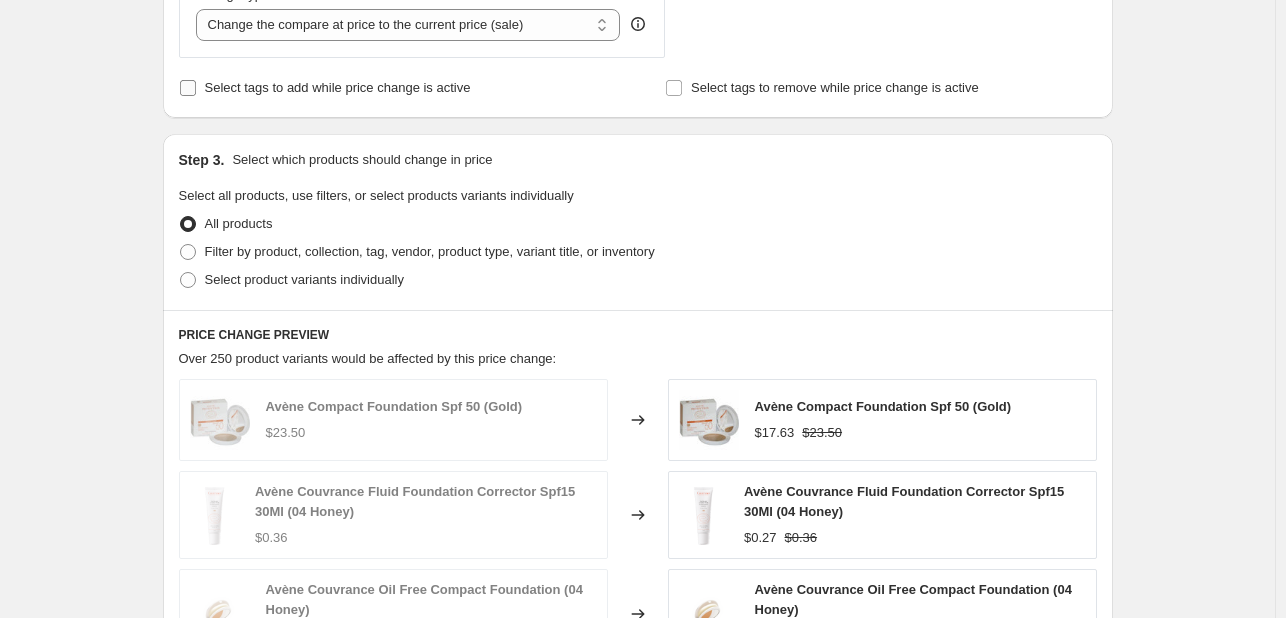 click on "Select tags to add while price change is active" at bounding box center (338, 87) 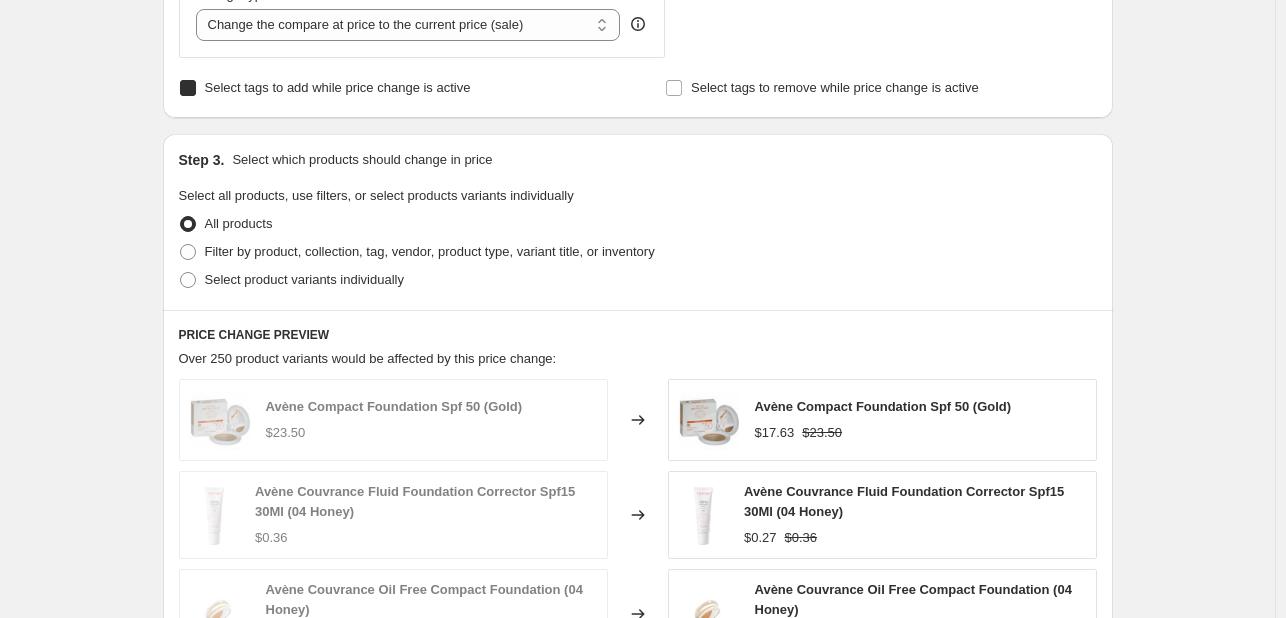 checkbox on "true" 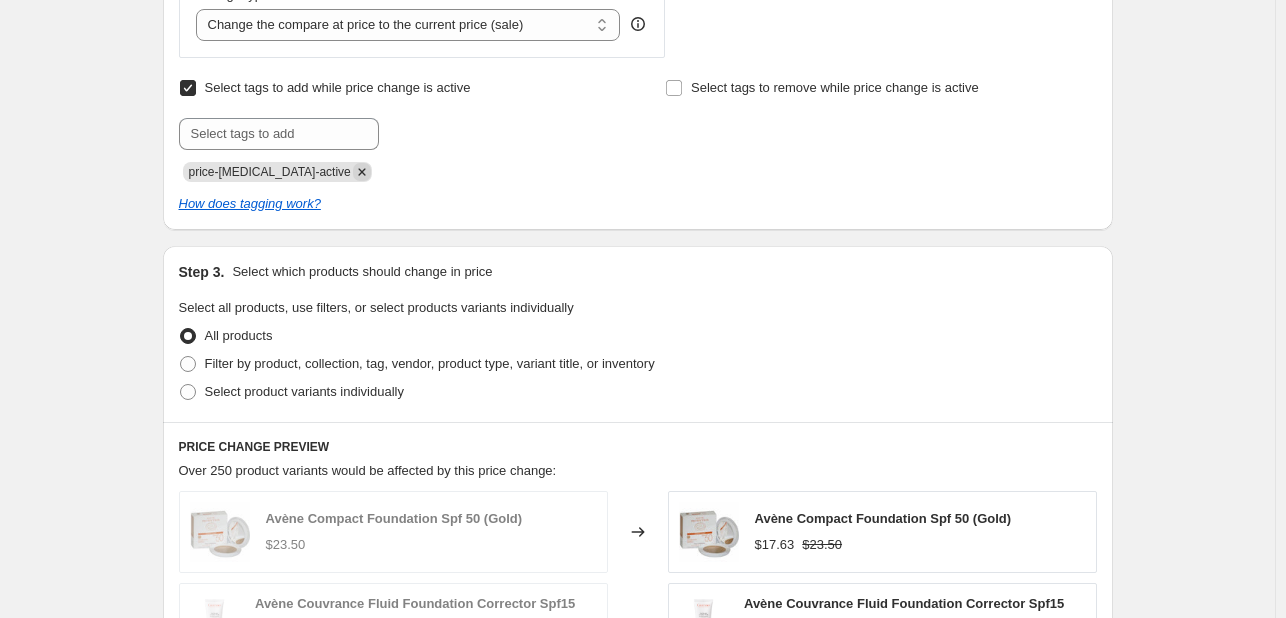 click 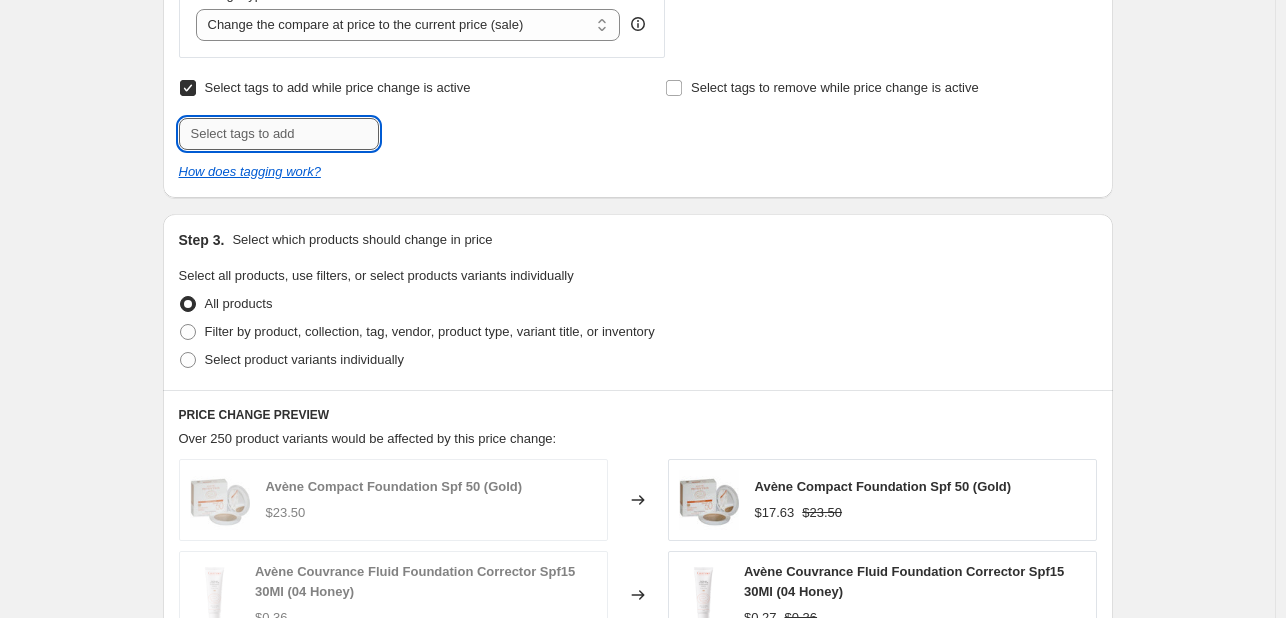 click at bounding box center (279, 134) 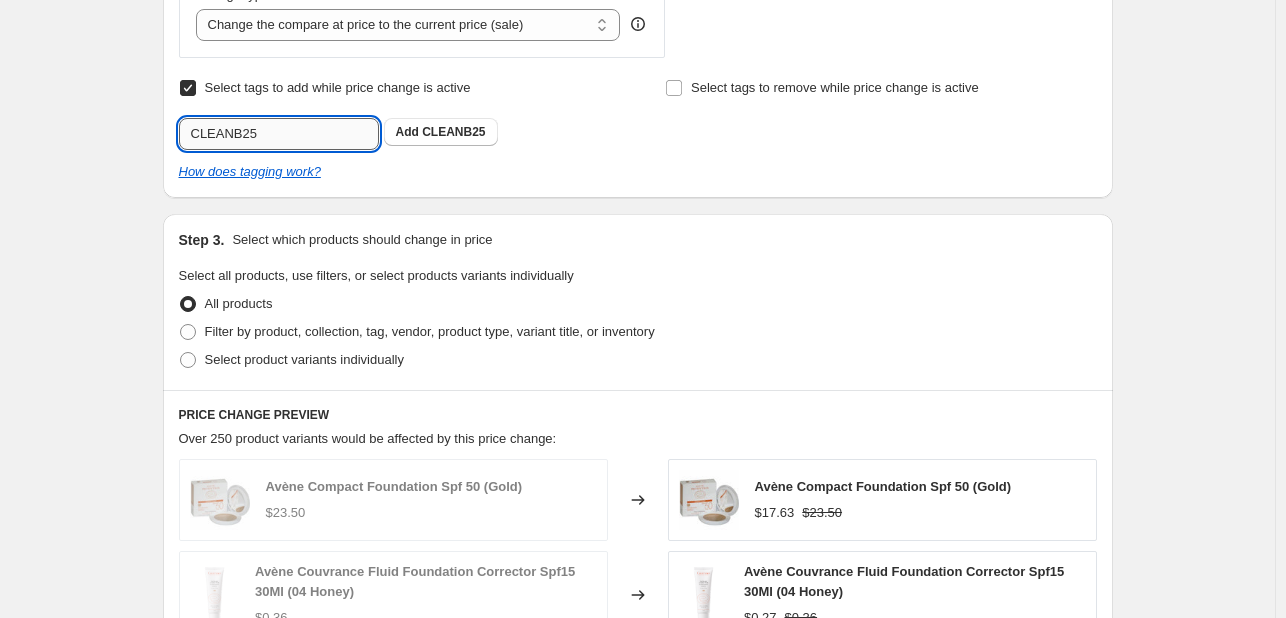 type on "CLEANB25" 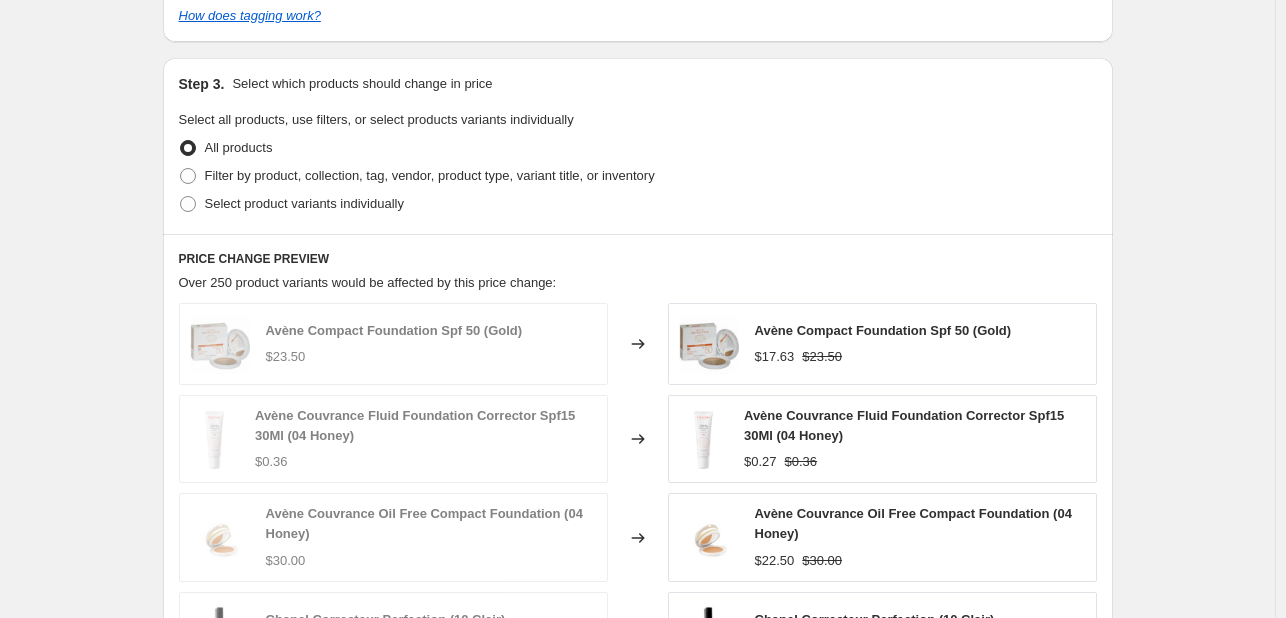 scroll, scrollTop: 1000, scrollLeft: 0, axis: vertical 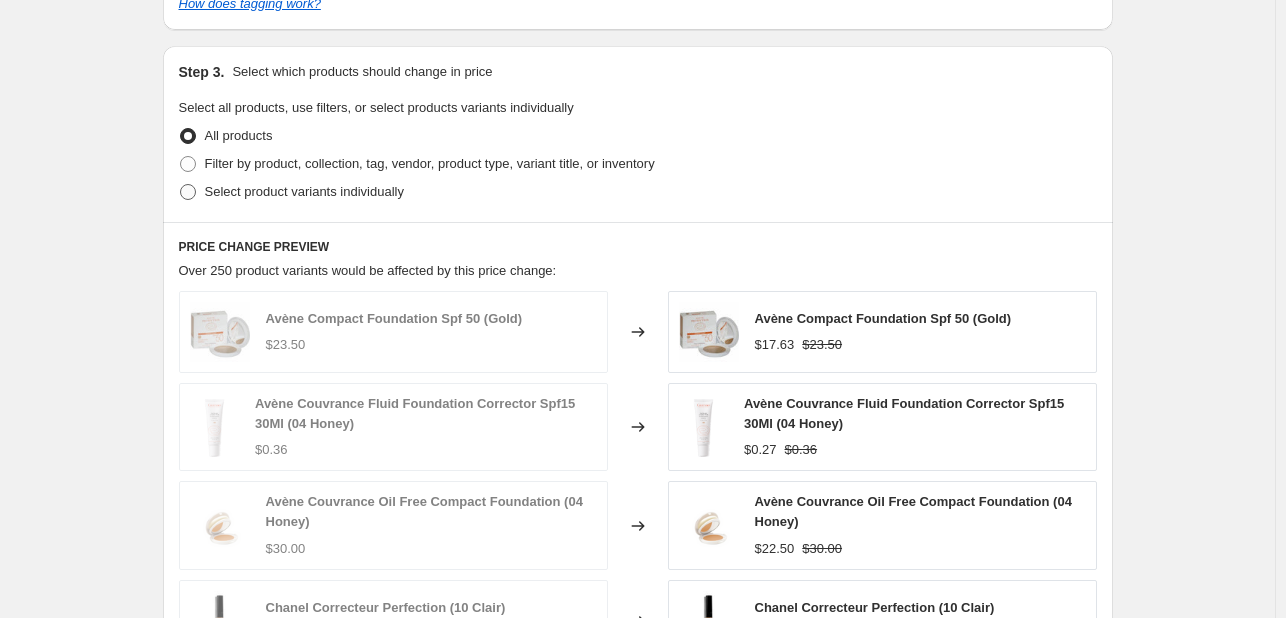click on "Select product variants individually" at bounding box center (304, 191) 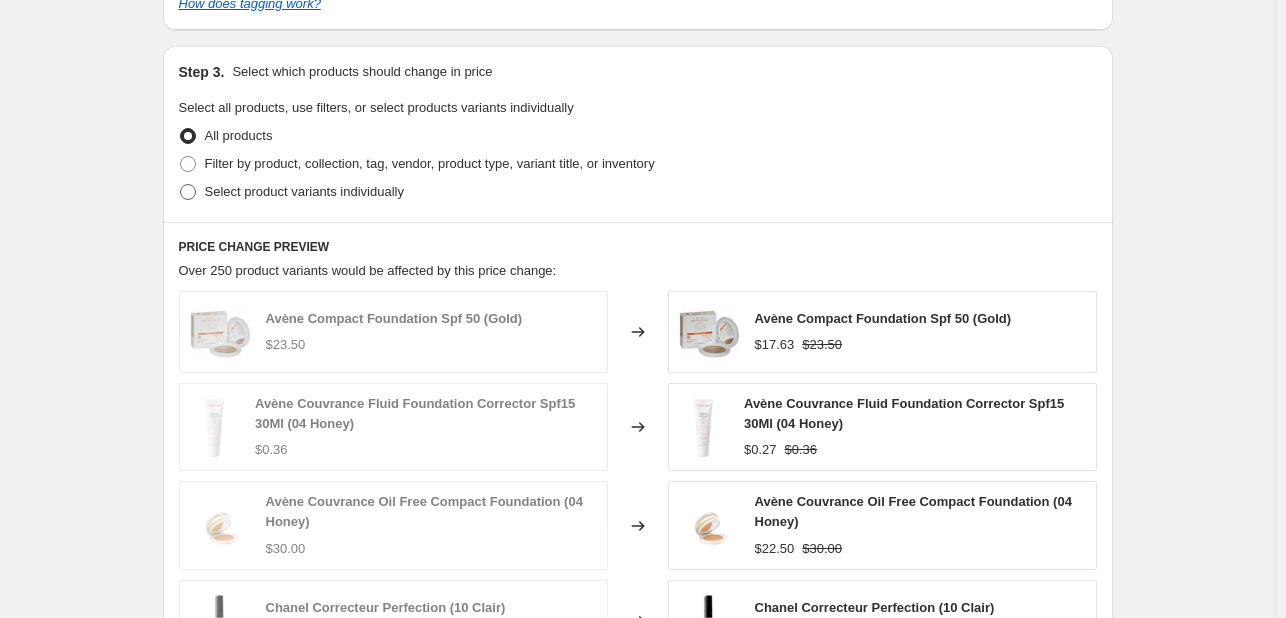 radio on "true" 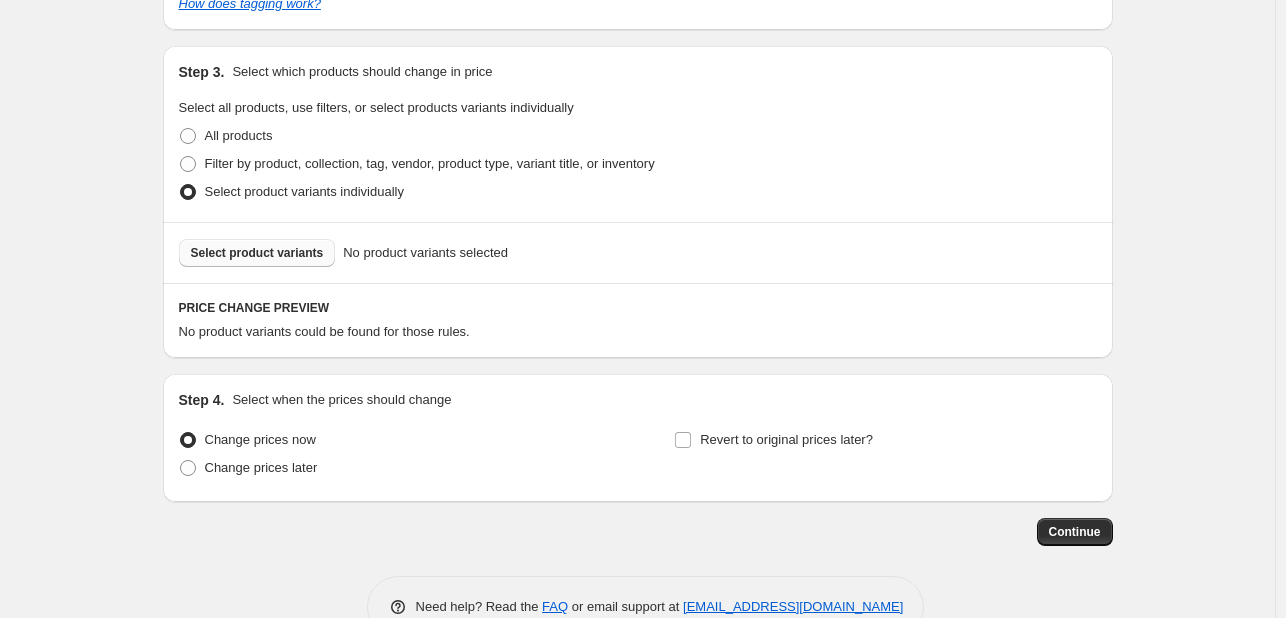 click on "Select product variants" at bounding box center (257, 253) 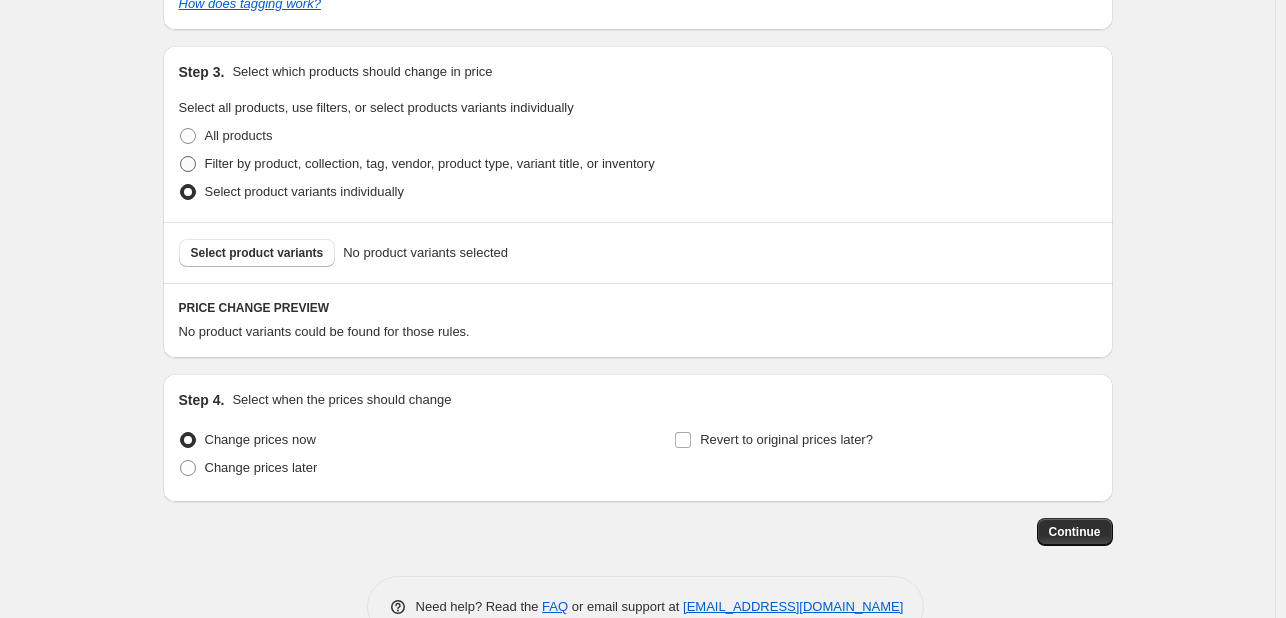 click on "Filter by product, collection, tag, vendor, product type, variant title, or inventory" at bounding box center [430, 163] 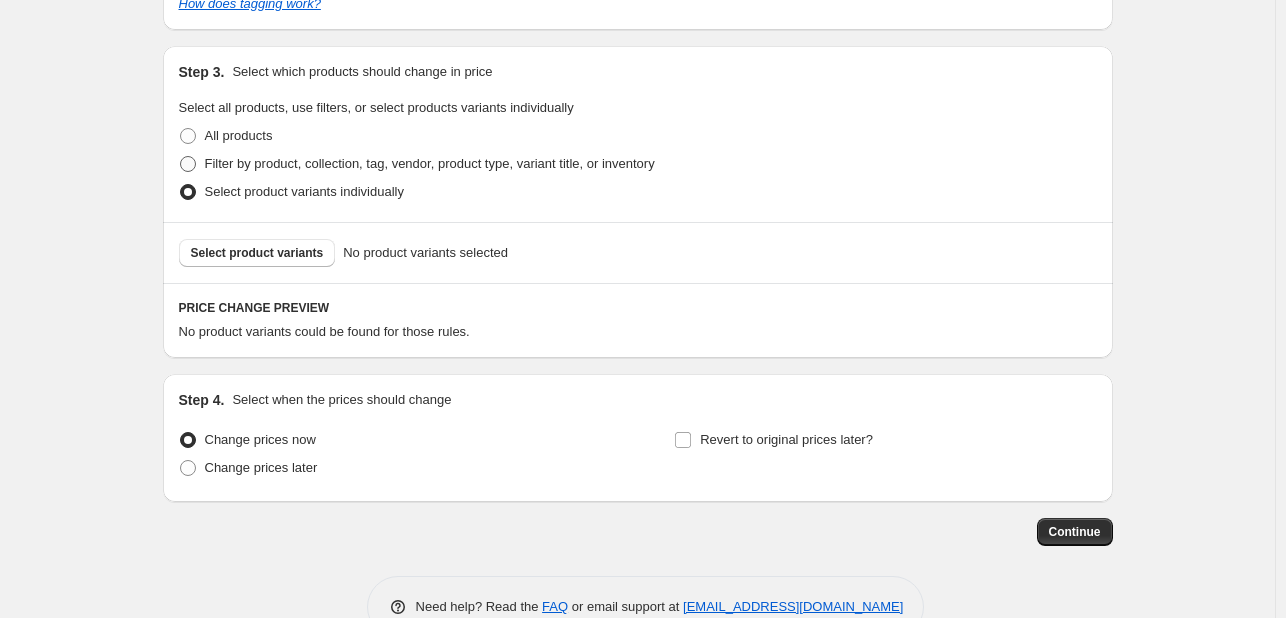 radio on "true" 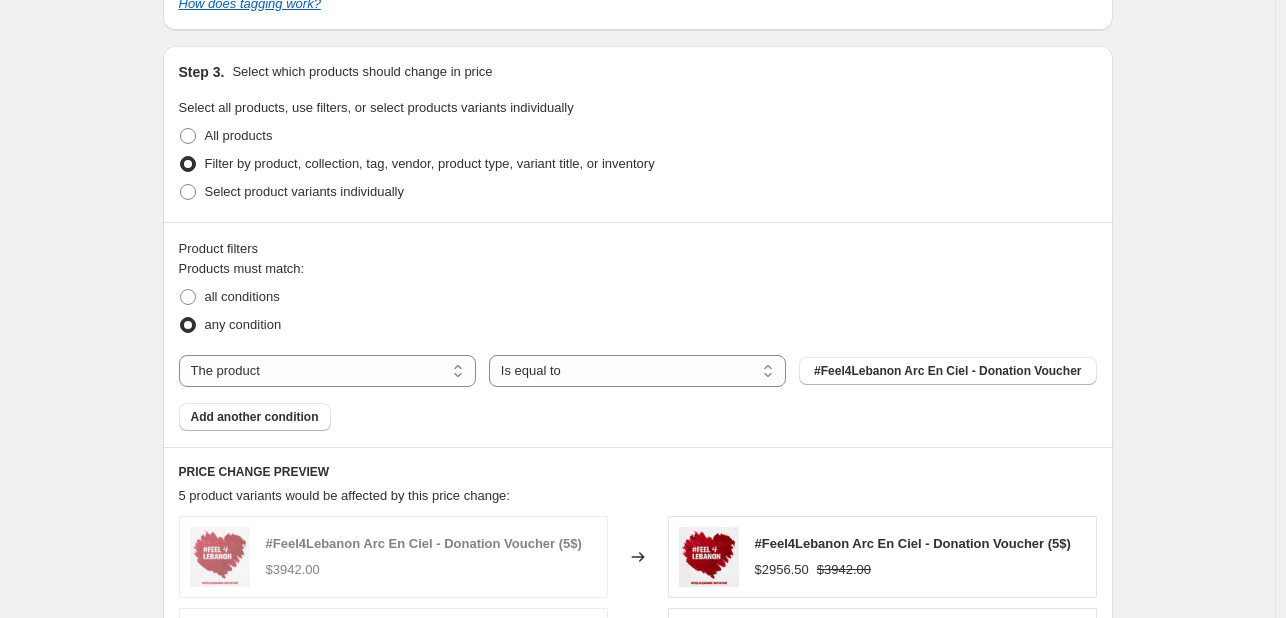 click on "Products must match: all conditions any condition The product The product's collection The product's tag The product's vendor The product's type The product's status The variant's title Inventory quantity The product Is equal to Is not equal to Is equal to #Feel4Lebanon Arc En Ciel - Donation Voucher Add another condition" at bounding box center (638, 345) 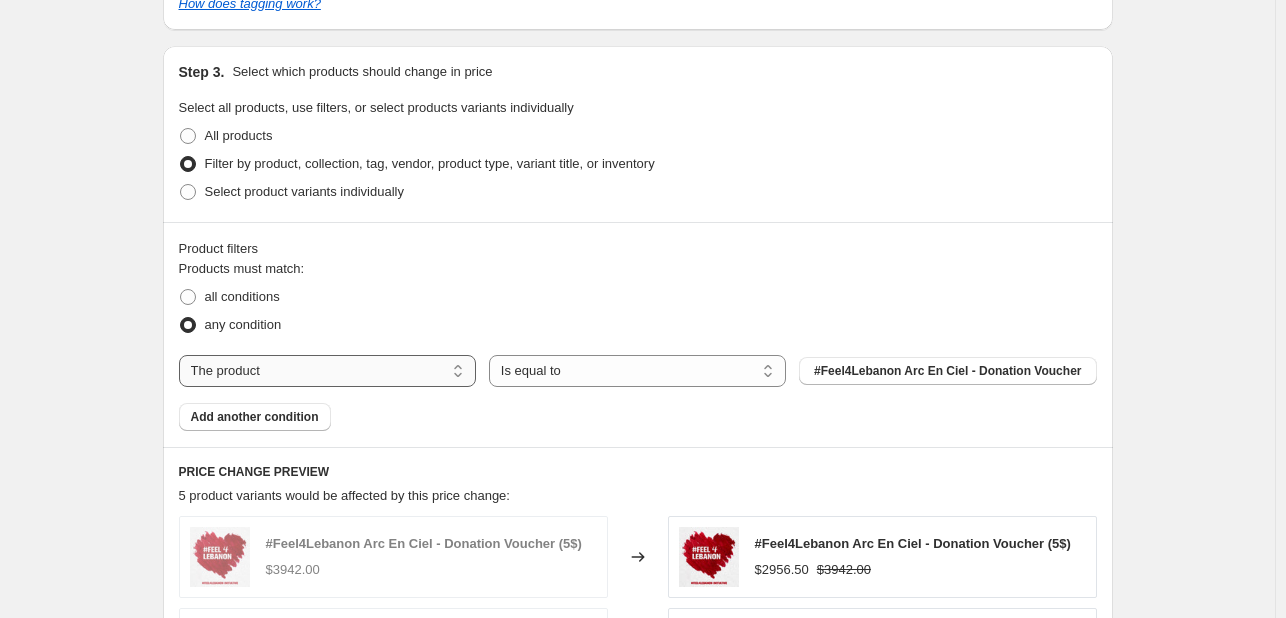click on "The product The product's collection The product's tag The product's vendor The product's type The product's status The variant's title Inventory quantity" at bounding box center [327, 371] 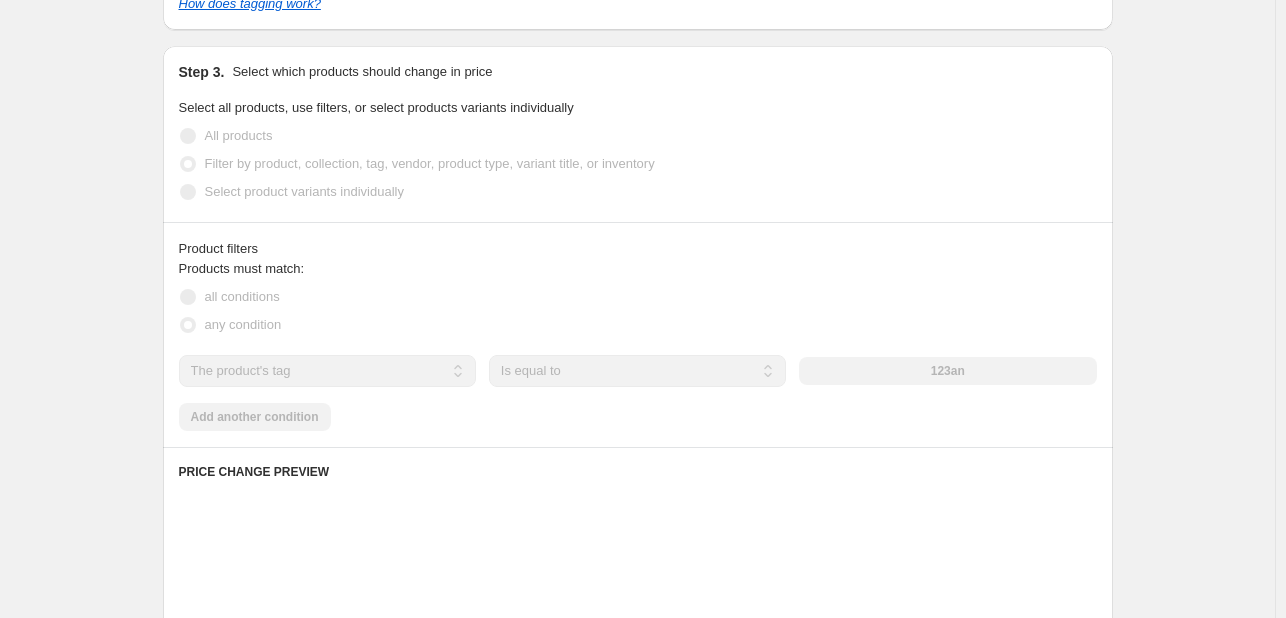 click on "Products must match: all conditions any condition The product The product's collection The product's tag The product's vendor The product's type The product's status The variant's title Inventory quantity The product's tag Is equal to Is not equal to Is equal to 123an Add another condition" at bounding box center (638, 345) 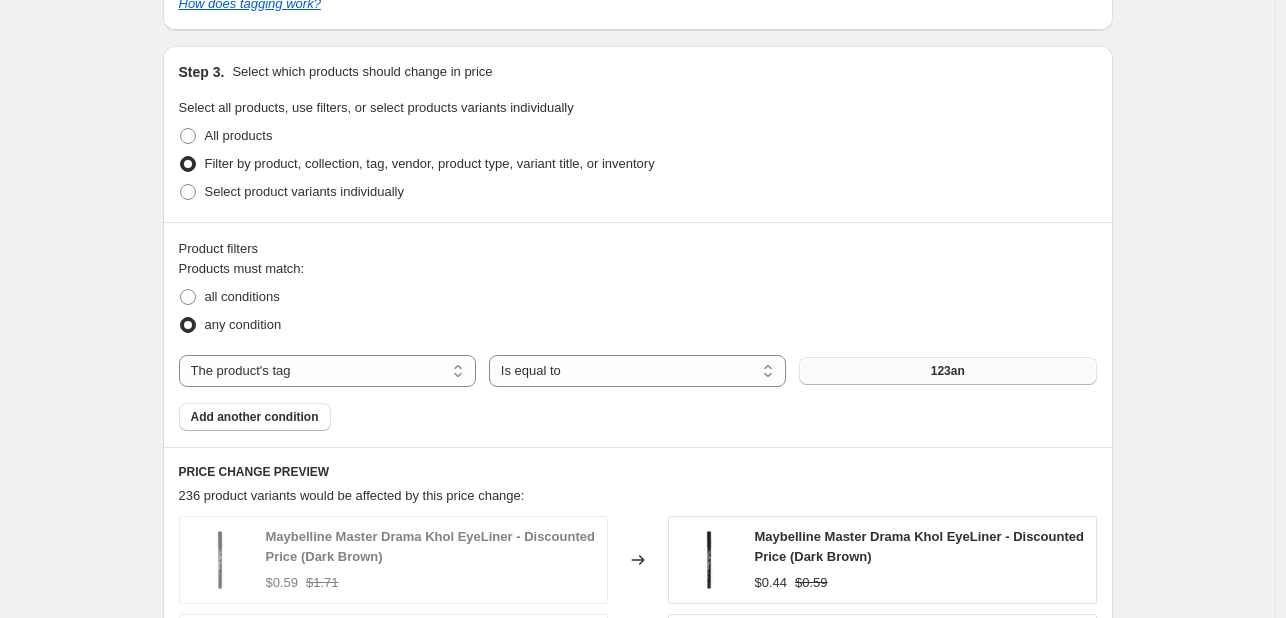 click on "123an" at bounding box center (947, 371) 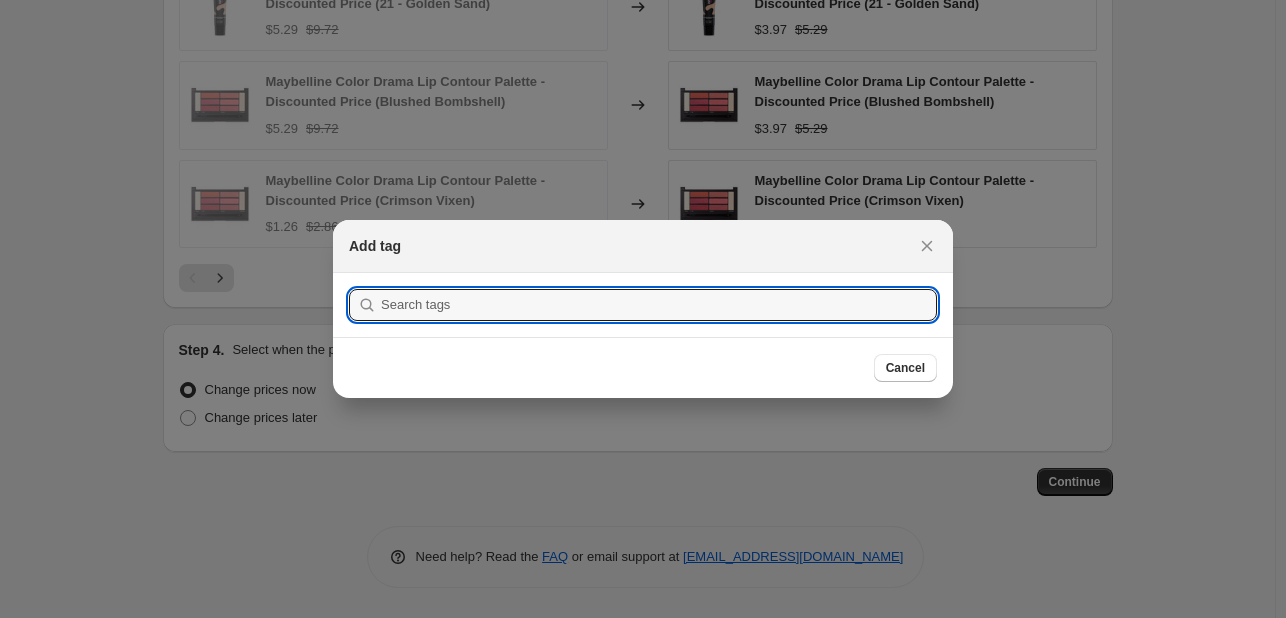 scroll, scrollTop: 0, scrollLeft: 0, axis: both 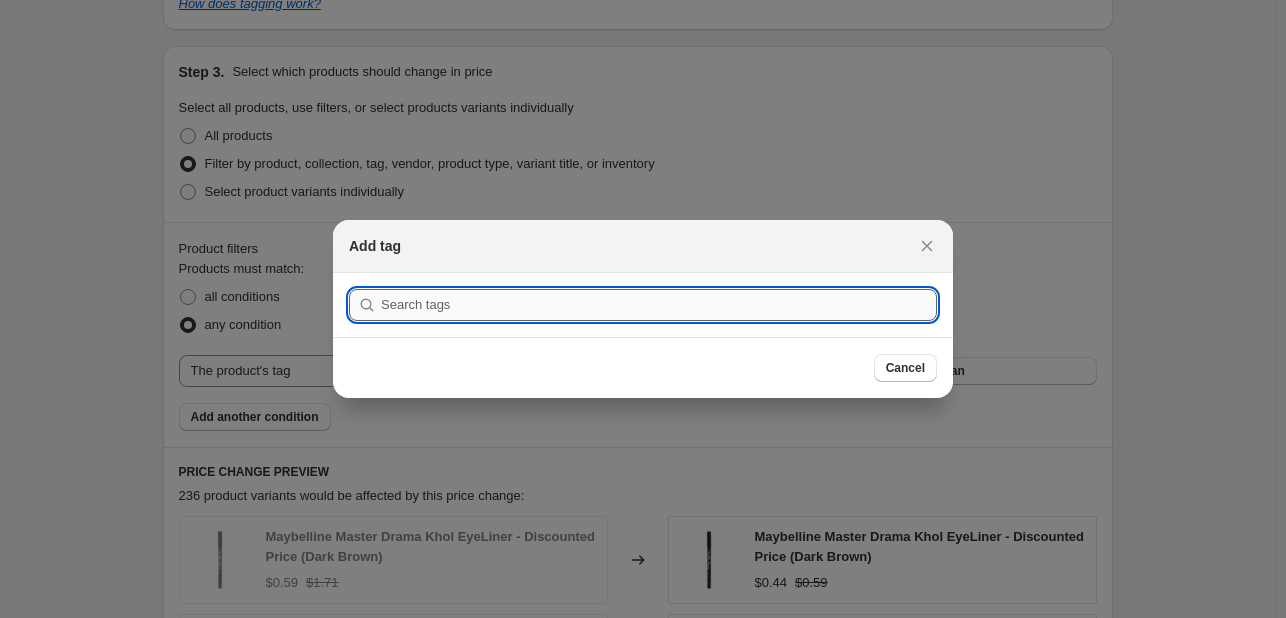 paste on "BEES725" 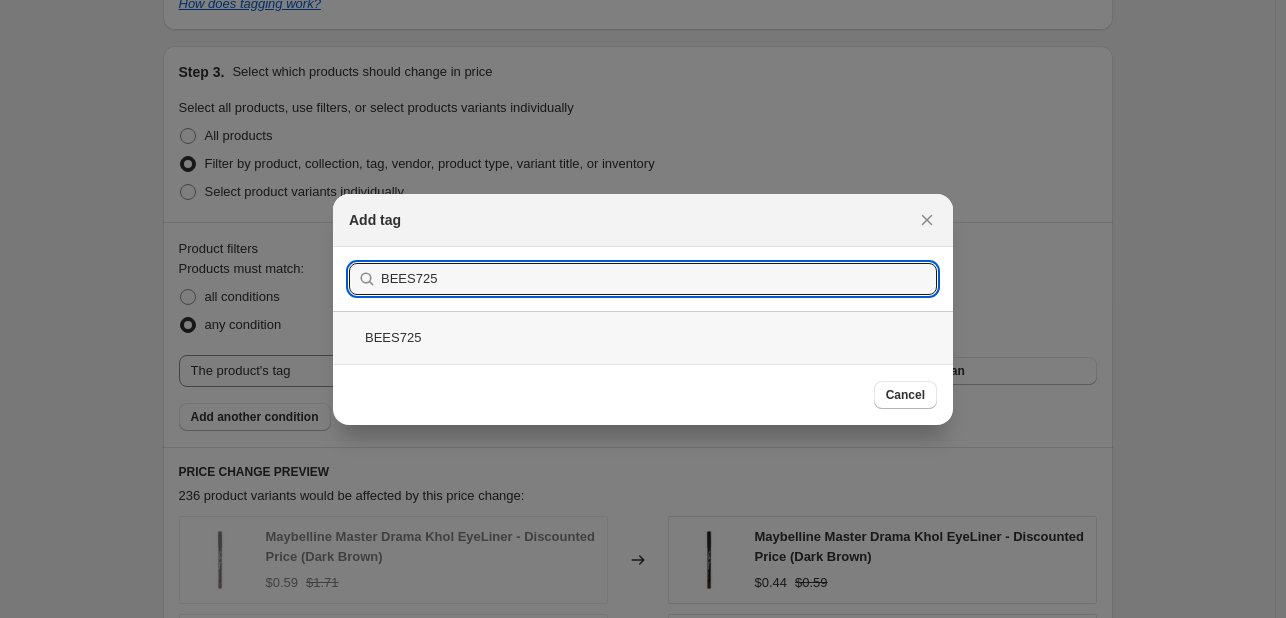 type on "BEES725" 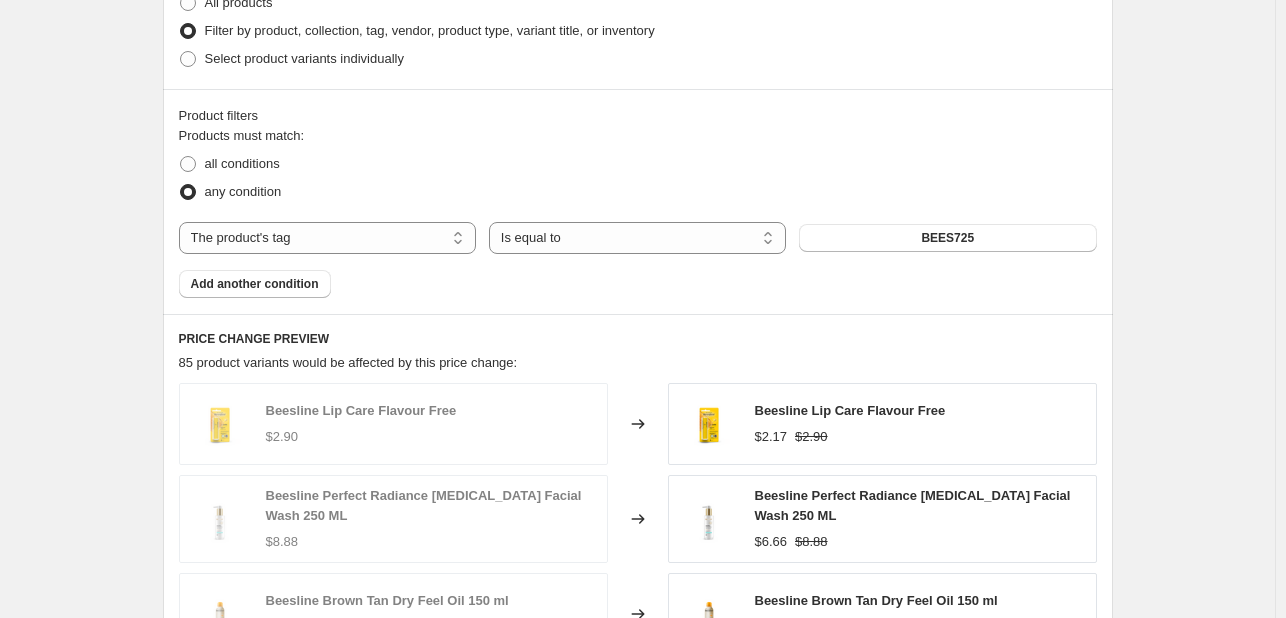 scroll, scrollTop: 1100, scrollLeft: 0, axis: vertical 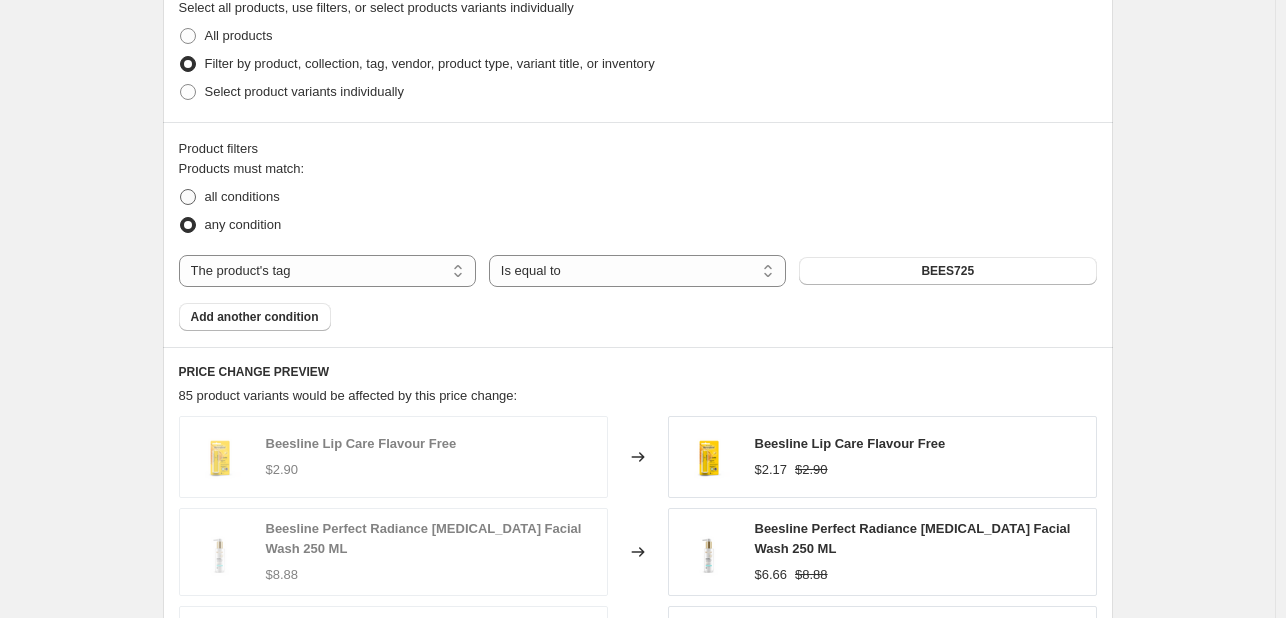click on "all conditions" at bounding box center (242, 196) 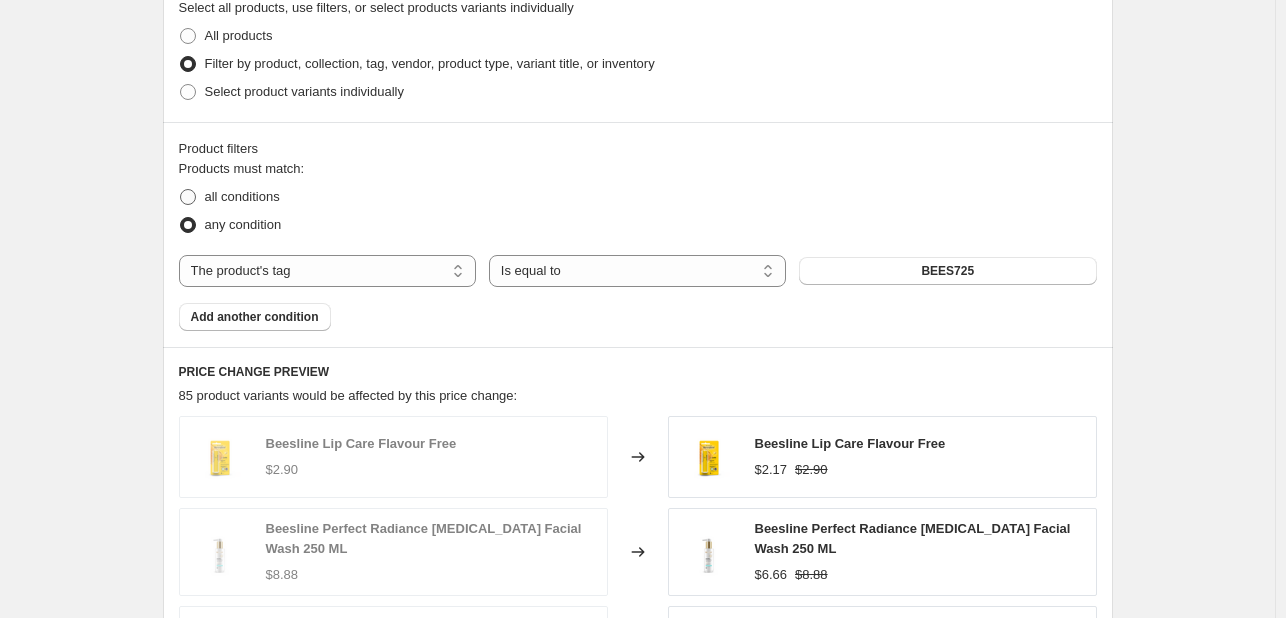 radio on "true" 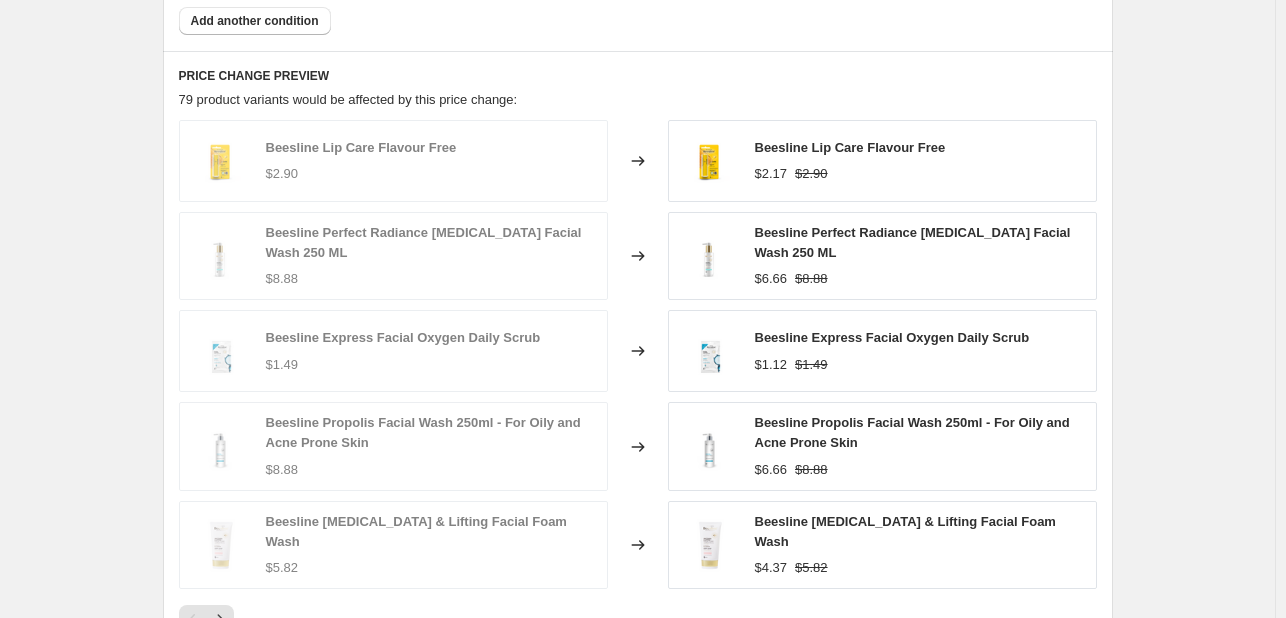scroll, scrollTop: 1500, scrollLeft: 0, axis: vertical 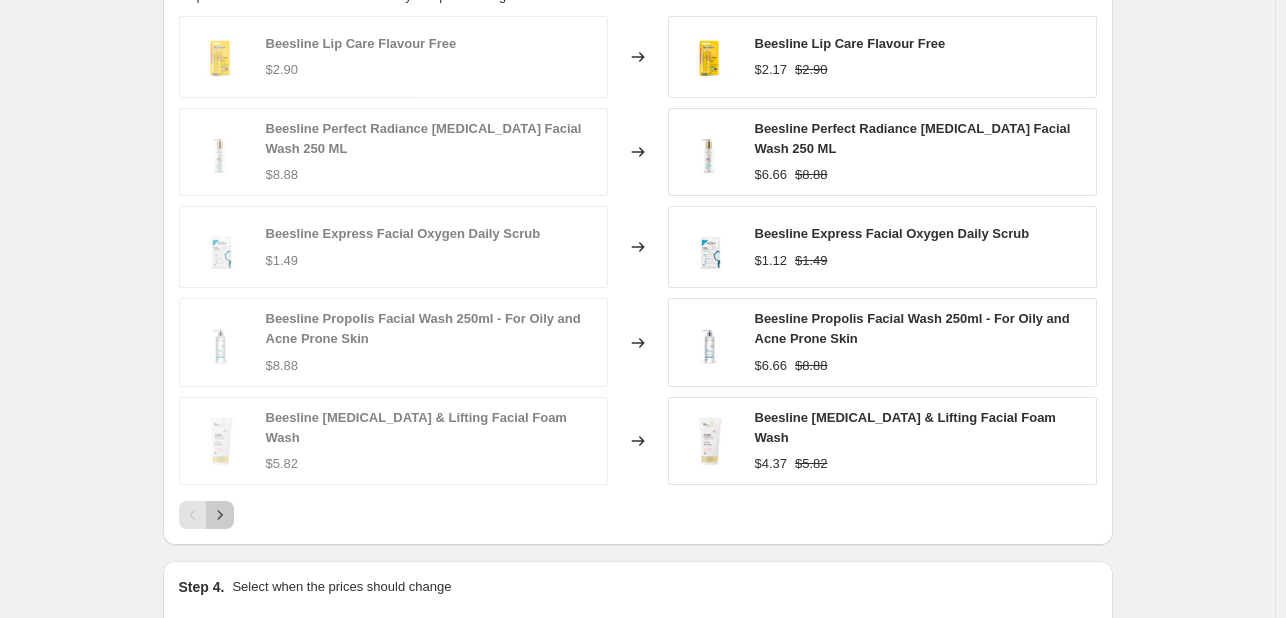 click 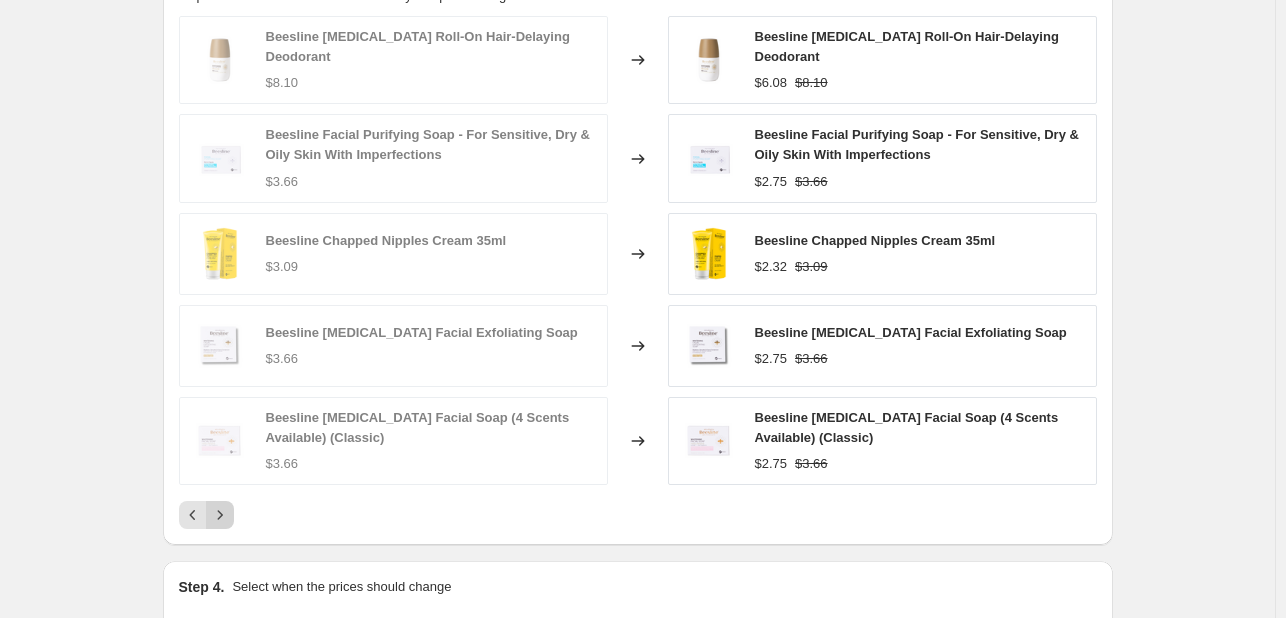 click 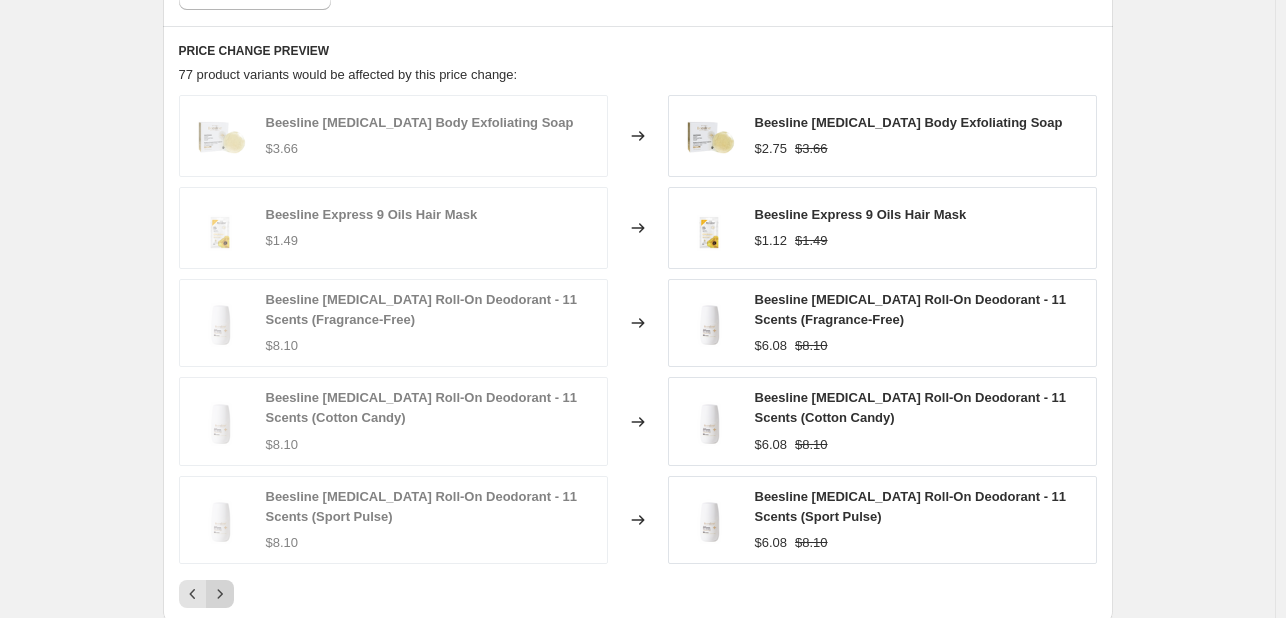 scroll, scrollTop: 1400, scrollLeft: 0, axis: vertical 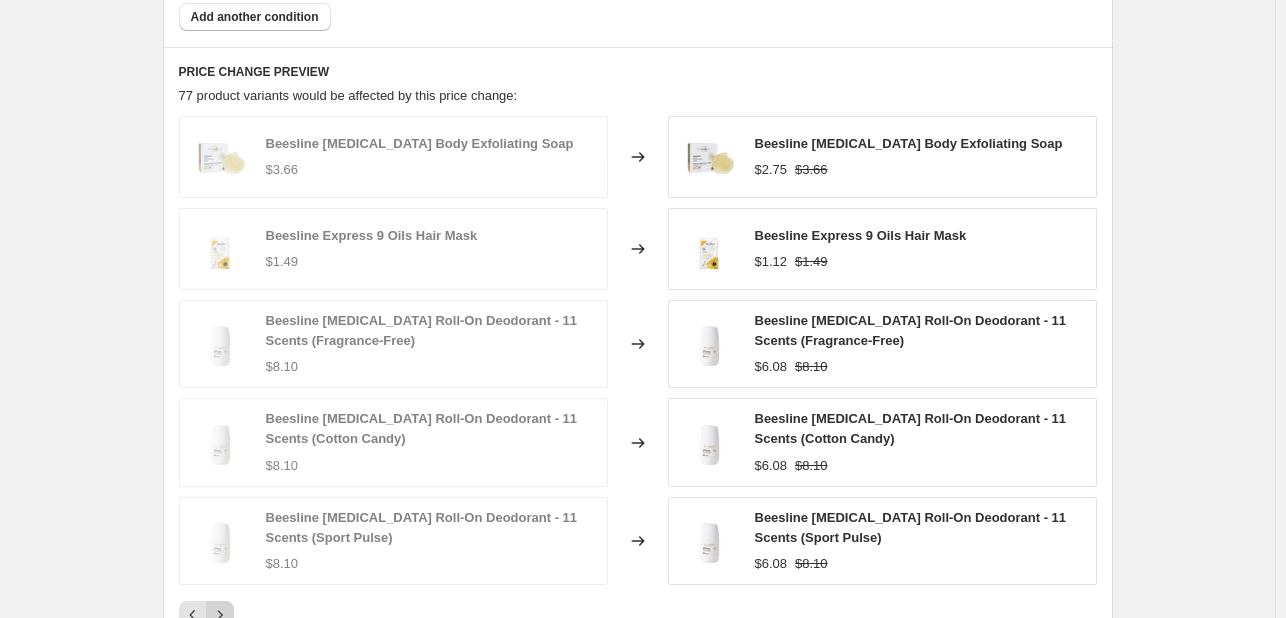 click 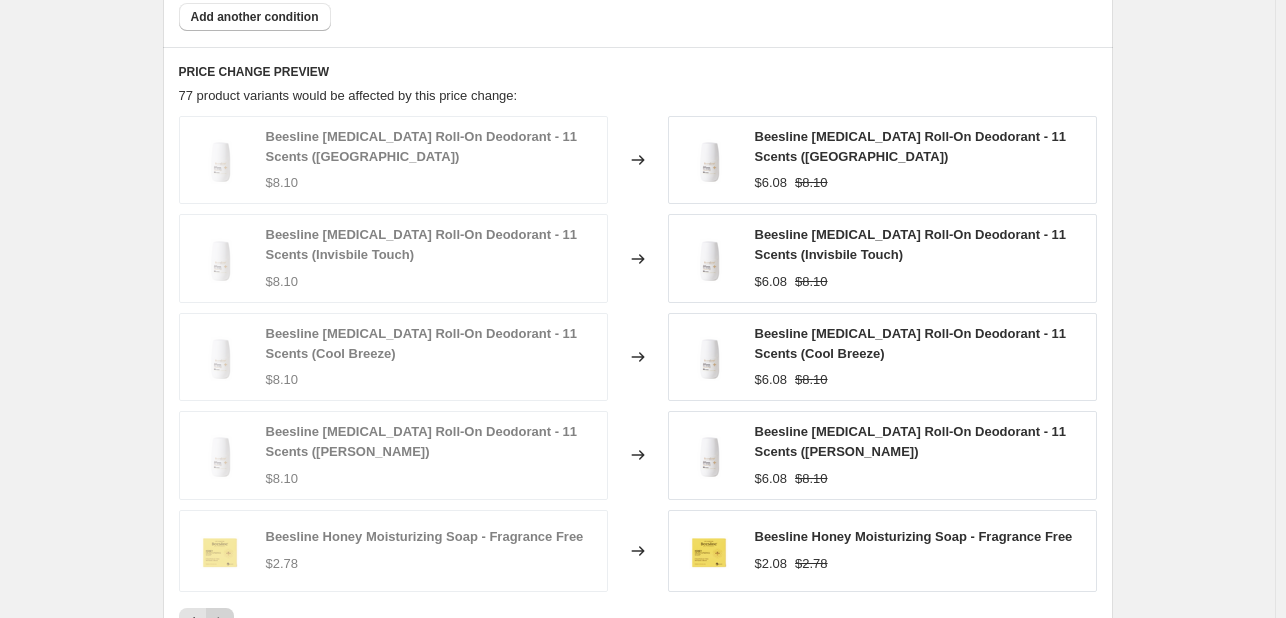 click 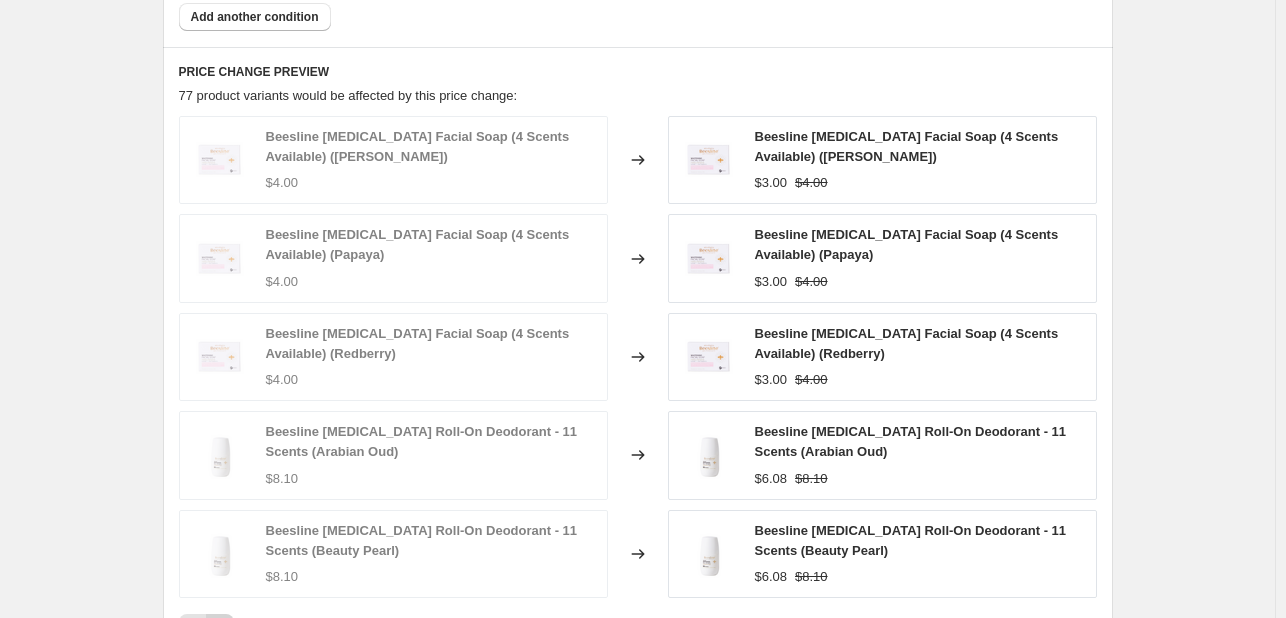 click on "Beesline [MEDICAL_DATA] Facial Soap (4 Scents Available) ([PERSON_NAME]) $4.00 Changed to Beesline [MEDICAL_DATA] Facial Soap (4 Scents Available) ([PERSON_NAME]) $3.00 $4.00 Beesline [MEDICAL_DATA] Facial Soap (4 Scents Available) (Papaya) $4.00 Changed to Beesline [MEDICAL_DATA] Facial Soap (4 Scents Available) (Papaya) $3.00 $4.00 Beesline [MEDICAL_DATA] Facial Soap (4 Scents Available) (Redberry) $4.00 Changed to Beesline [MEDICAL_DATA] Facial Soap (4 Scents Available) (Redberry) $3.00 $4.00 Beesline [MEDICAL_DATA] Roll-On Deodorant - 11 Scents (Arabian Oud) $8.10 Changed to Beesline [MEDICAL_DATA] Roll-On Deodorant - 11 Scents (Arabian Oud) $6.08 $8.10 Beesline [MEDICAL_DATA] Roll-On Deodorant - 11 Scents (Beauty Pearl) $8.10 Changed to Beesline [MEDICAL_DATA] Roll-On Deodorant - 11 Scents (Beauty Pearl) $6.08 $8.10" at bounding box center (638, 379) 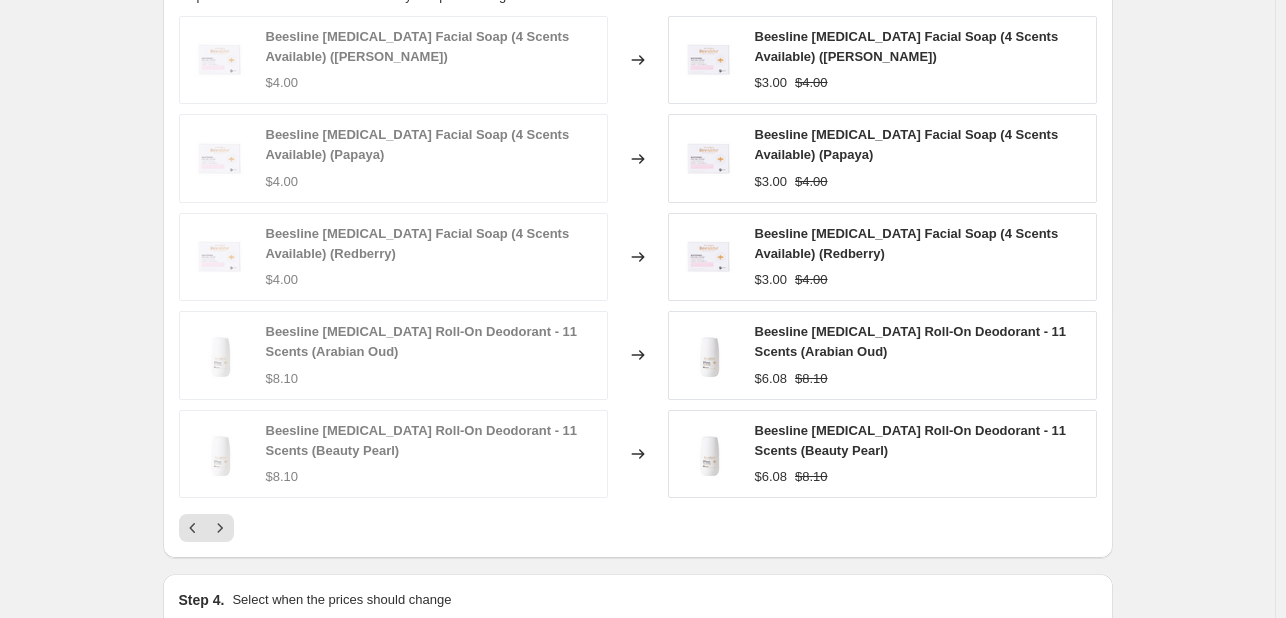 click at bounding box center (220, 528) 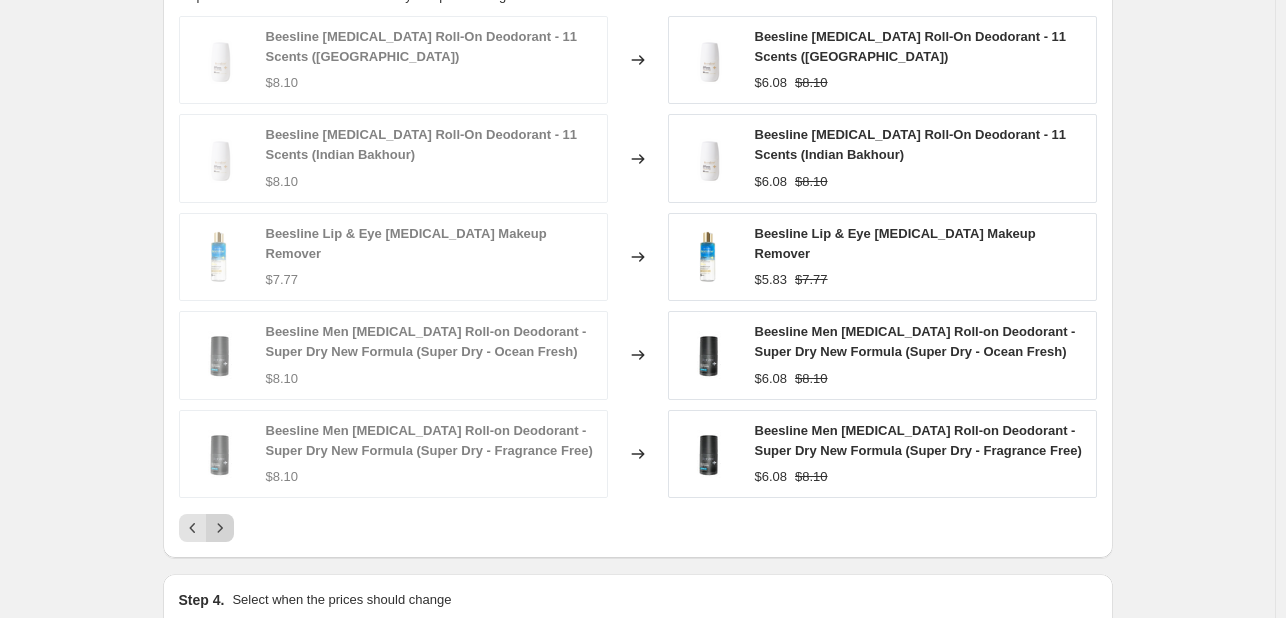 click at bounding box center (220, 528) 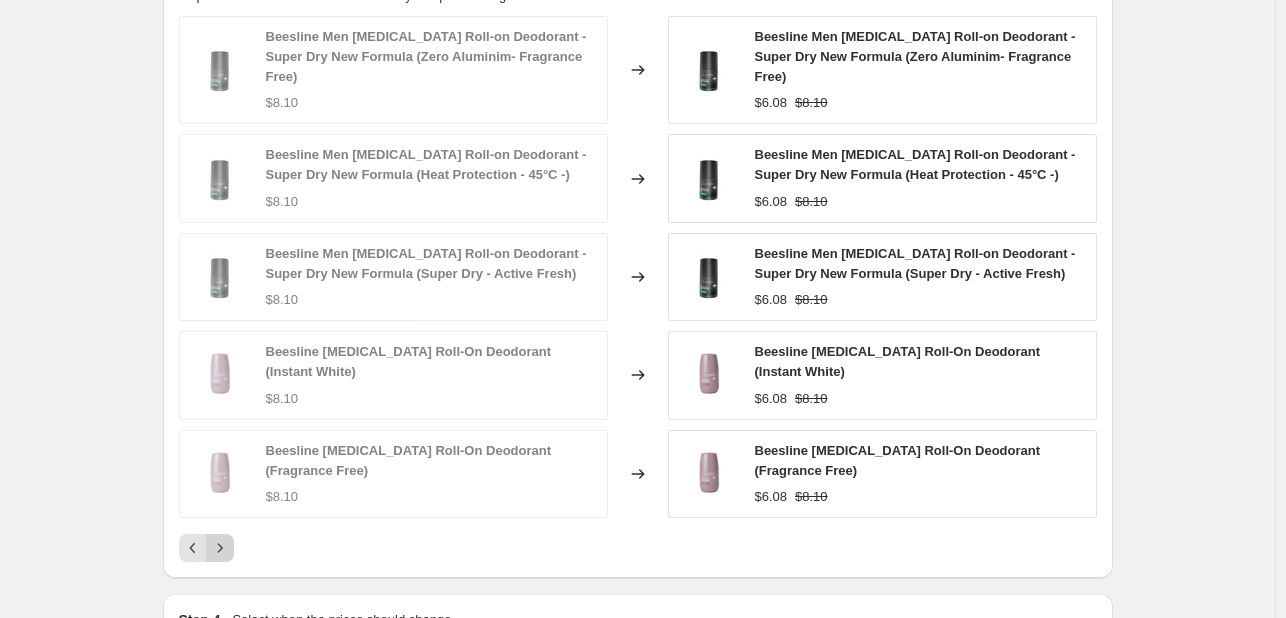 click 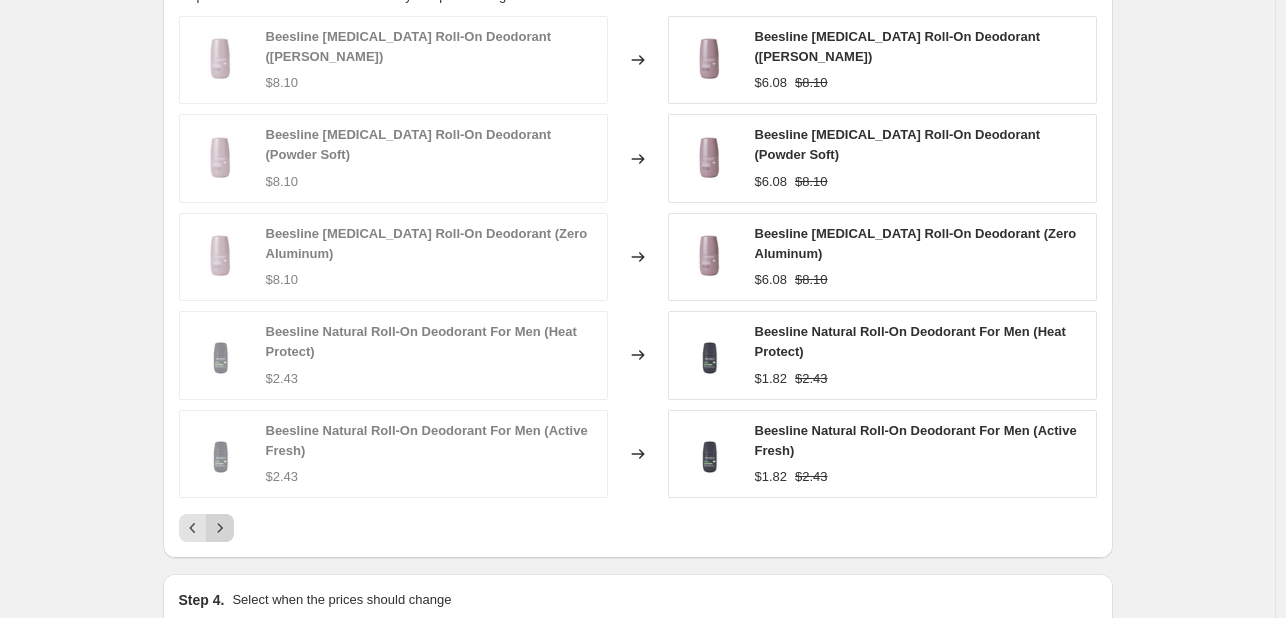 click on "PRICE CHANGE PREVIEW 77 product variants would be affected by this price change: Beesline [MEDICAL_DATA] Roll-On Deodorant ([PERSON_NAME]) $8.10 Changed to Beesline [MEDICAL_DATA] Roll-On Deodorant ([PERSON_NAME]) $6.08 $8.10 Beesline [MEDICAL_DATA] Roll-On Deodorant (Powder Soft) $8.10 Changed to Beesline [MEDICAL_DATA] Roll-On Deodorant (Powder Soft) $6.08 $8.10 Beesline [MEDICAL_DATA] Roll-On Deodorant (Zero Aluminum) $8.10 Changed to Beesline [MEDICAL_DATA] Roll-On Deodorant (Zero Aluminum) $6.08 $8.10 Beesline Natural Roll-On Deodorant For Men (Heat Protect) $2.43 Changed to Beesline Natural Roll-On Deodorant For Men (Heat Protect) $1.82 $2.43 Beesline Natural Roll-On Deodorant For Men (Active Fresh) $2.43 Changed to Beesline Natural Roll-On Deodorant For Men (Active Fresh) $1.82 $2.43" at bounding box center (638, 252) 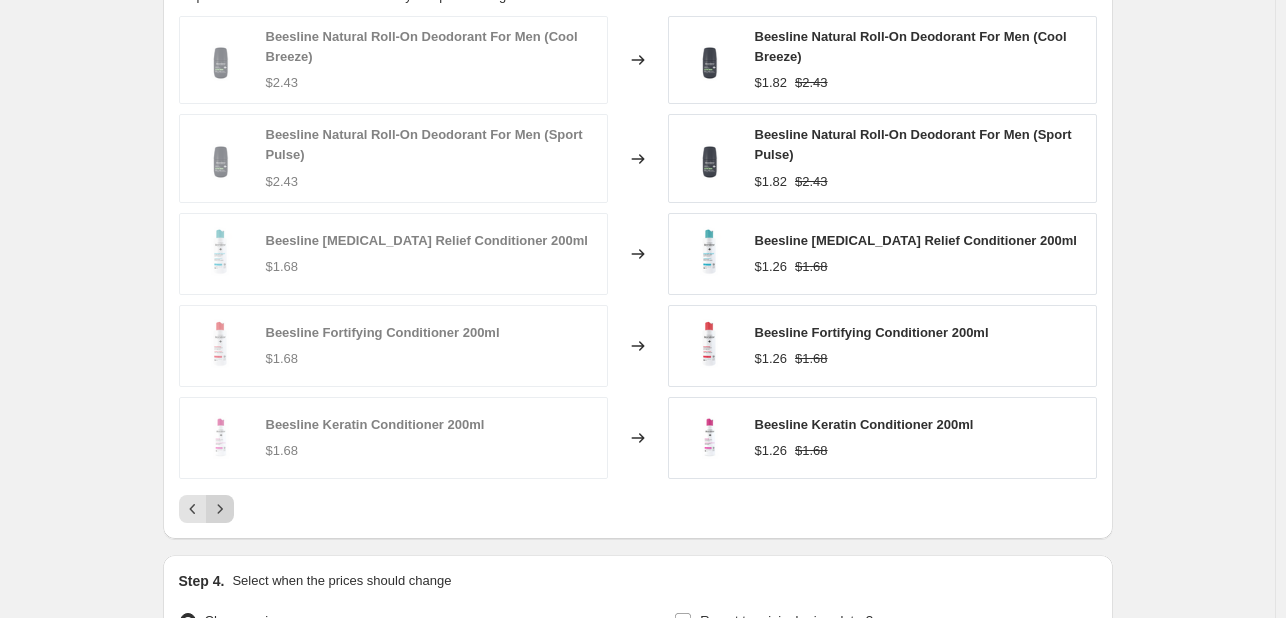 click 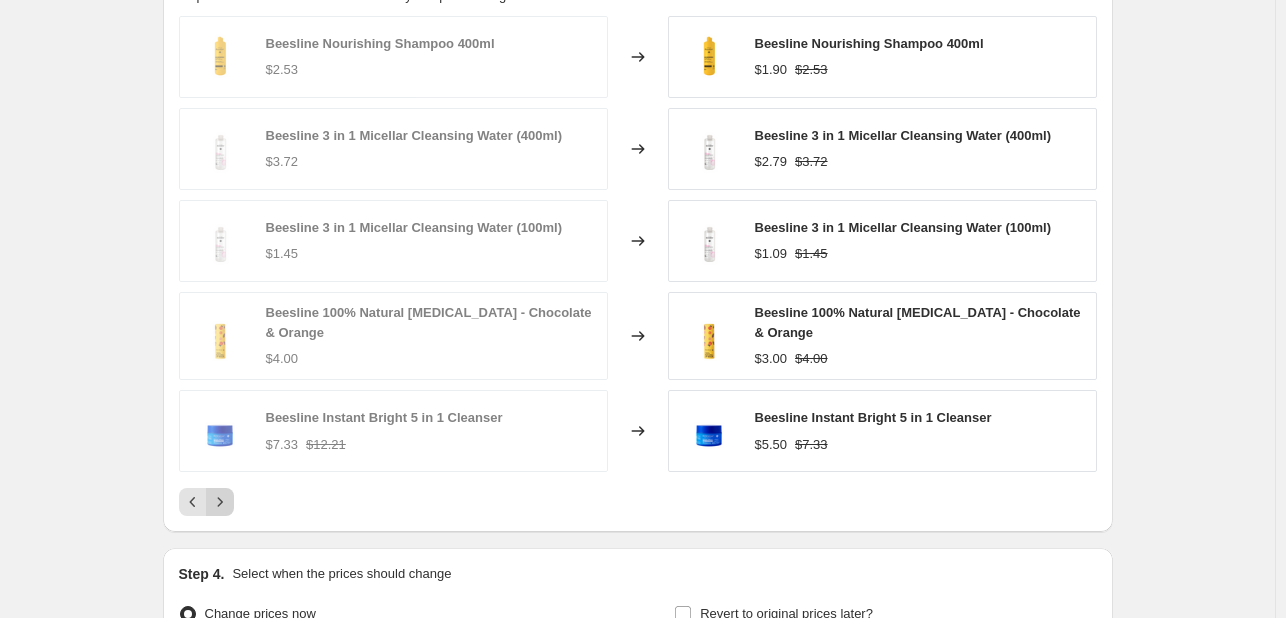 click 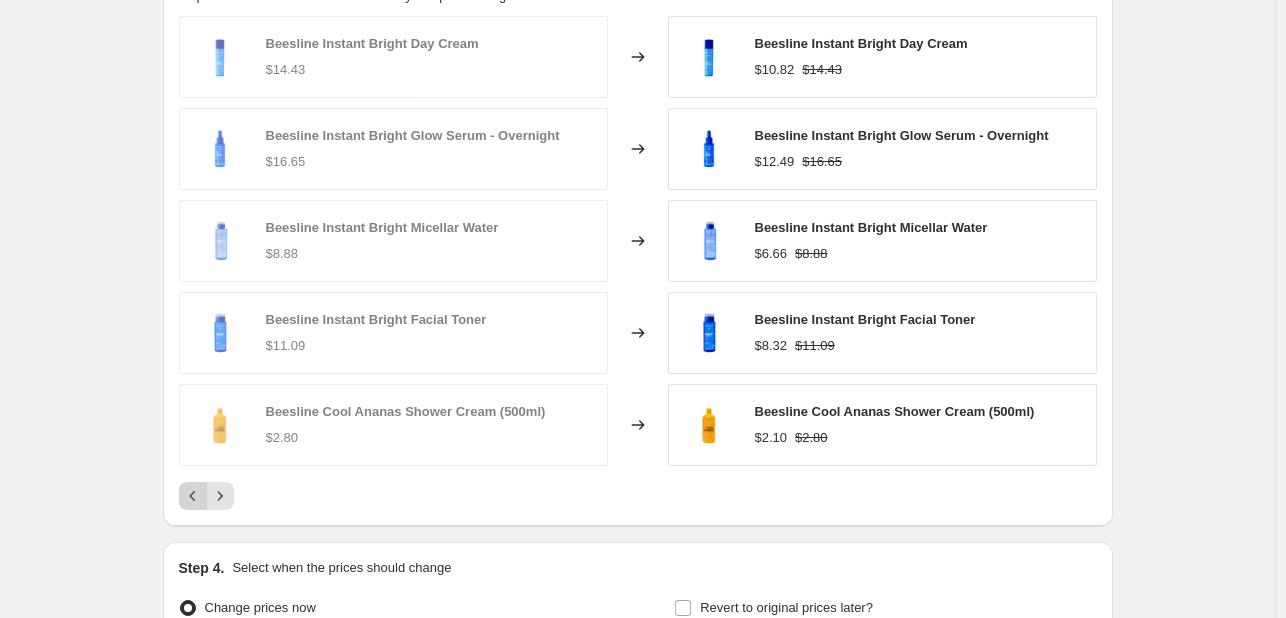 click at bounding box center (193, 496) 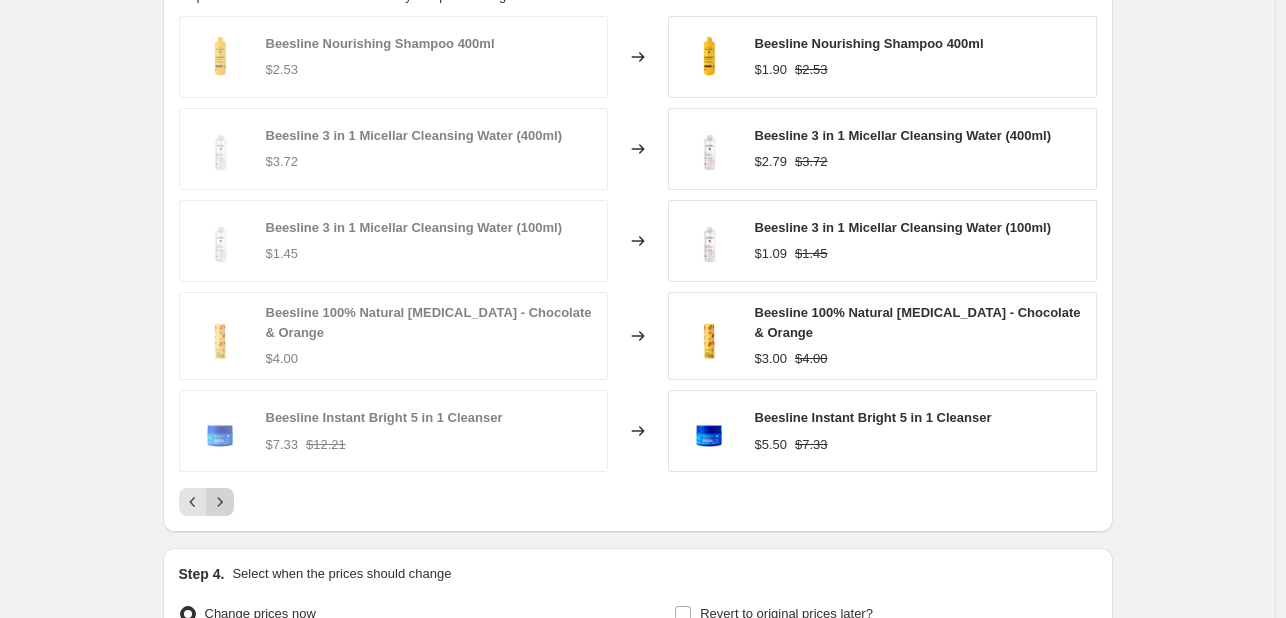 click 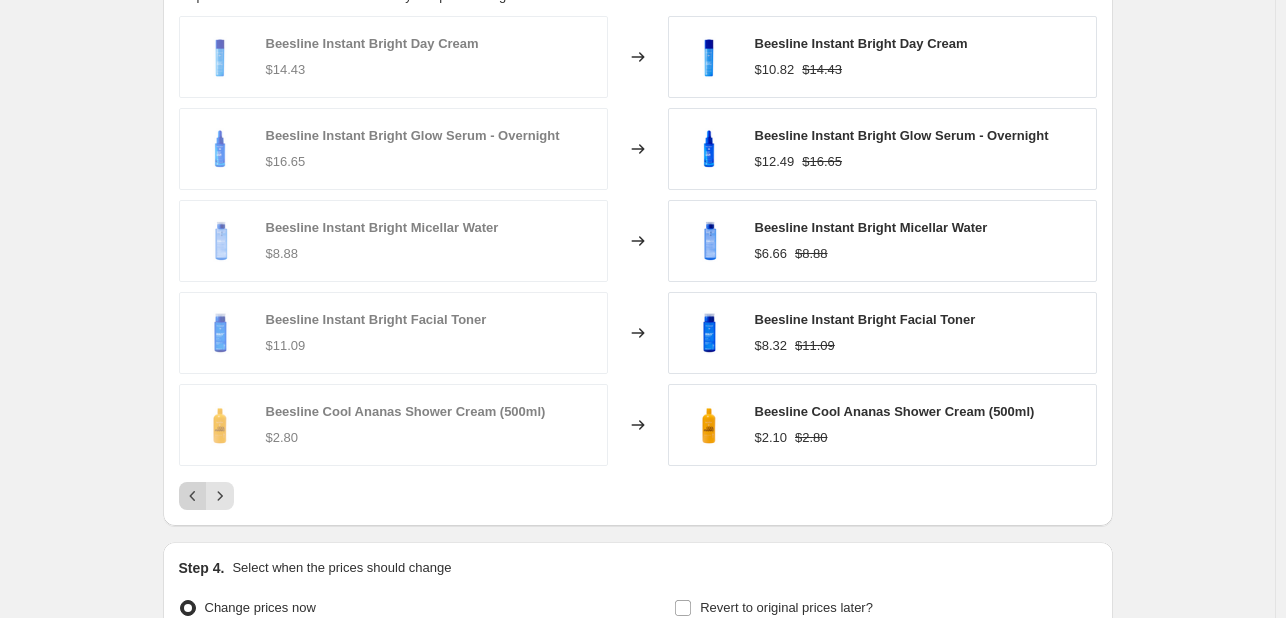 click 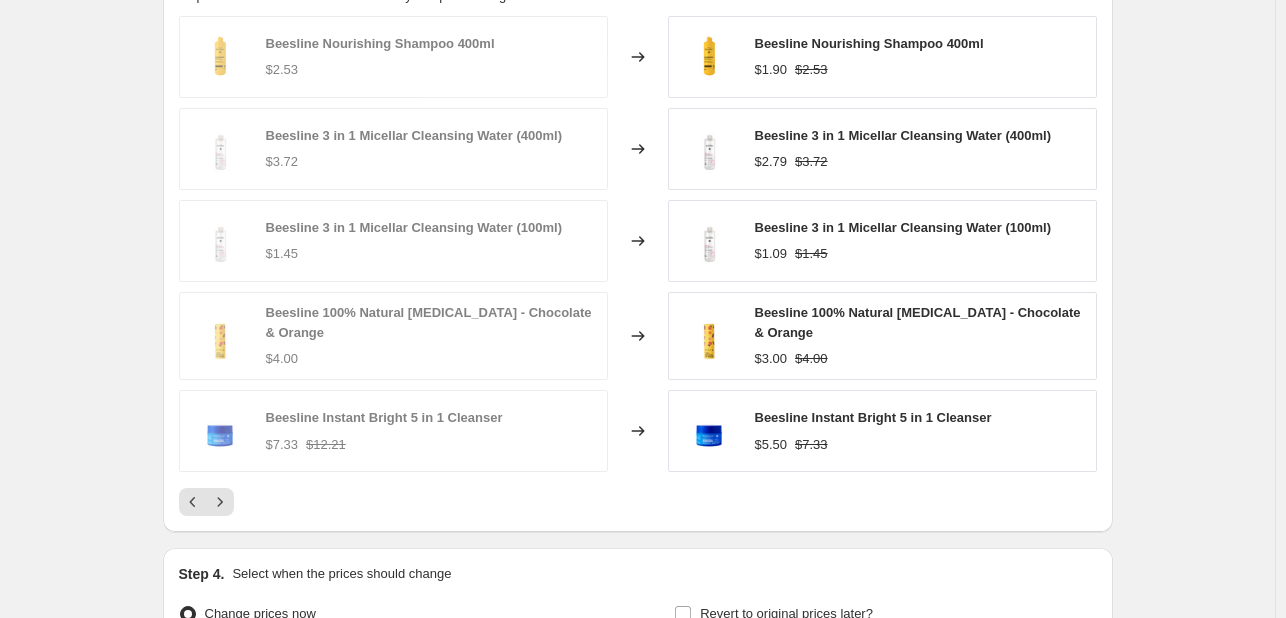click at bounding box center [638, 502] 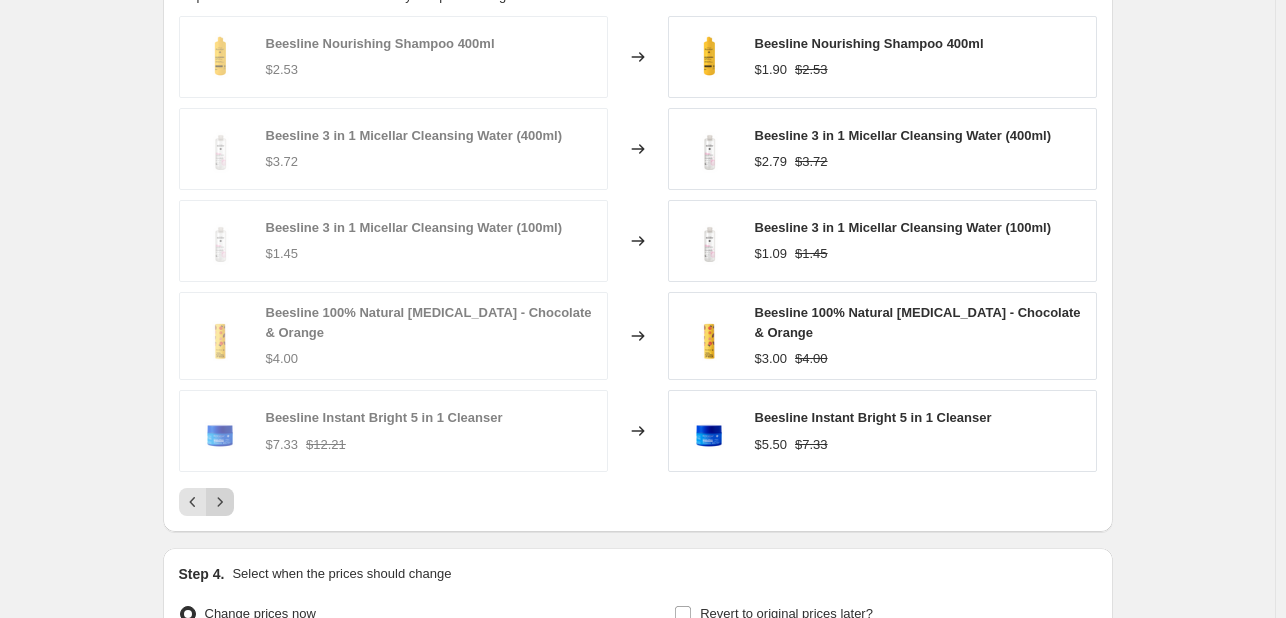 click at bounding box center (220, 502) 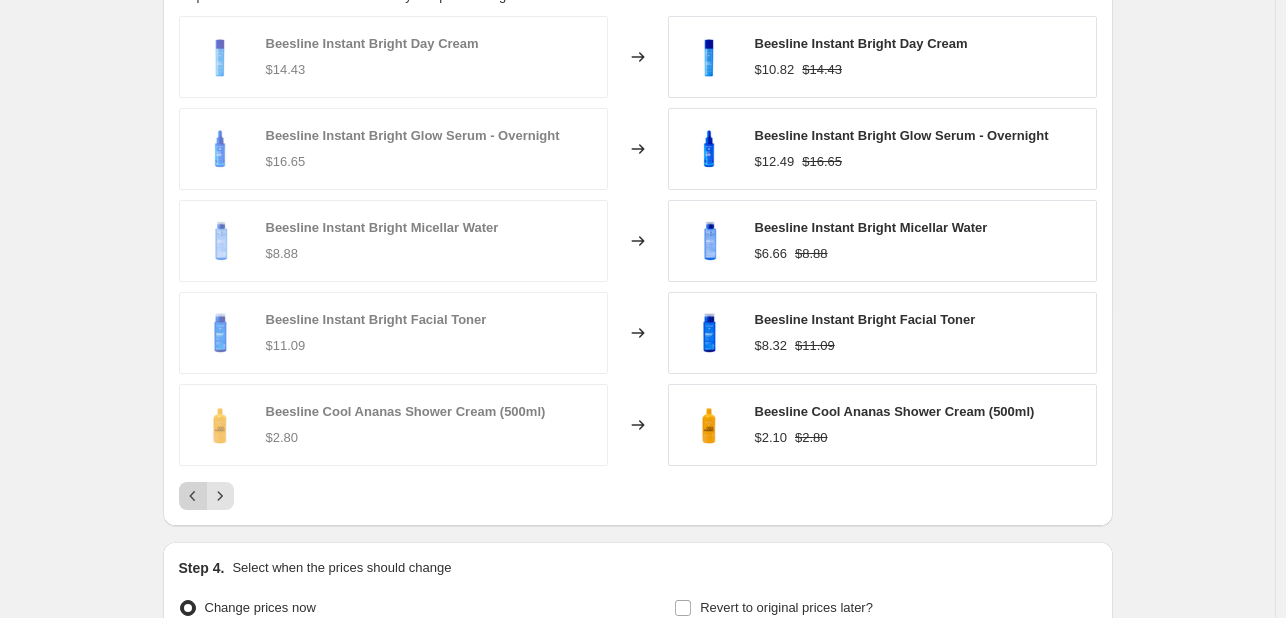 click 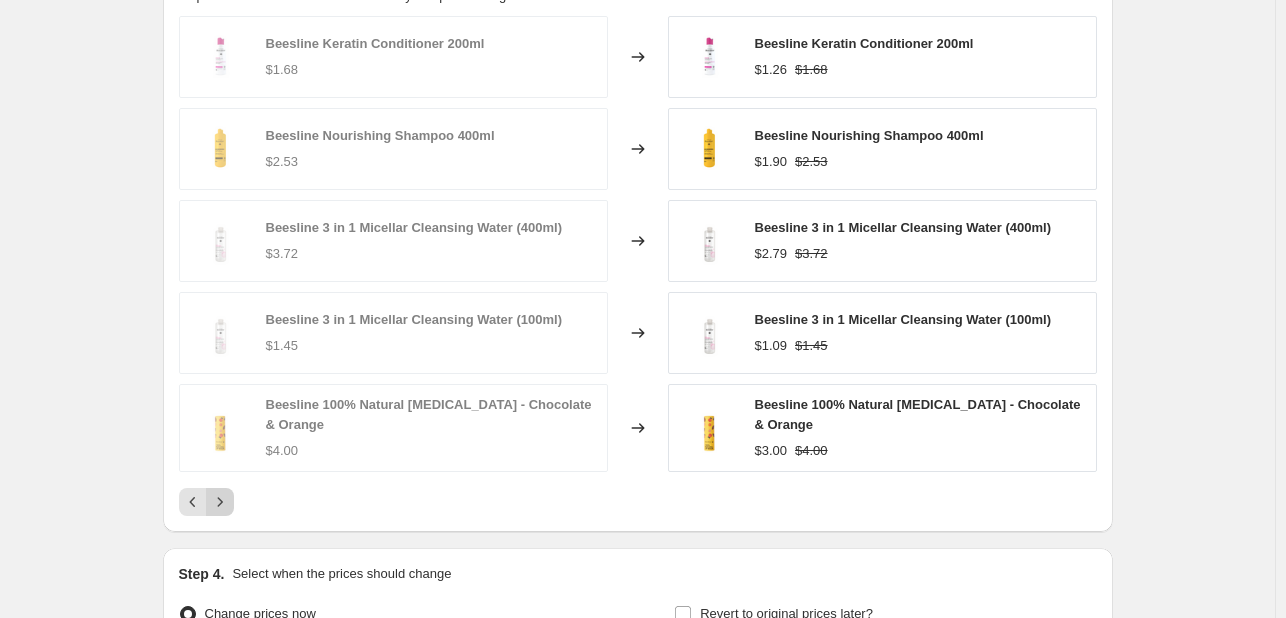 click at bounding box center [220, 502] 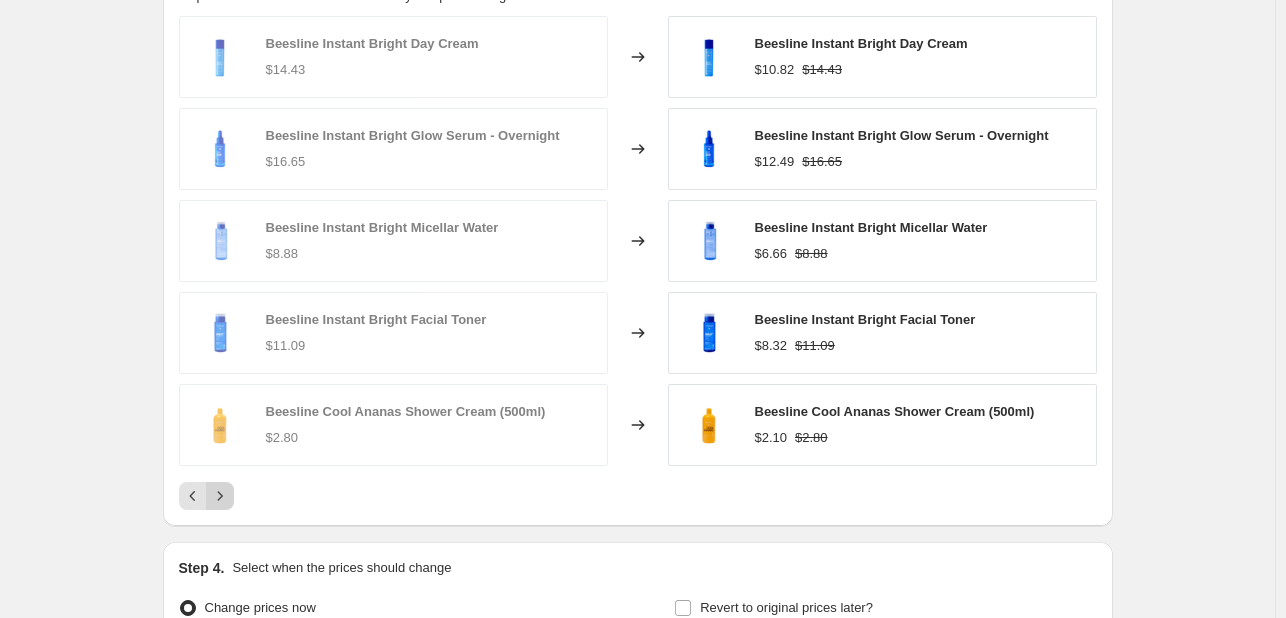 click at bounding box center (220, 496) 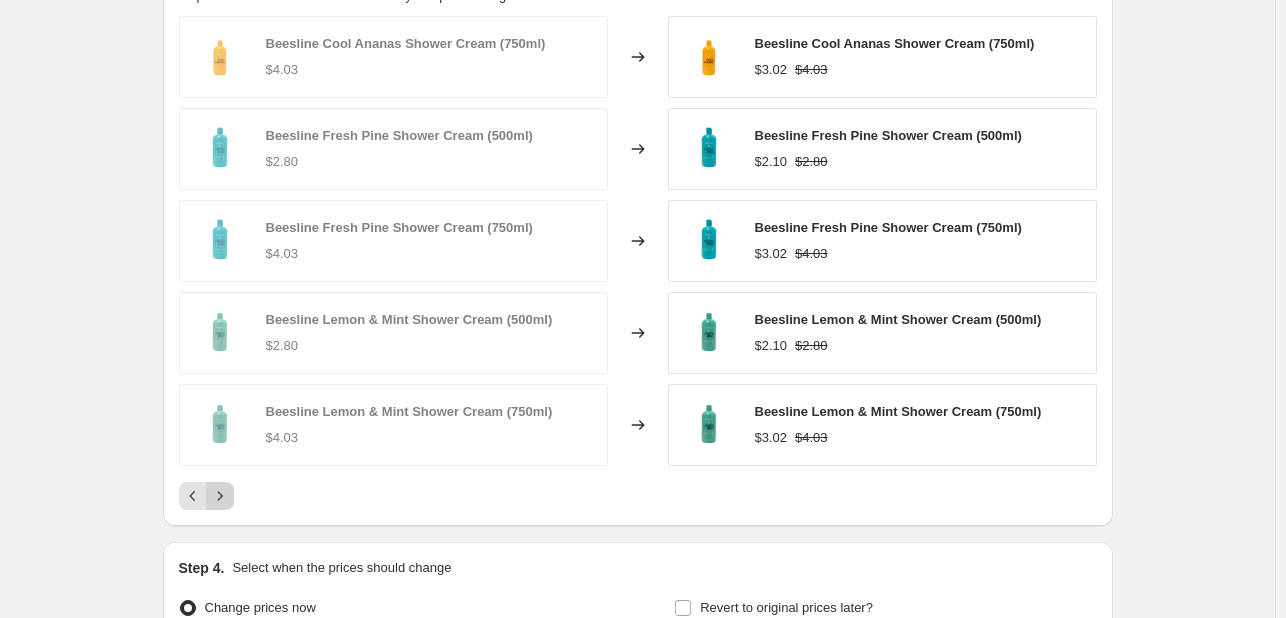 click at bounding box center [220, 496] 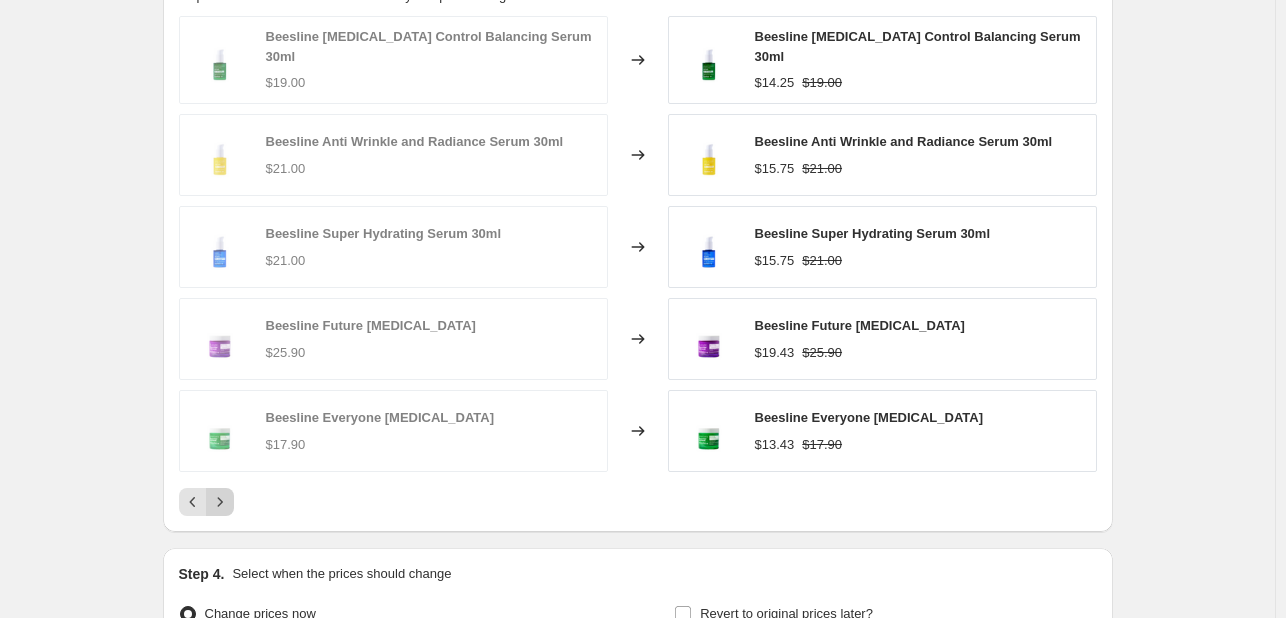 click at bounding box center (220, 502) 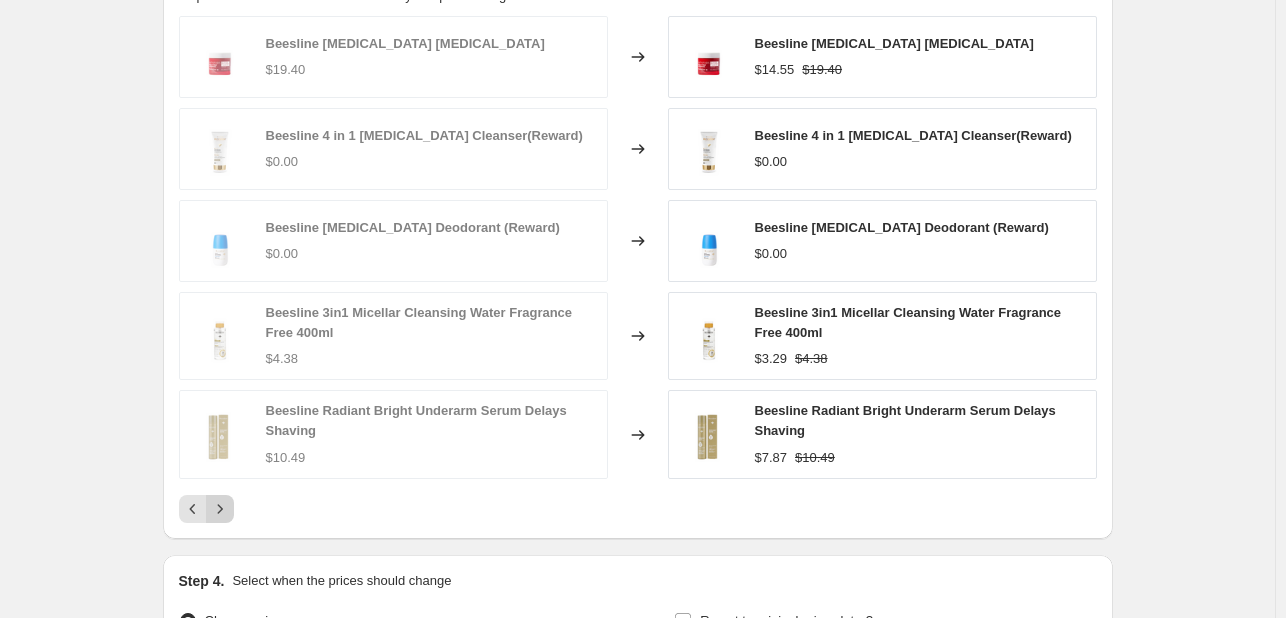 click 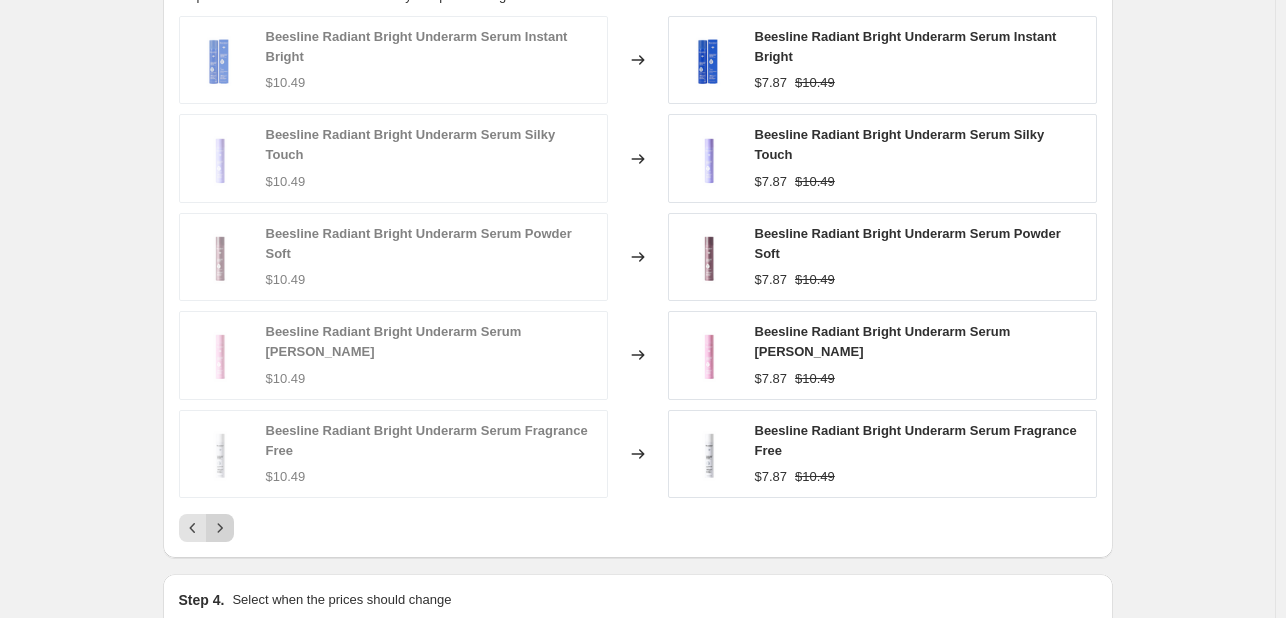 click 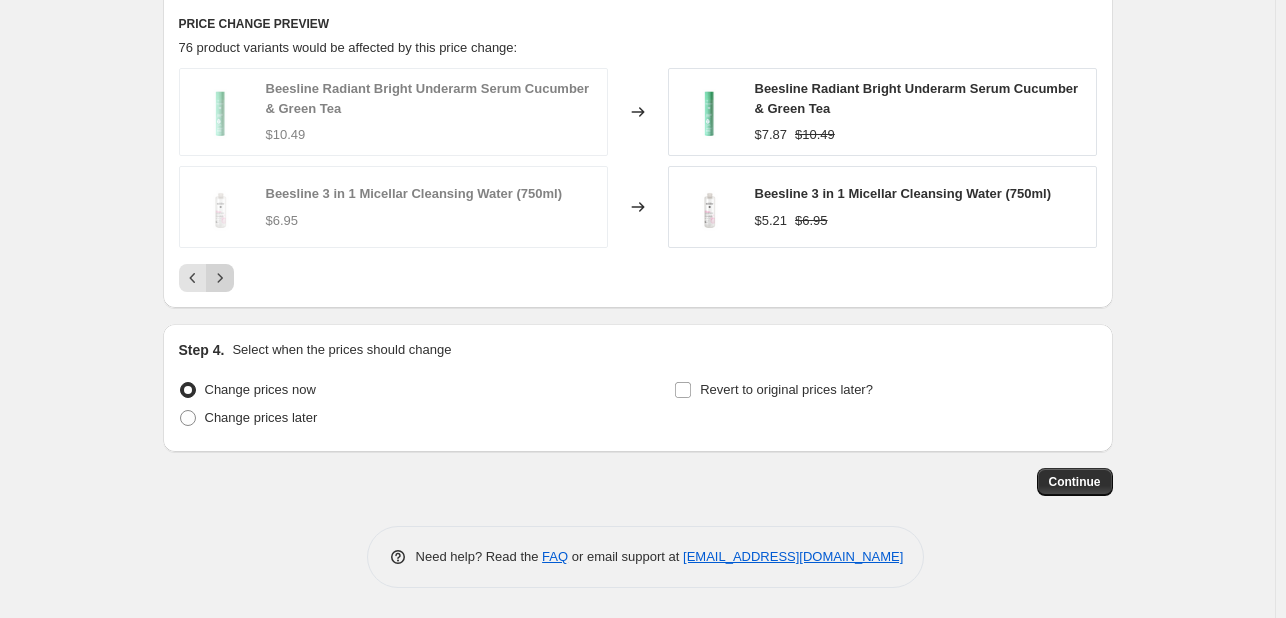 scroll, scrollTop: 1448, scrollLeft: 0, axis: vertical 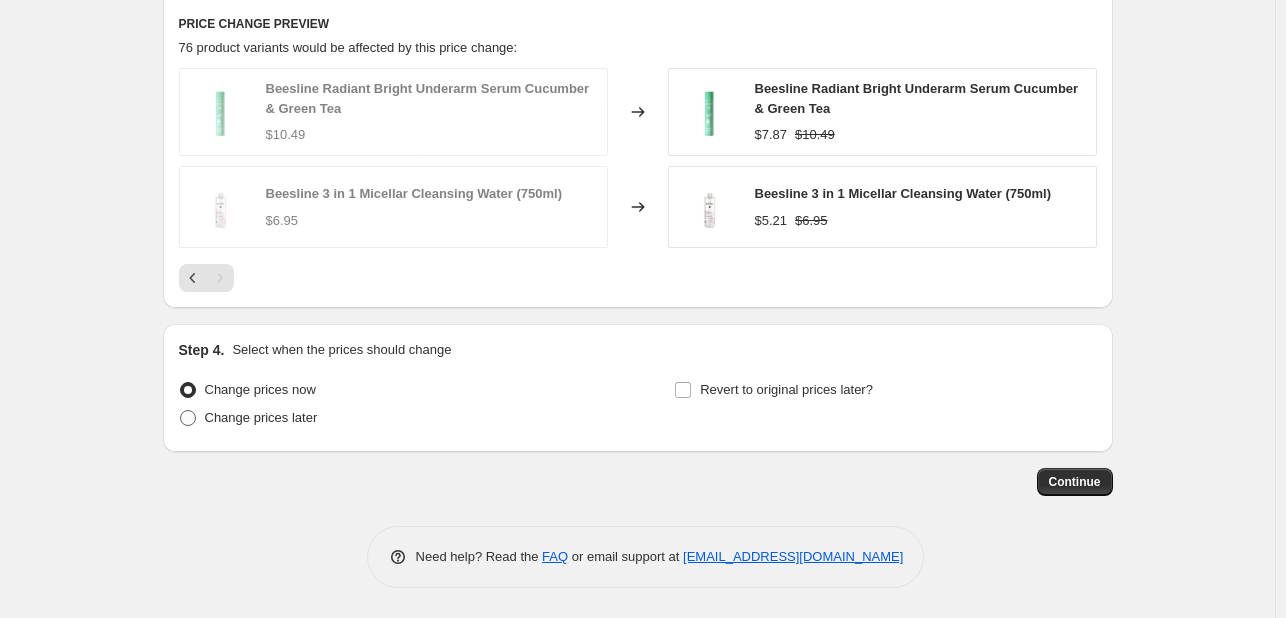 click on "Change prices later" at bounding box center [261, 418] 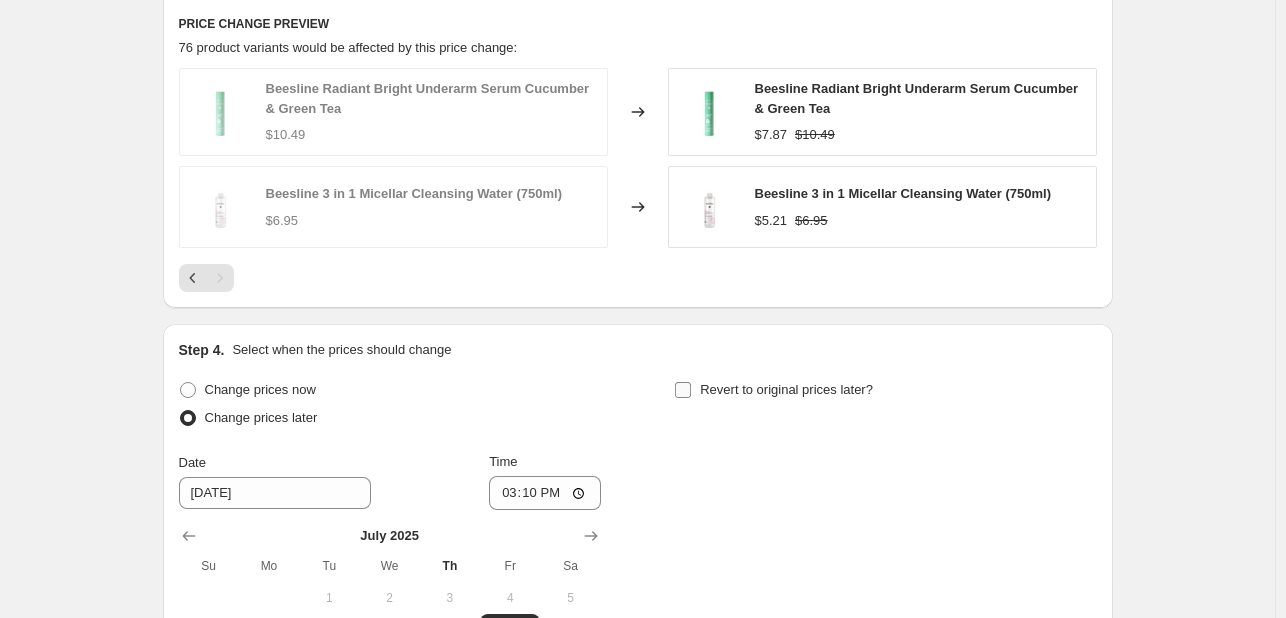 click on "Revert to original prices later?" at bounding box center [786, 389] 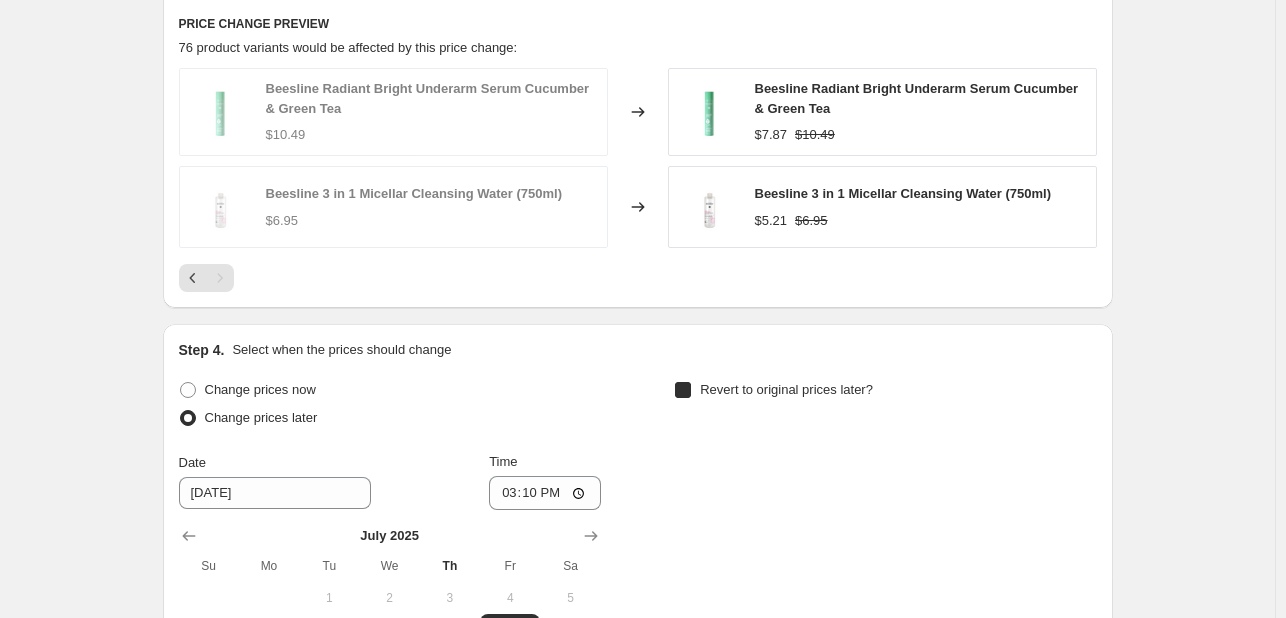 checkbox on "true" 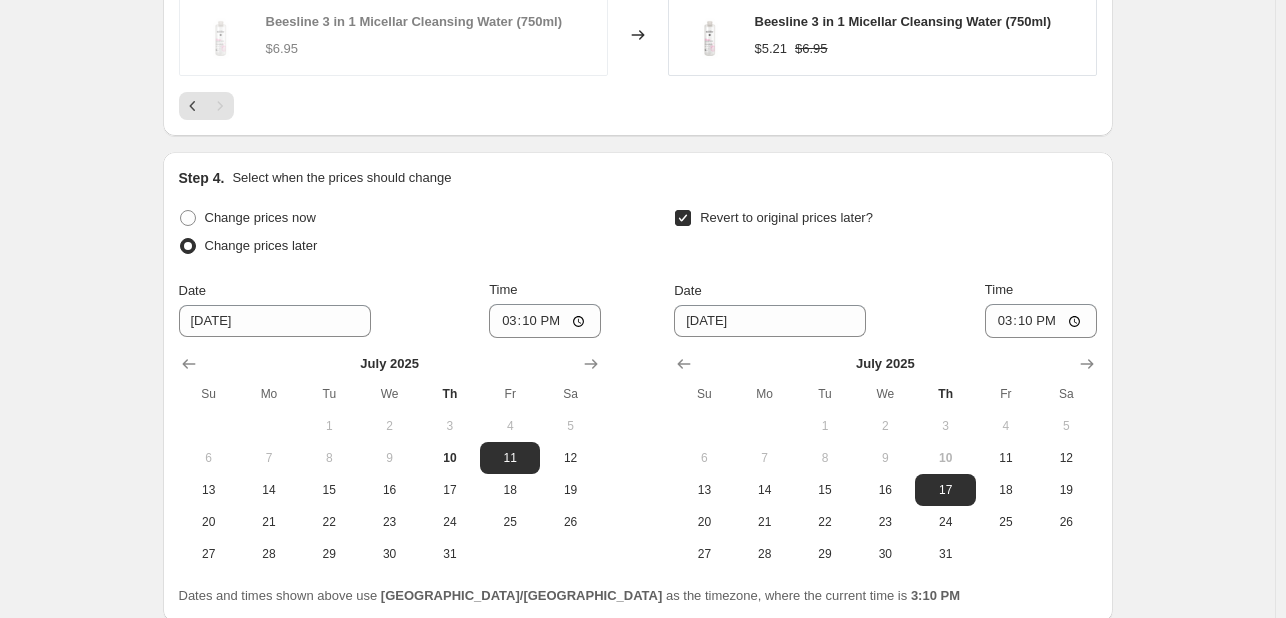 scroll, scrollTop: 1790, scrollLeft: 0, axis: vertical 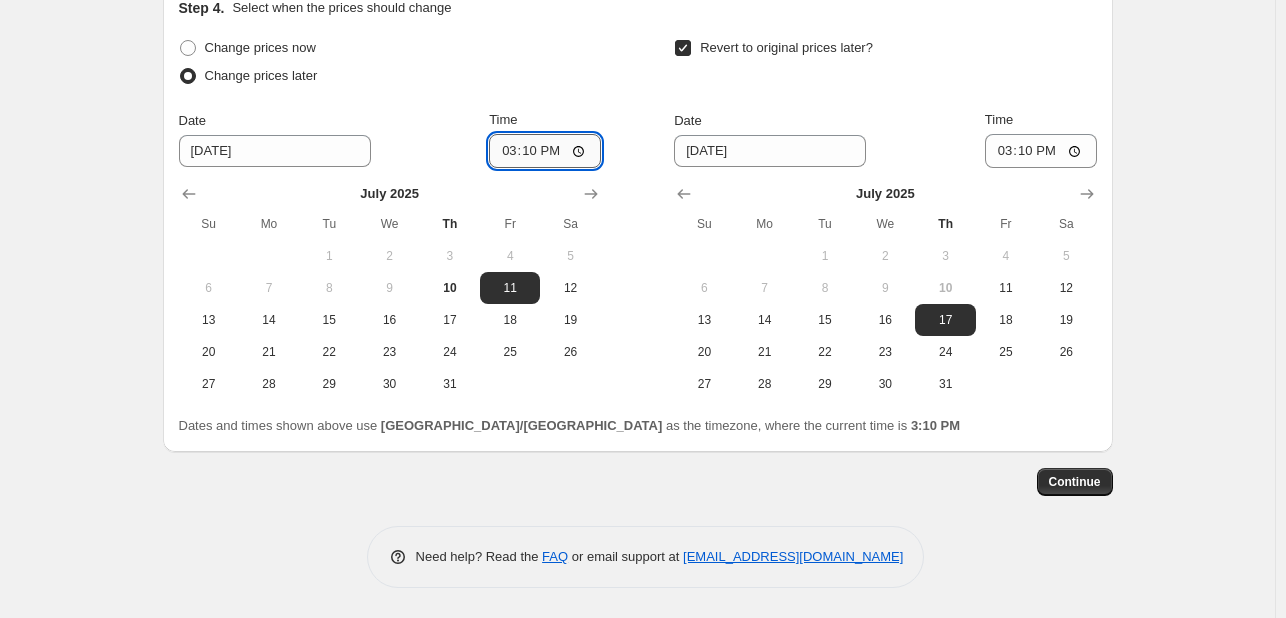 click on "15:10" at bounding box center [545, 151] 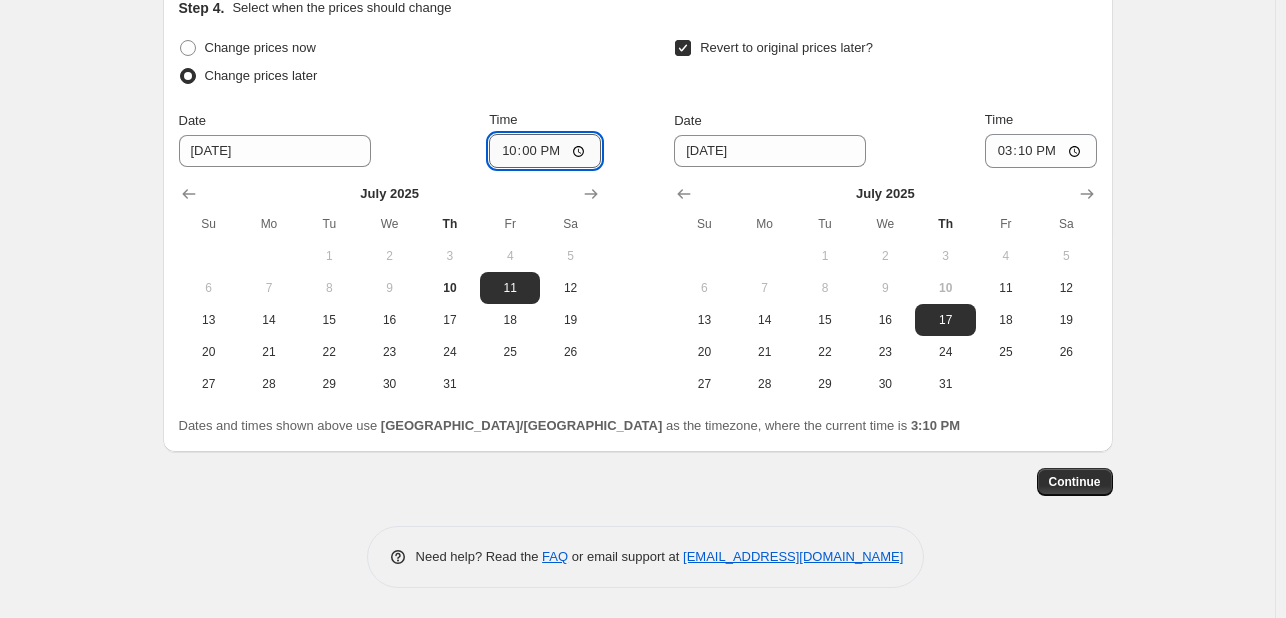 type on "10:00" 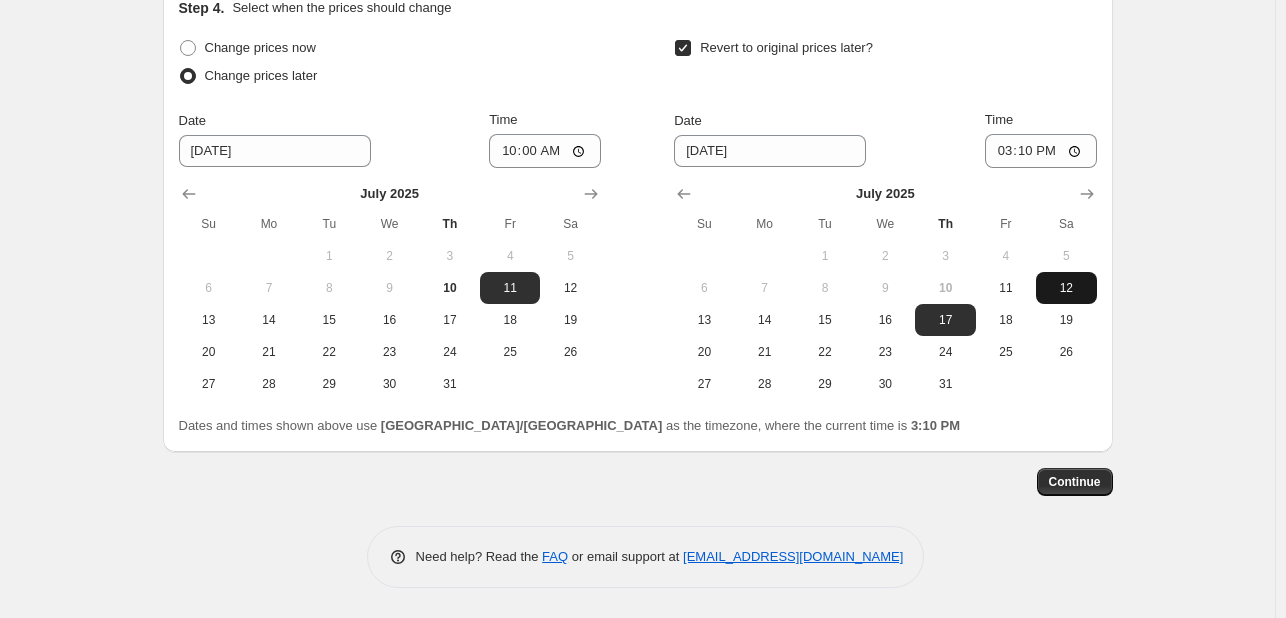 click on "12" at bounding box center (1066, 288) 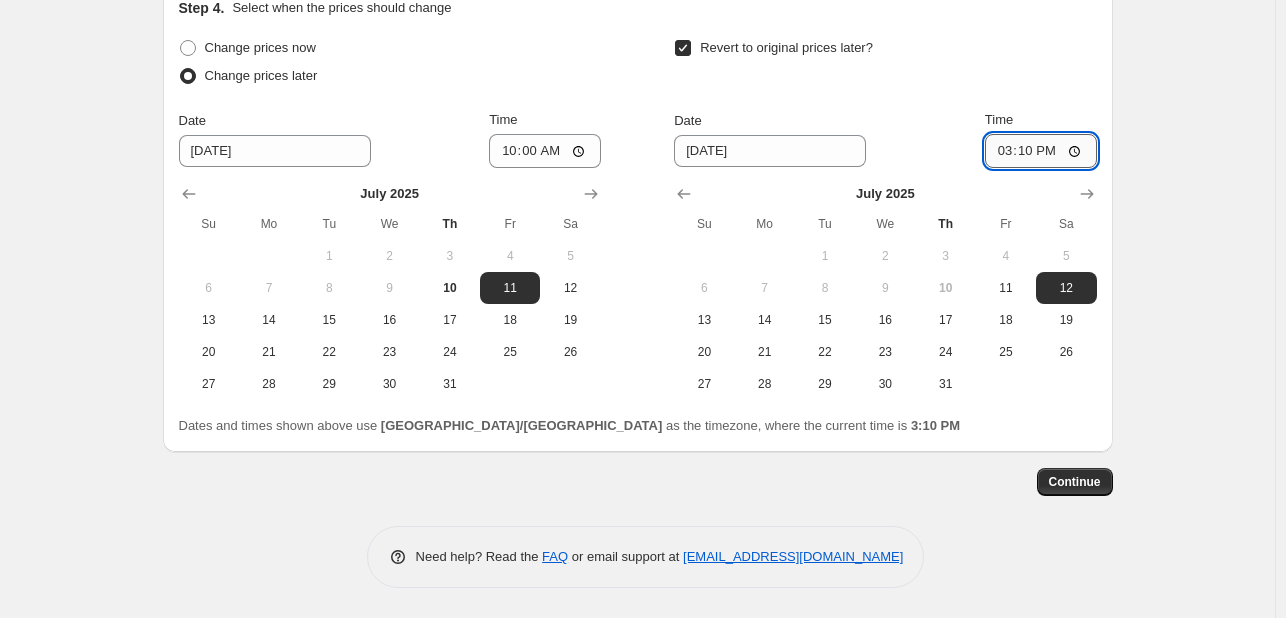 click on "15:10" at bounding box center [1041, 151] 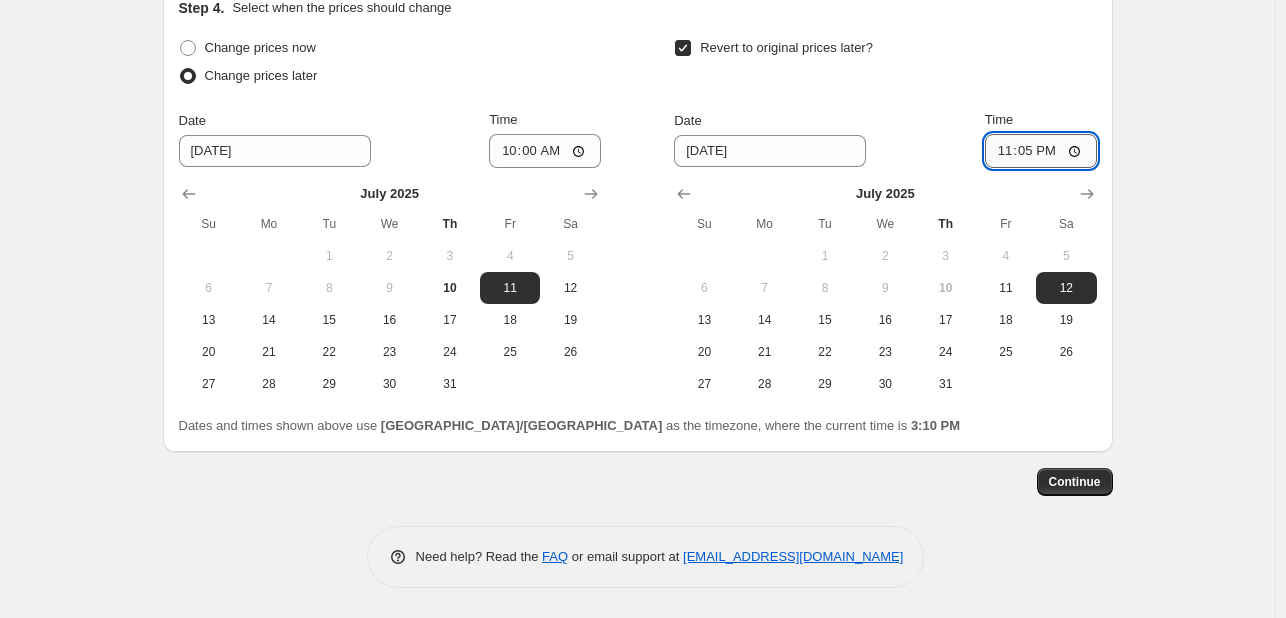type on "23:55" 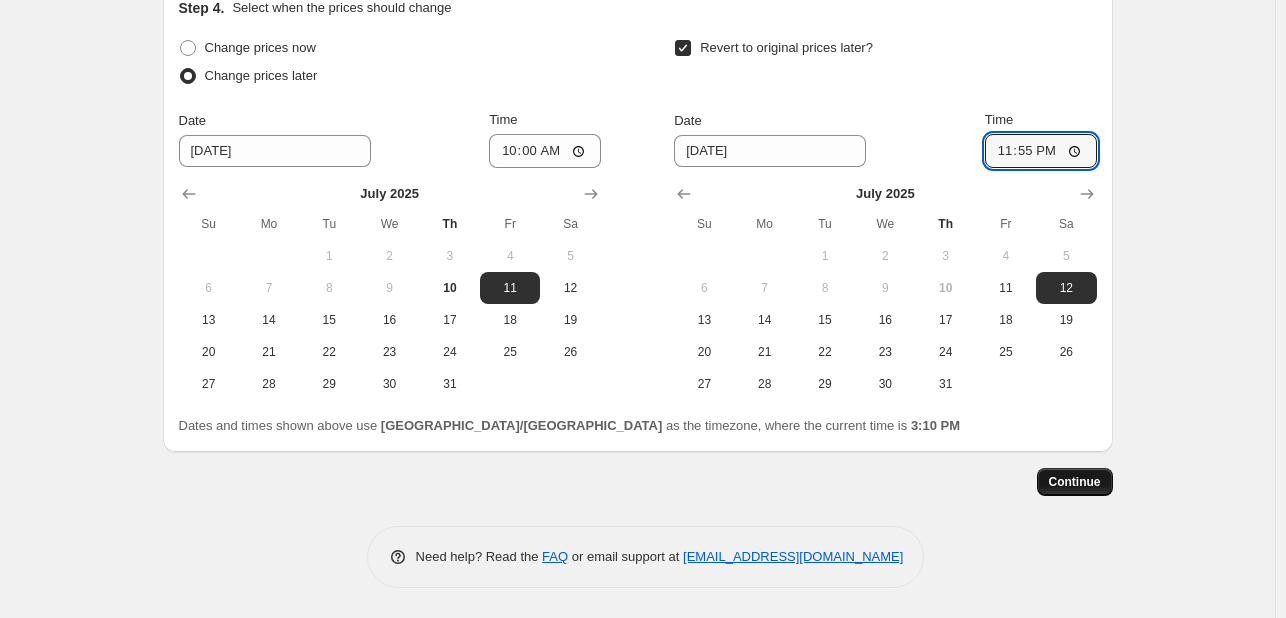 click on "Continue" at bounding box center [1075, 482] 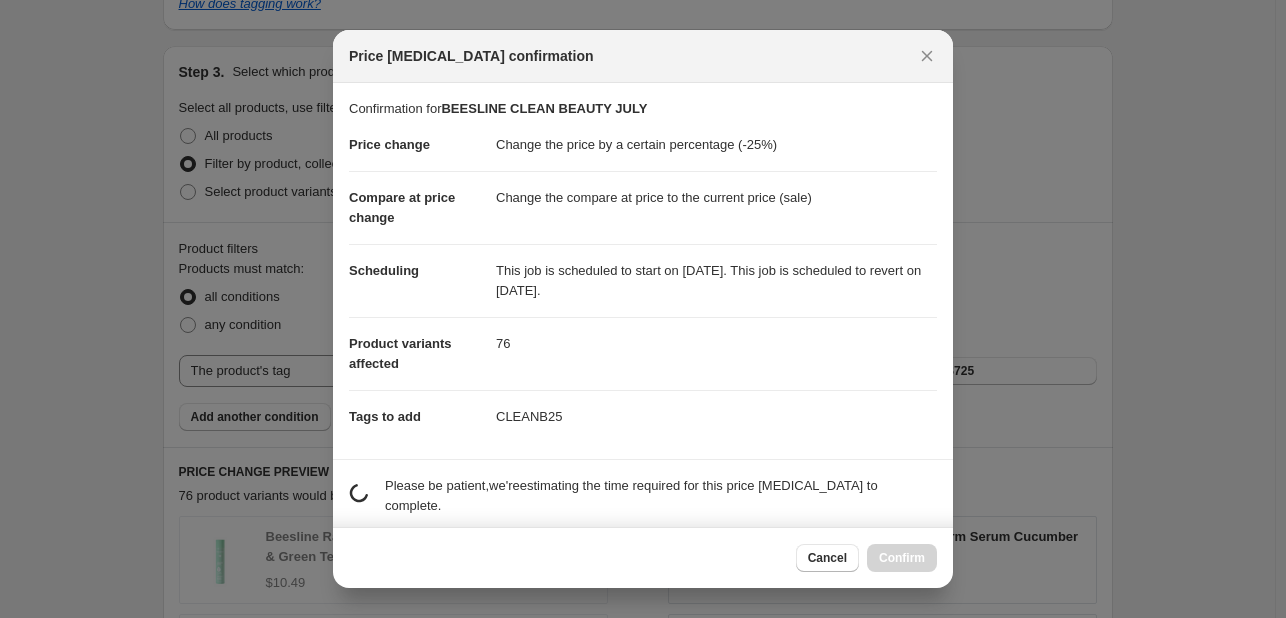 scroll, scrollTop: 0, scrollLeft: 0, axis: both 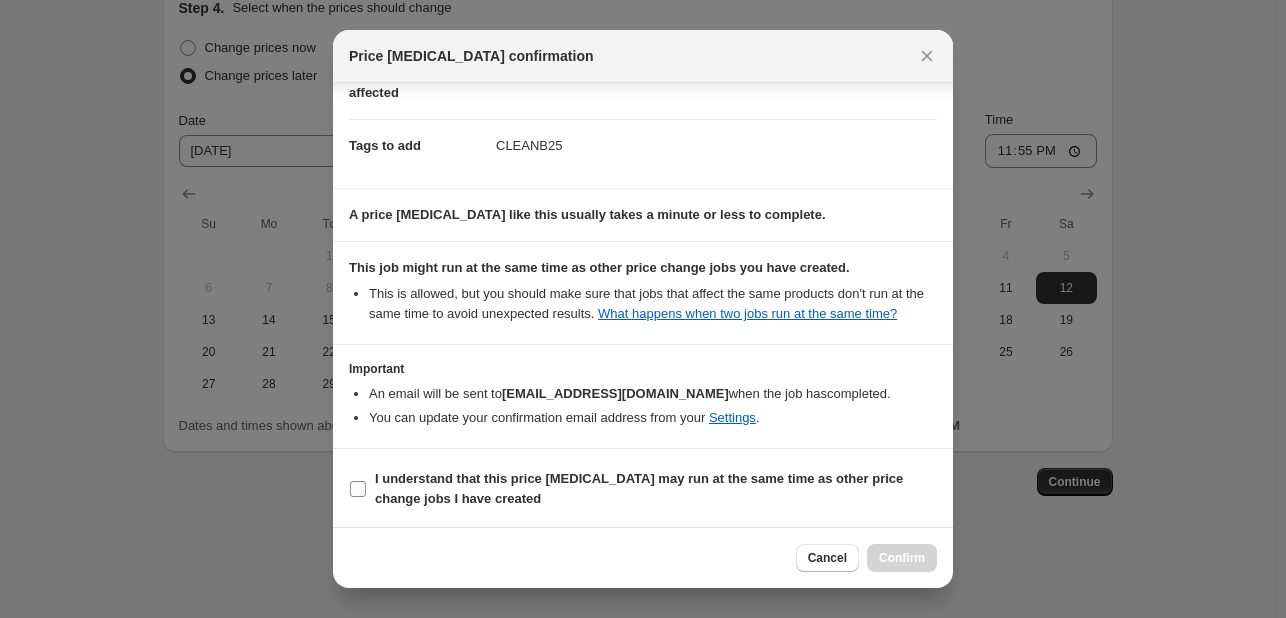 click on "I understand that this price [MEDICAL_DATA] may run at the same time as other price change jobs I have created" at bounding box center (639, 488) 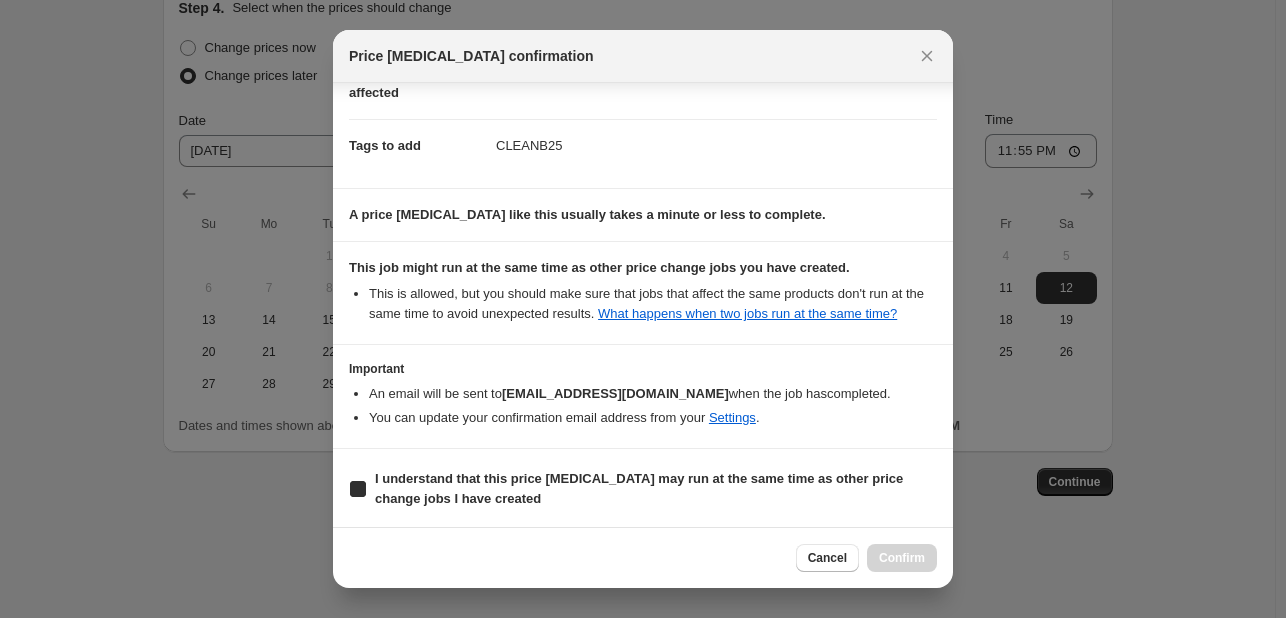 checkbox on "true" 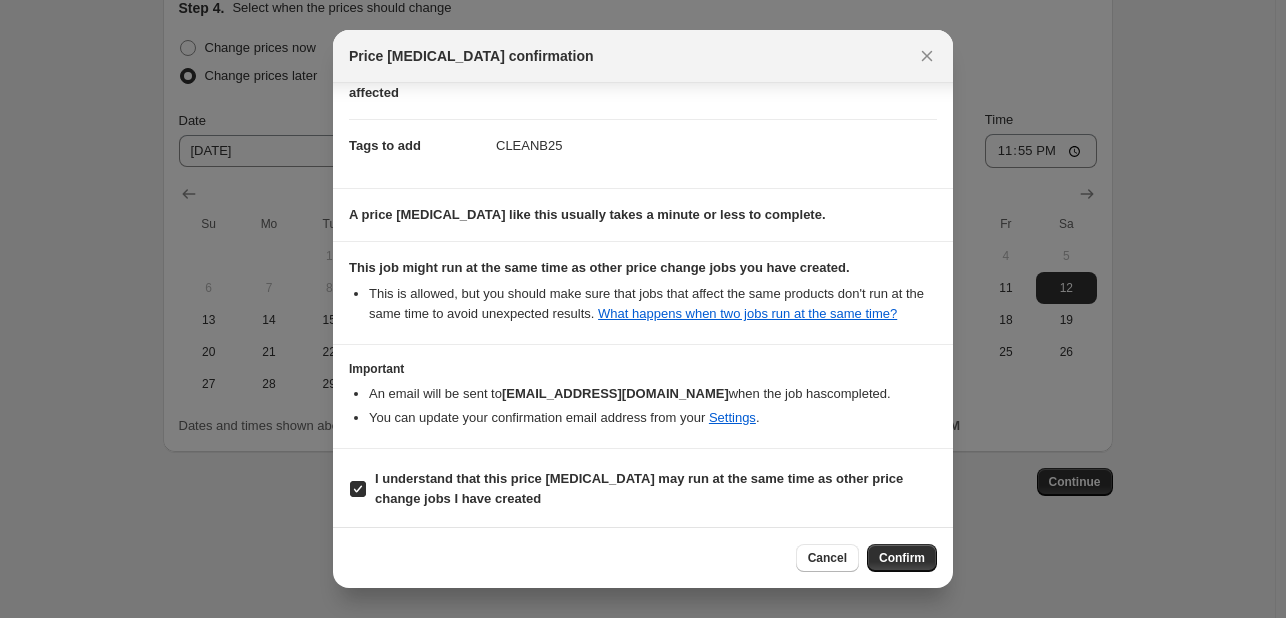 click on "Cancel Confirm" at bounding box center [643, 557] 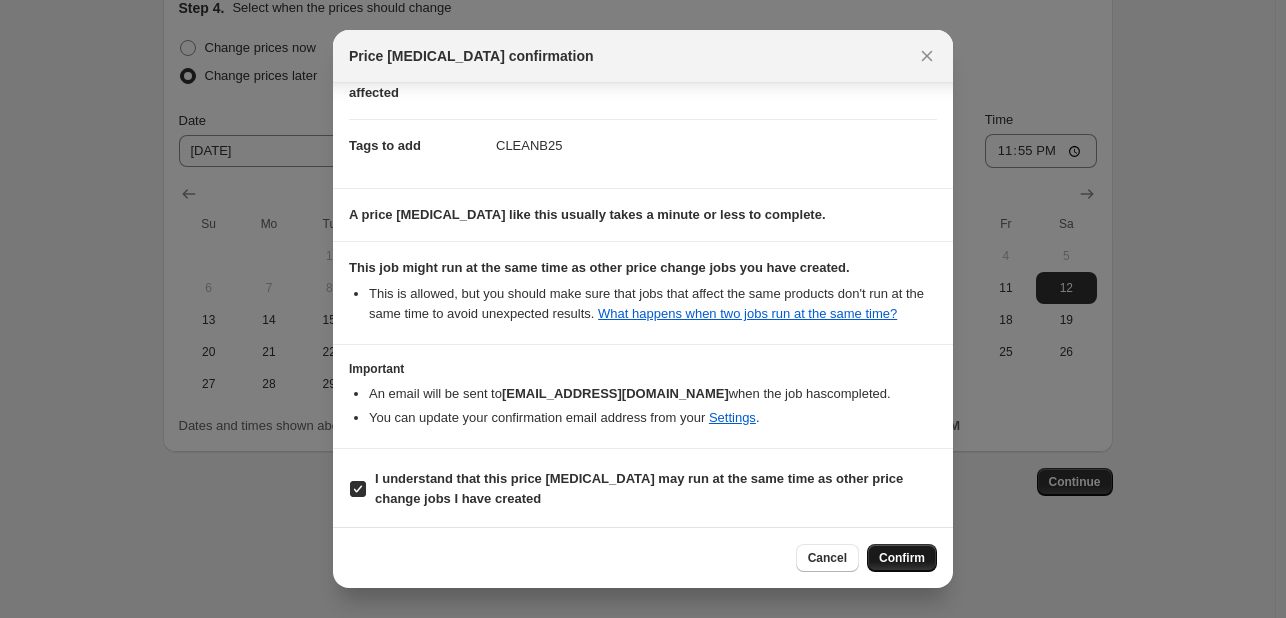 click on "Confirm" at bounding box center (902, 558) 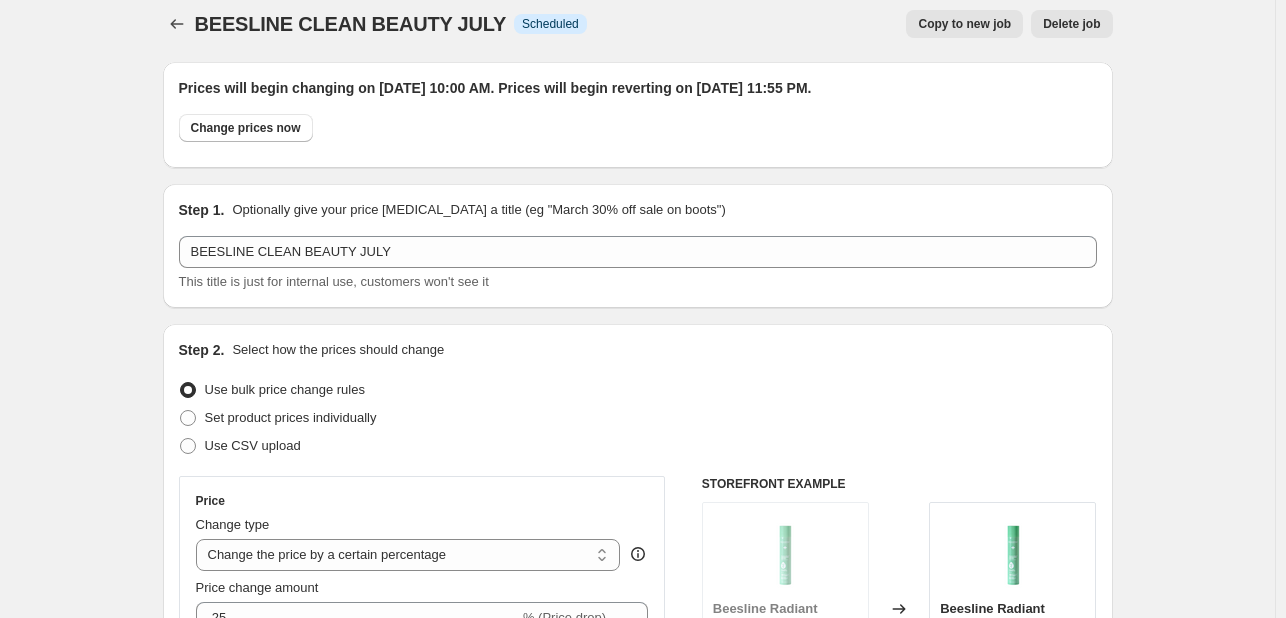 scroll, scrollTop: 0, scrollLeft: 0, axis: both 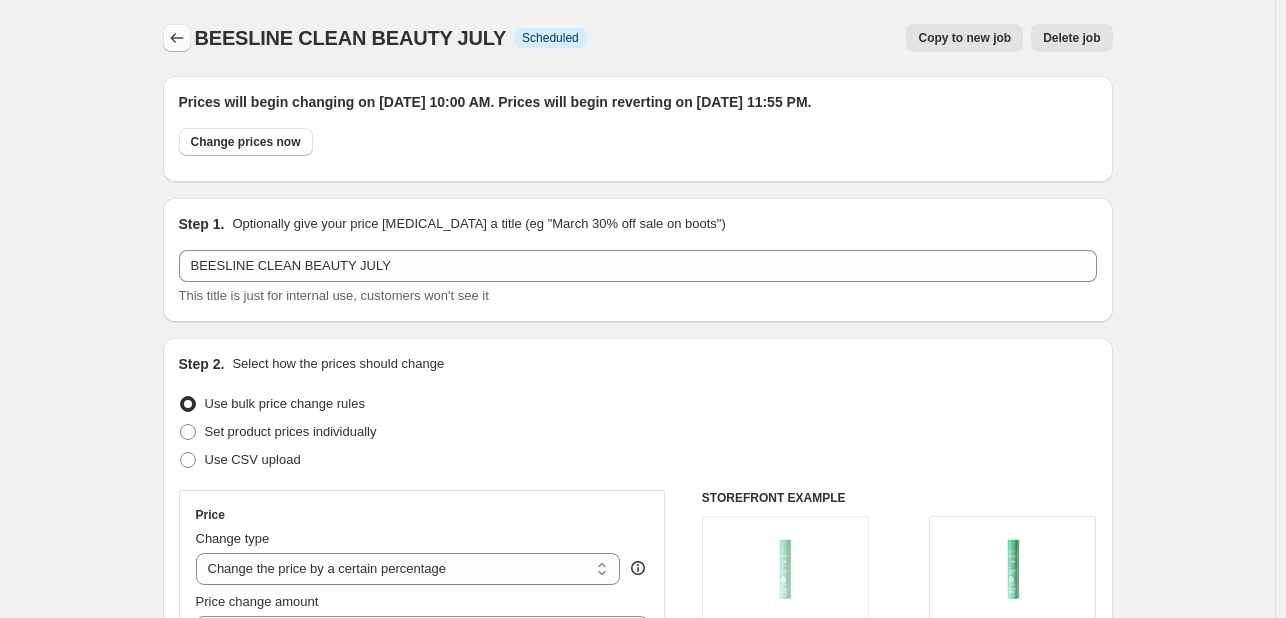 click 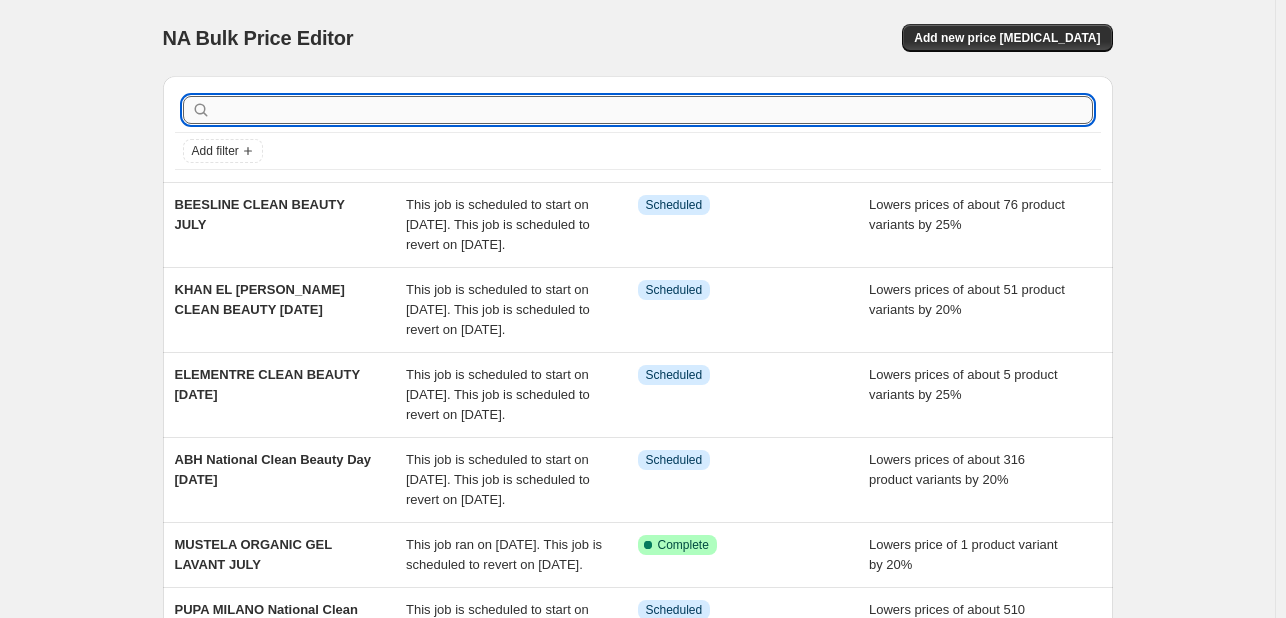 click at bounding box center (654, 110) 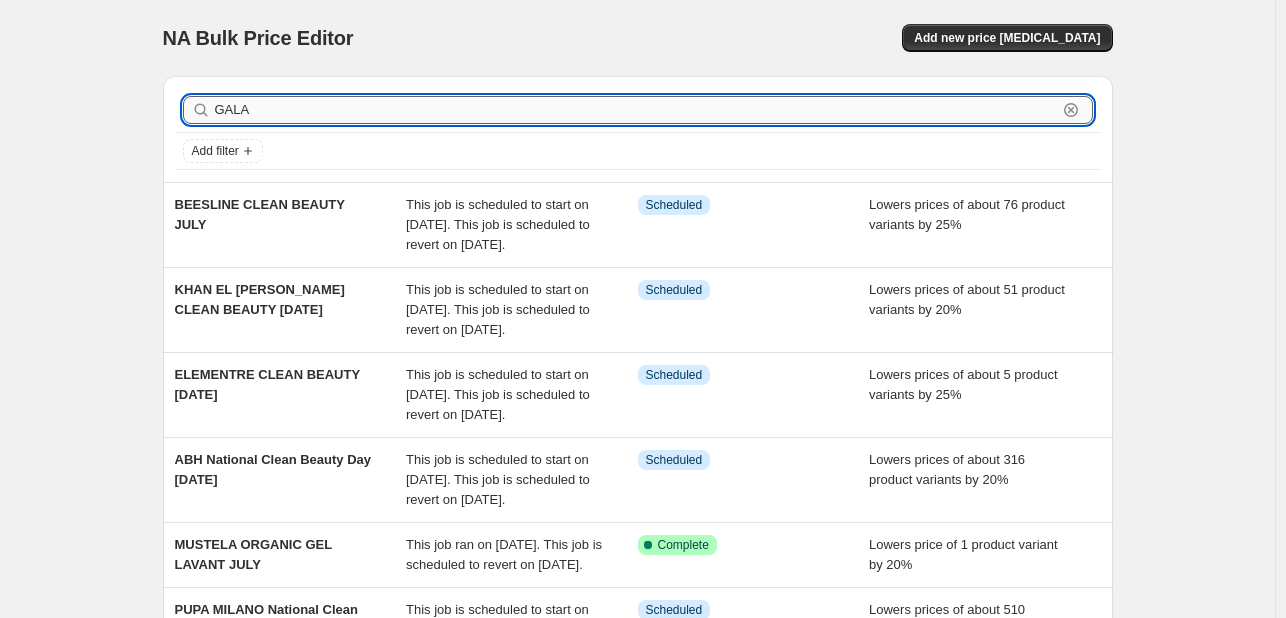 type on "GALA" 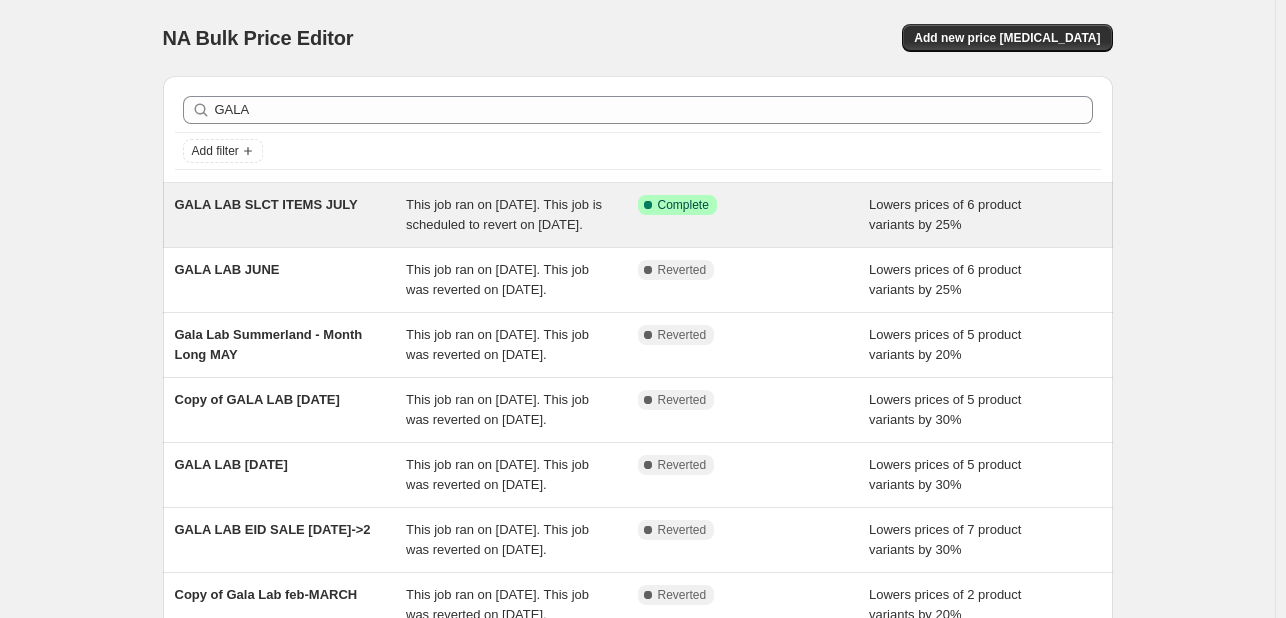 click on "This job ran on [DATE]. This job is scheduled to revert on [DATE]." at bounding box center (504, 214) 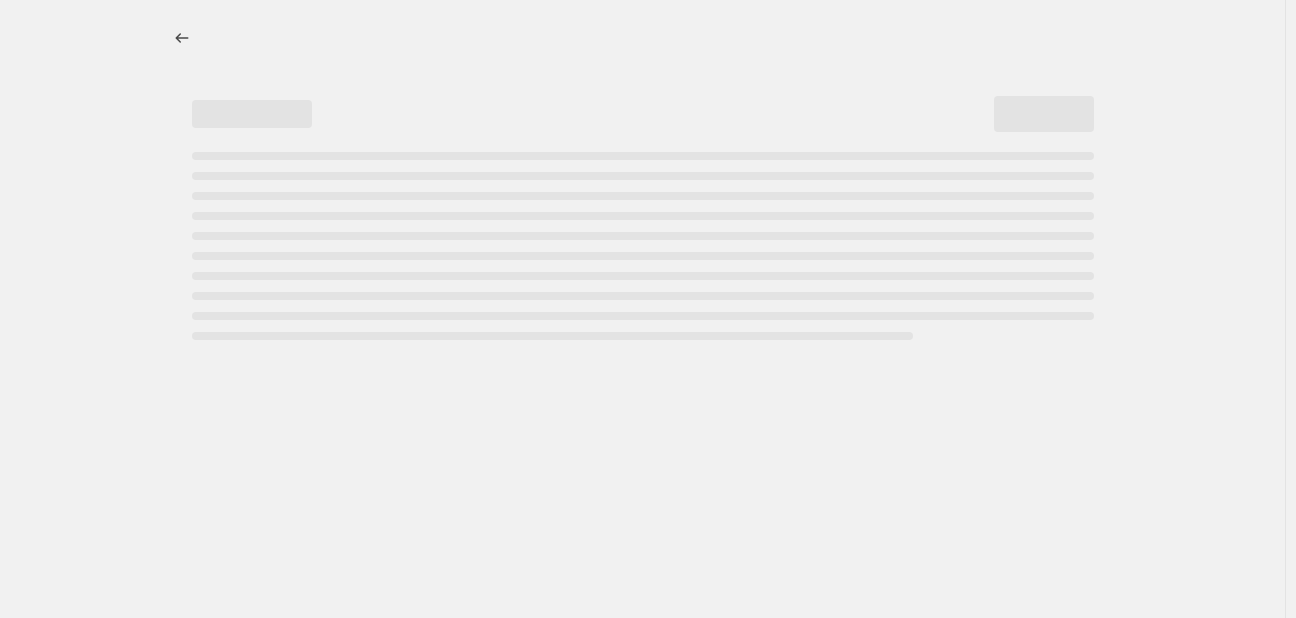 select on "percentage" 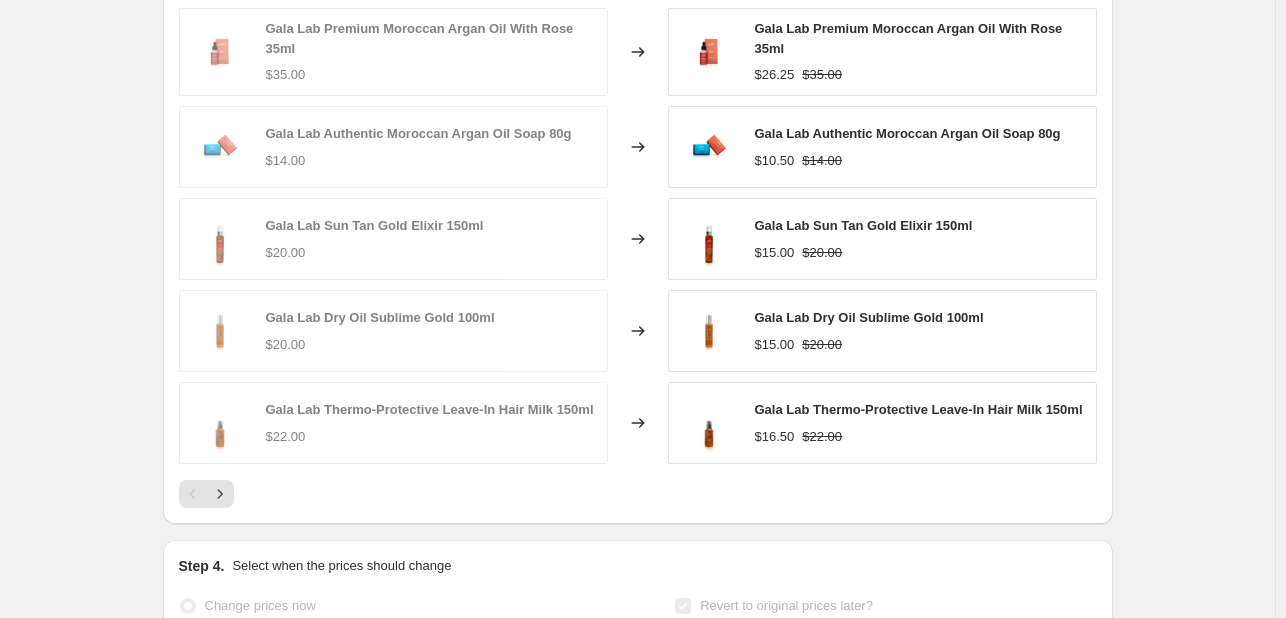scroll, scrollTop: 1500, scrollLeft: 0, axis: vertical 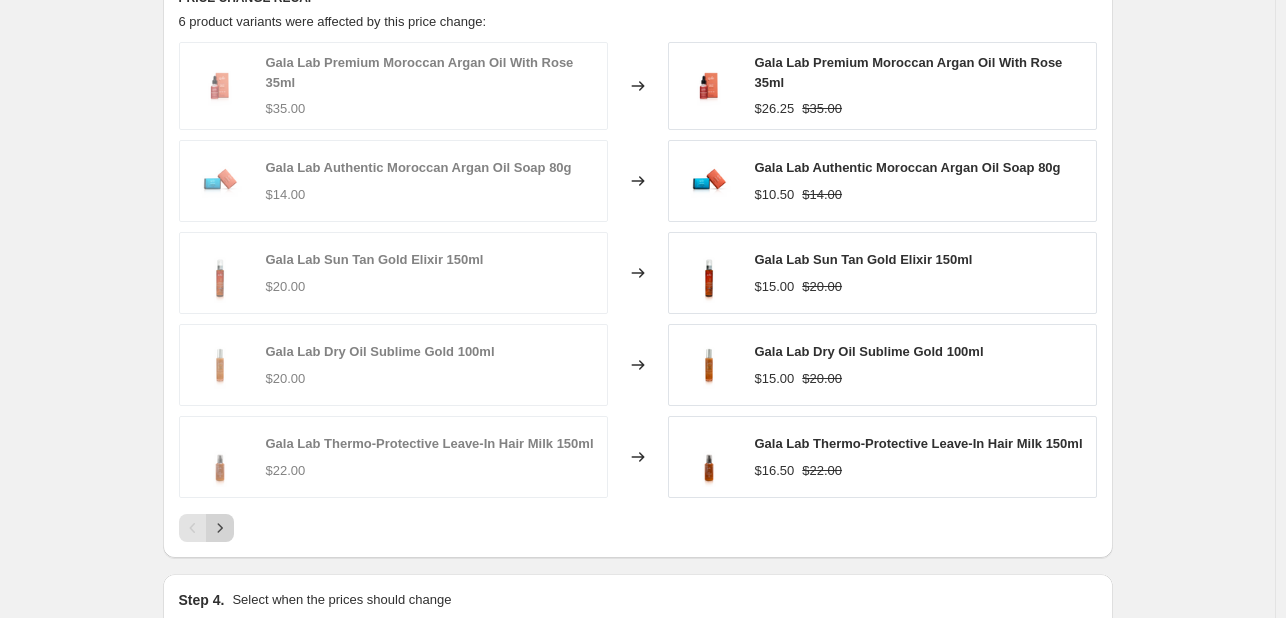 click 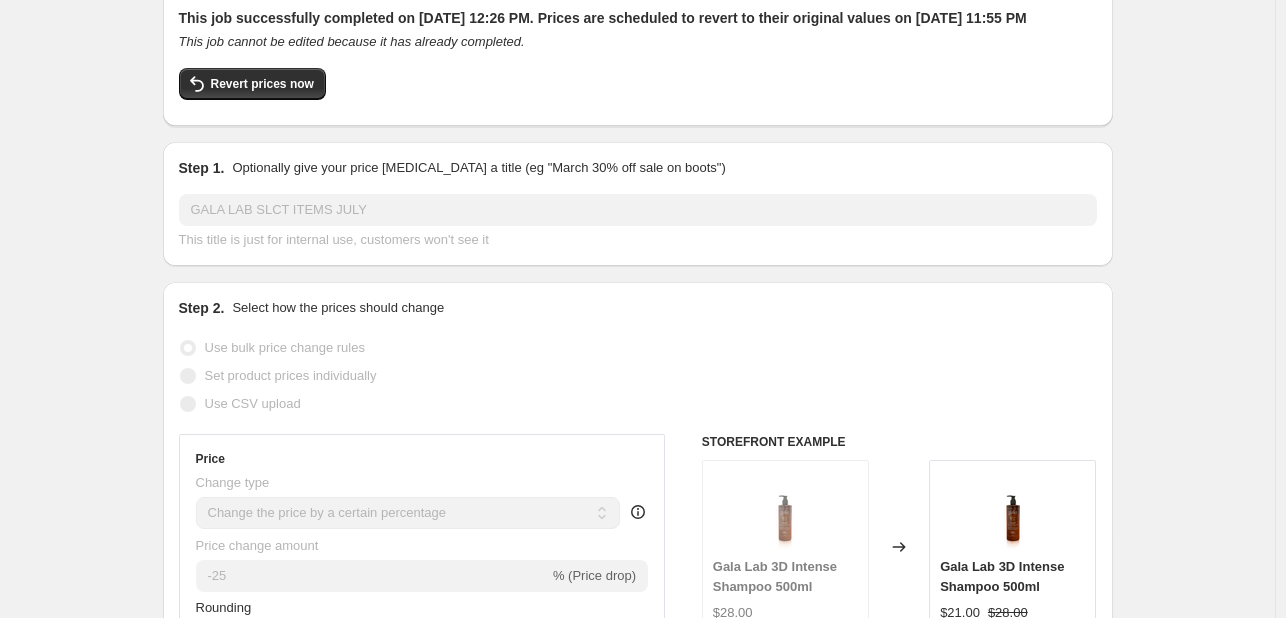 scroll, scrollTop: 0, scrollLeft: 0, axis: both 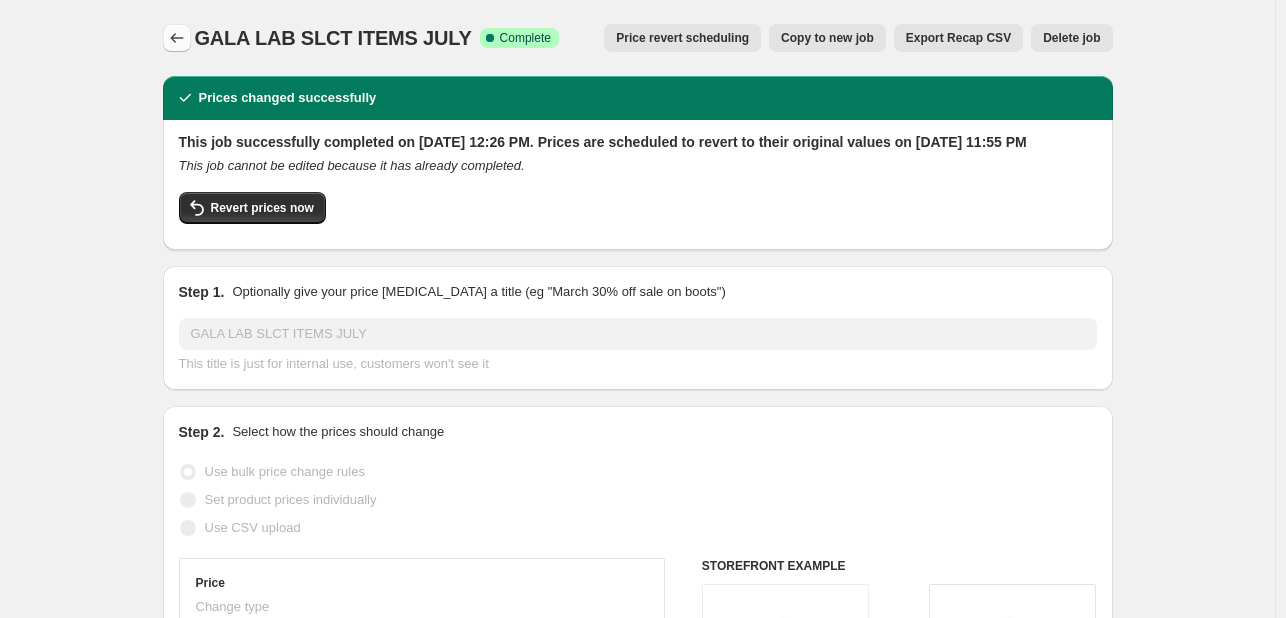 click 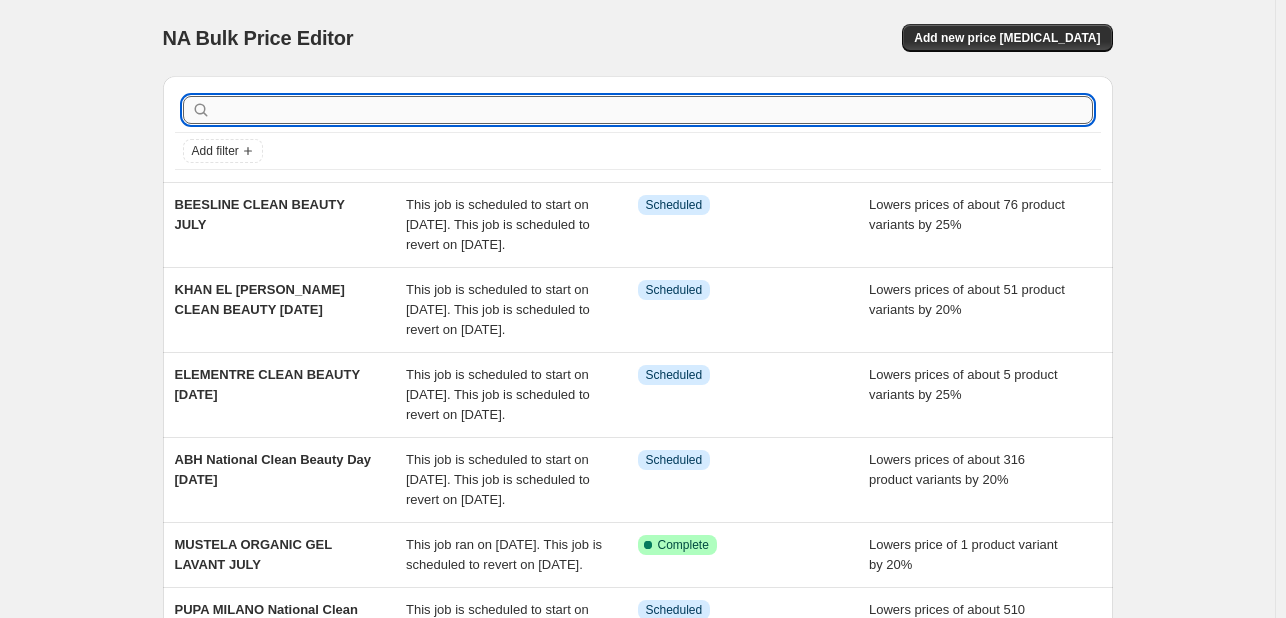 click at bounding box center [654, 110] 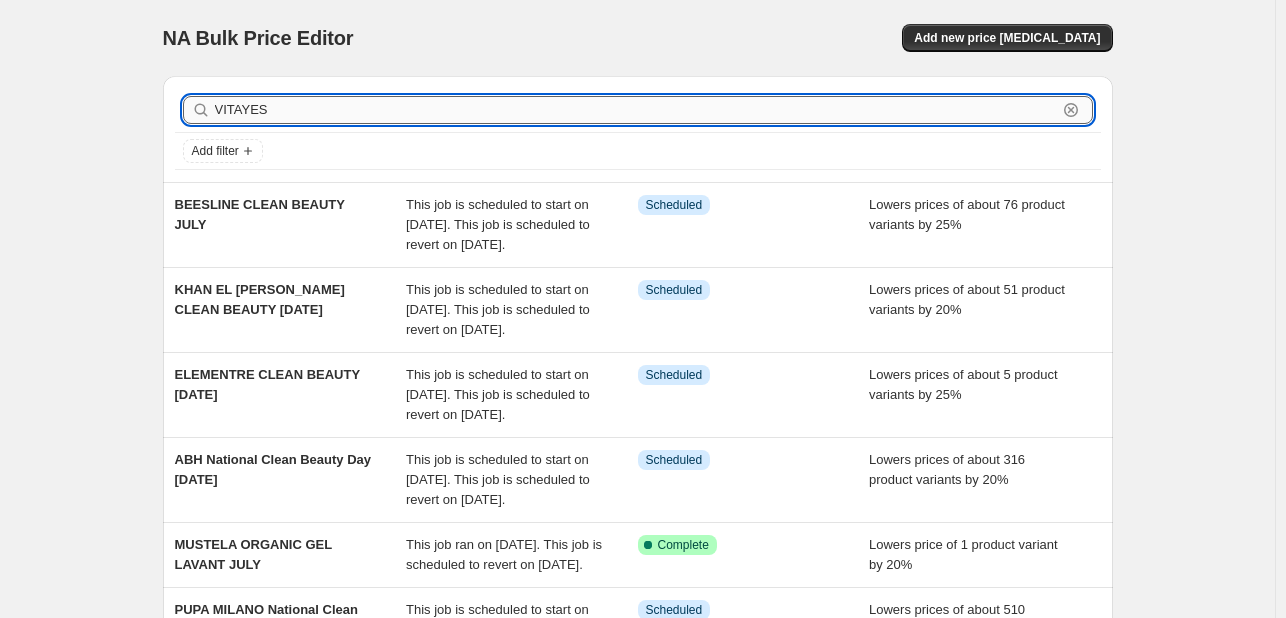 type on "VITAYES" 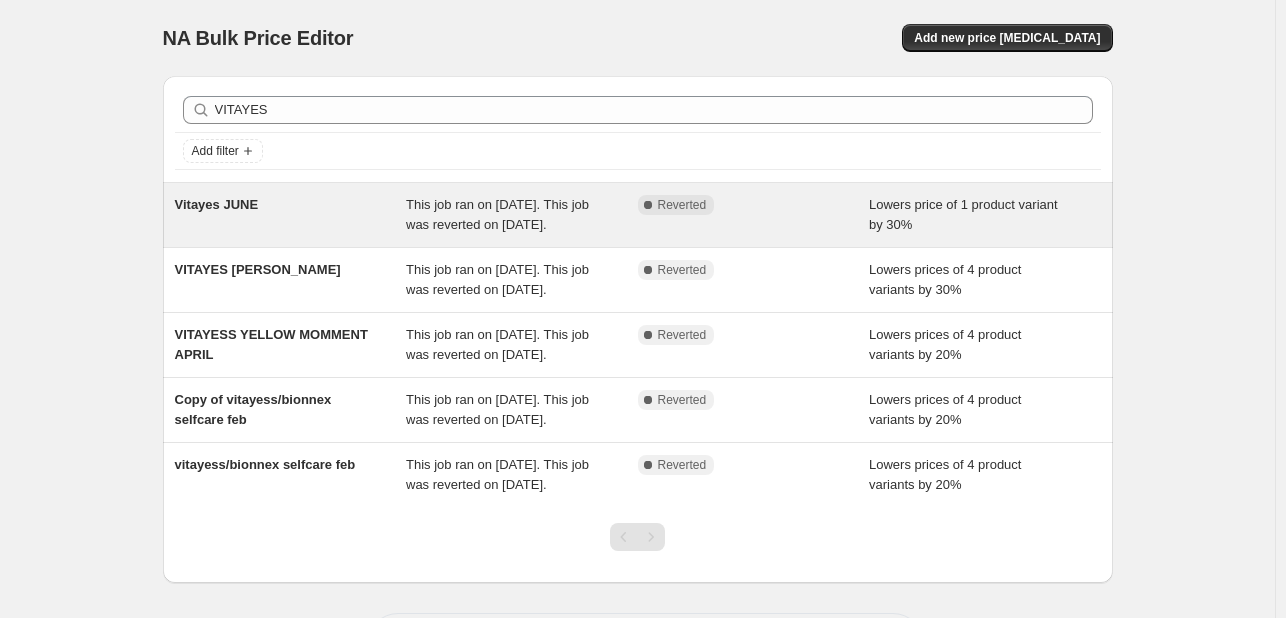 click on "Complete Reverted" at bounding box center (739, 205) 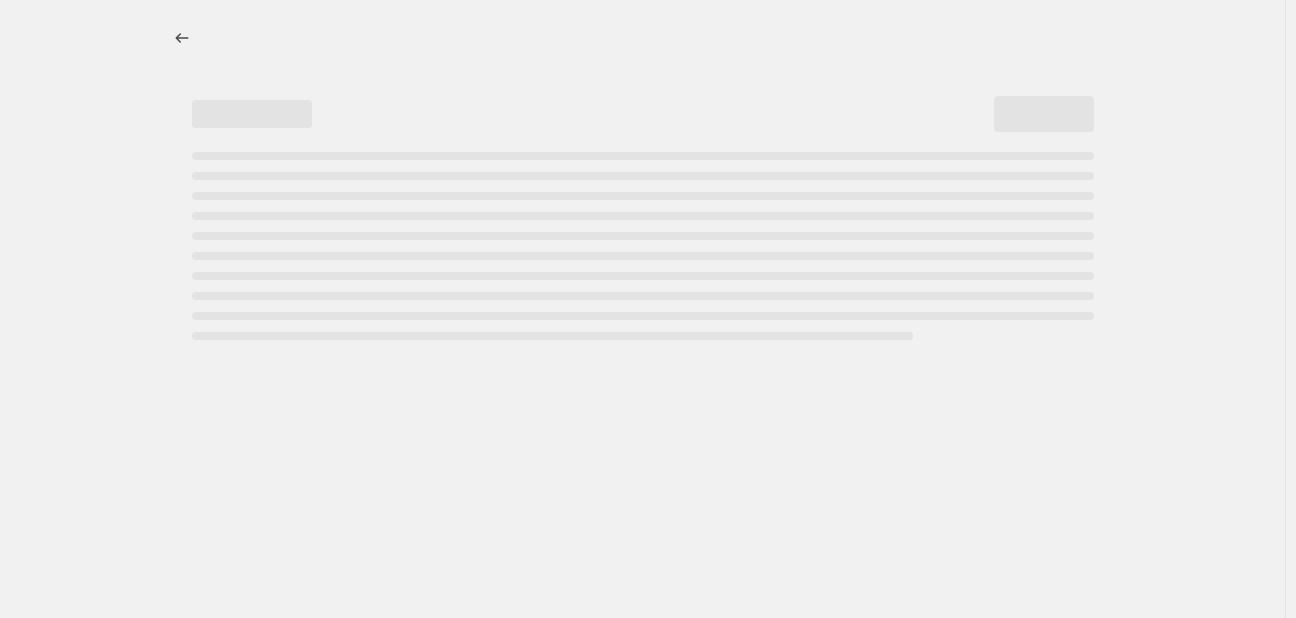 select on "percentage" 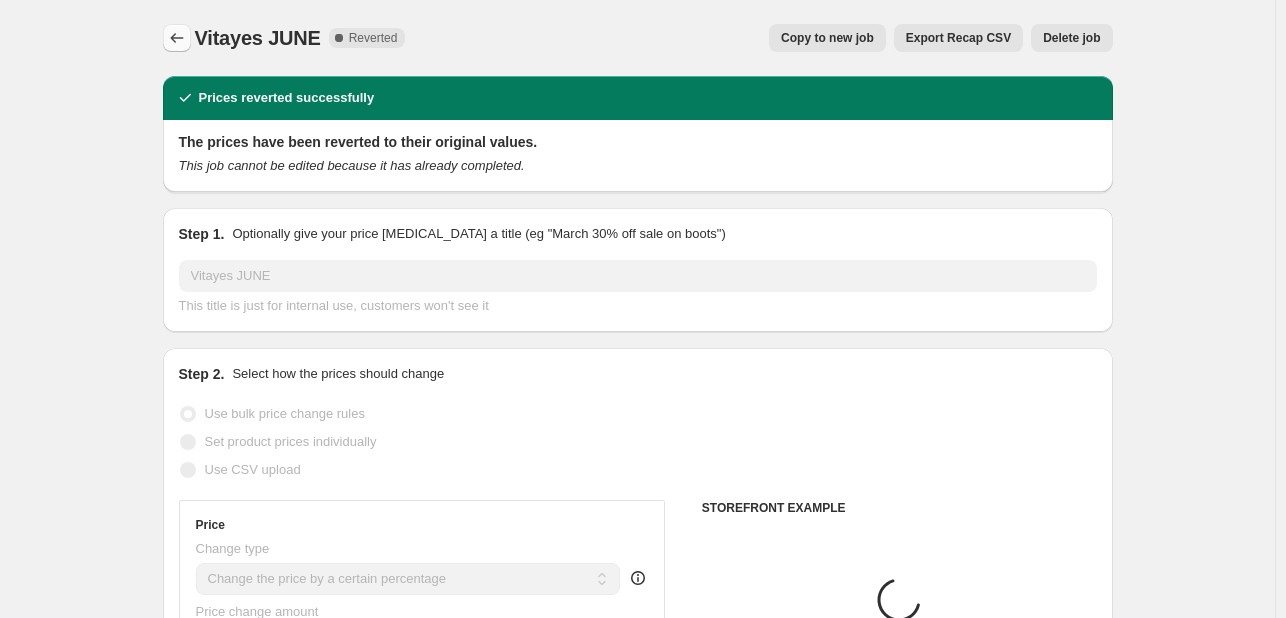 click 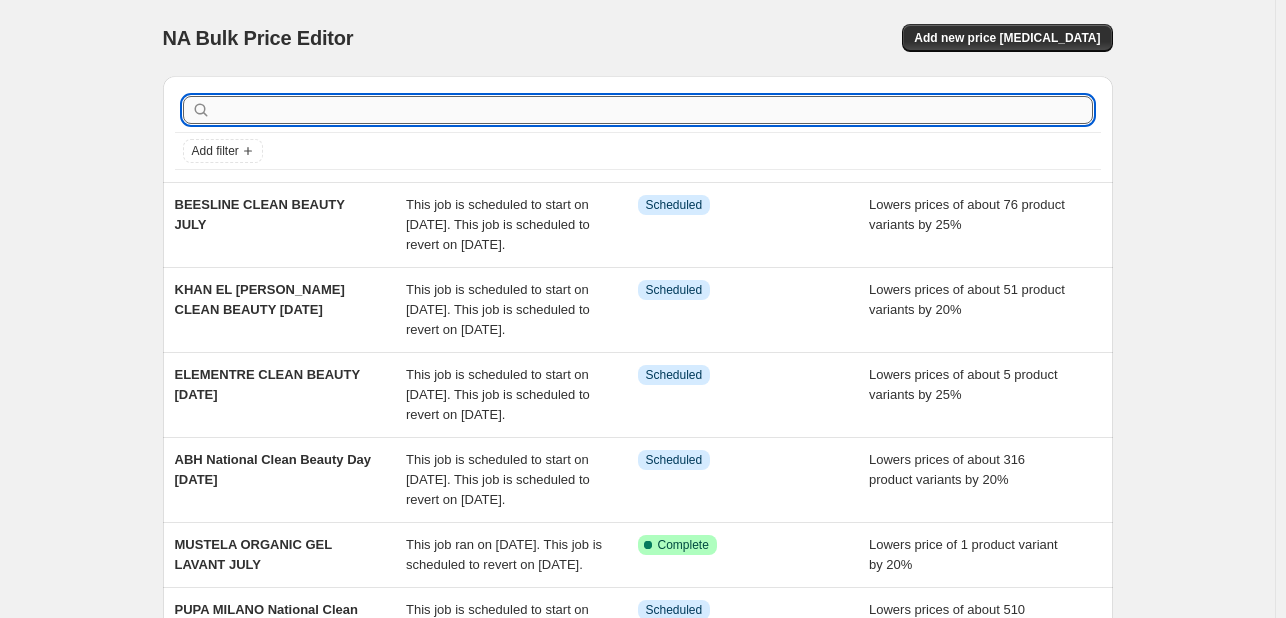 click at bounding box center (654, 110) 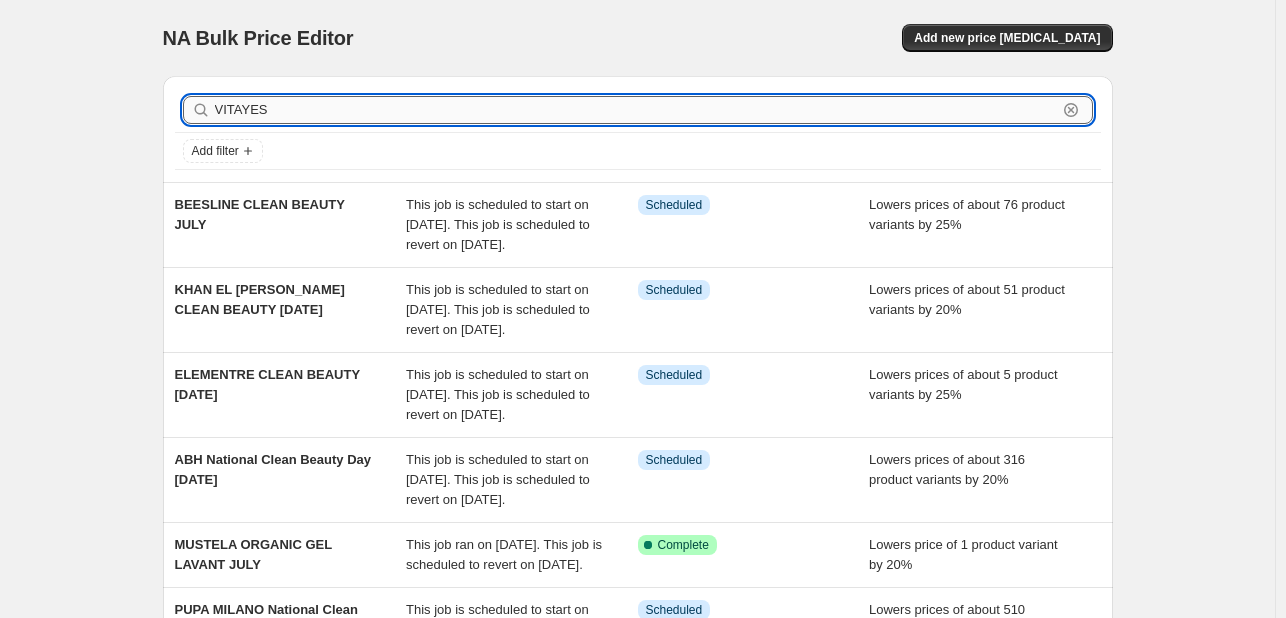 type on "VITAYES" 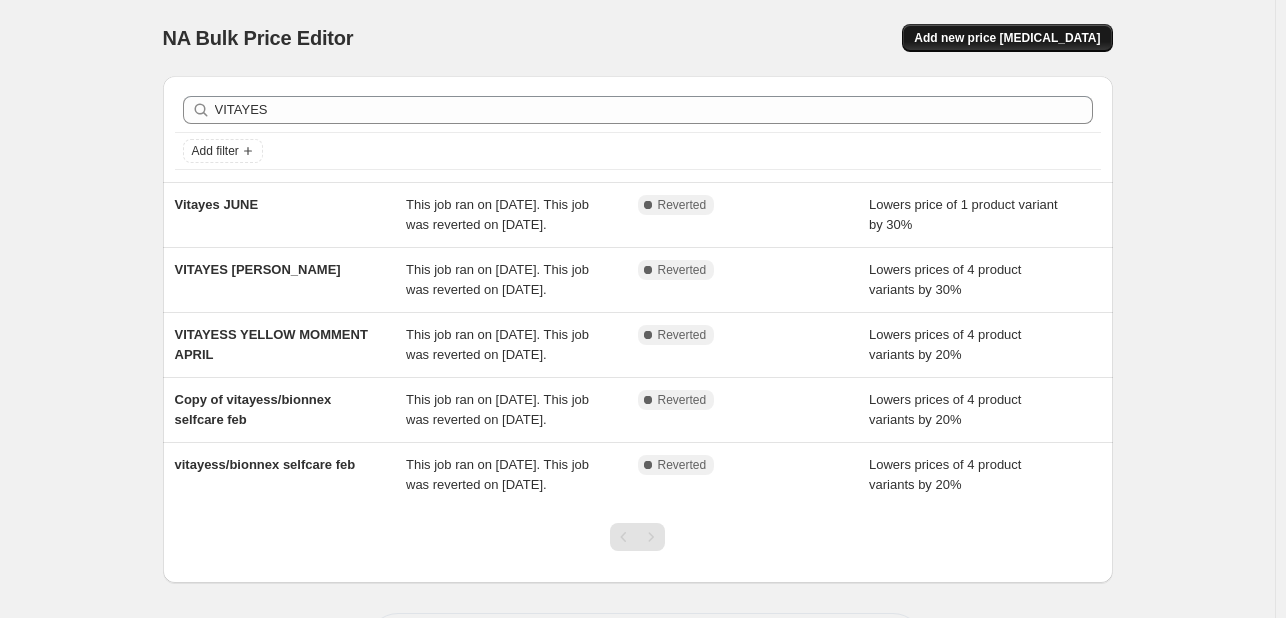 click on "Add new price [MEDICAL_DATA]" at bounding box center [1007, 38] 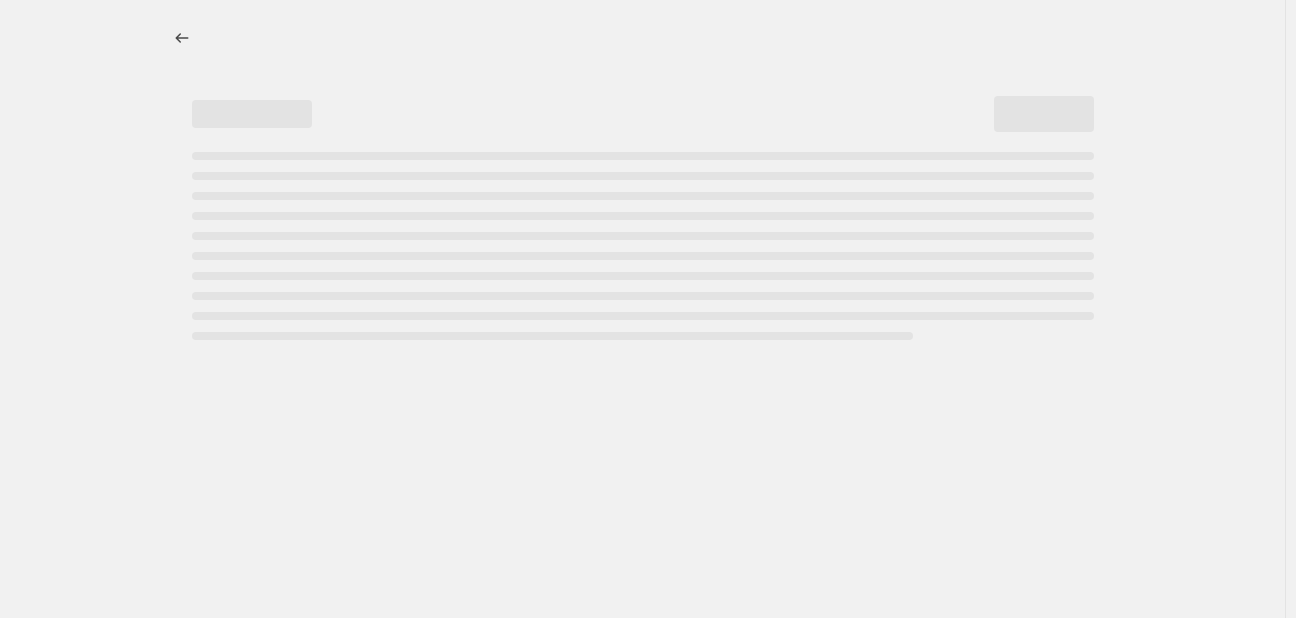 select on "percentage" 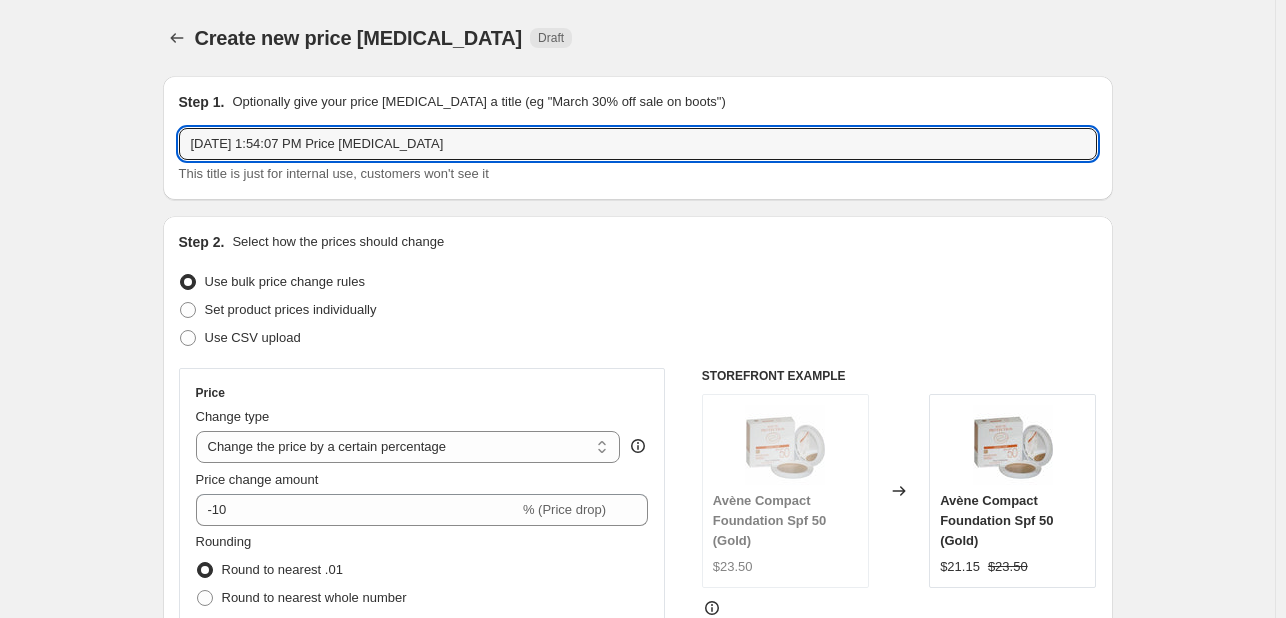 drag, startPoint x: 480, startPoint y: 144, endPoint x: 66, endPoint y: 137, distance: 414.05917 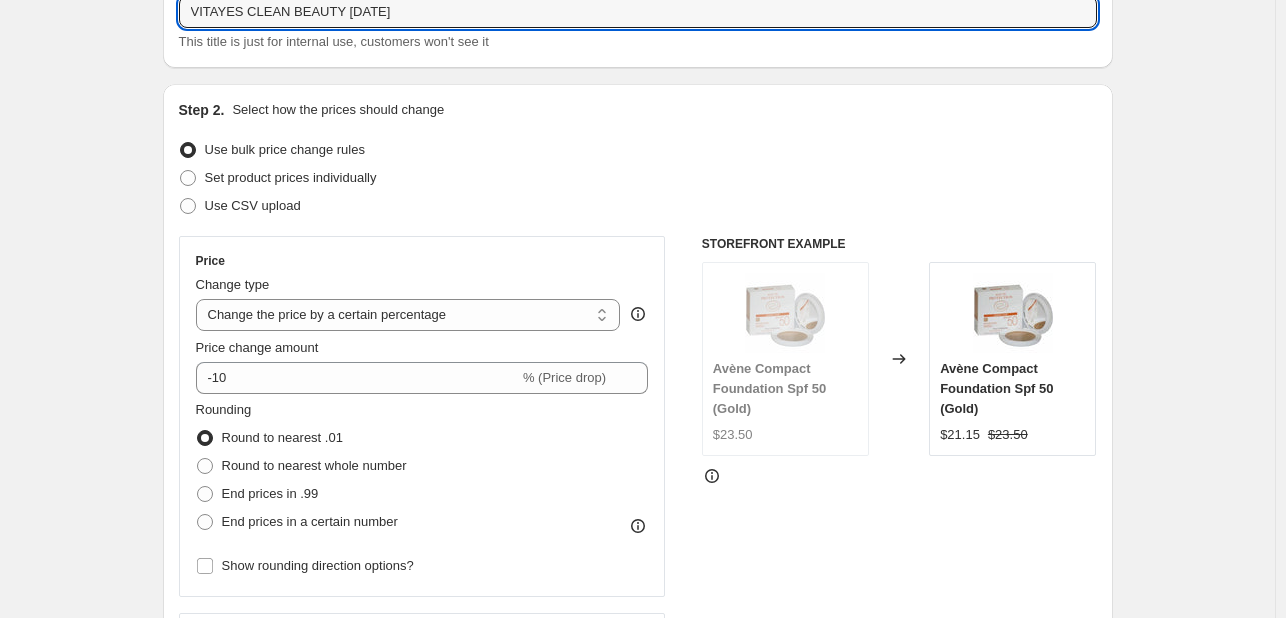 scroll, scrollTop: 200, scrollLeft: 0, axis: vertical 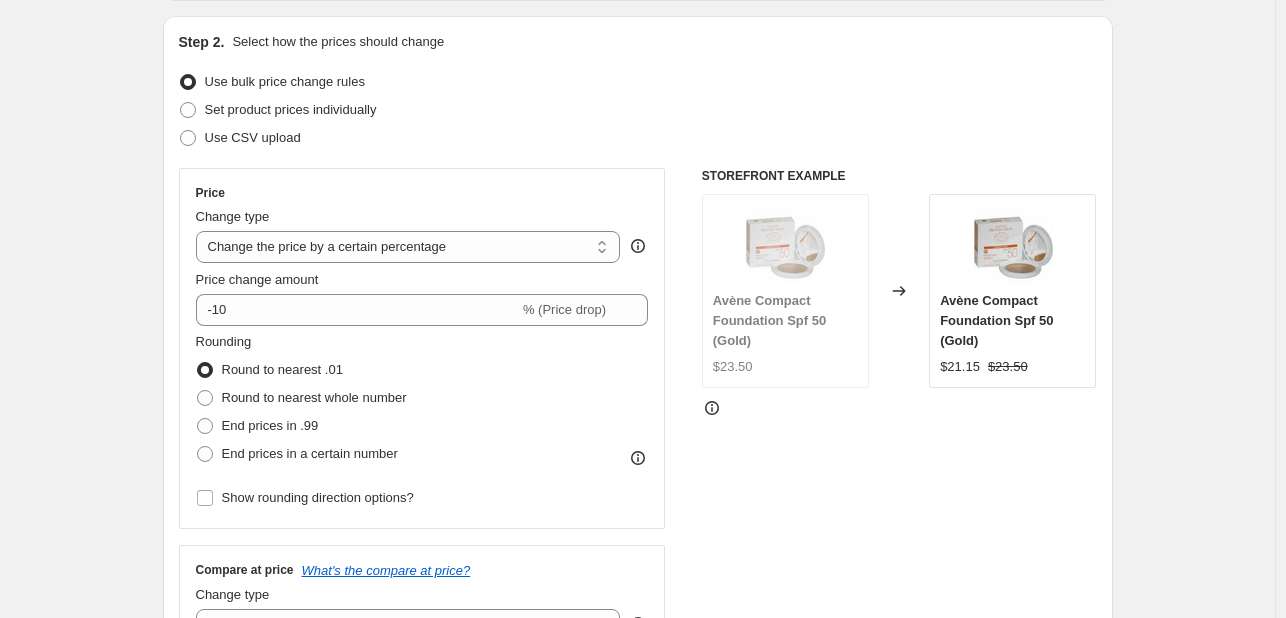 type on "VITAYES CLEAN BEAUTY [DATE]" 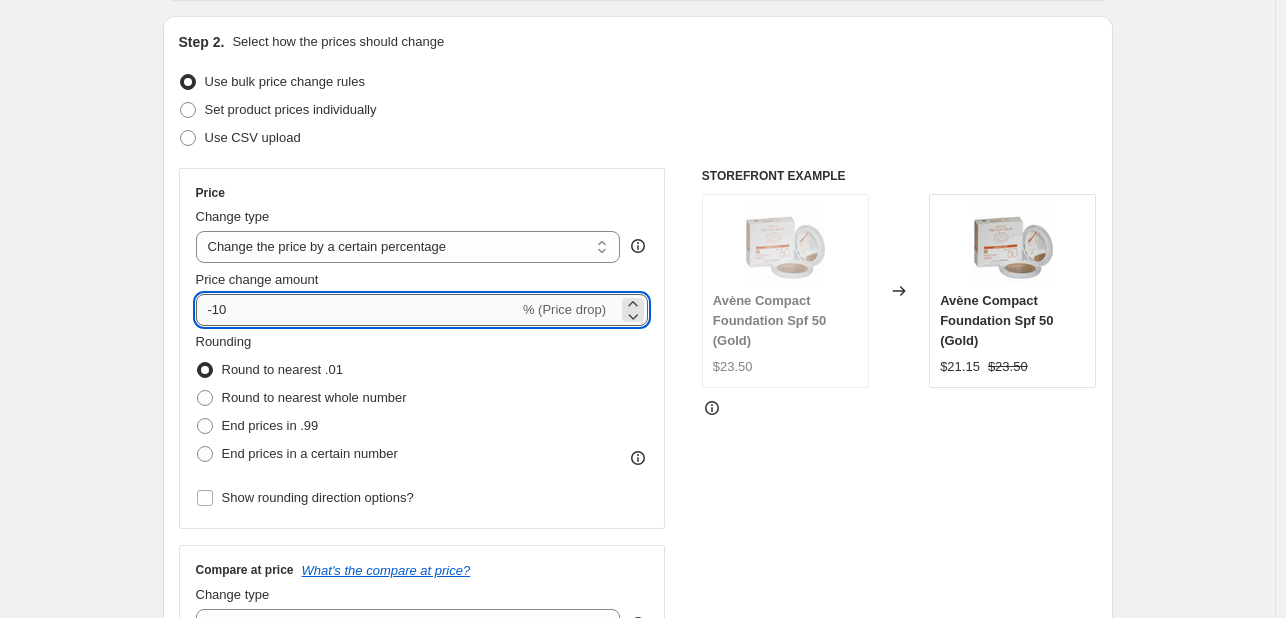 click on "-10" at bounding box center (357, 310) 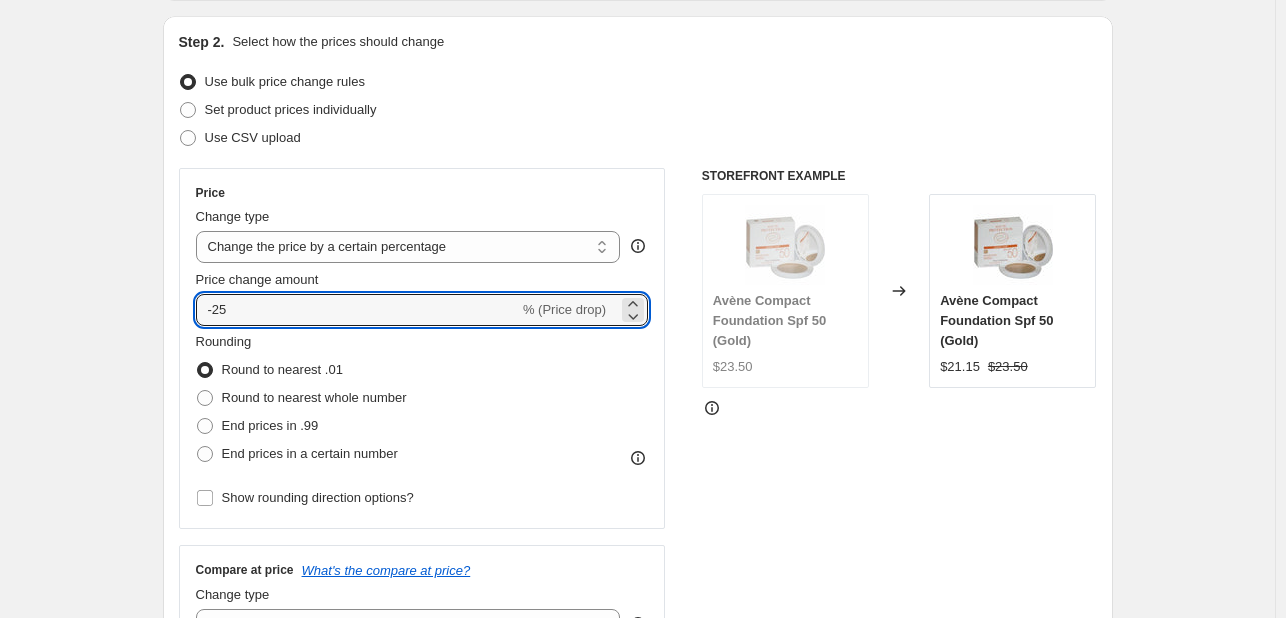type on "-25" 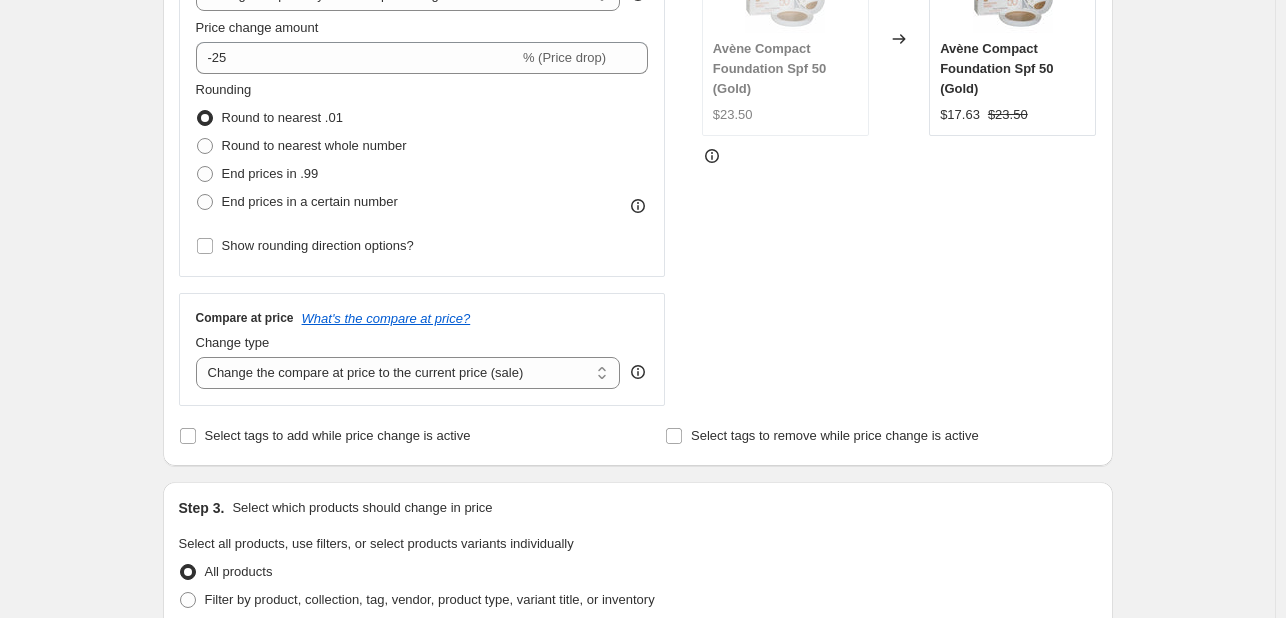scroll, scrollTop: 500, scrollLeft: 0, axis: vertical 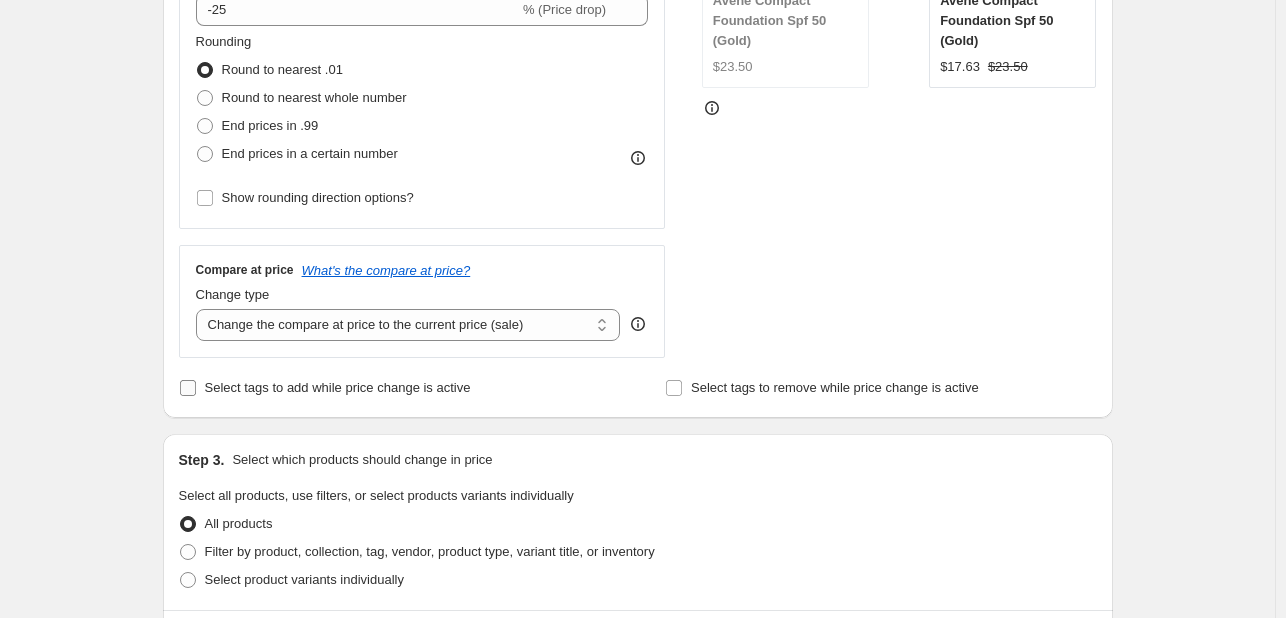 click on "Select tags to add while price change is active" at bounding box center [338, 387] 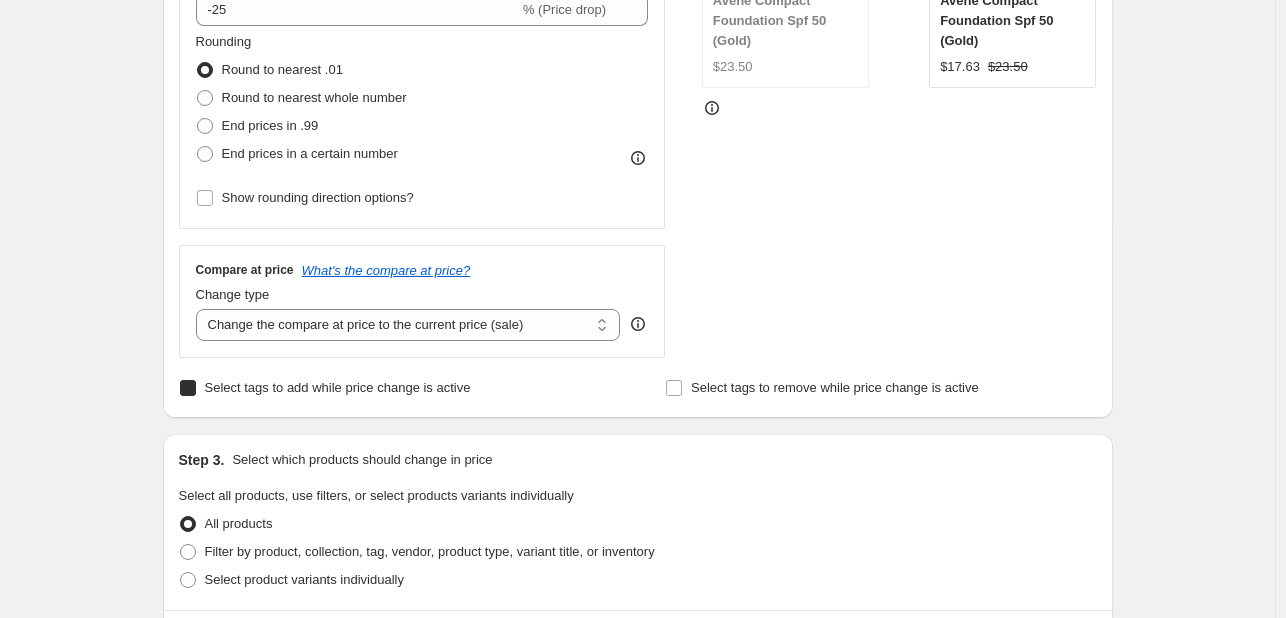 checkbox on "true" 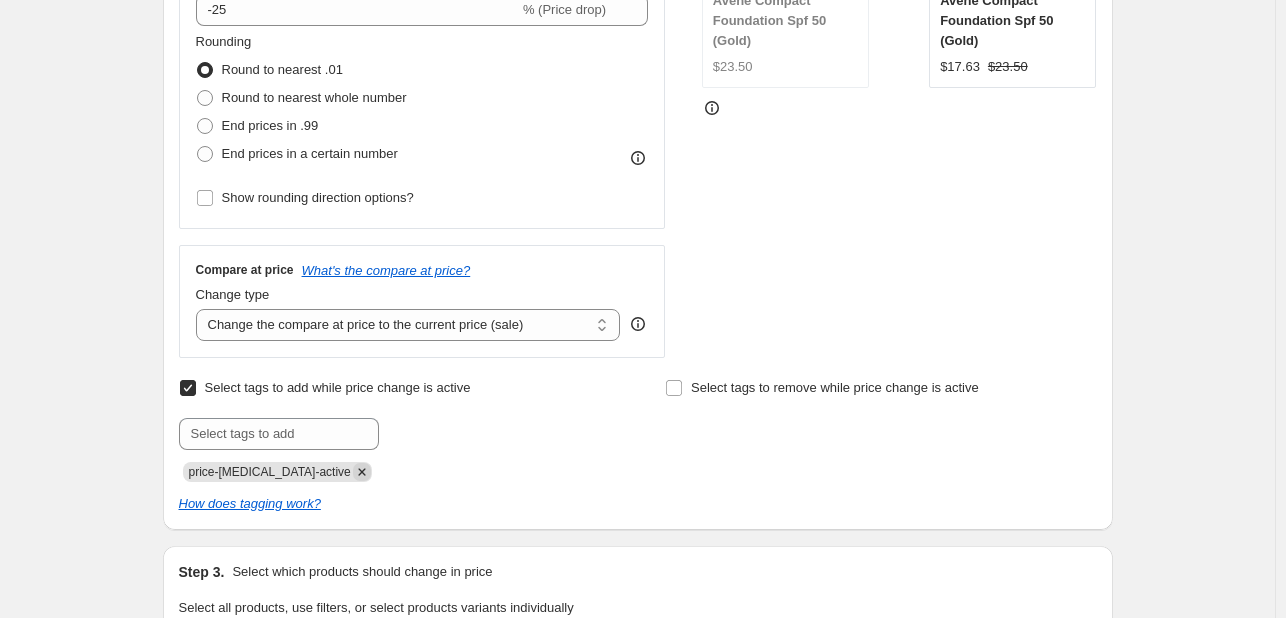 click 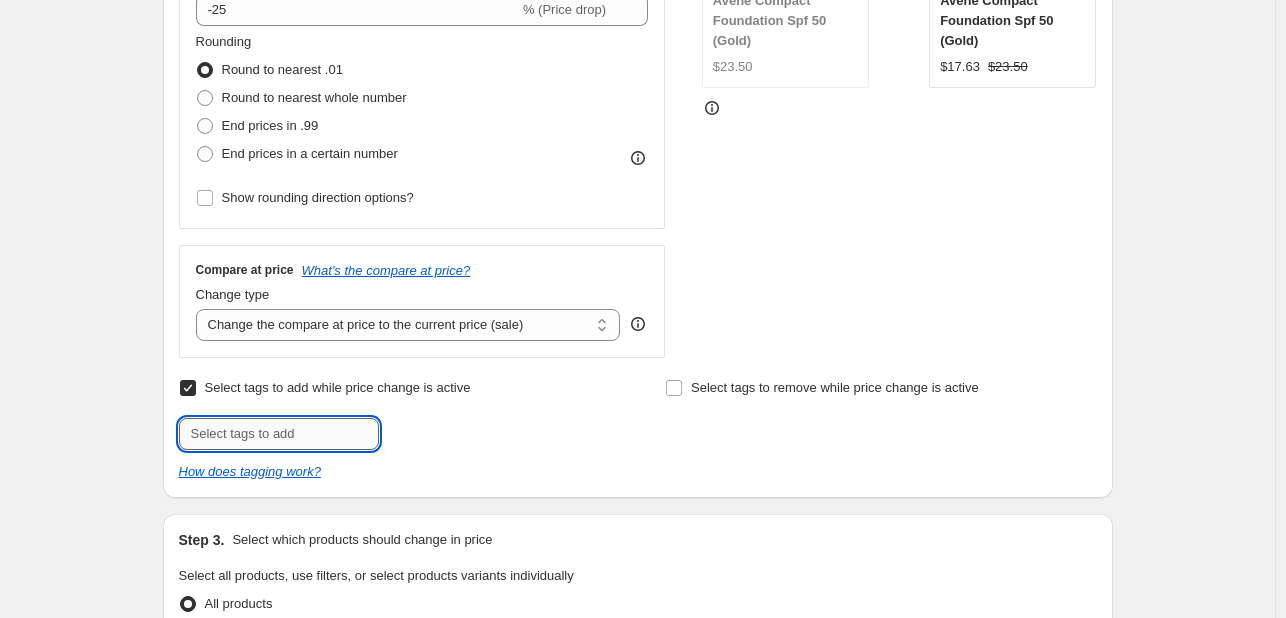 click at bounding box center [279, 434] 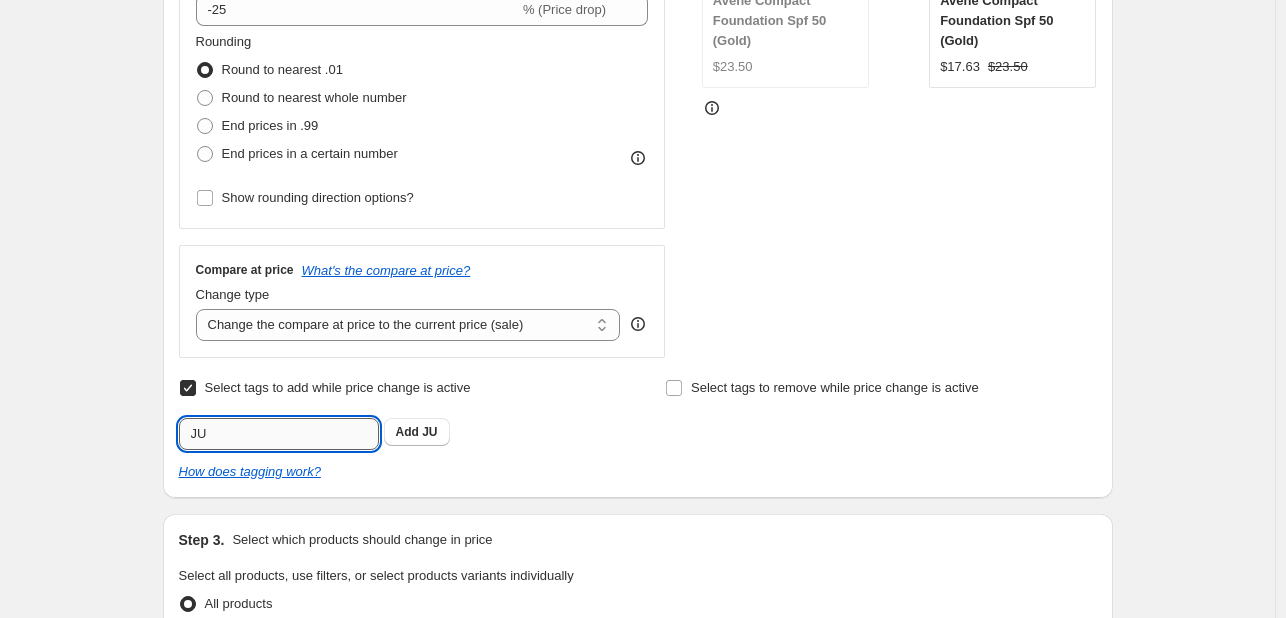 type on "J" 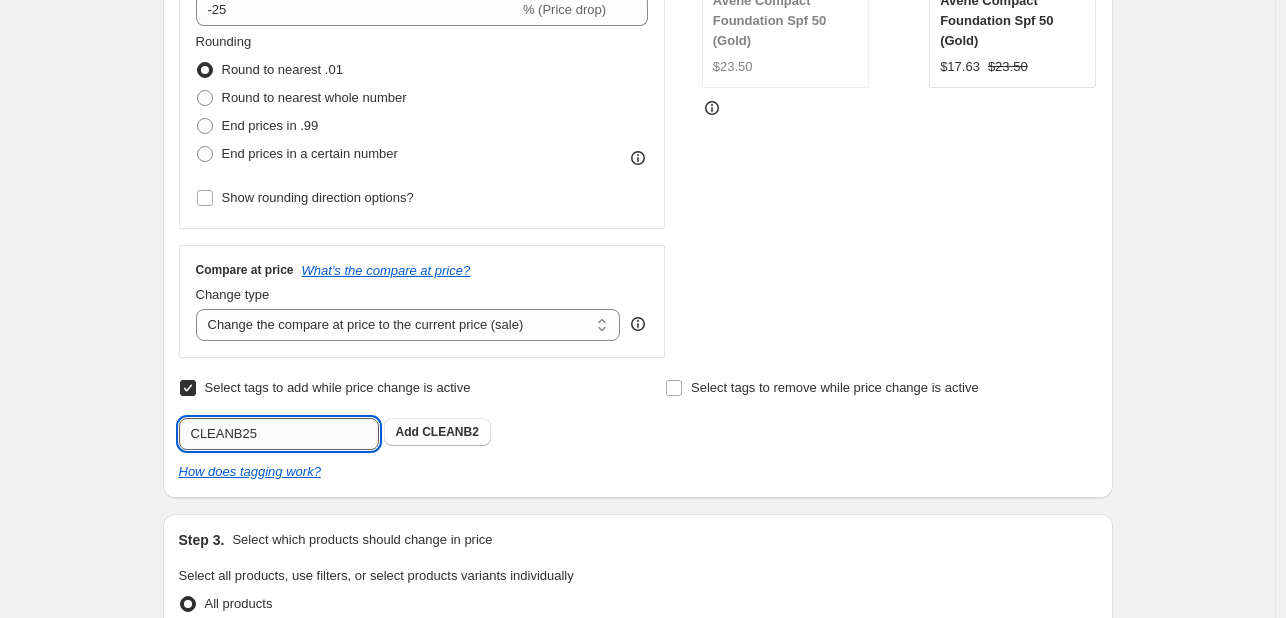 type on "CLEANB25" 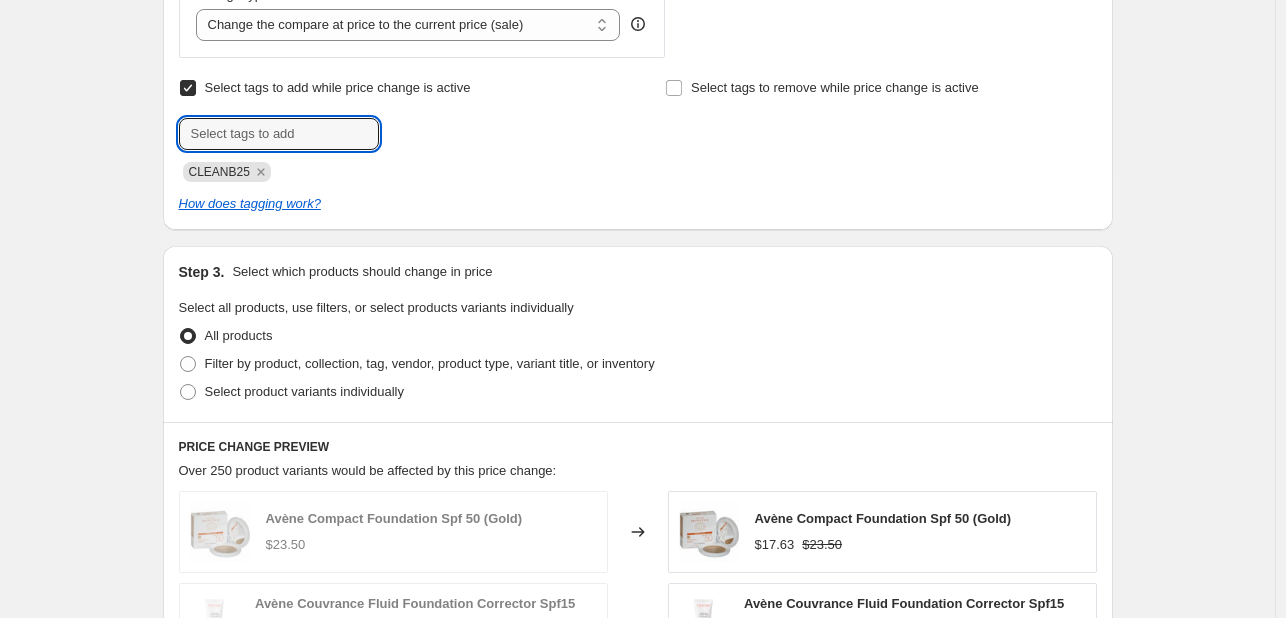 scroll, scrollTop: 1000, scrollLeft: 0, axis: vertical 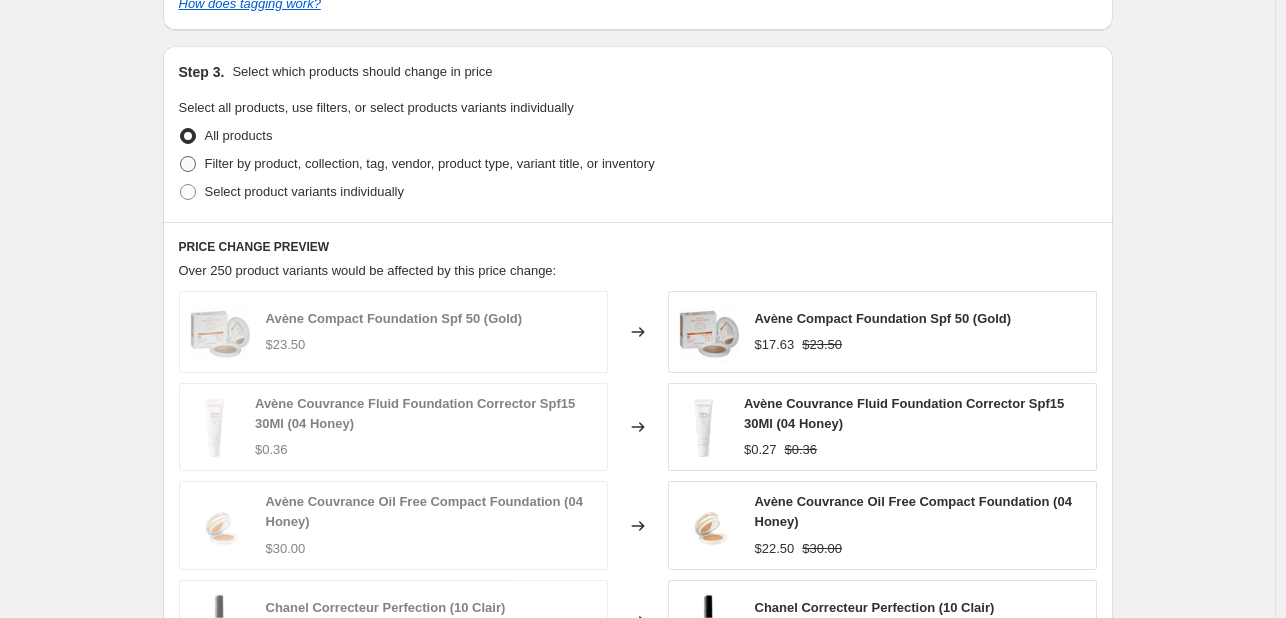 click on "Filter by product, collection, tag, vendor, product type, variant title, or inventory" at bounding box center [430, 163] 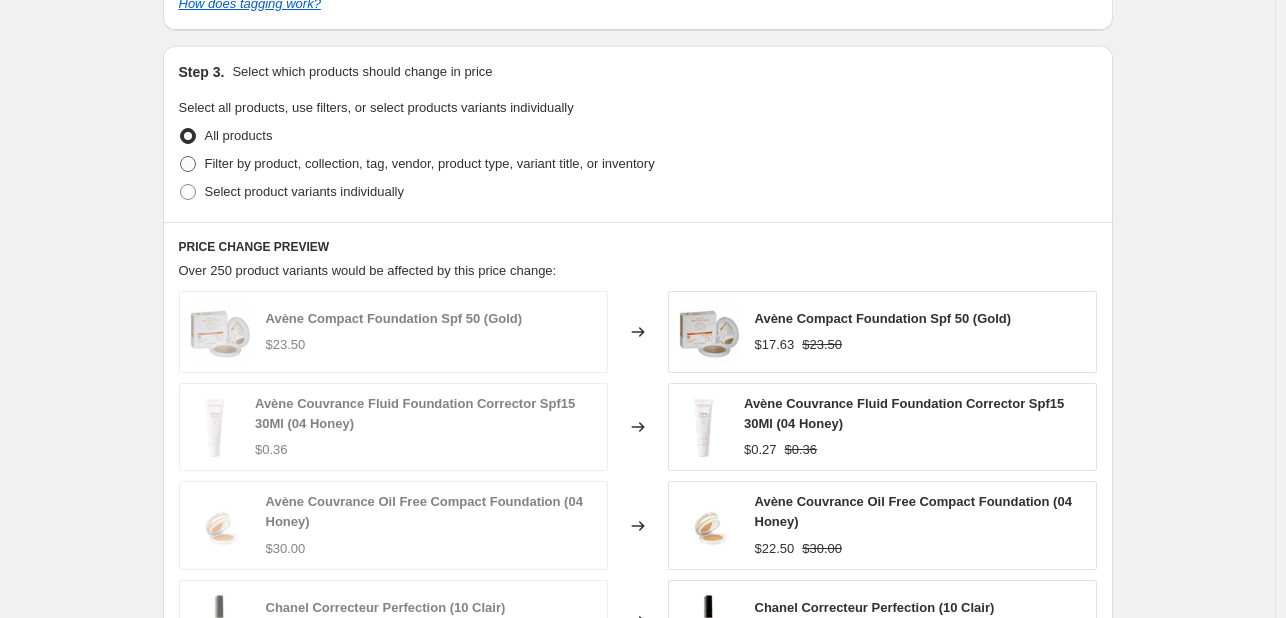 radio on "true" 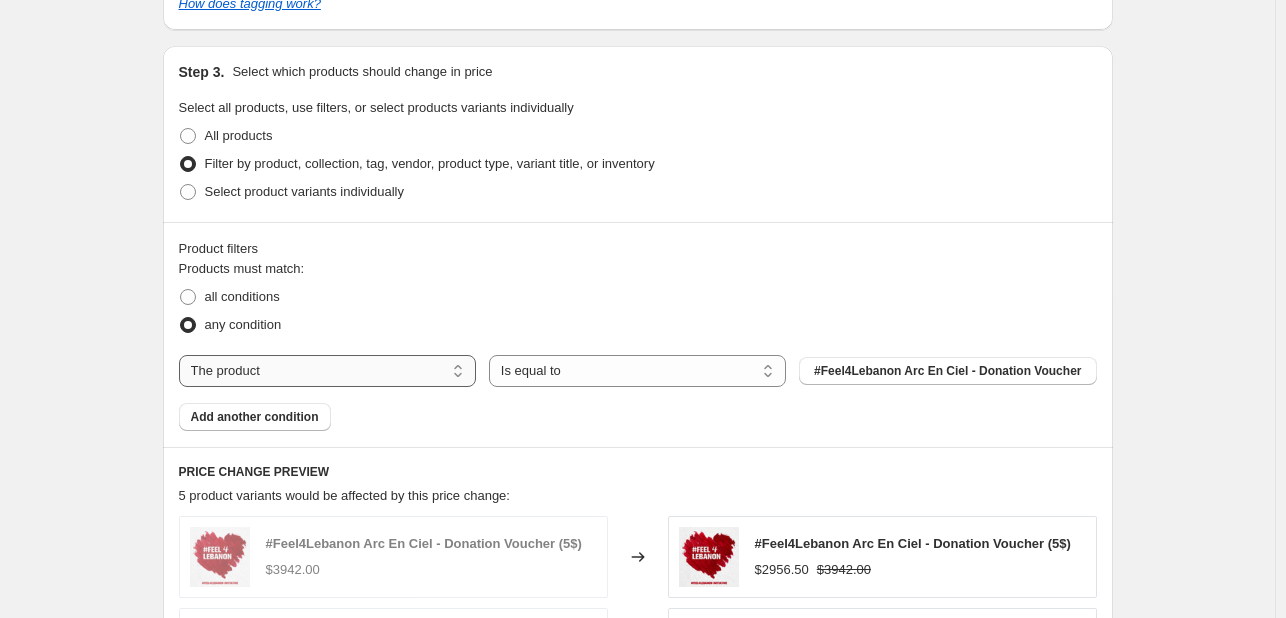 click on "The product The product's collection The product's tag The product's vendor The product's type The product's status The variant's title Inventory quantity" at bounding box center [327, 371] 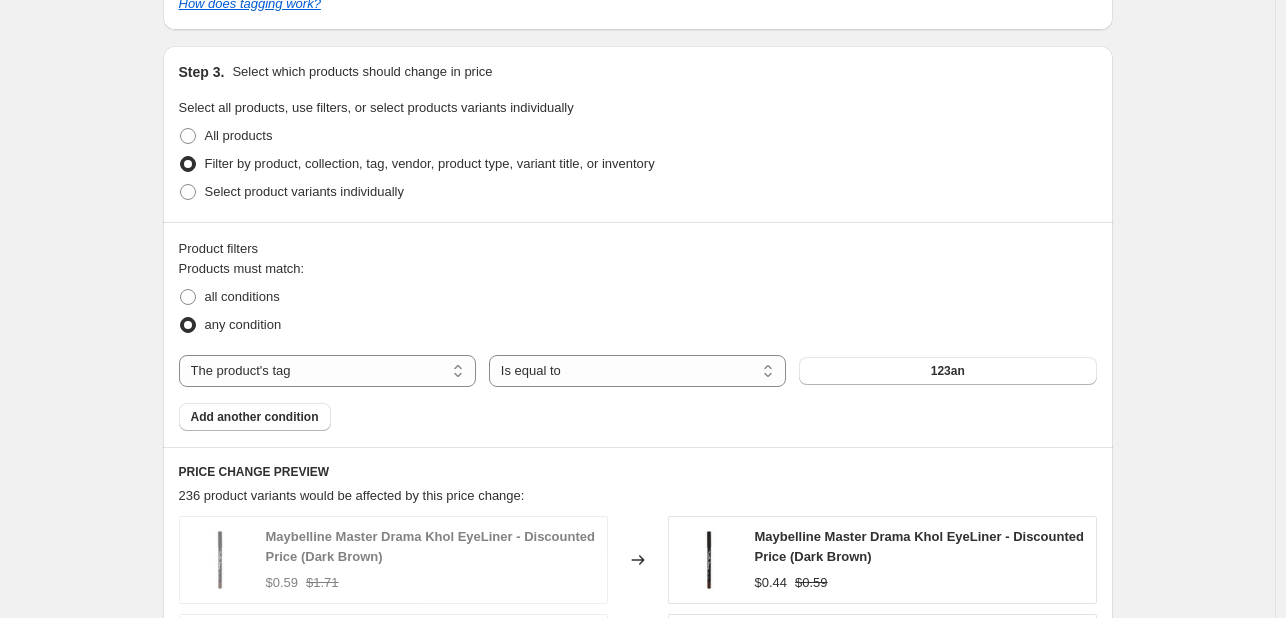 click on "123an" at bounding box center (947, 371) 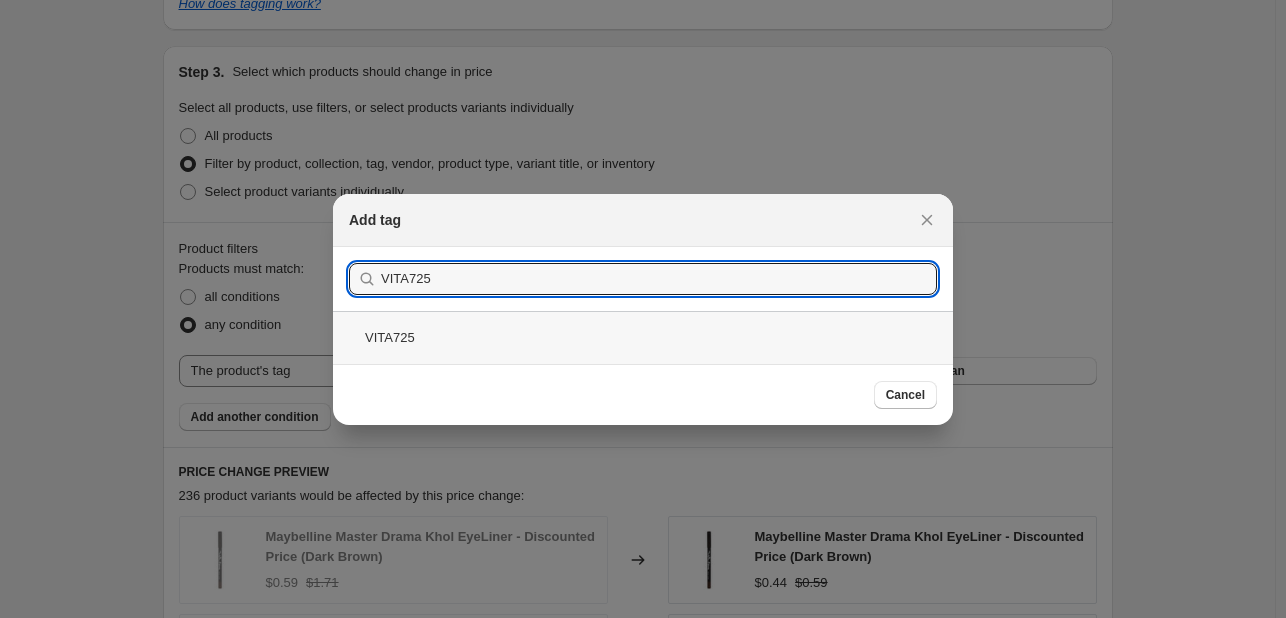 type on "VITA725" 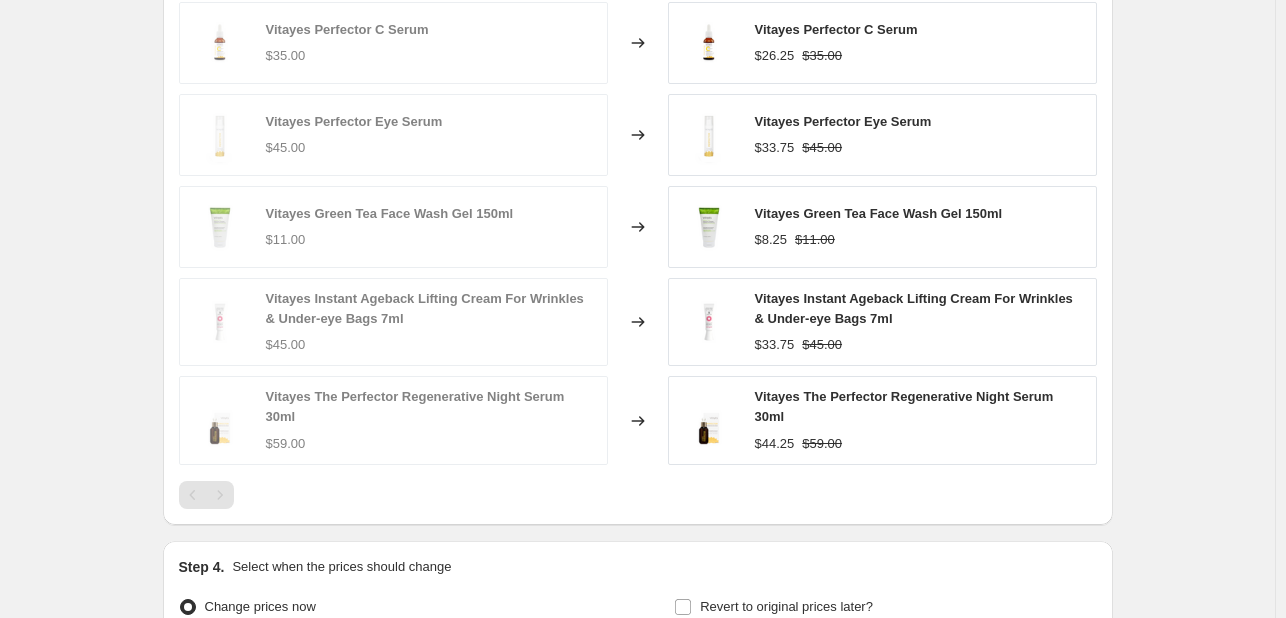 scroll, scrollTop: 1623, scrollLeft: 0, axis: vertical 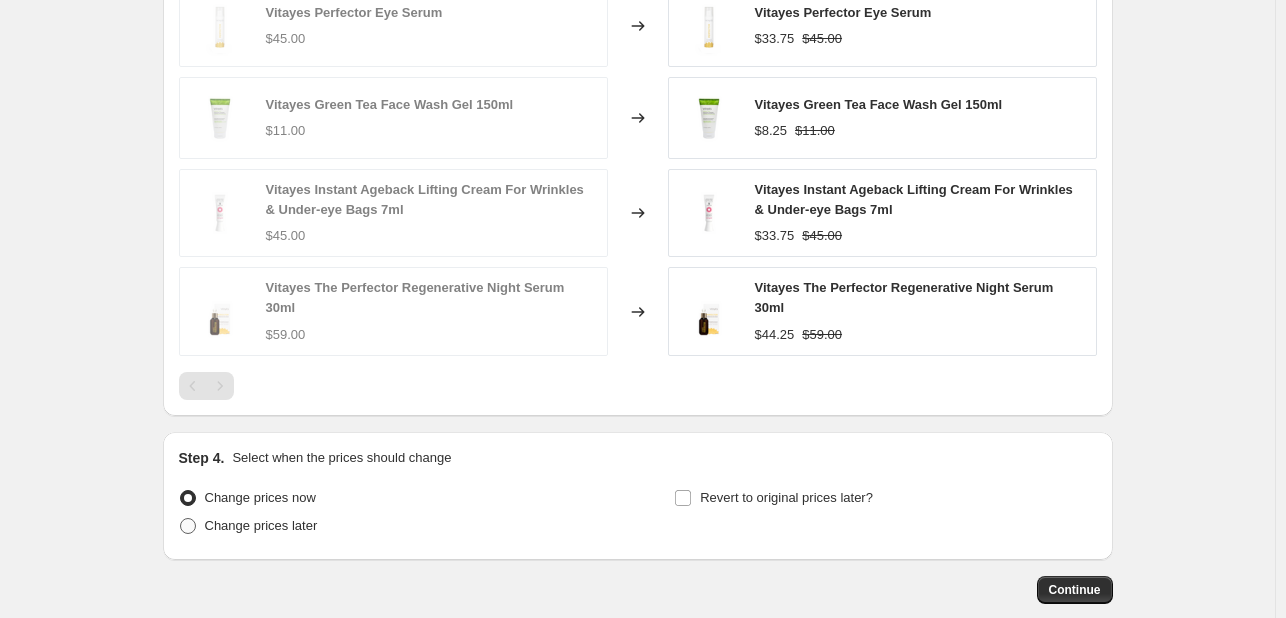 click on "Change prices later" at bounding box center (261, 525) 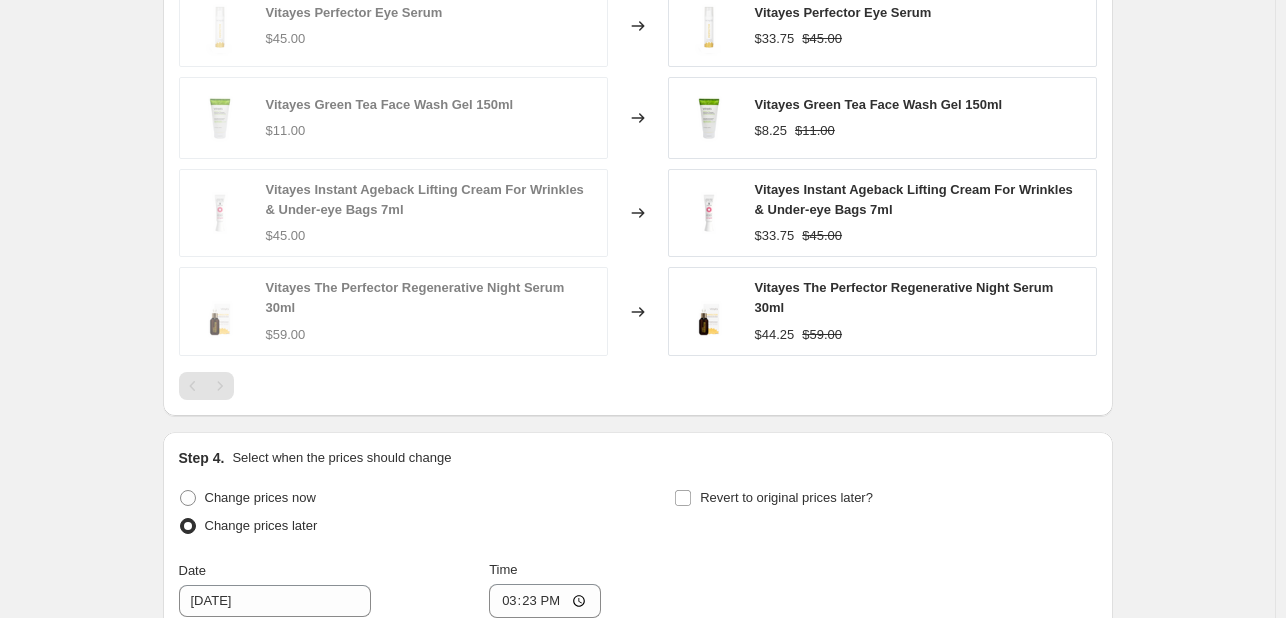 scroll, scrollTop: 1923, scrollLeft: 0, axis: vertical 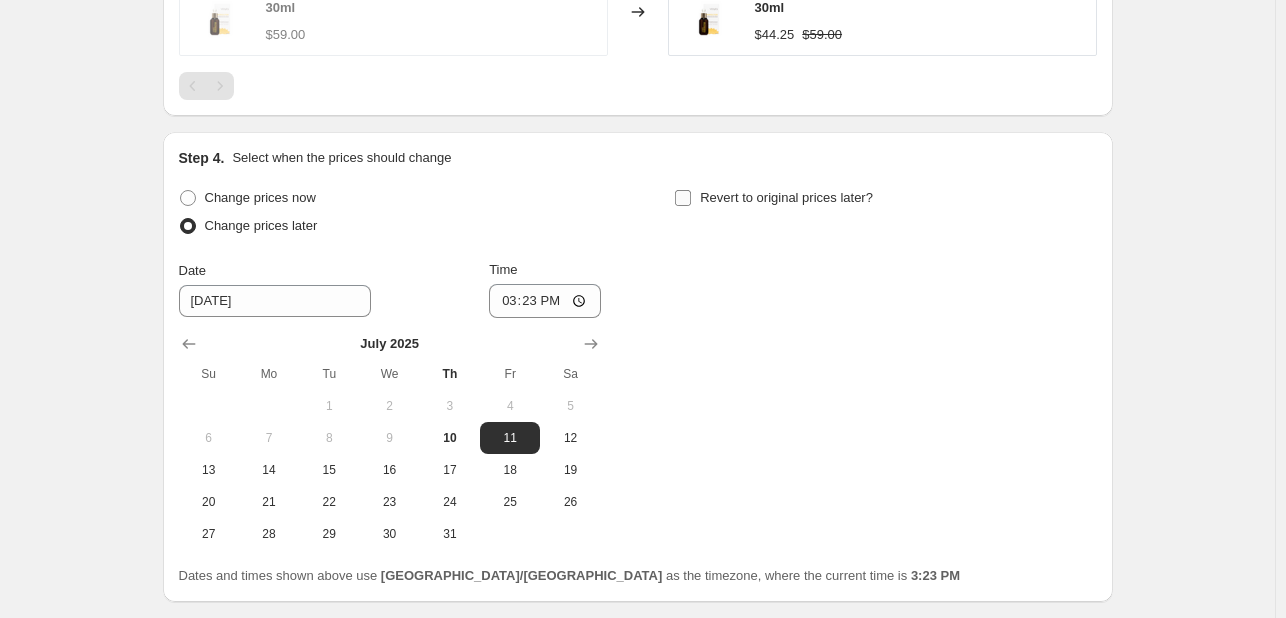 click on "Revert to original prices later?" at bounding box center (786, 197) 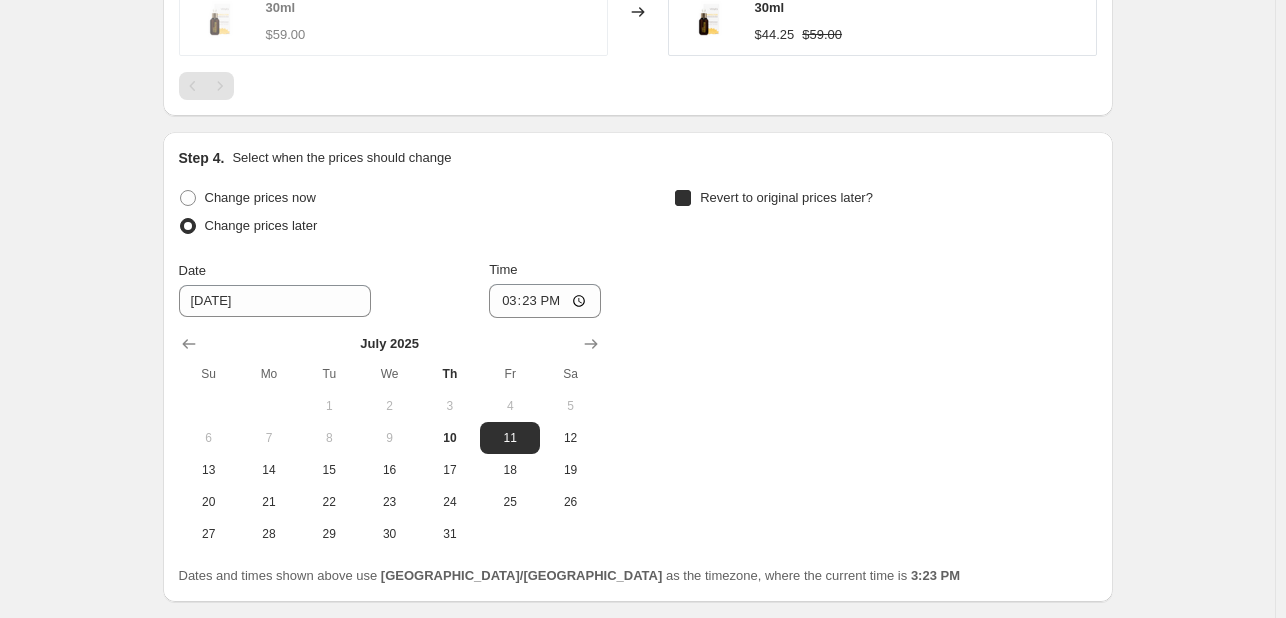 checkbox on "true" 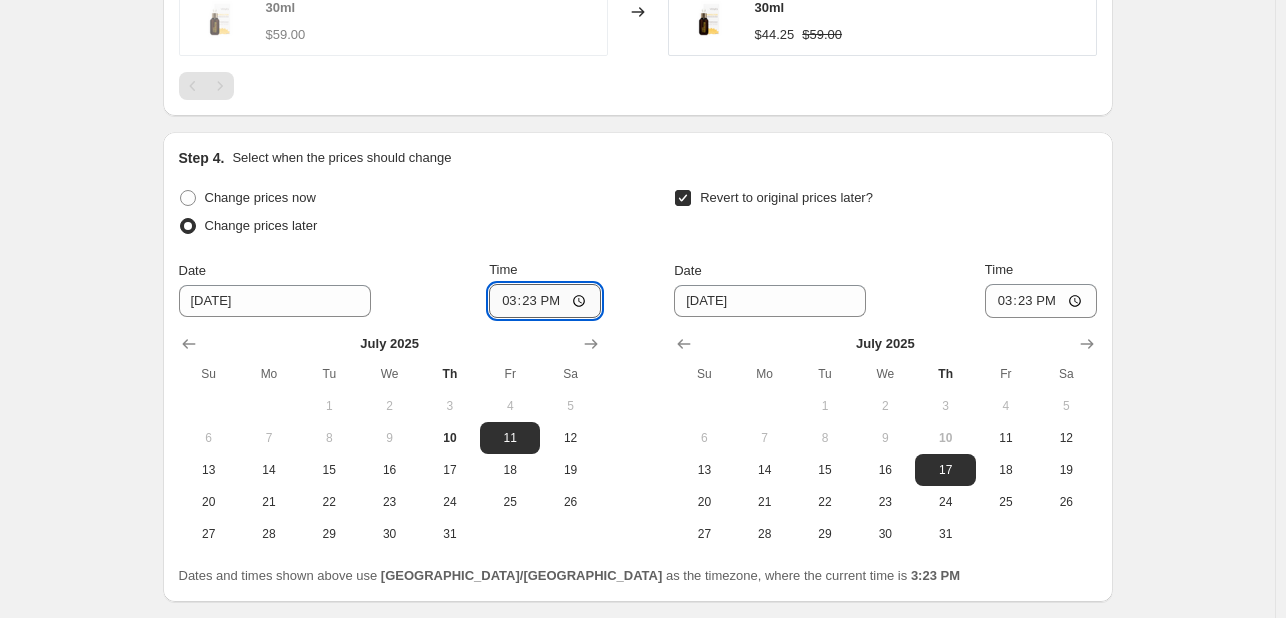 click on "15:23" at bounding box center (545, 301) 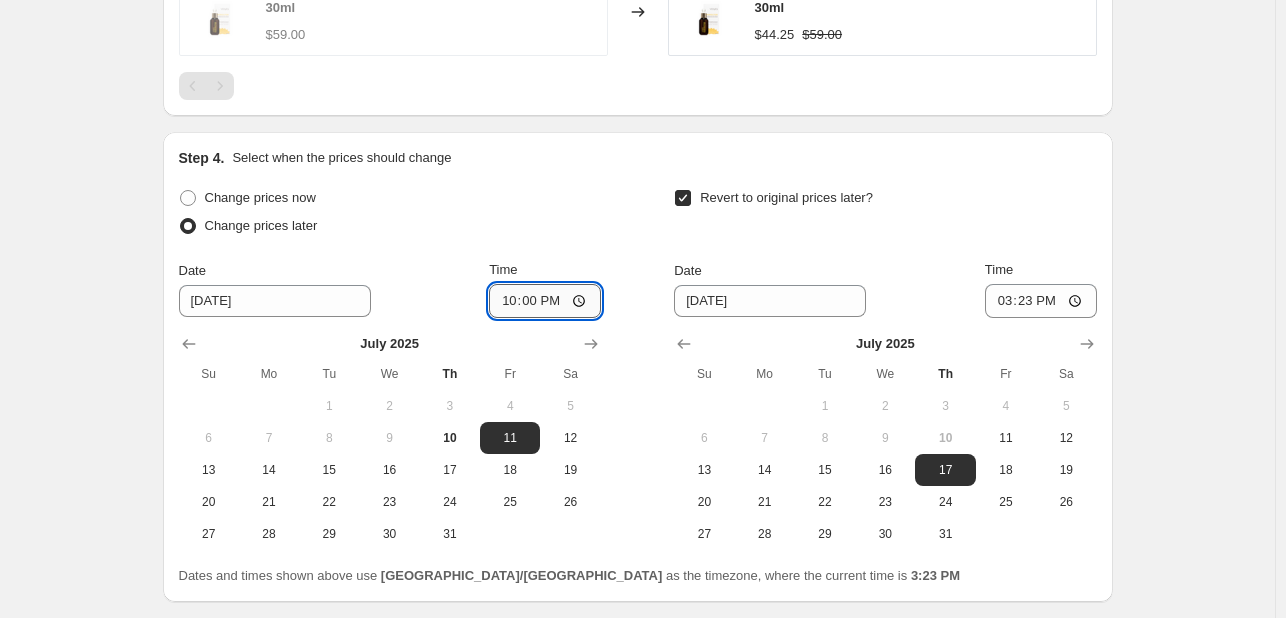 type on "10:00" 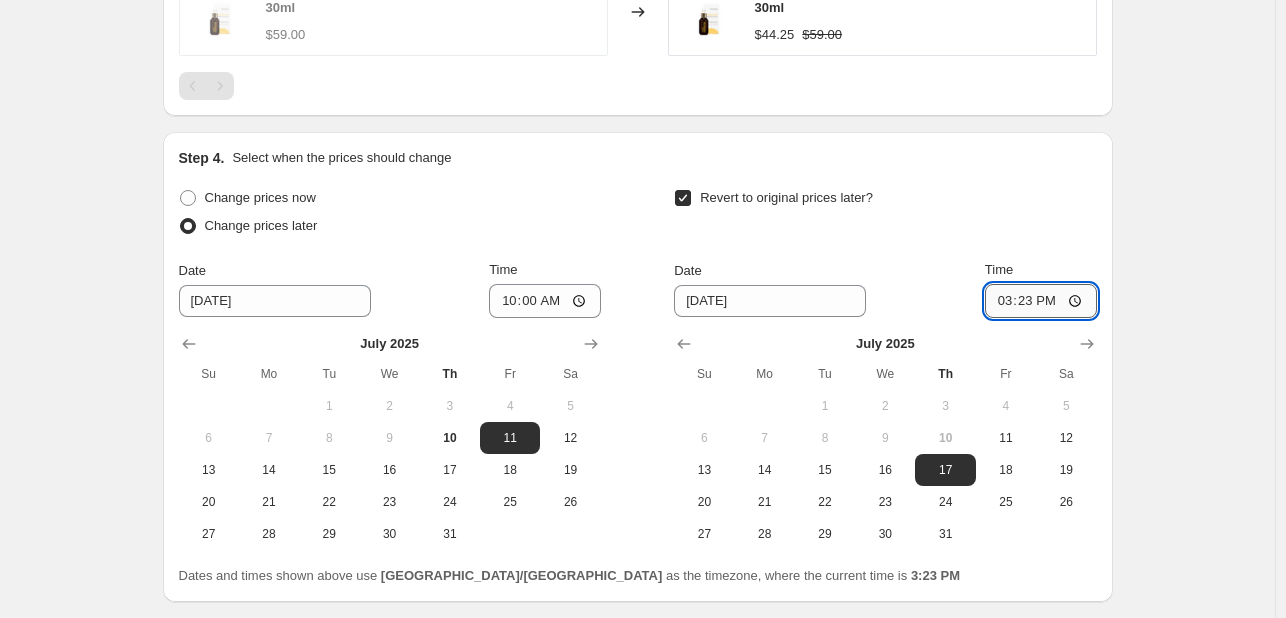 click on "15:23" at bounding box center (1041, 301) 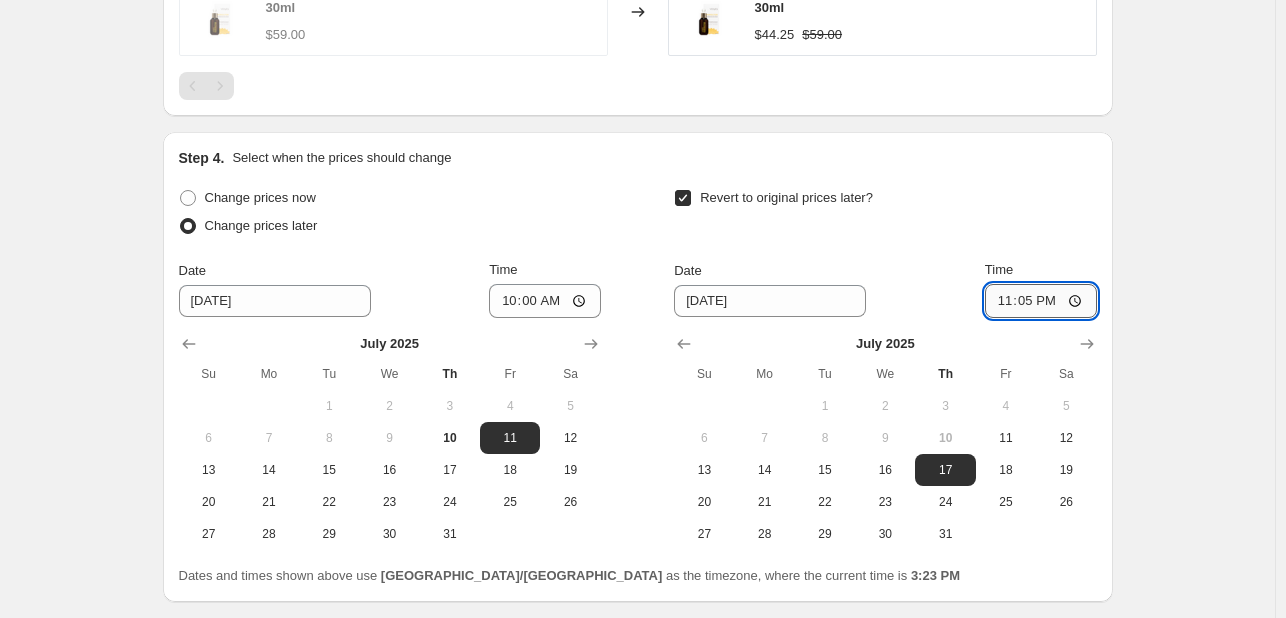 type on "23:55" 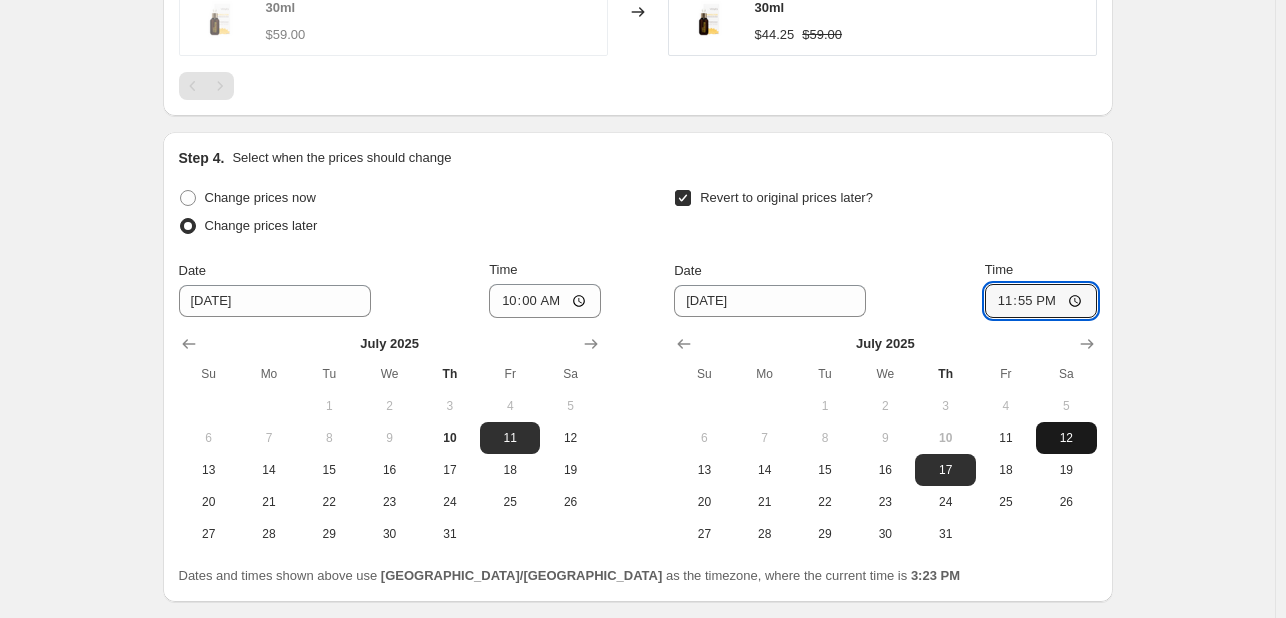 click on "12" at bounding box center [1066, 438] 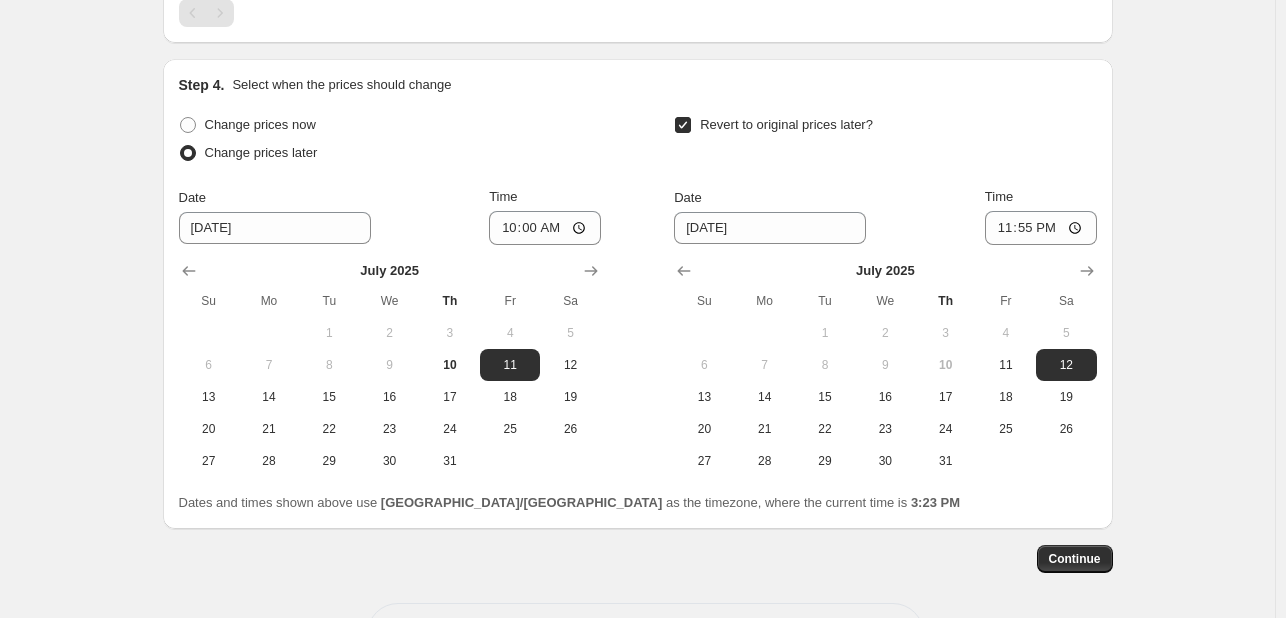 scroll, scrollTop: 2064, scrollLeft: 0, axis: vertical 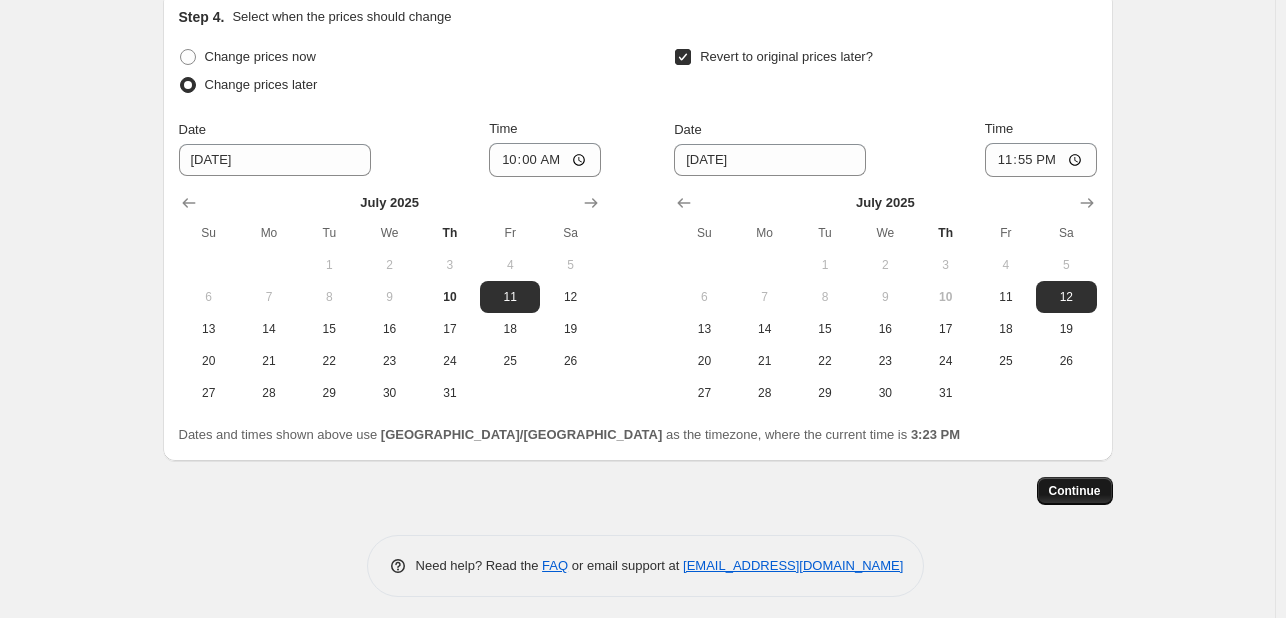 click on "Continue" at bounding box center [1075, 491] 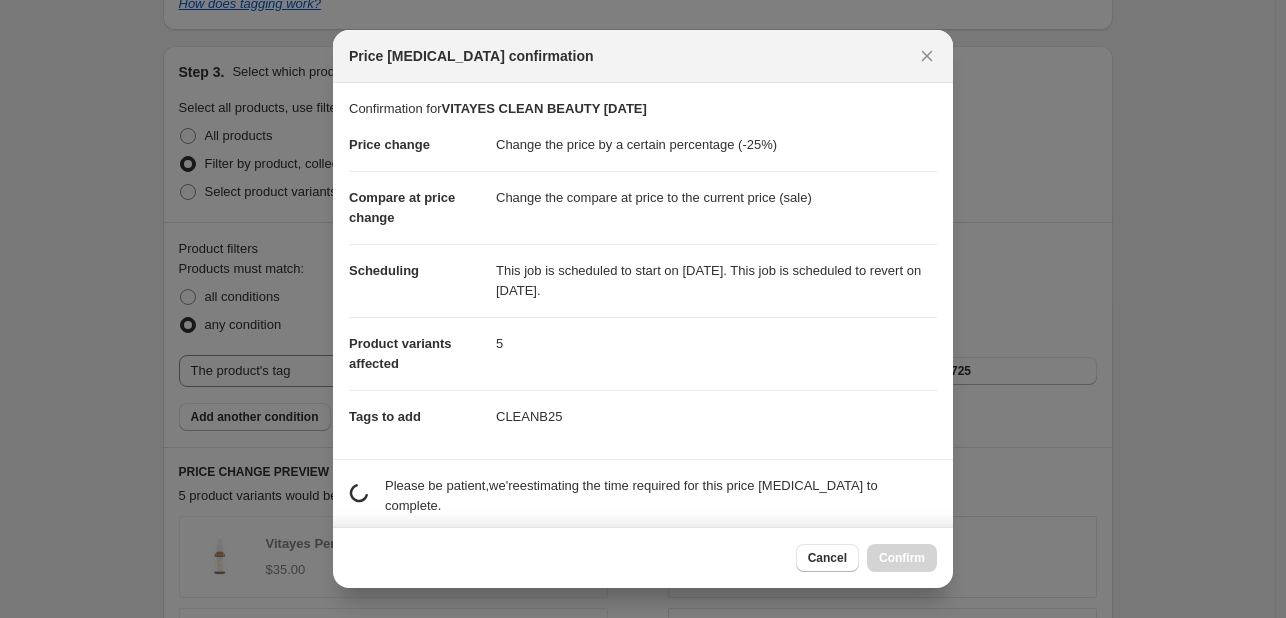 scroll, scrollTop: 0, scrollLeft: 0, axis: both 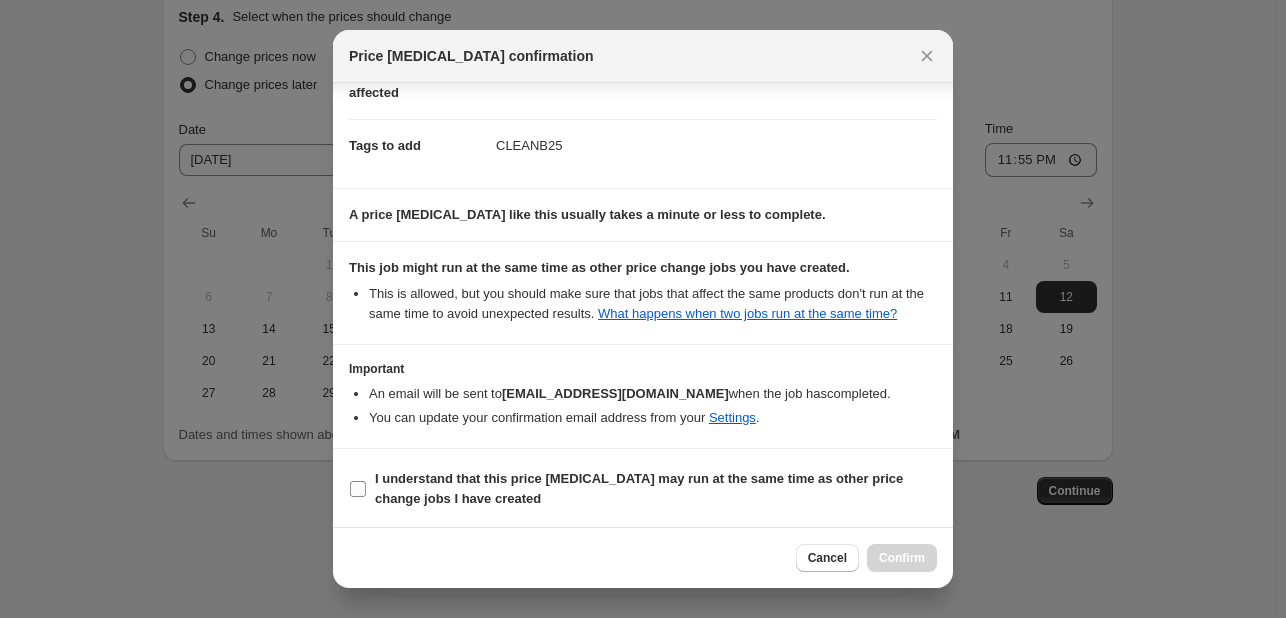 click on "I understand that this price [MEDICAL_DATA] may run at the same time as other price change jobs I have created" at bounding box center (639, 488) 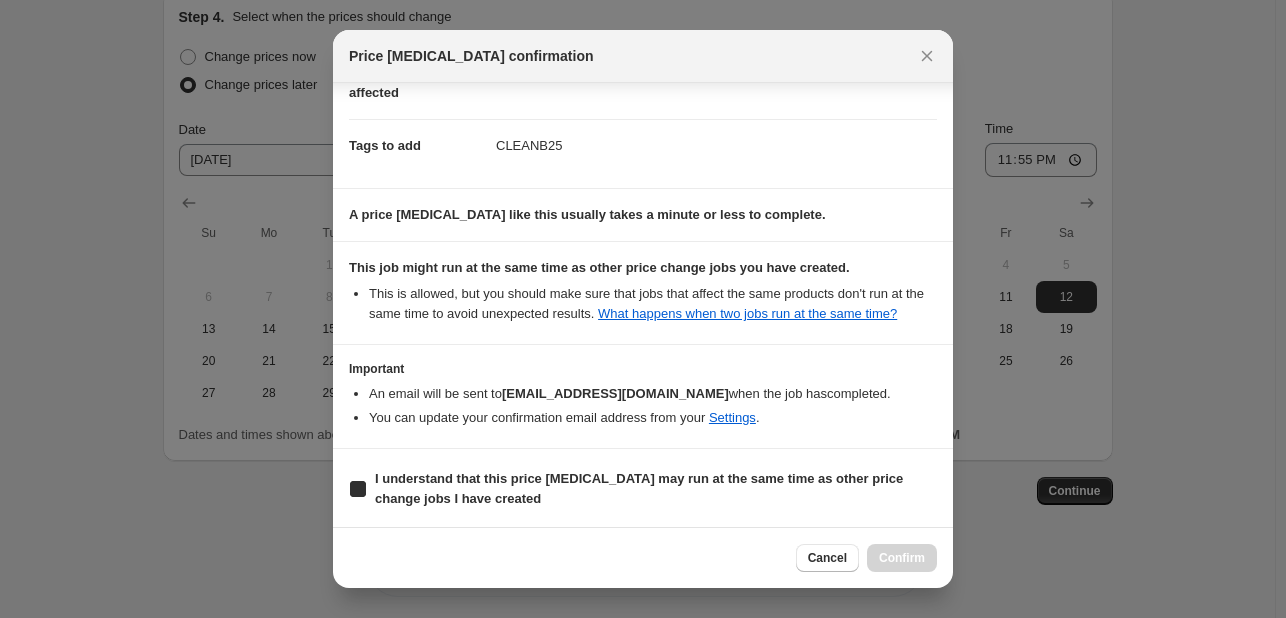 checkbox on "true" 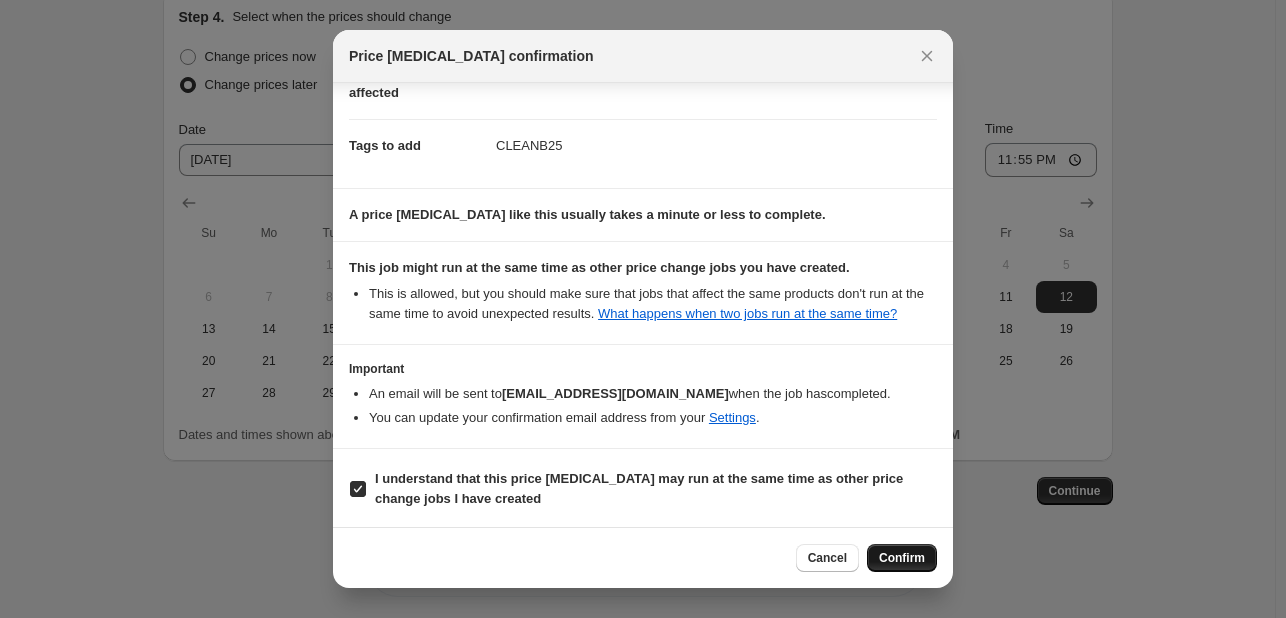 click on "Confirm" at bounding box center (902, 558) 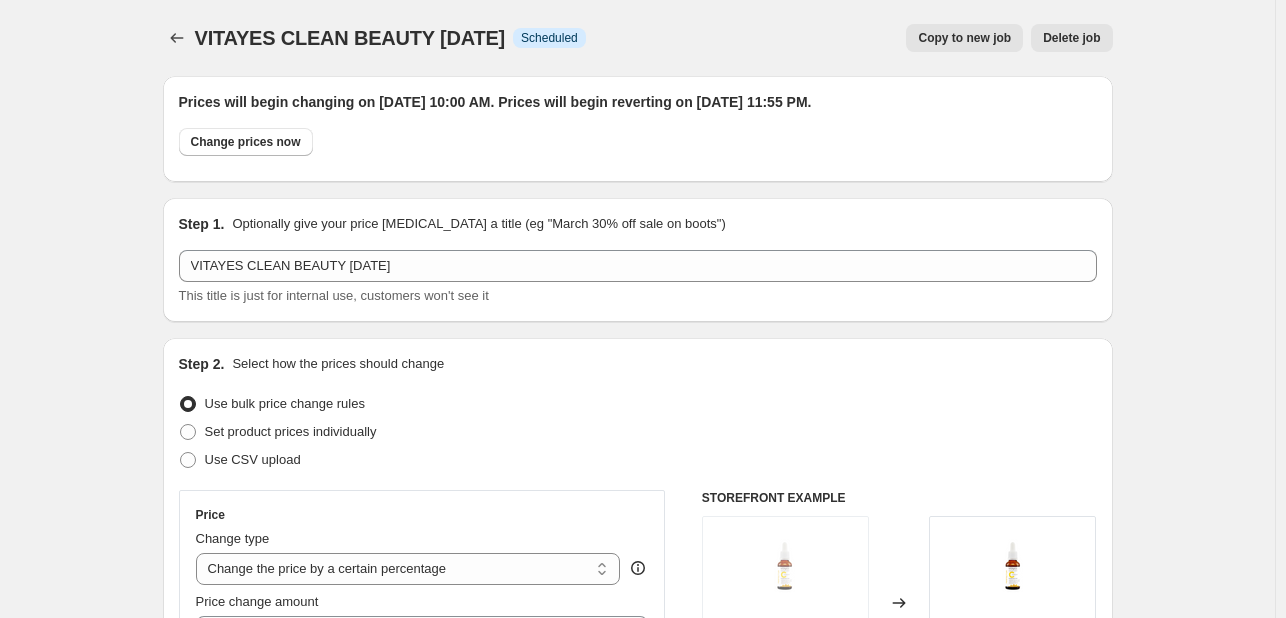scroll, scrollTop: 0, scrollLeft: 0, axis: both 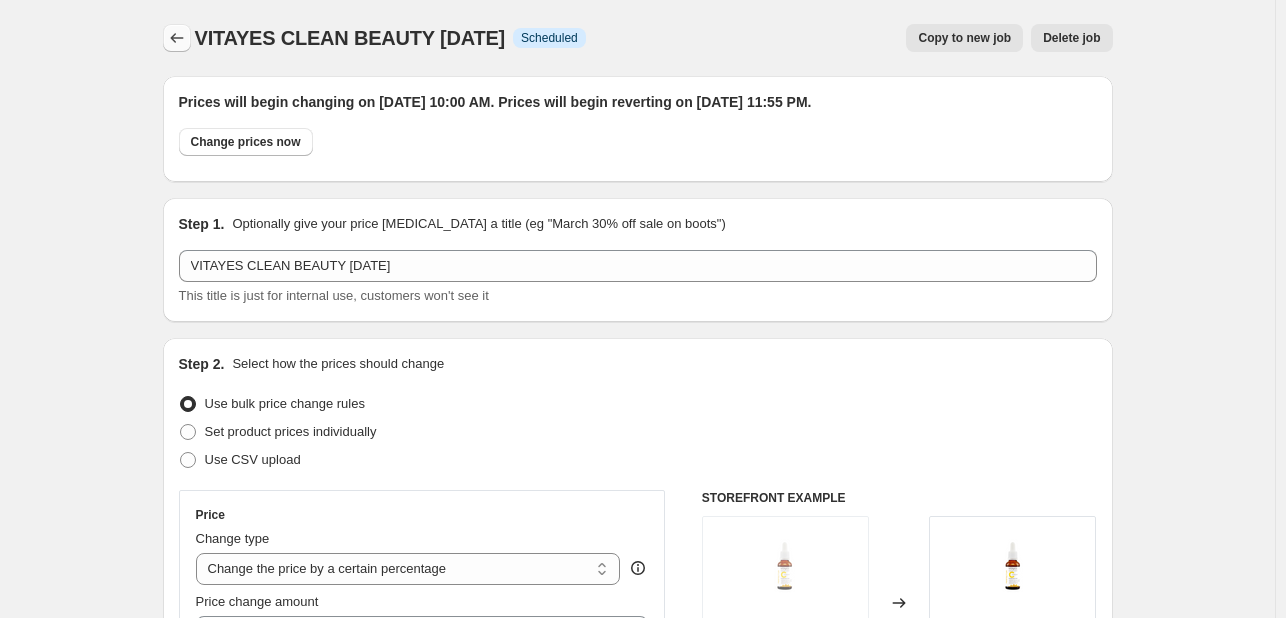 click 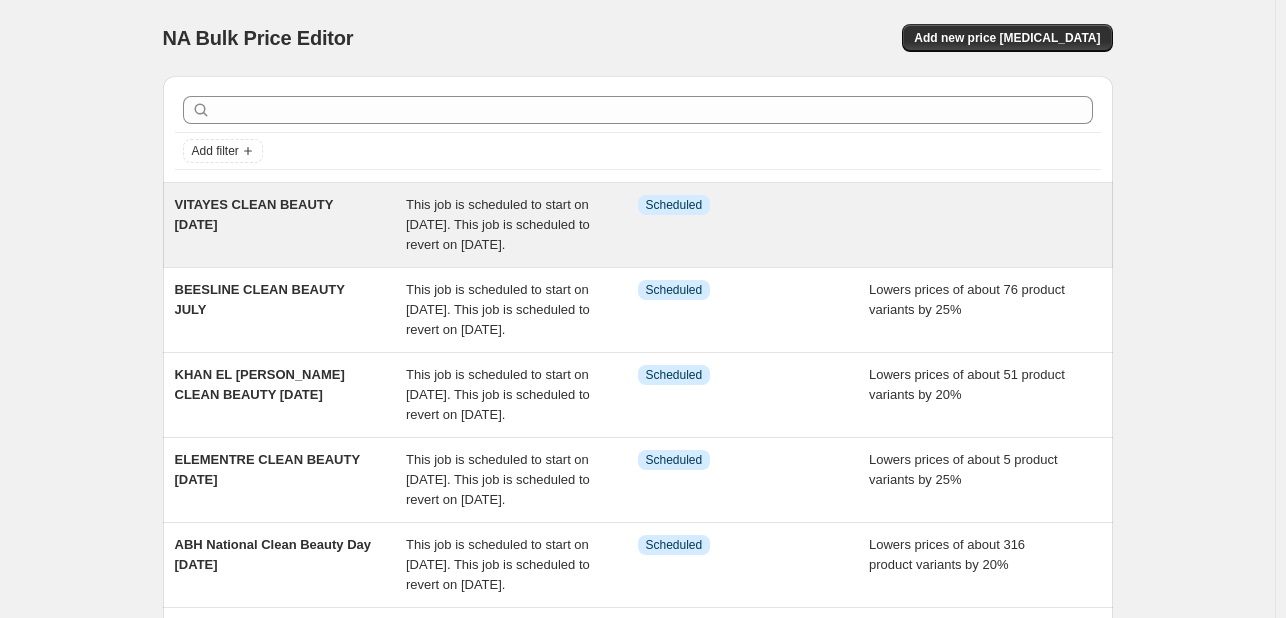 click at bounding box center [985, 225] 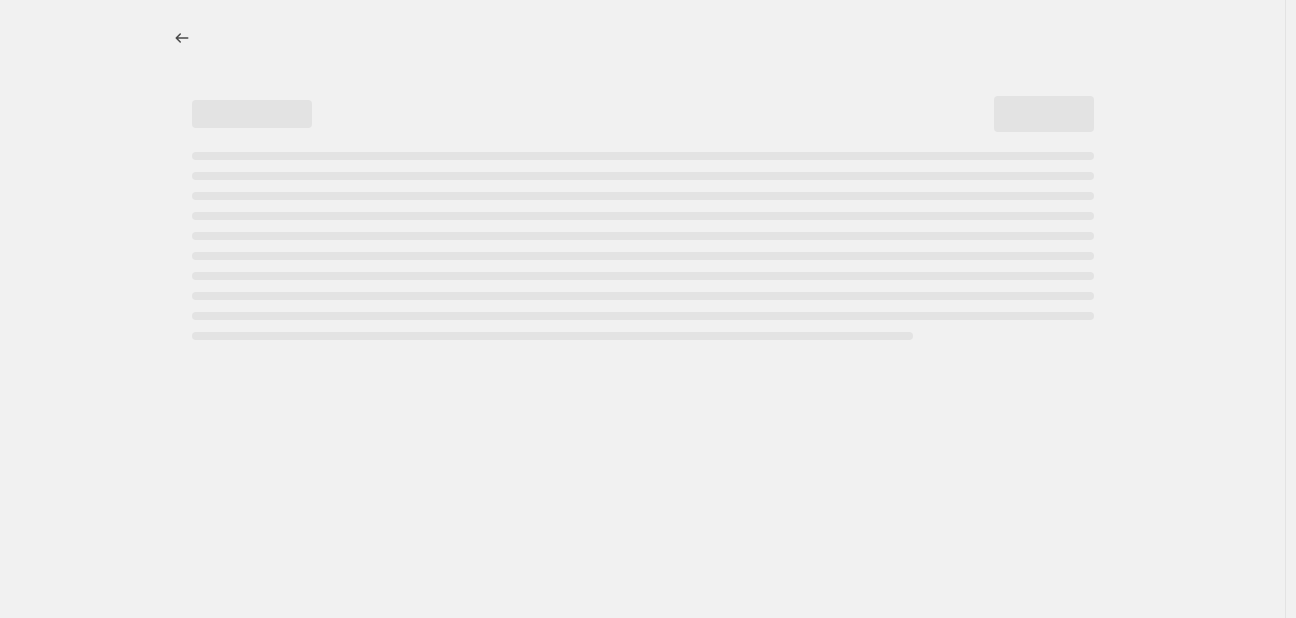 select on "percentage" 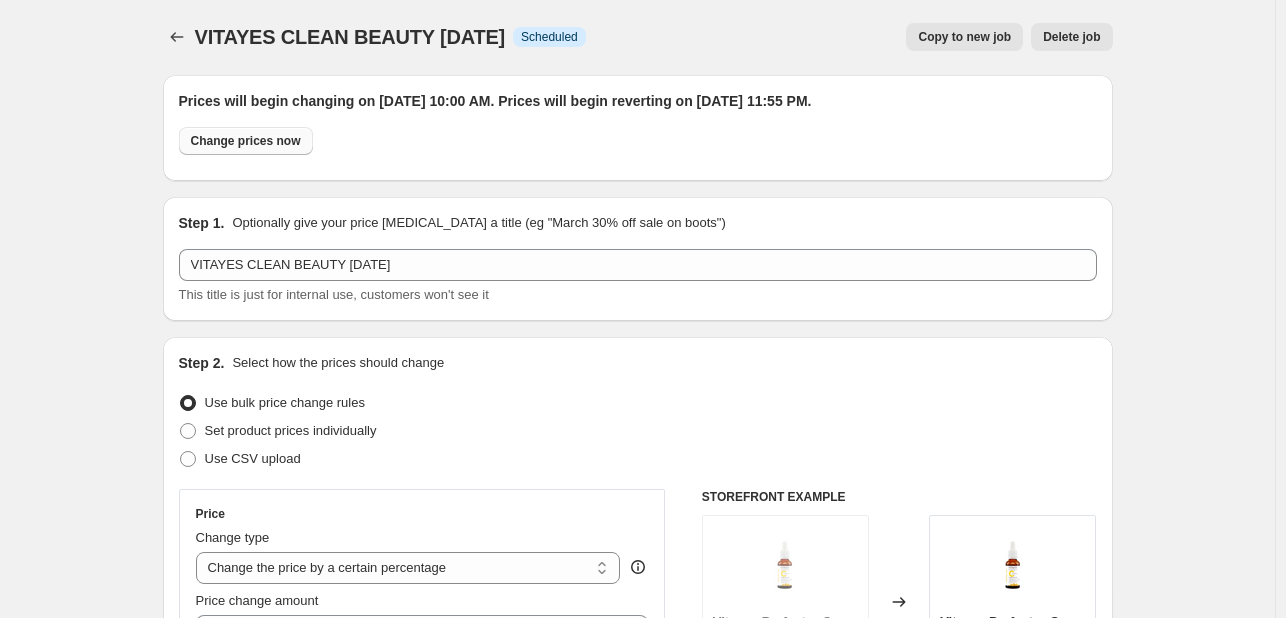 scroll, scrollTop: 0, scrollLeft: 0, axis: both 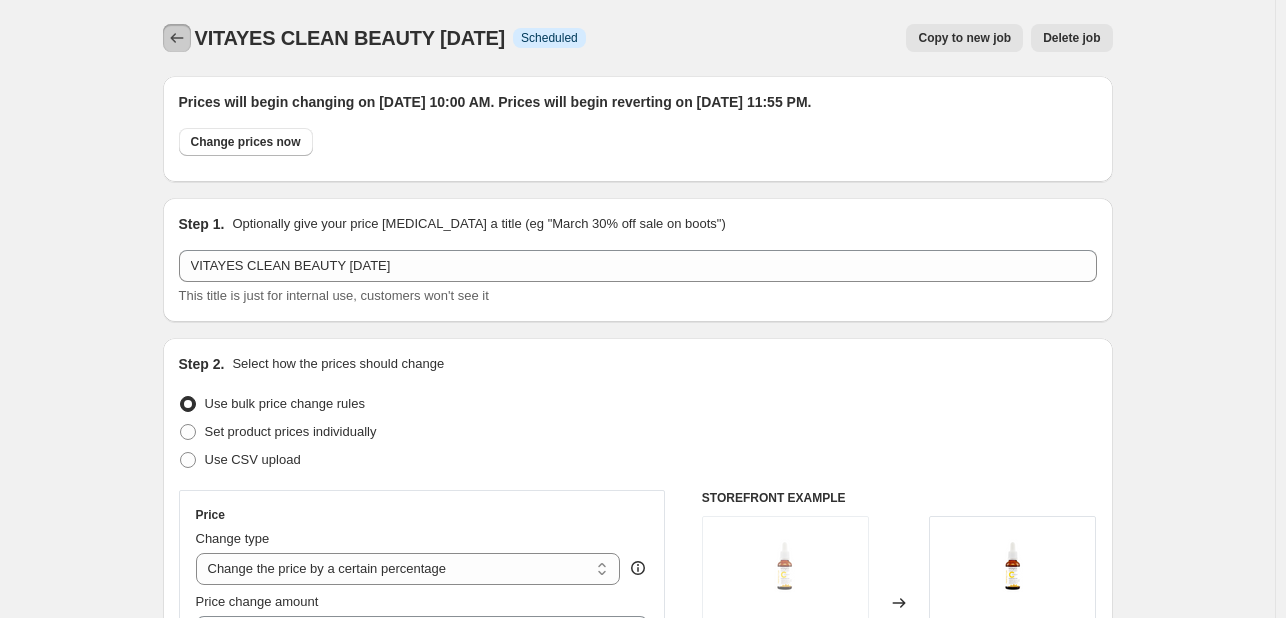 click 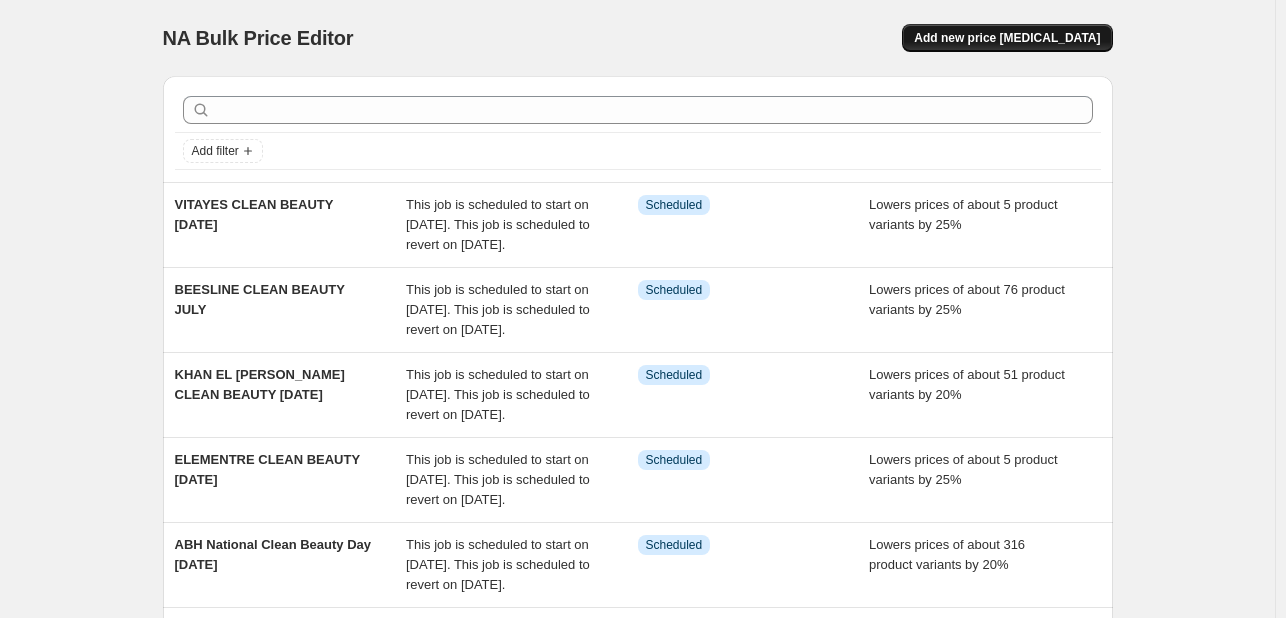 click on "Add new price [MEDICAL_DATA]" at bounding box center (1007, 38) 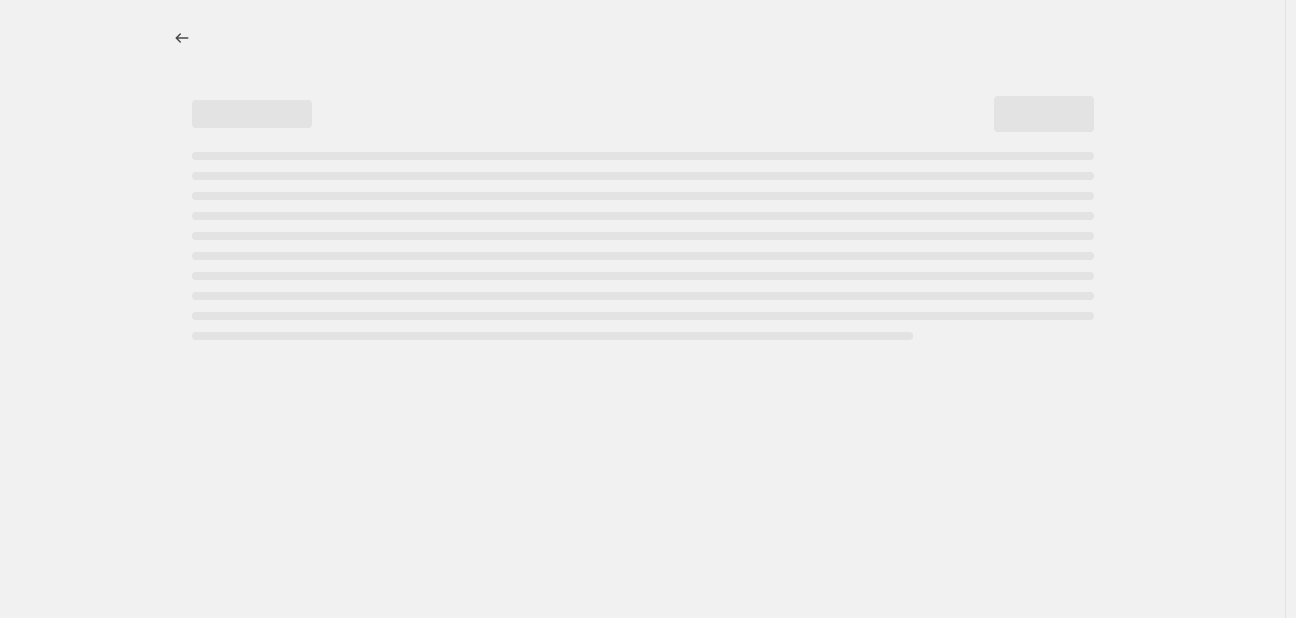 select on "percentage" 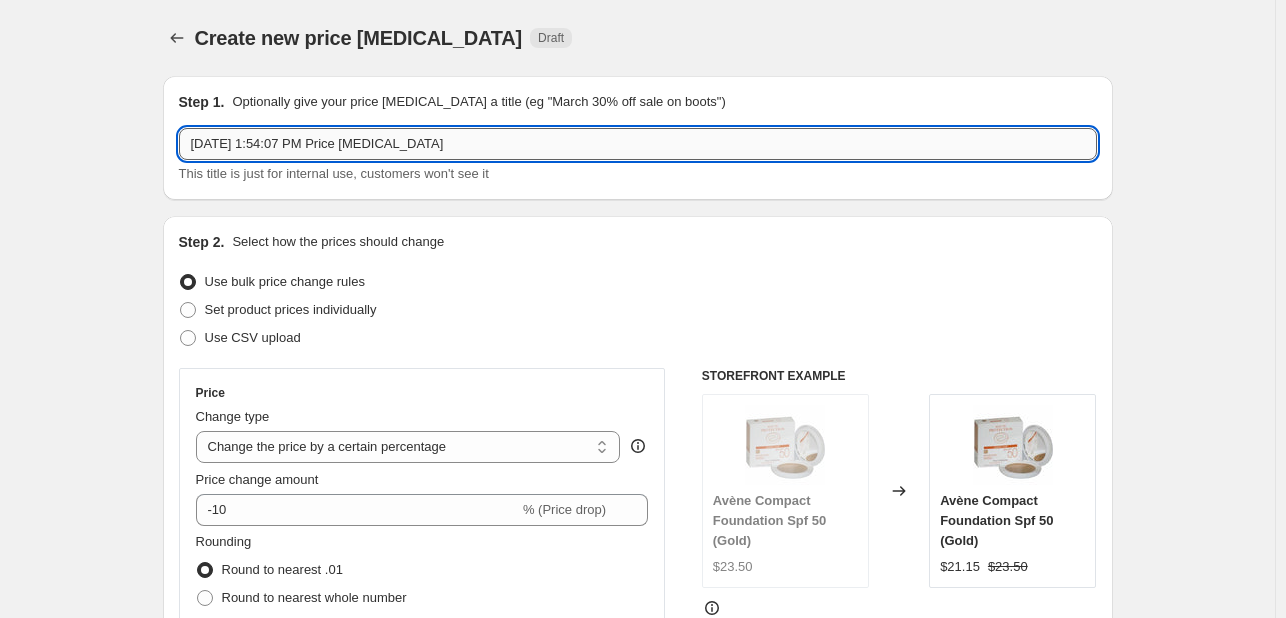 click on "[DATE] 1:54:07 PM Price [MEDICAL_DATA]" at bounding box center [638, 144] 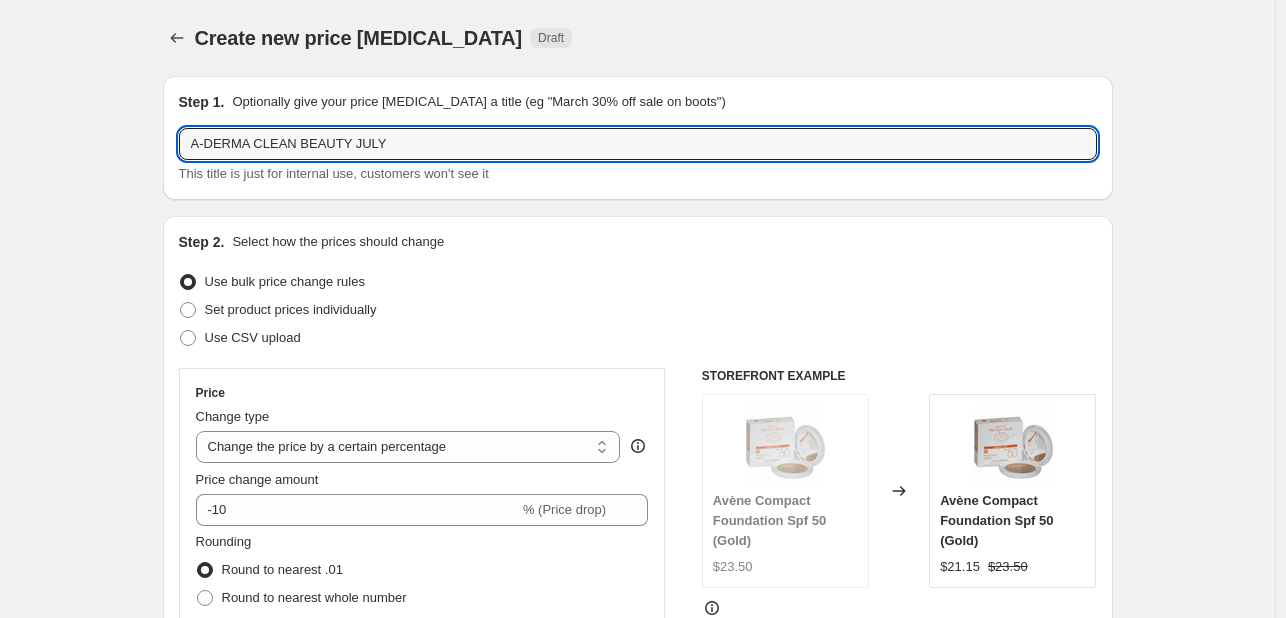 type on "A-DERMA CLEAN BEAUTY JULY" 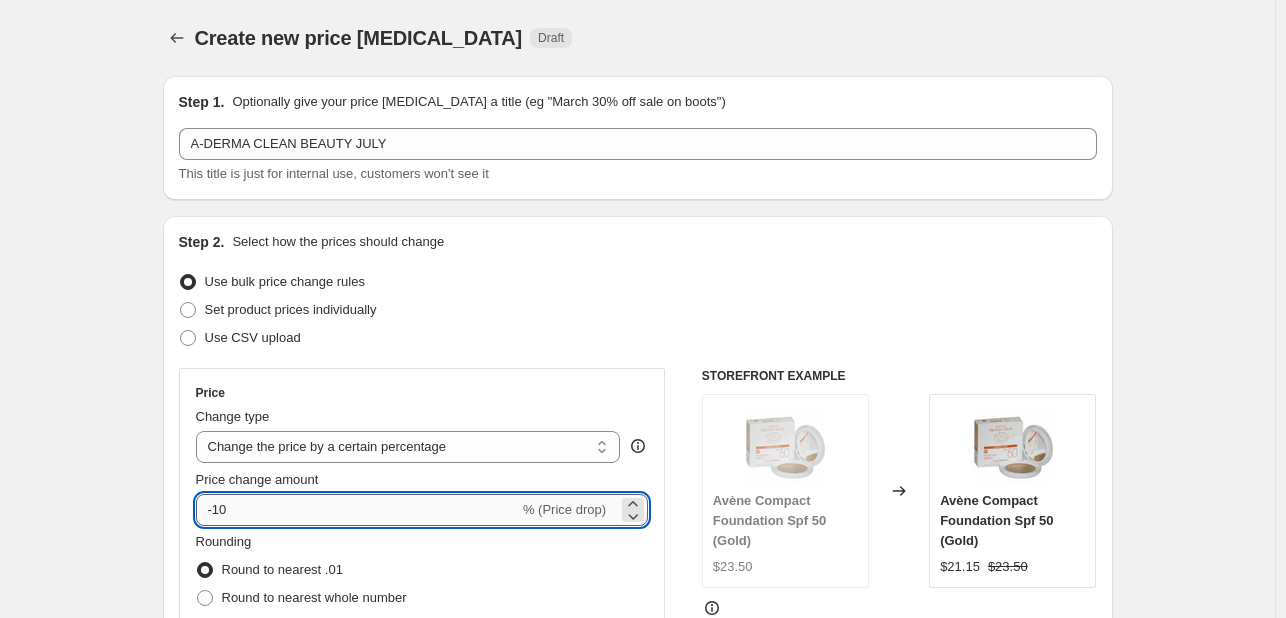 click on "-10" at bounding box center [357, 510] 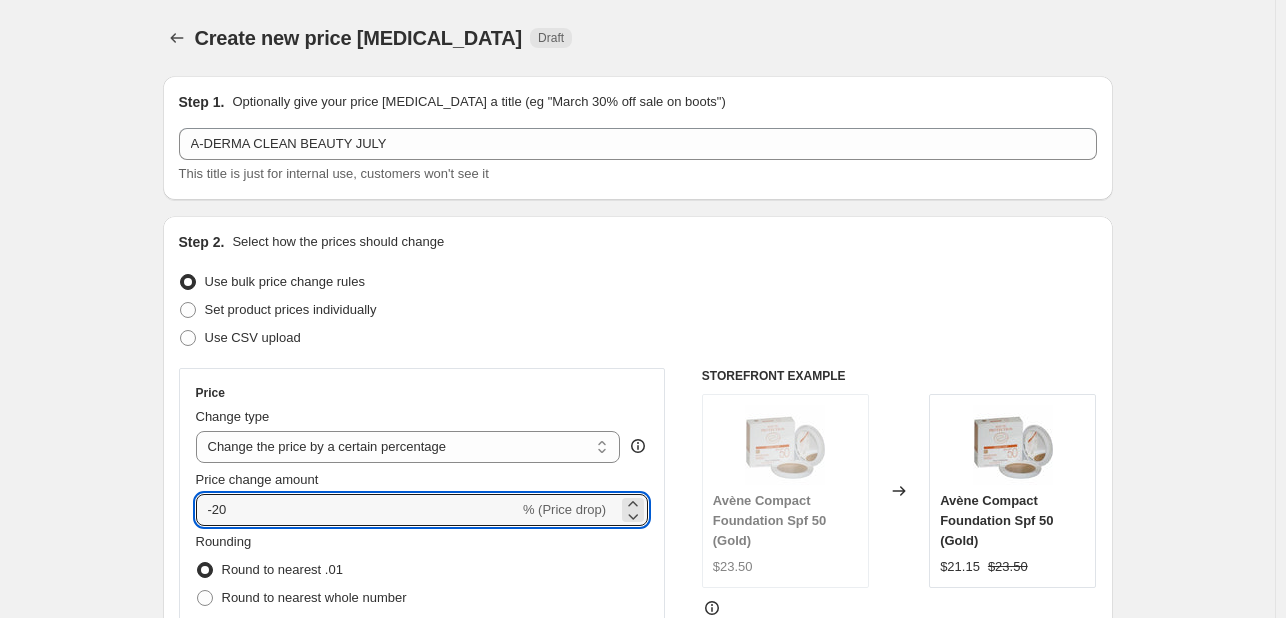 type on "-20" 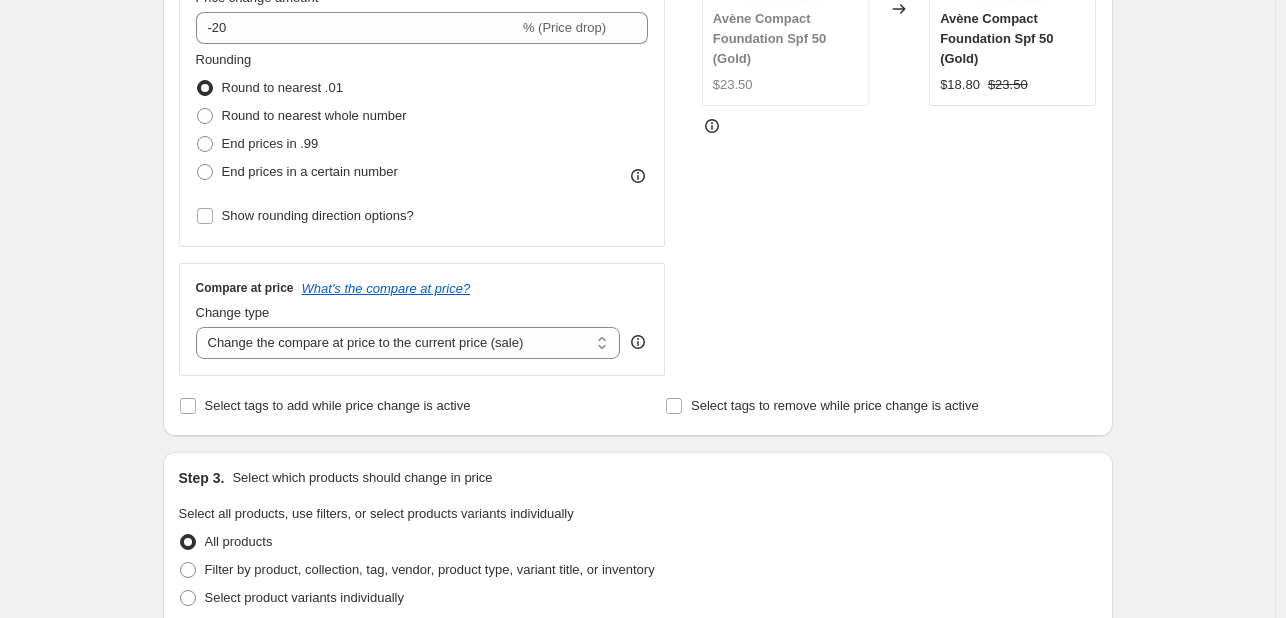 scroll, scrollTop: 500, scrollLeft: 0, axis: vertical 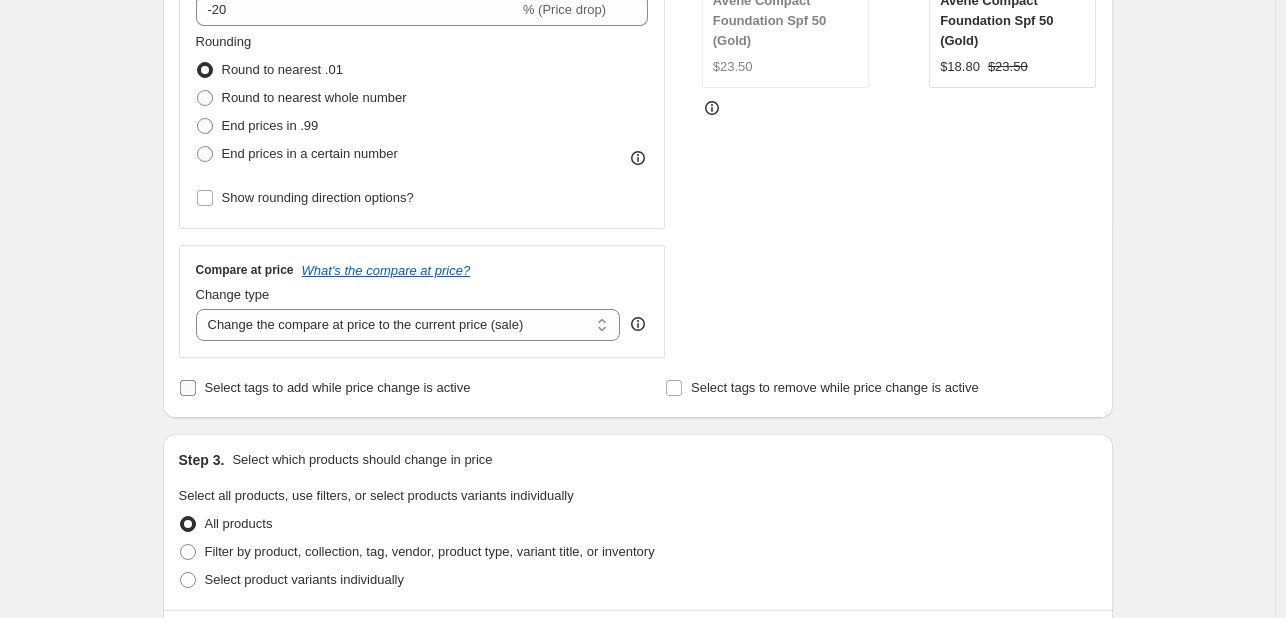 click on "Select tags to add while price change is active" at bounding box center [338, 387] 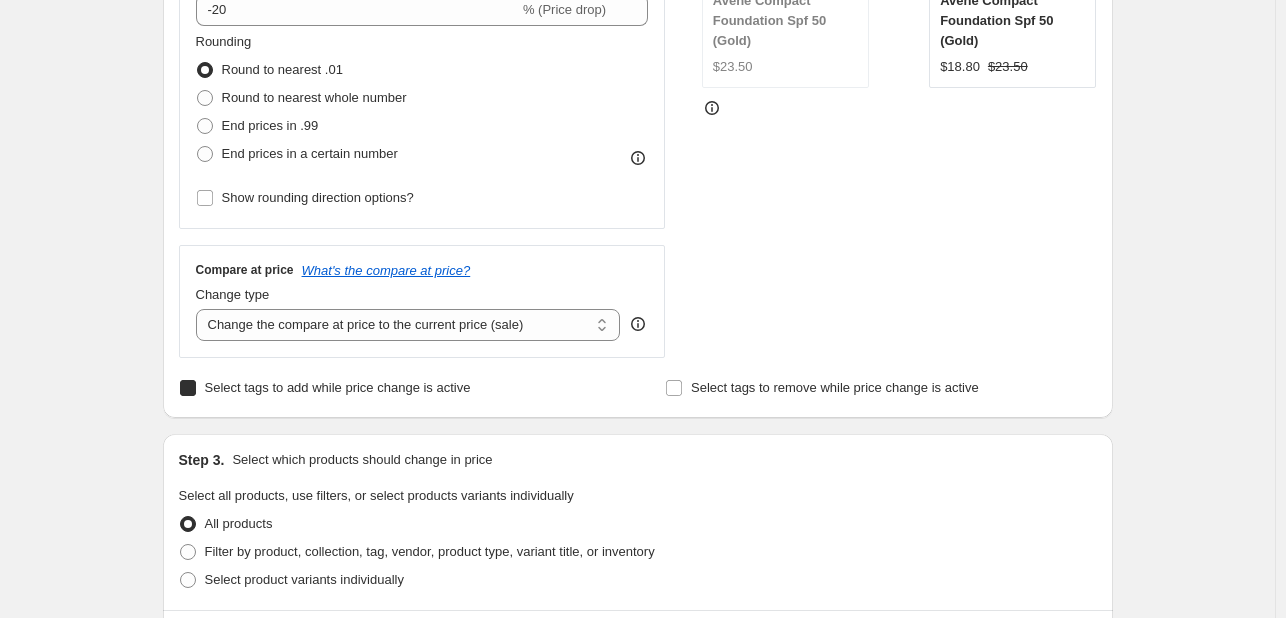 checkbox on "true" 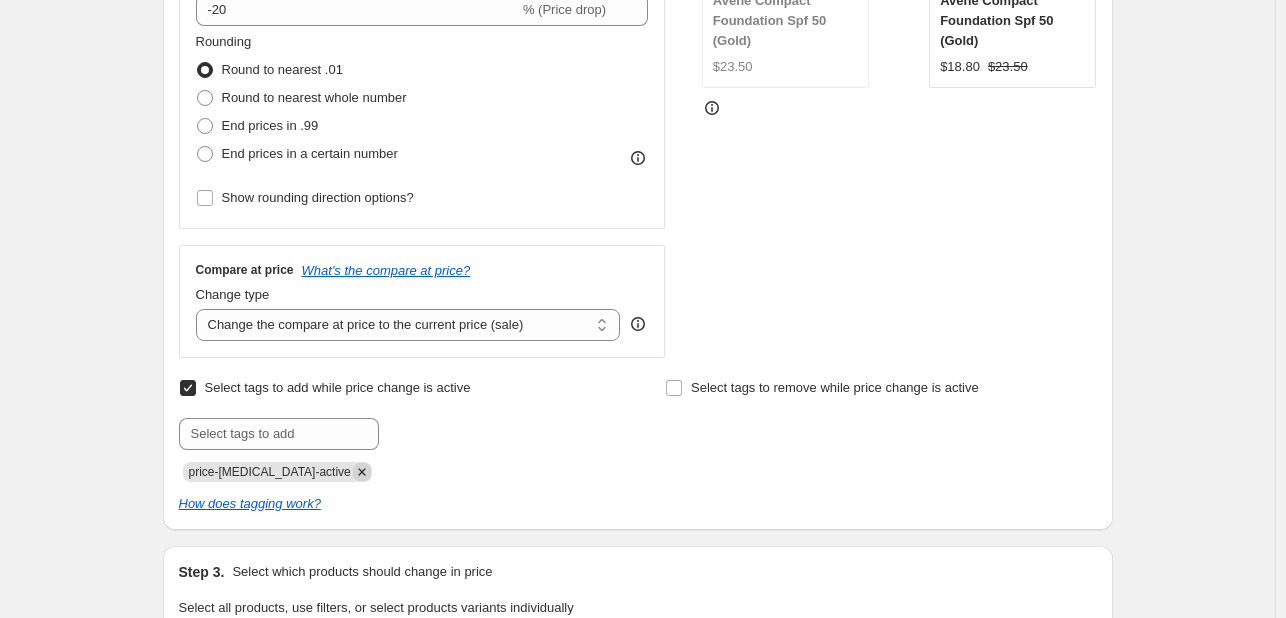 click 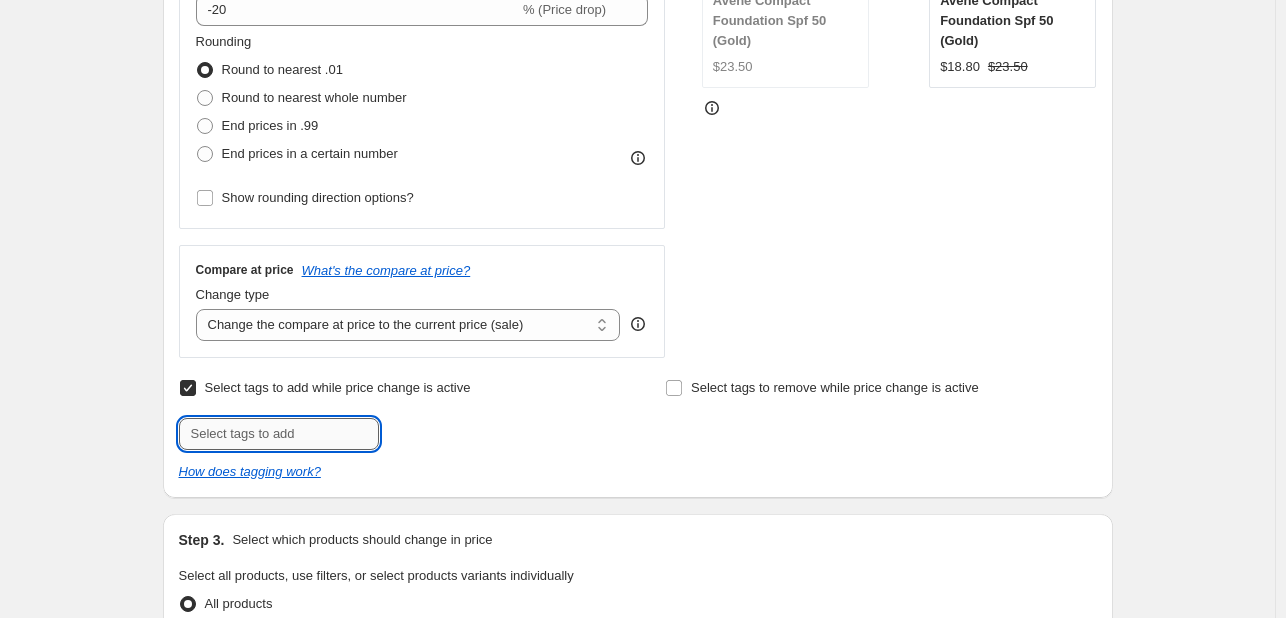 click at bounding box center (279, 434) 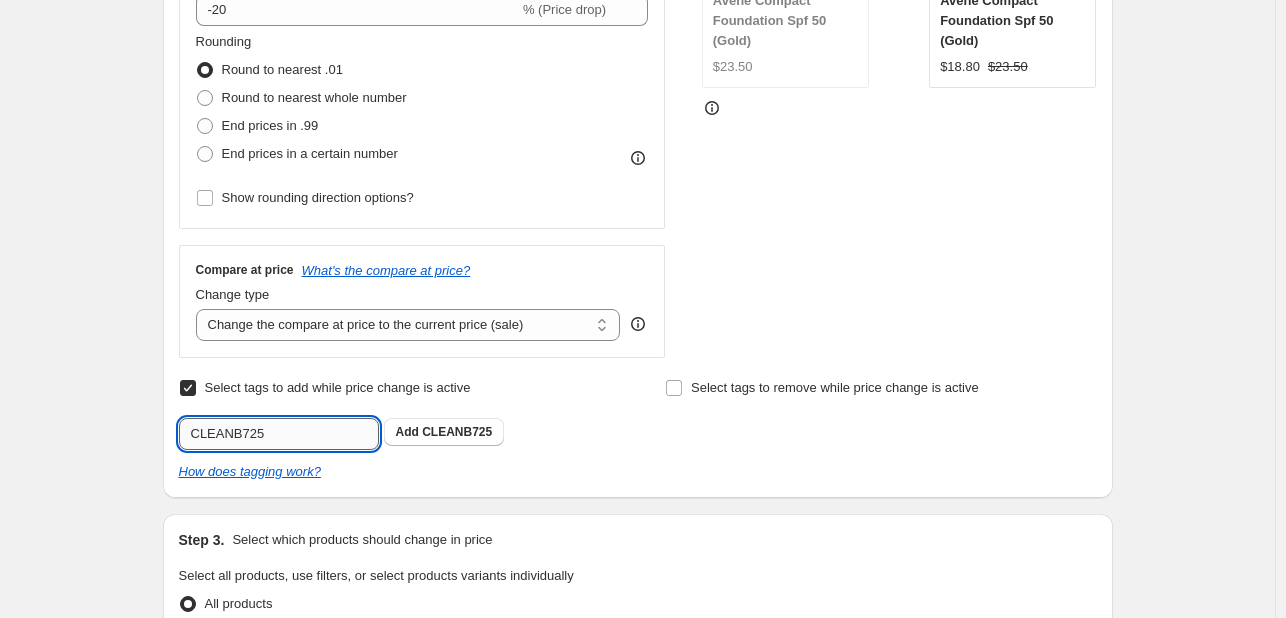 type on "CLEANB725" 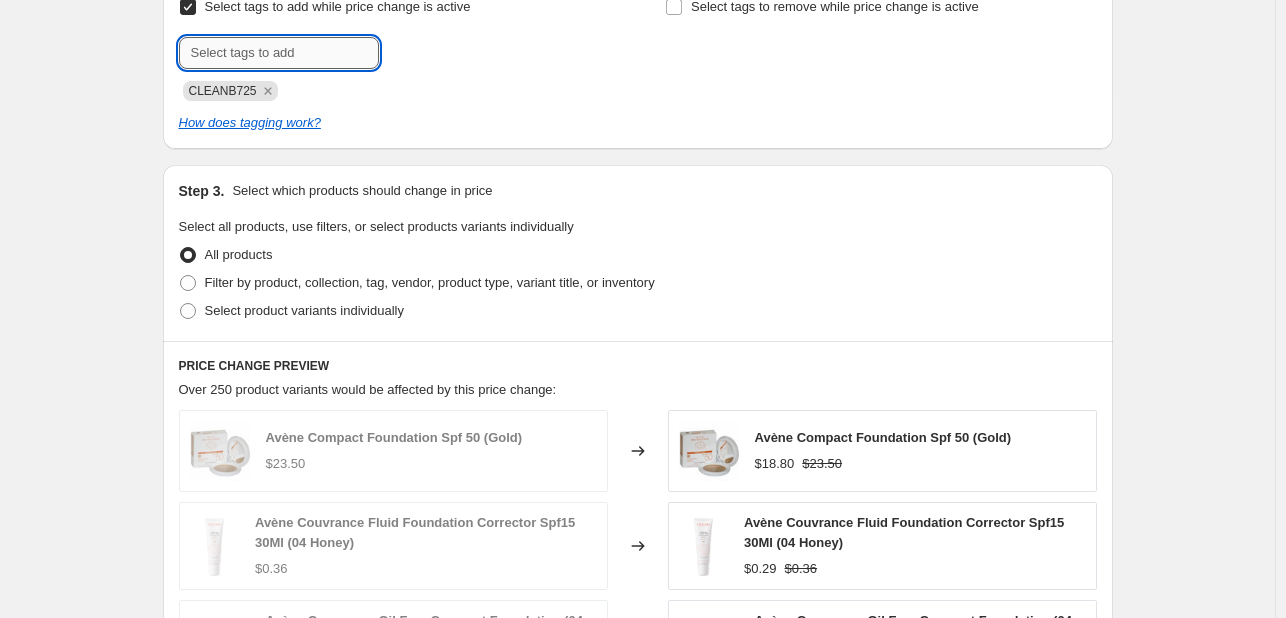 scroll, scrollTop: 900, scrollLeft: 0, axis: vertical 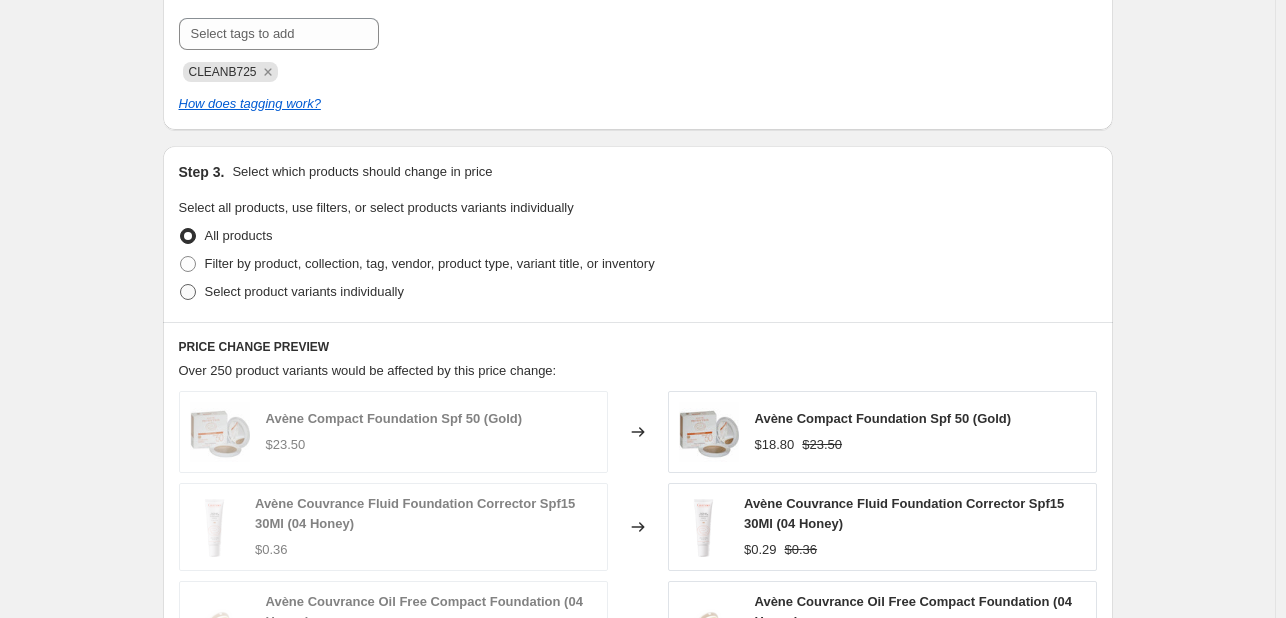 click on "Select product variants individually" at bounding box center (291, 292) 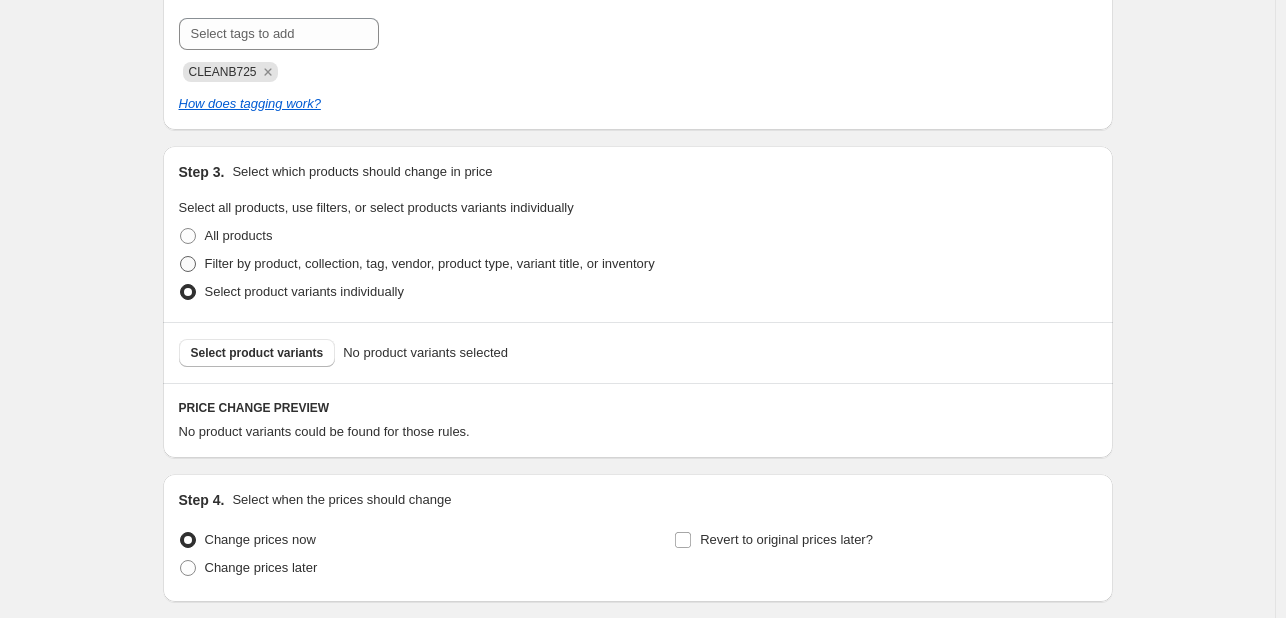 click on "Filter by product, collection, tag, vendor, product type, variant title, or inventory" at bounding box center (430, 263) 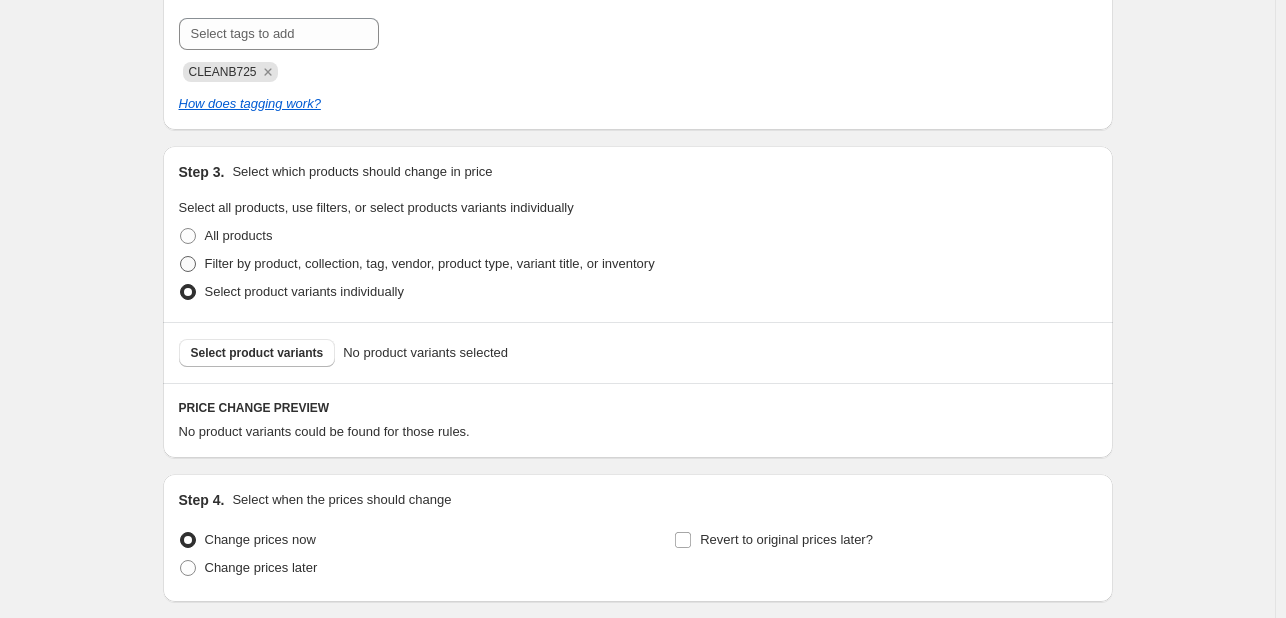 radio on "true" 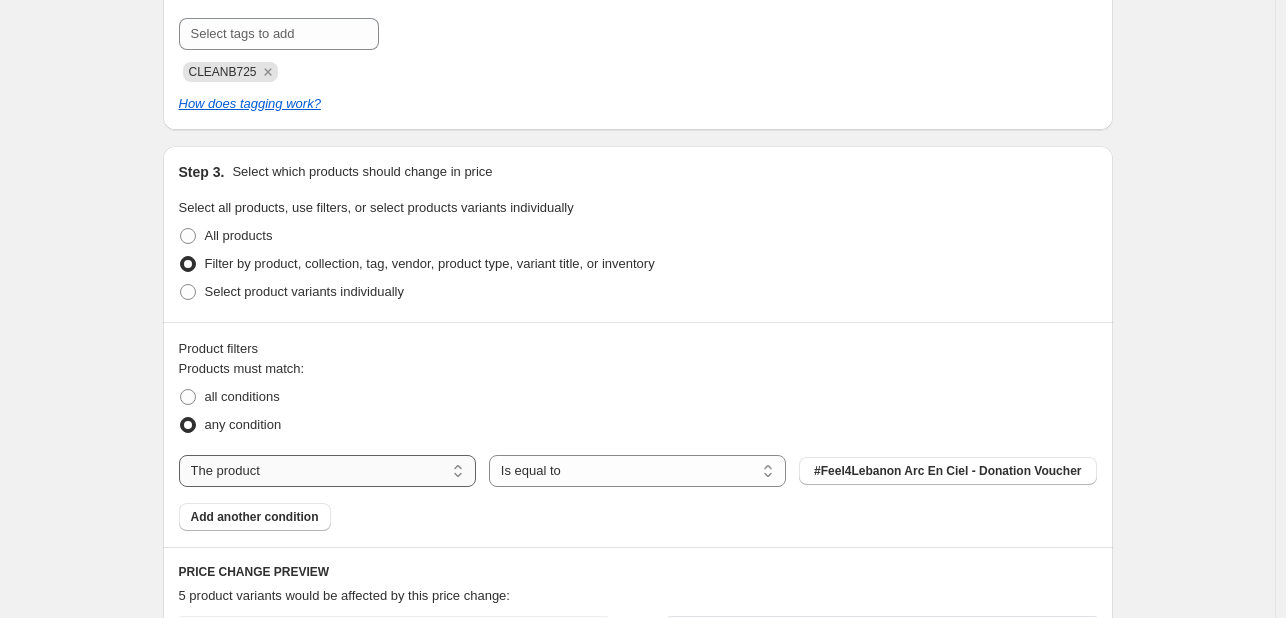 click on "The product The product's collection The product's tag The product's vendor The product's type The product's status The variant's title Inventory quantity" at bounding box center [327, 471] 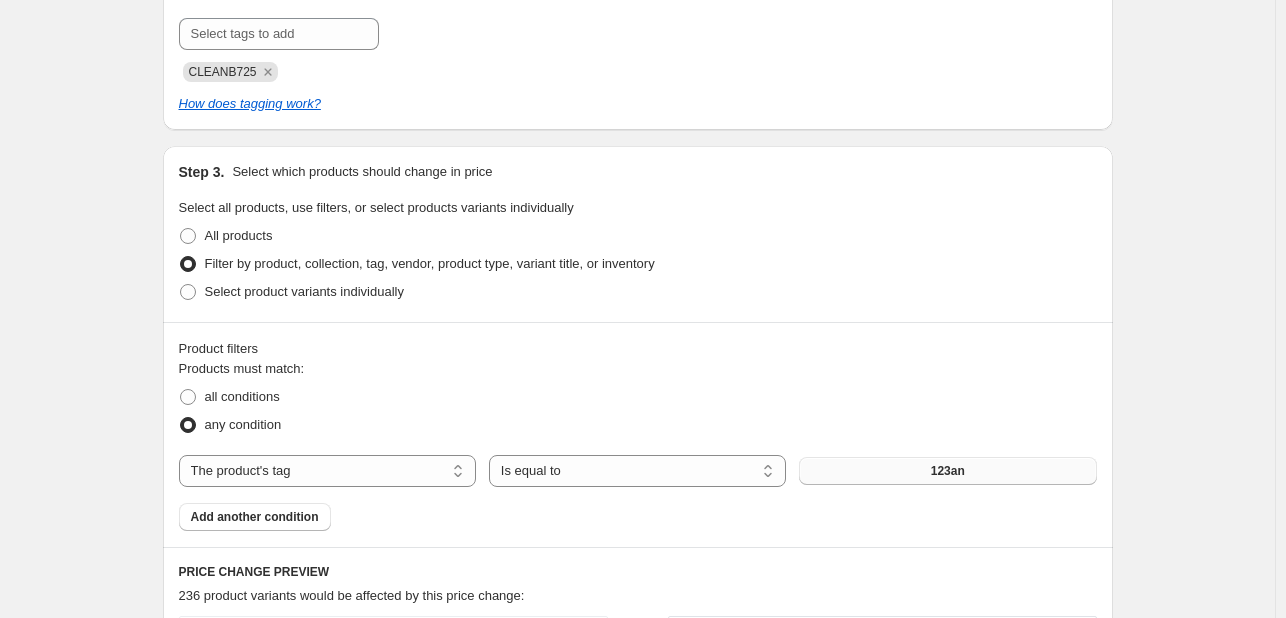 click on "123an" at bounding box center [947, 471] 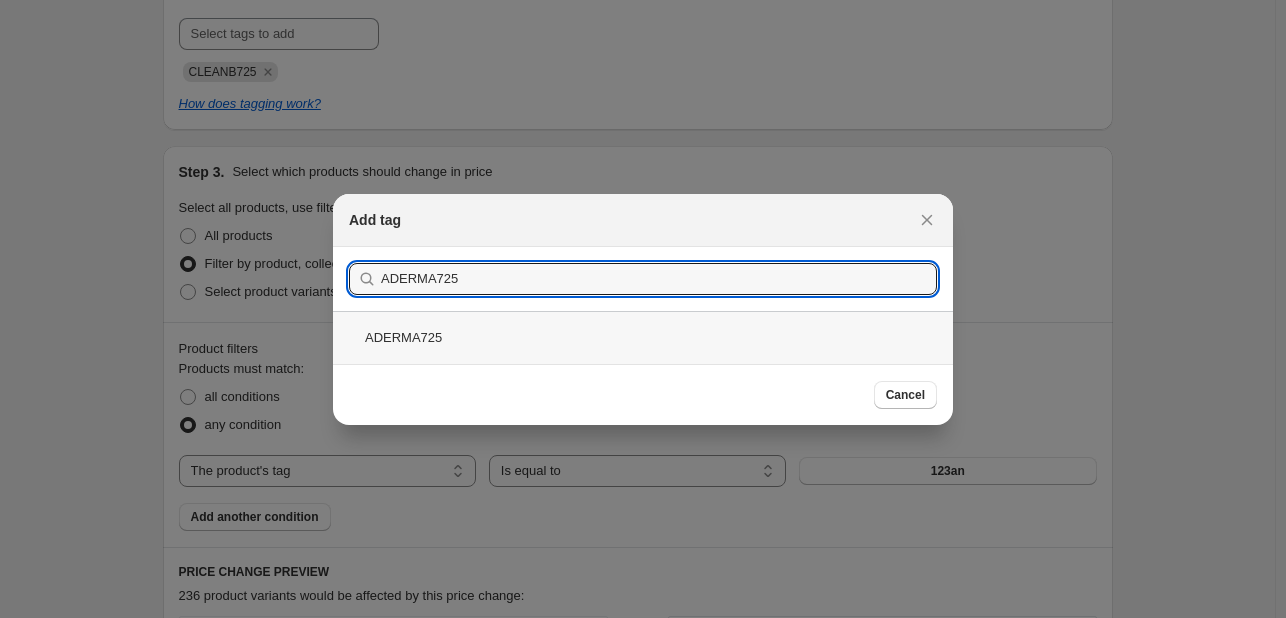 type on "ADERMA725" 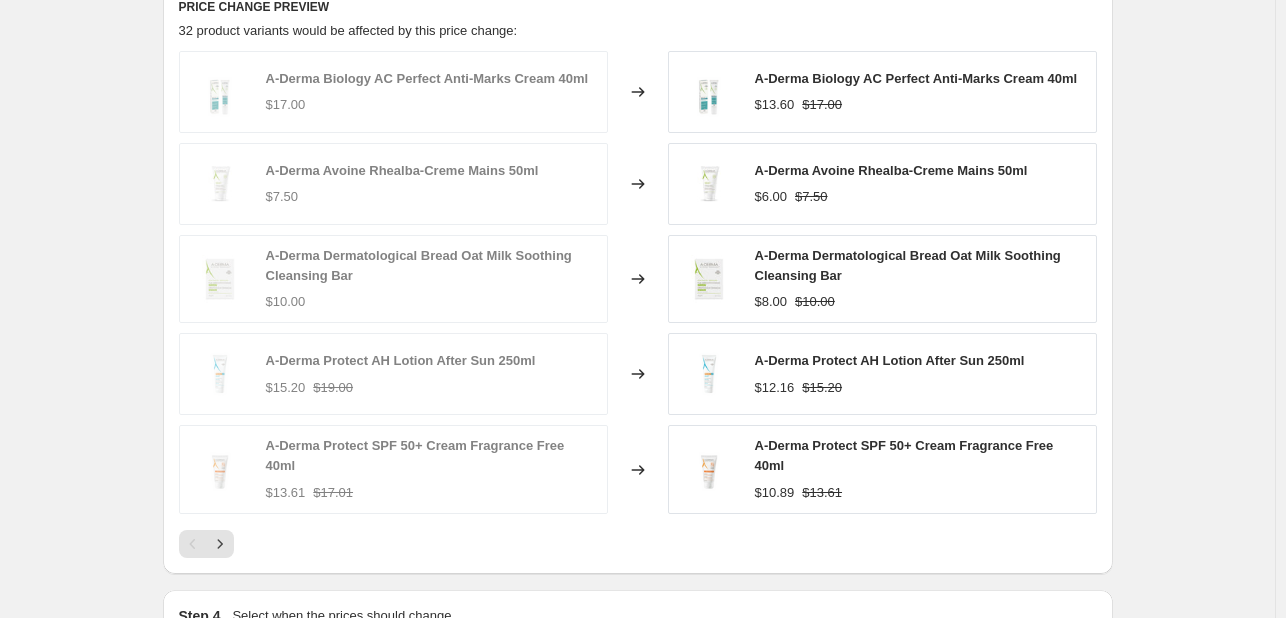 scroll, scrollTop: 1500, scrollLeft: 0, axis: vertical 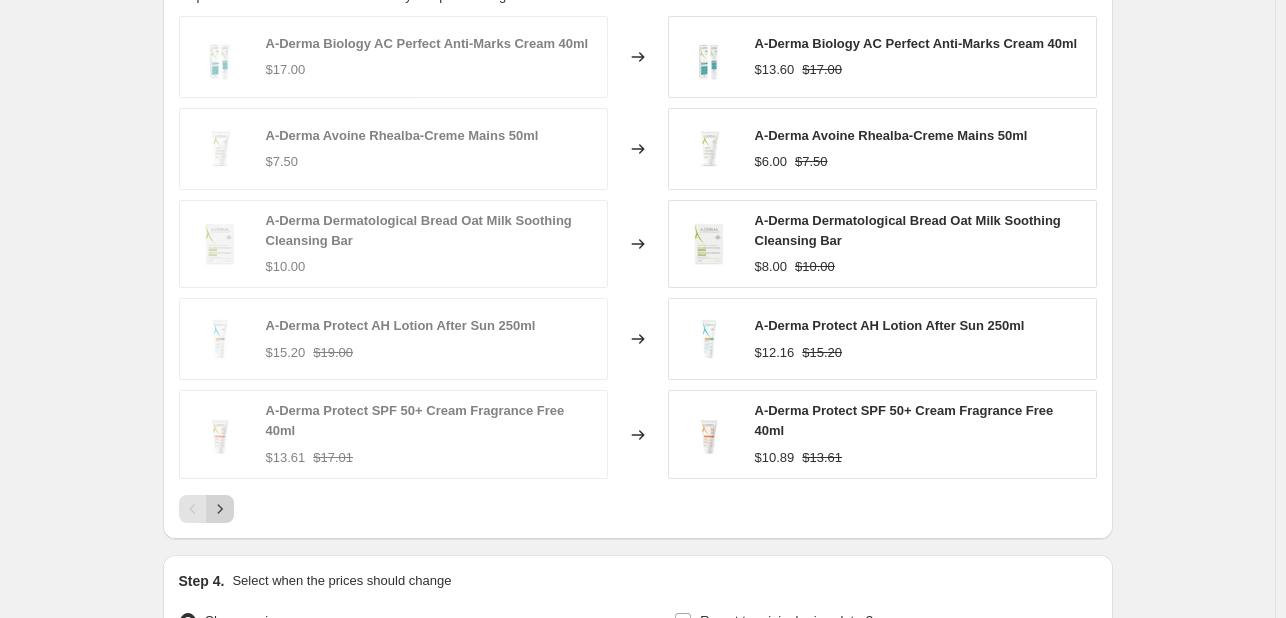 click 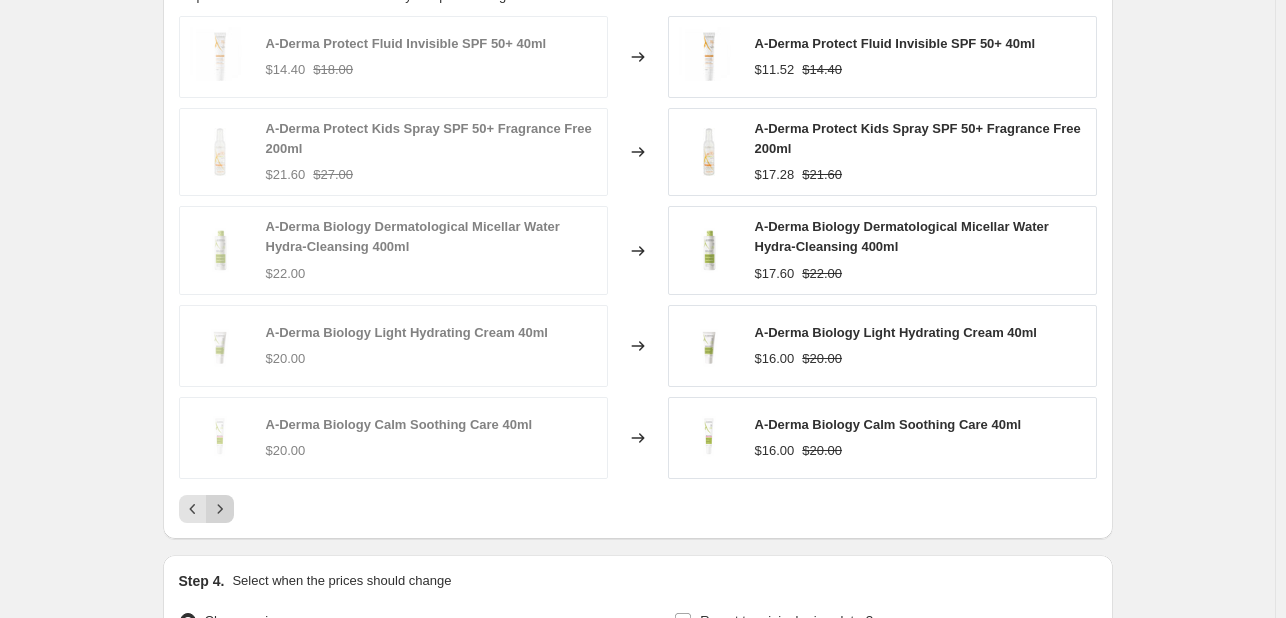 click 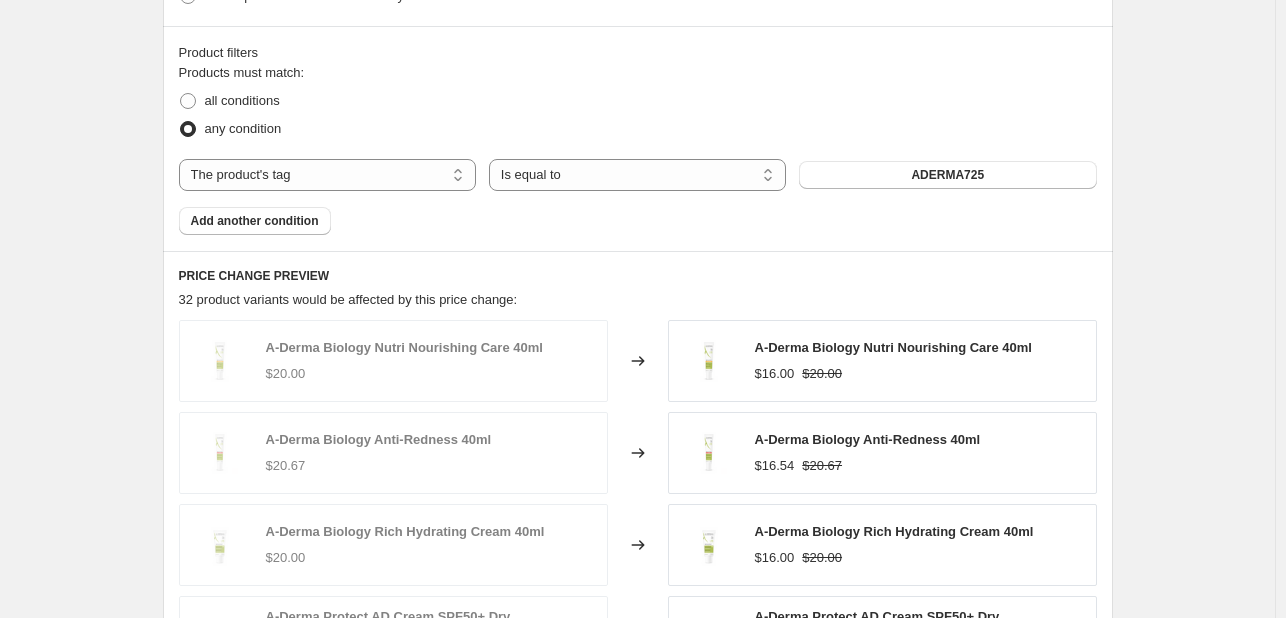 scroll, scrollTop: 1000, scrollLeft: 0, axis: vertical 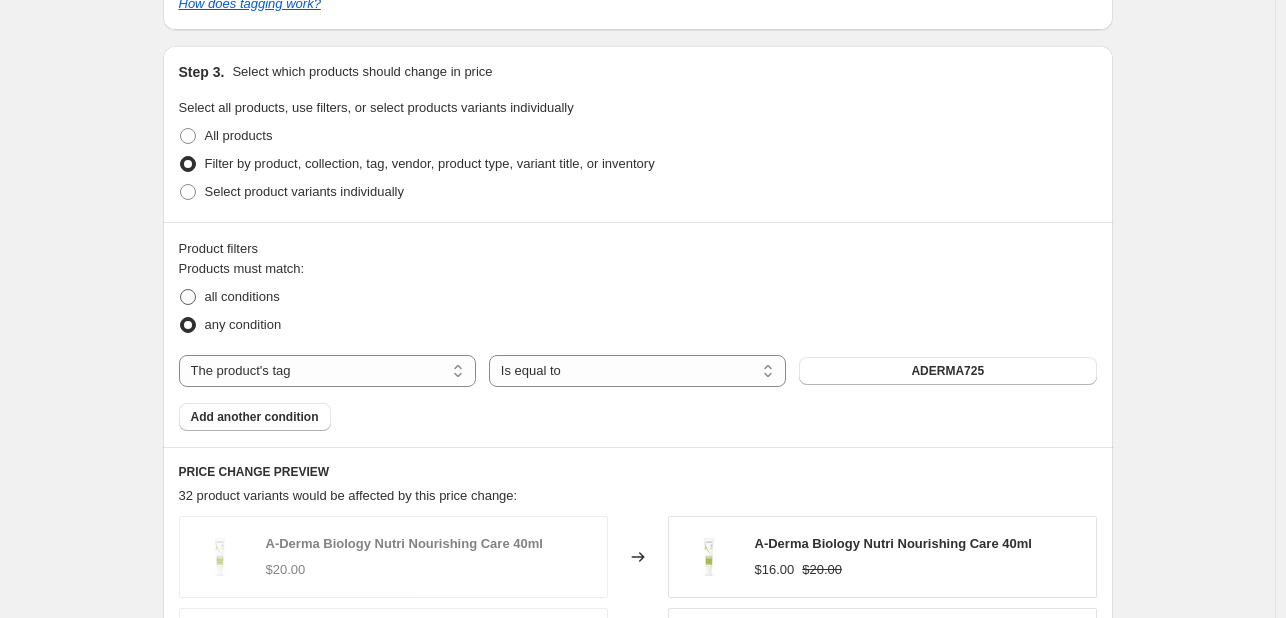 click on "all conditions" at bounding box center (242, 296) 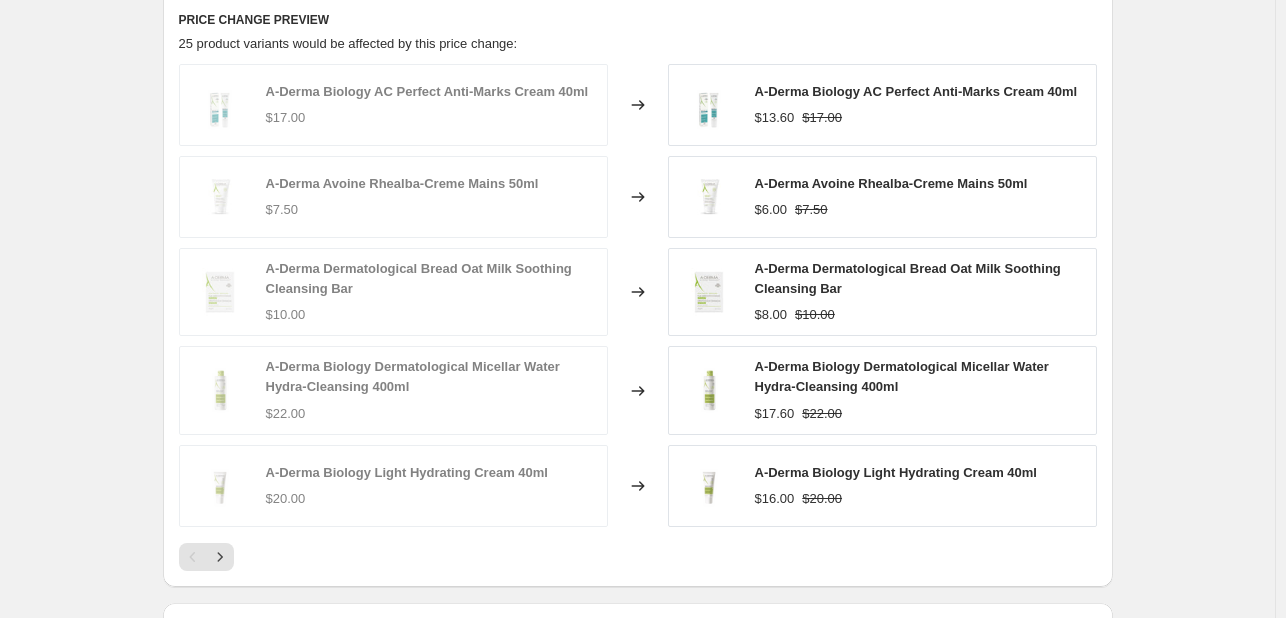 scroll, scrollTop: 1500, scrollLeft: 0, axis: vertical 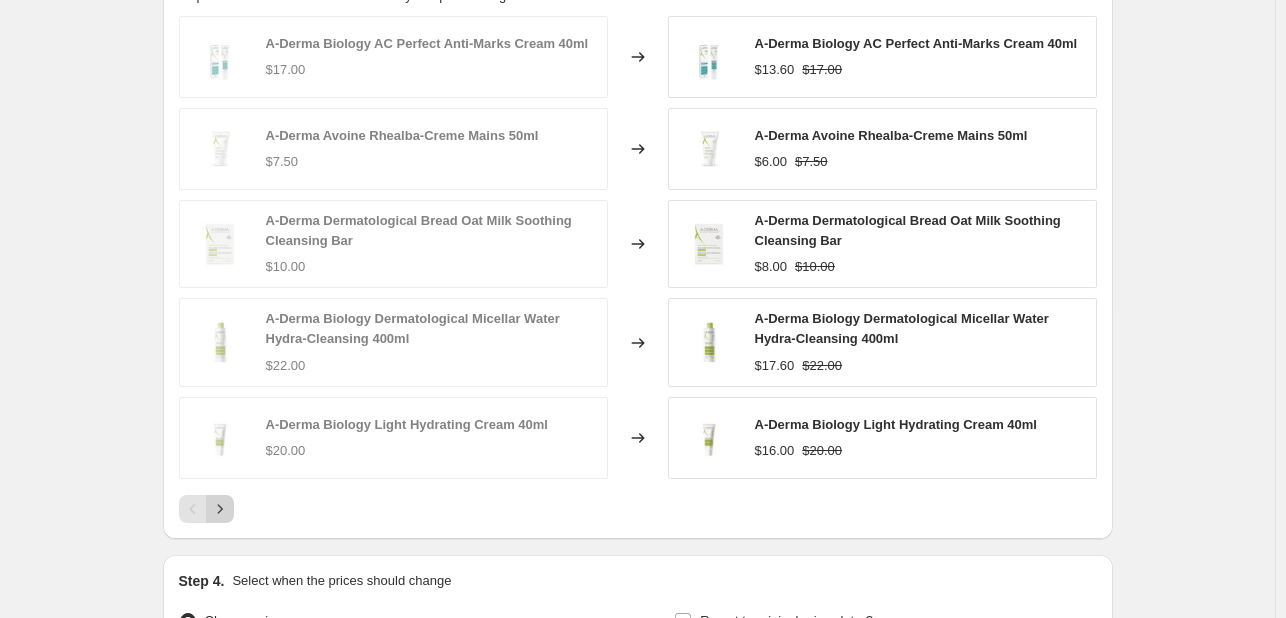 click 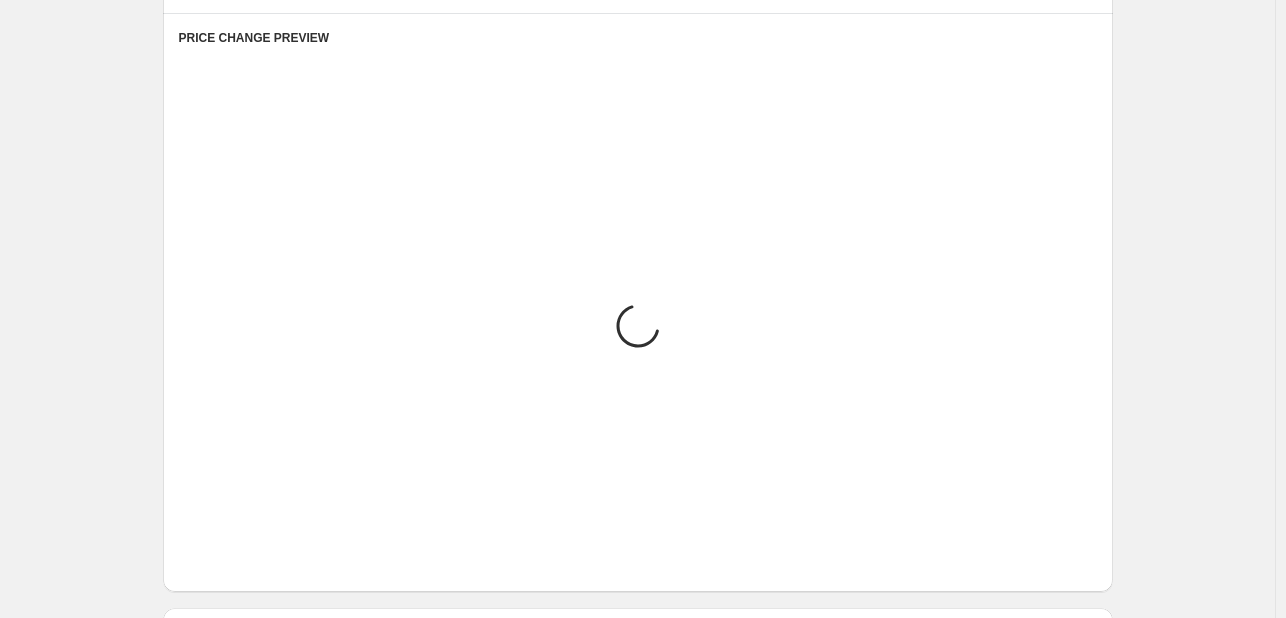 scroll, scrollTop: 1400, scrollLeft: 0, axis: vertical 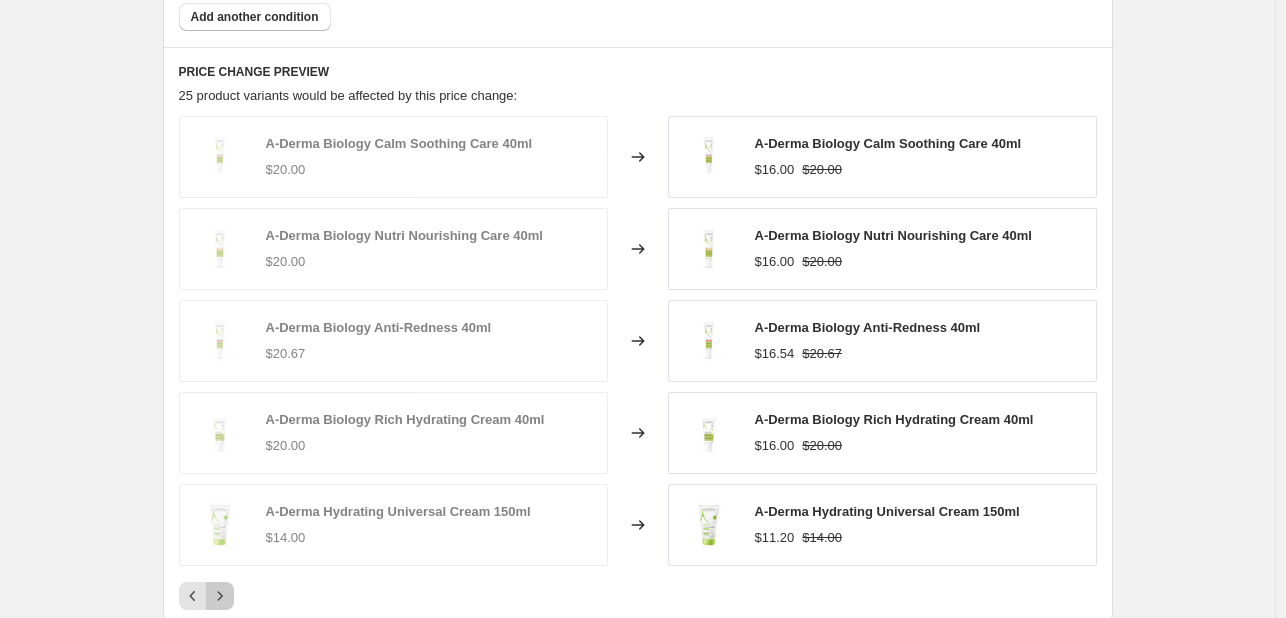 click 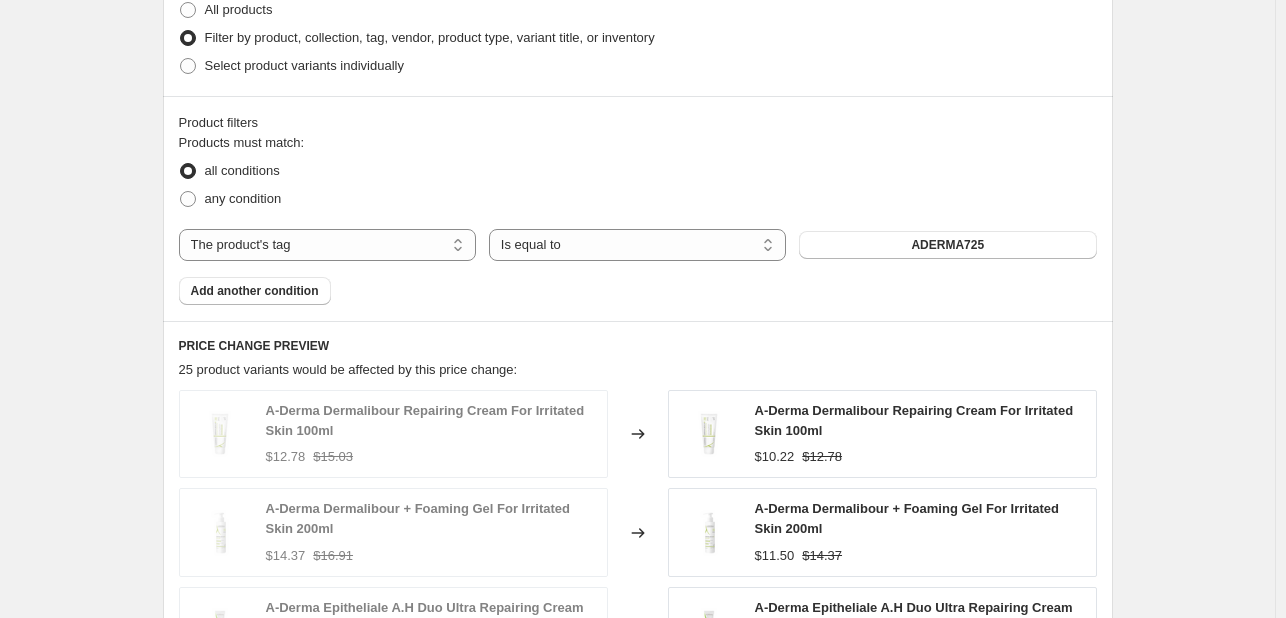 scroll, scrollTop: 1100, scrollLeft: 0, axis: vertical 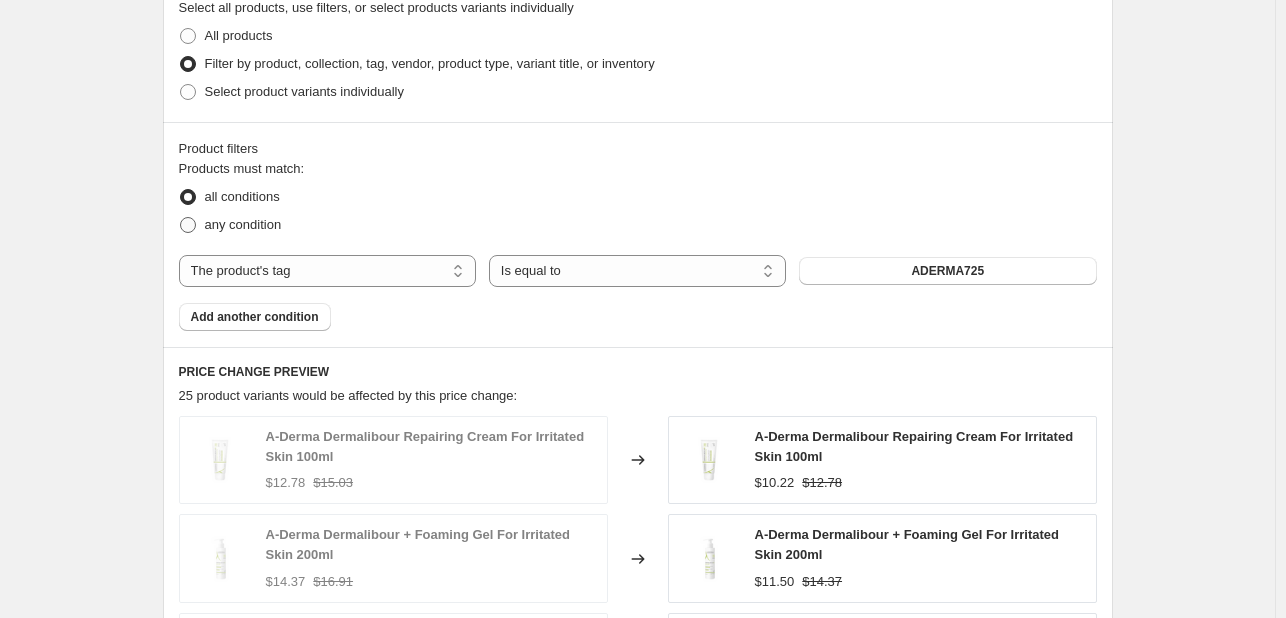 click on "any condition" at bounding box center [243, 224] 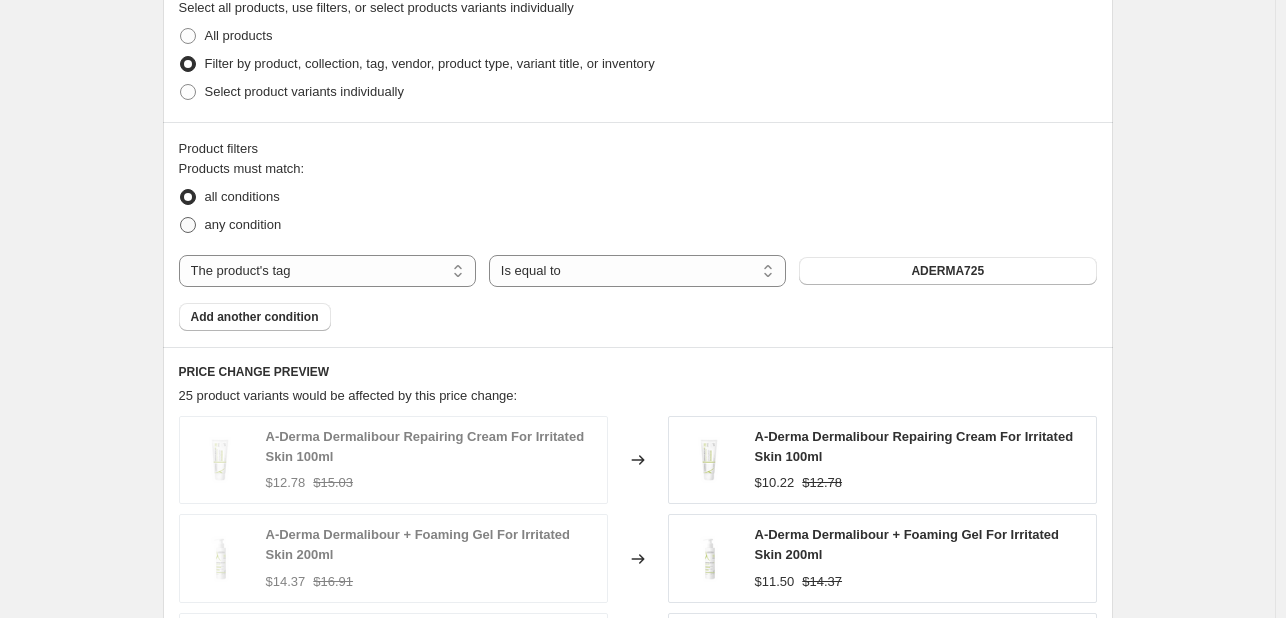 radio on "true" 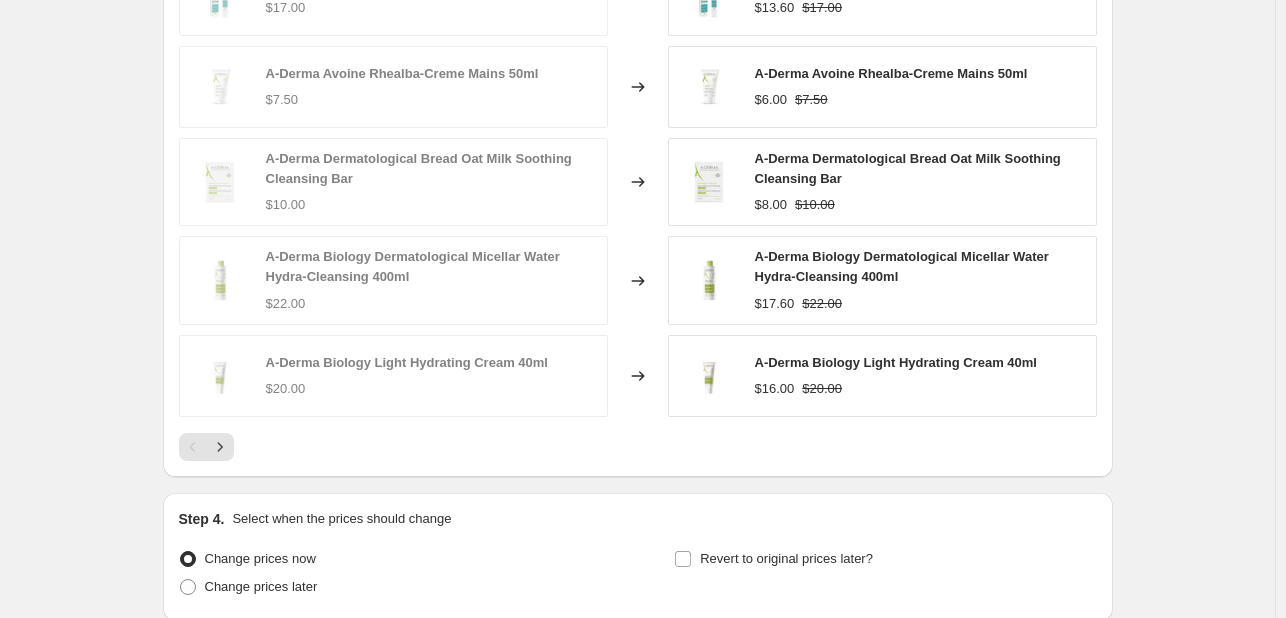 scroll, scrollTop: 1600, scrollLeft: 0, axis: vertical 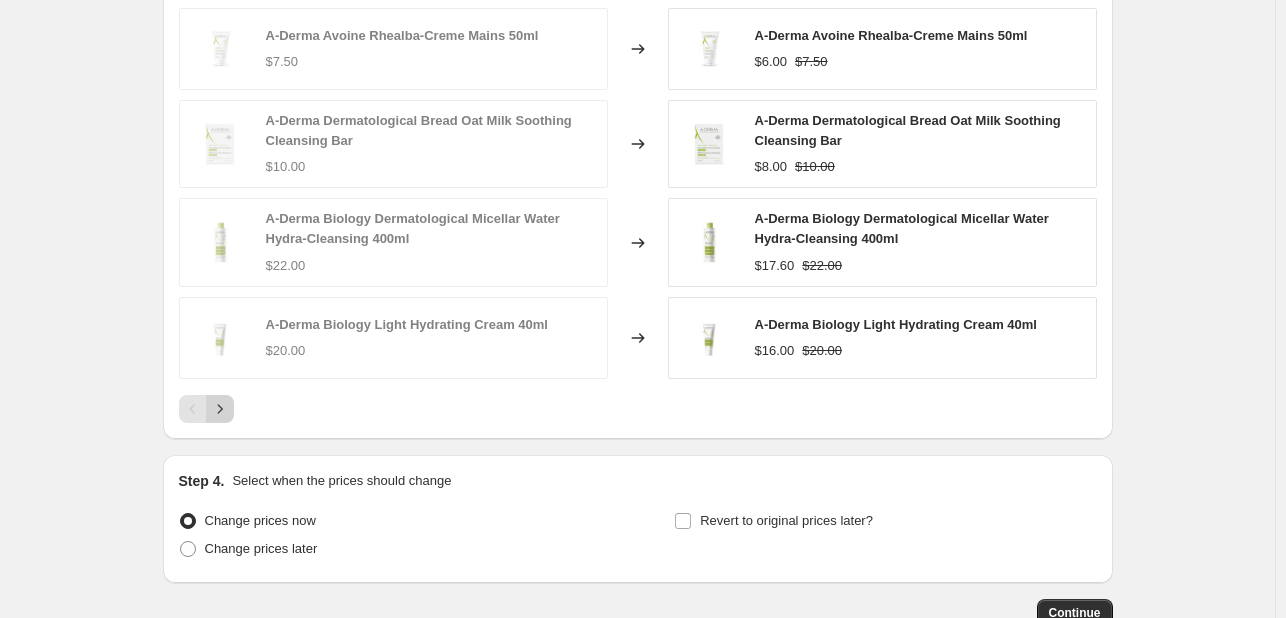 click 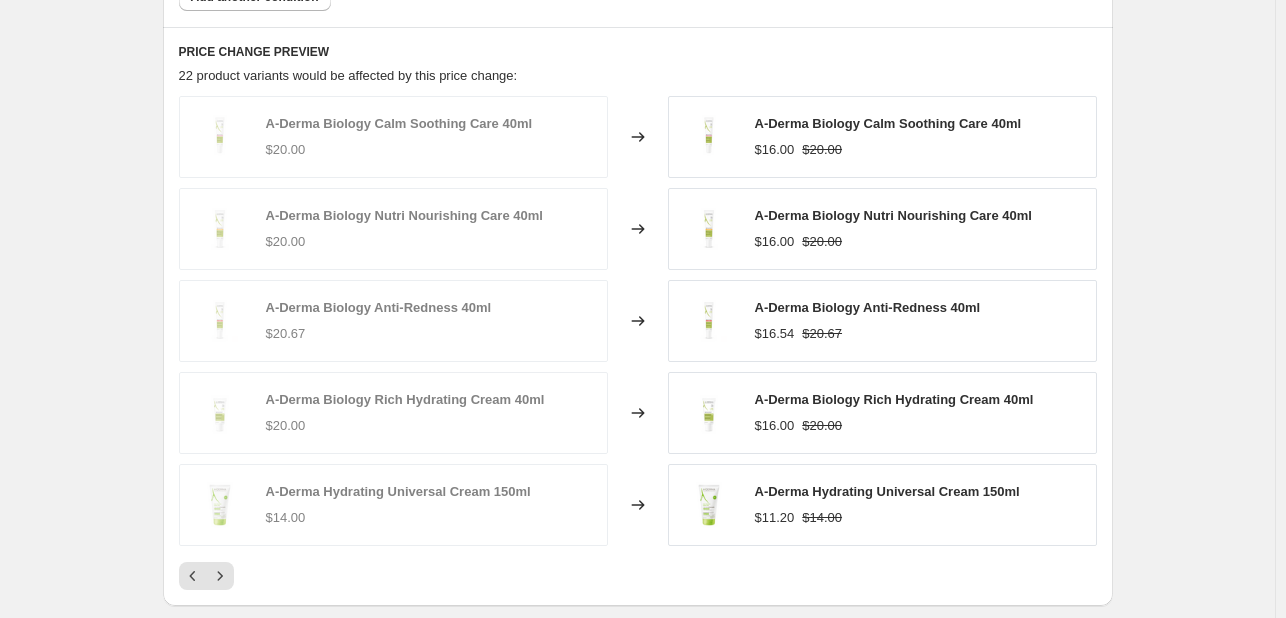 scroll, scrollTop: 1400, scrollLeft: 0, axis: vertical 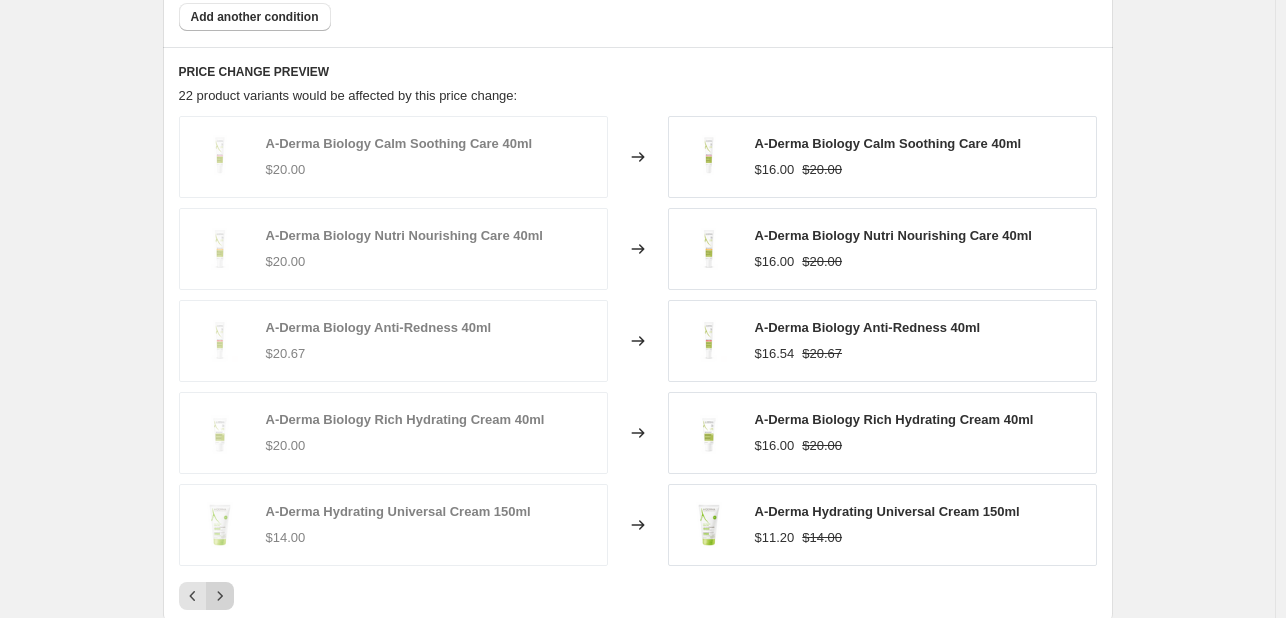 click 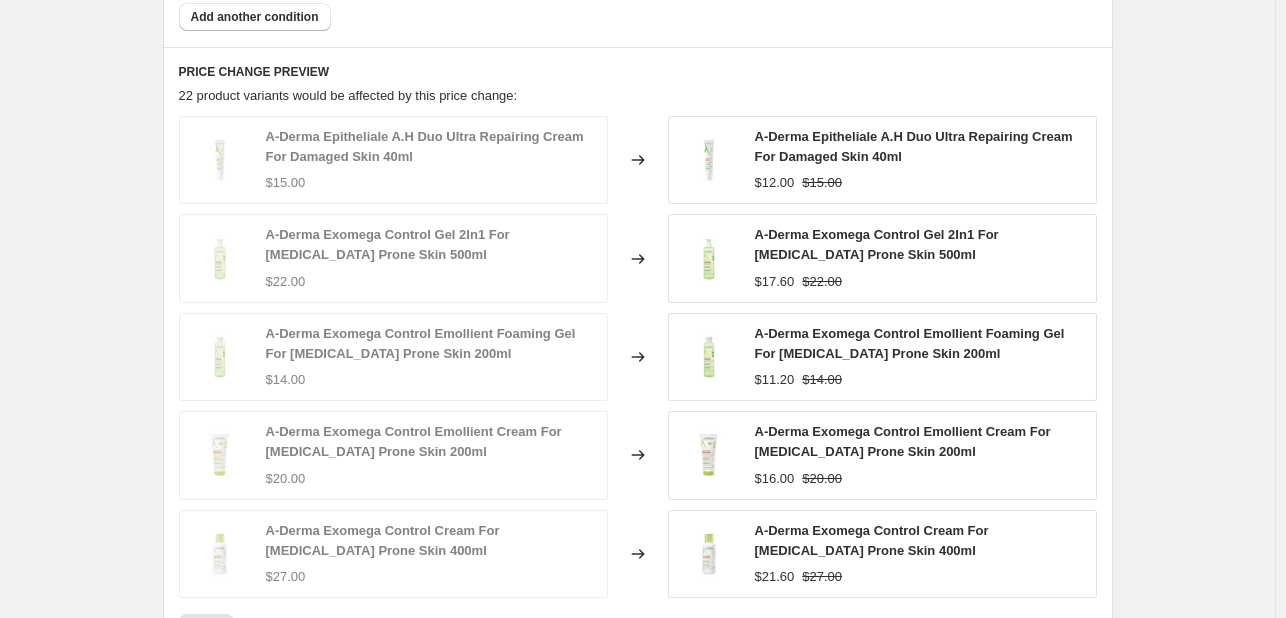 scroll, scrollTop: 1500, scrollLeft: 0, axis: vertical 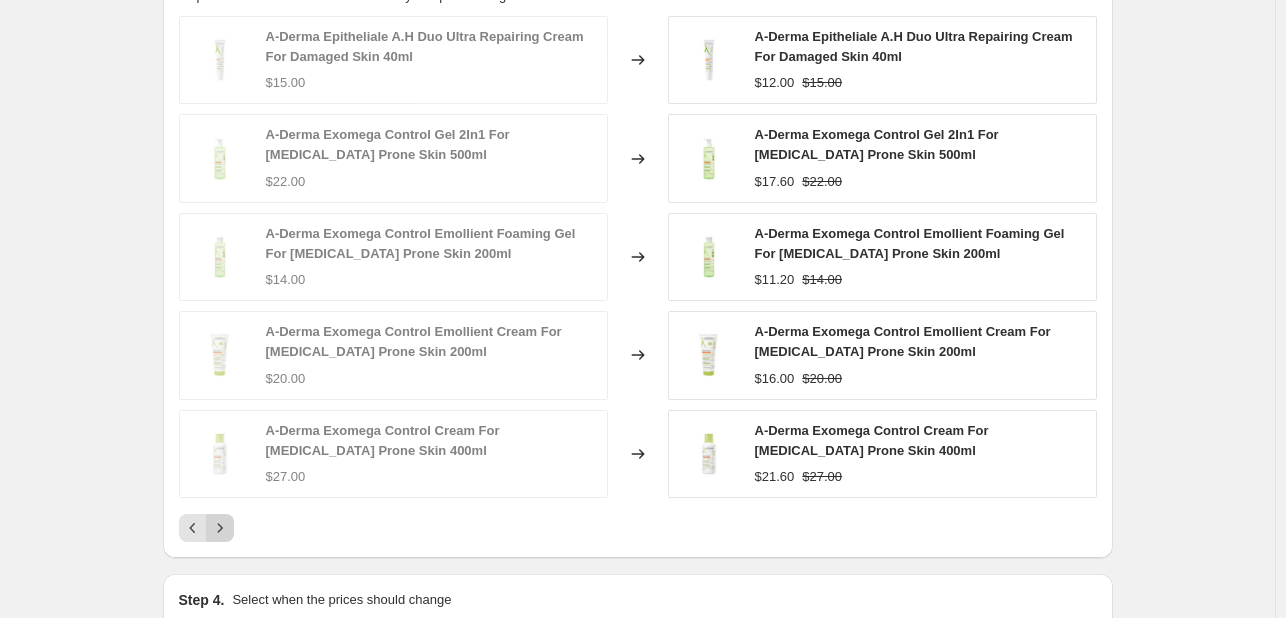 click 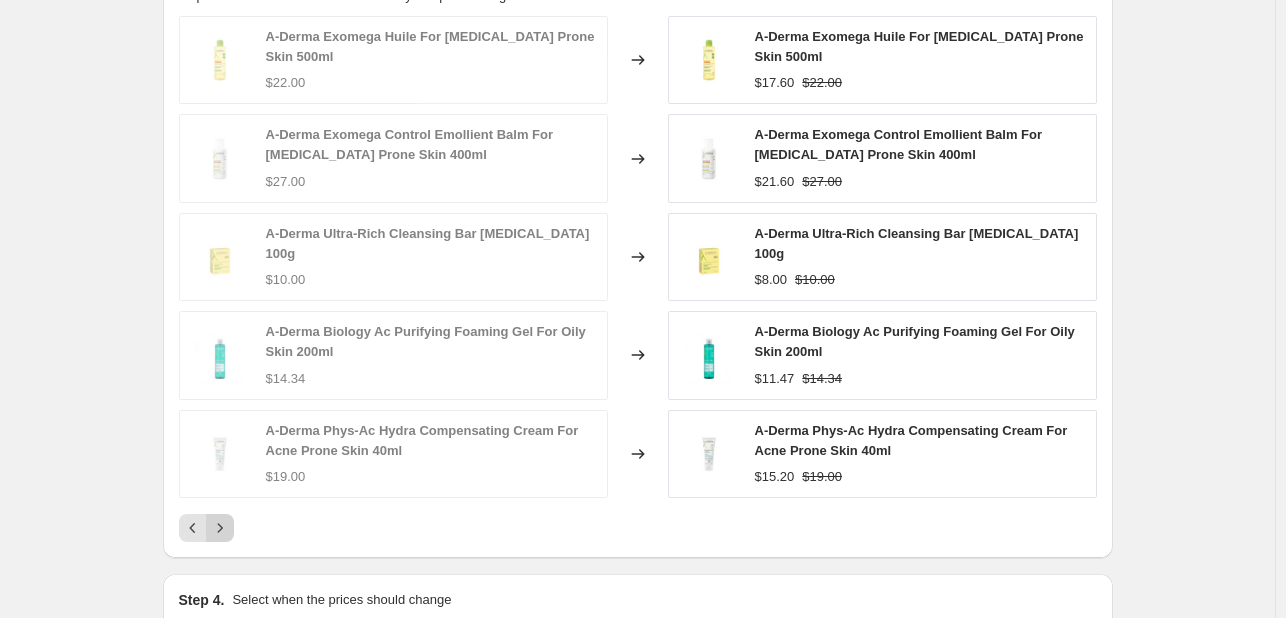 click 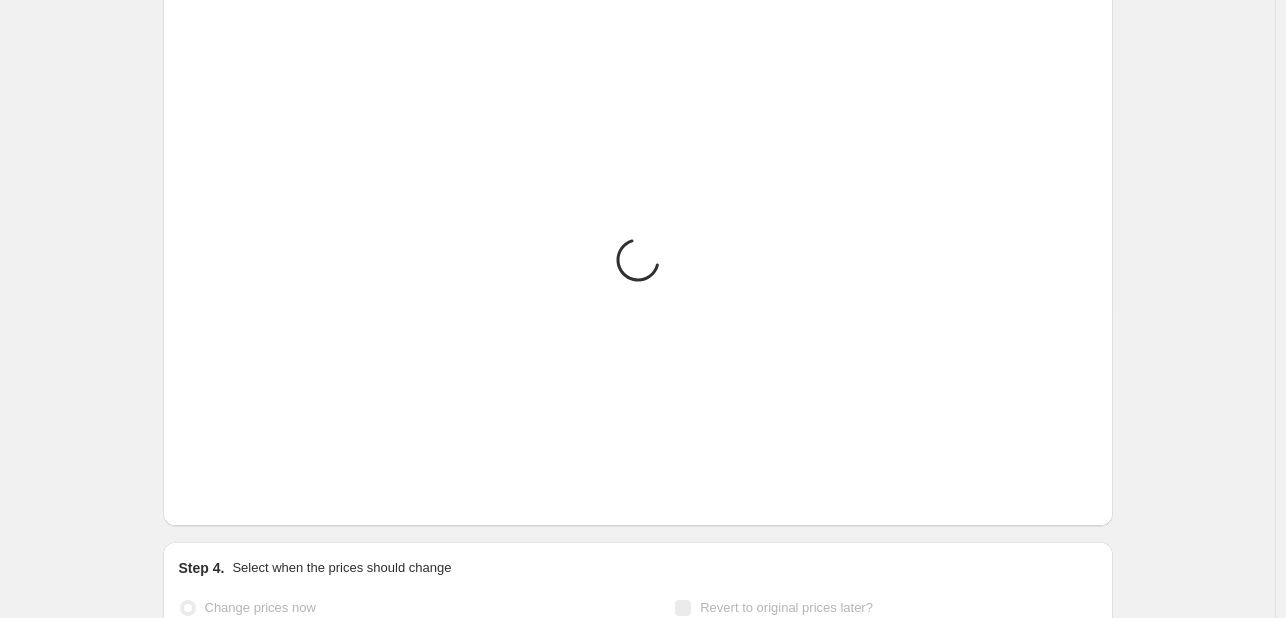 scroll, scrollTop: 1448, scrollLeft: 0, axis: vertical 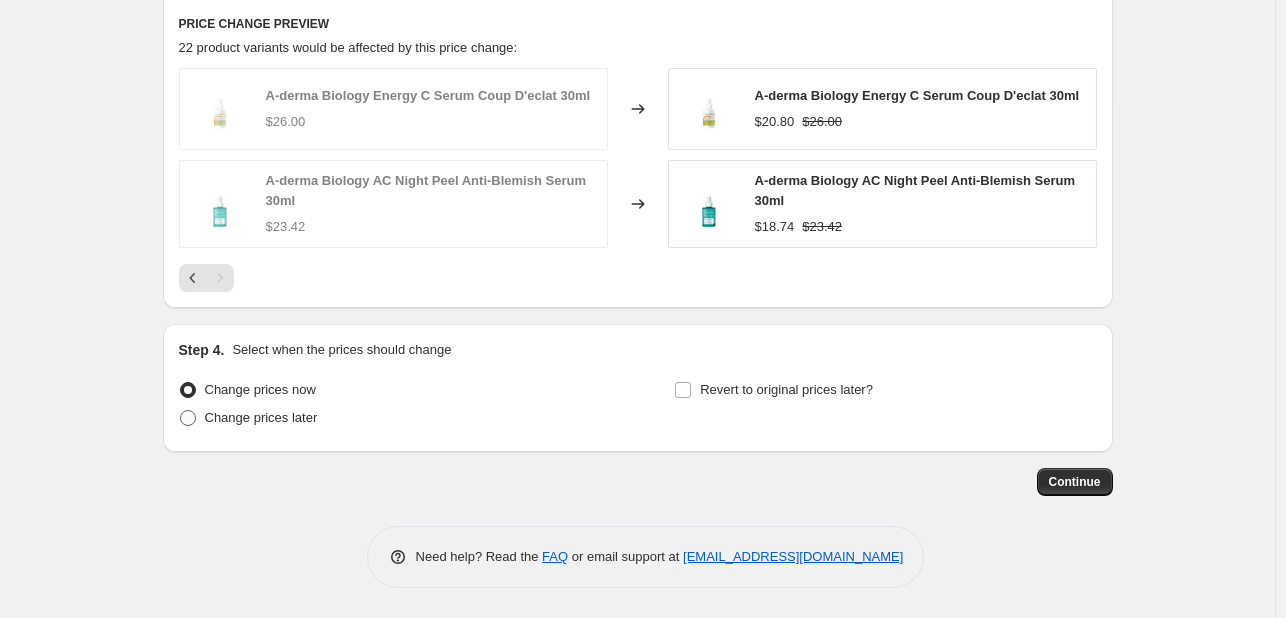 click on "Change prices later" at bounding box center (261, 417) 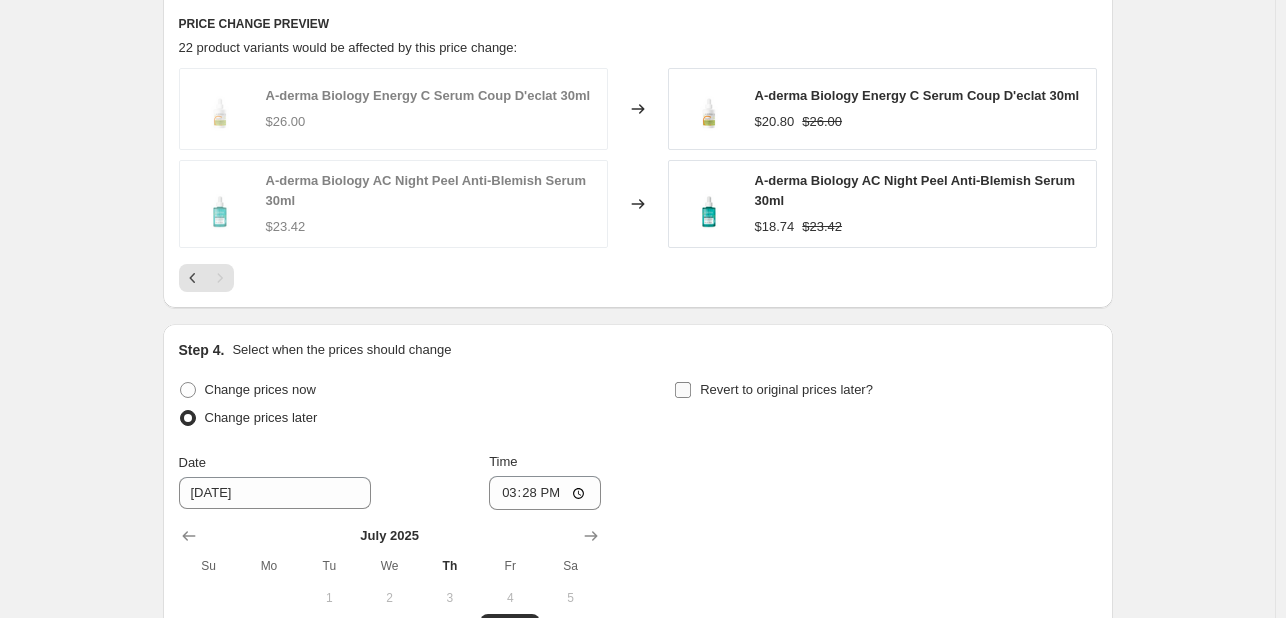 click on "Revert to original prices later?" at bounding box center [786, 389] 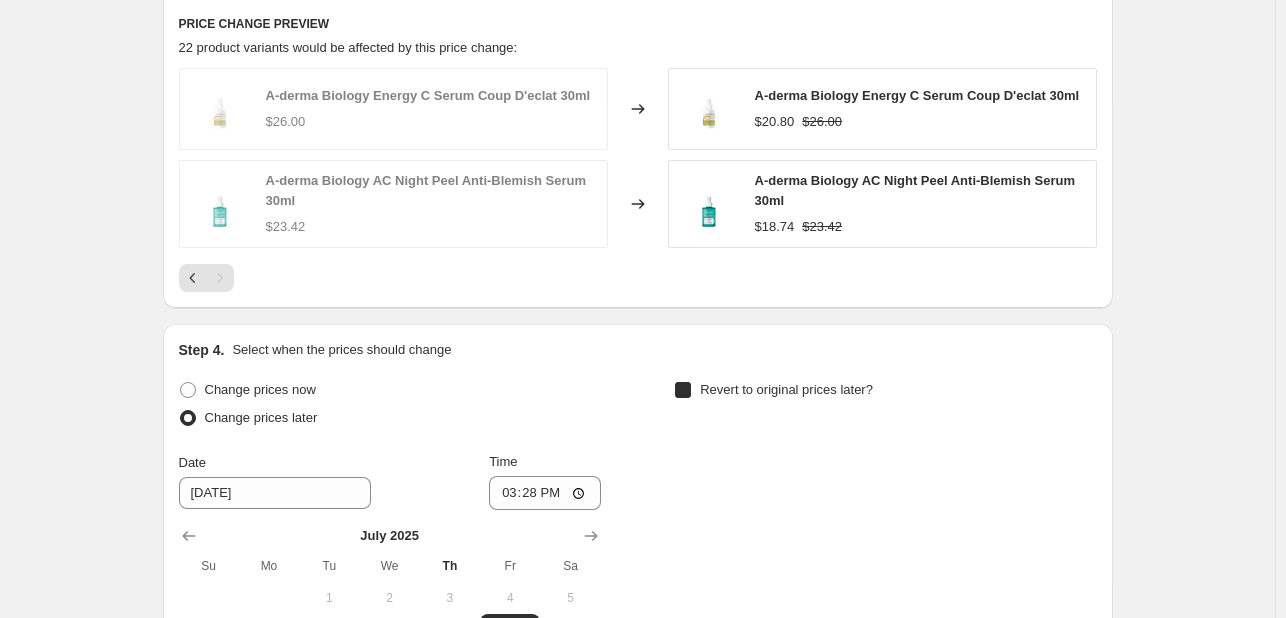 checkbox on "true" 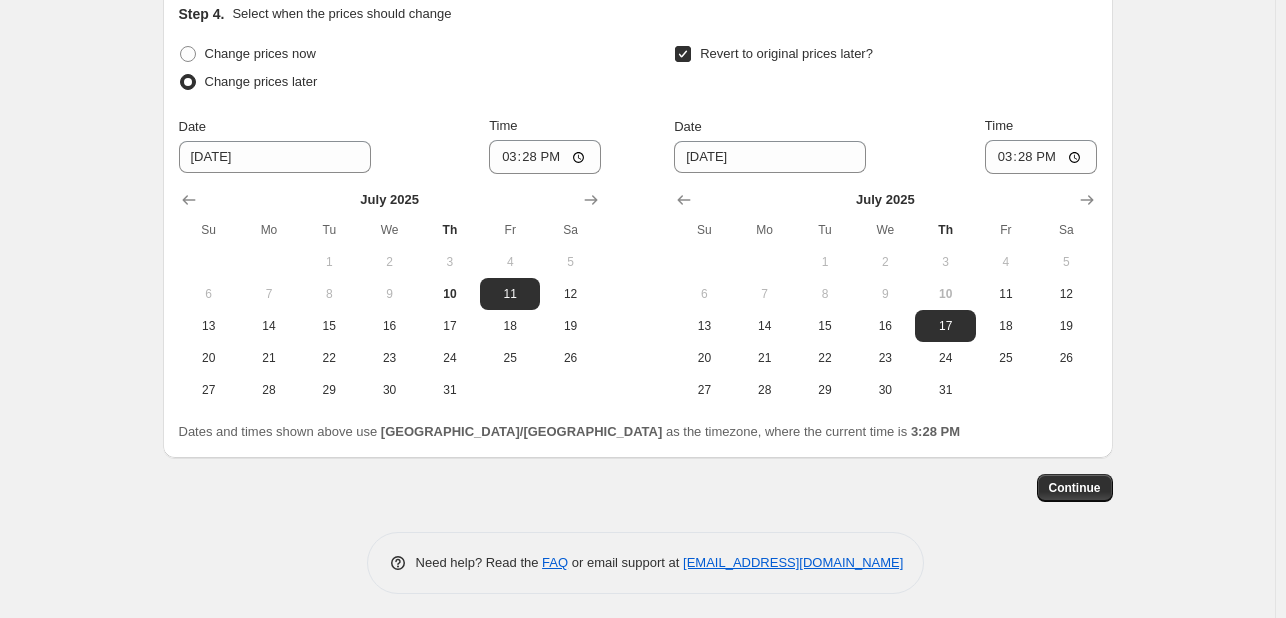 scroll, scrollTop: 1790, scrollLeft: 0, axis: vertical 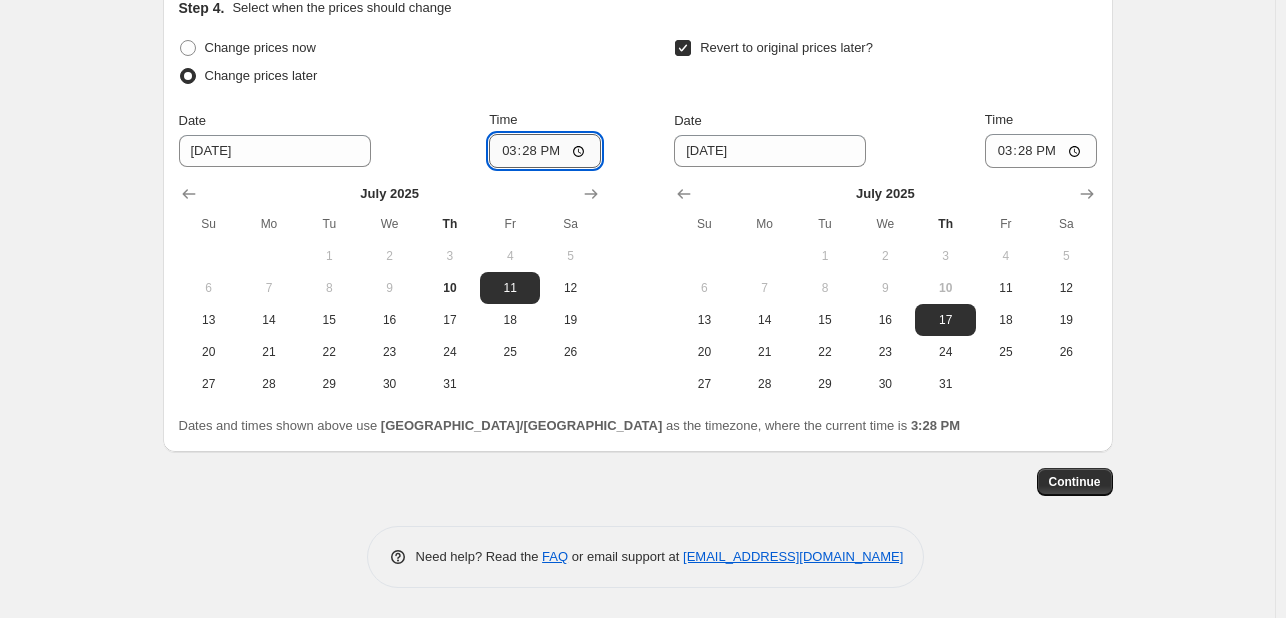 click on "15:28" at bounding box center (545, 151) 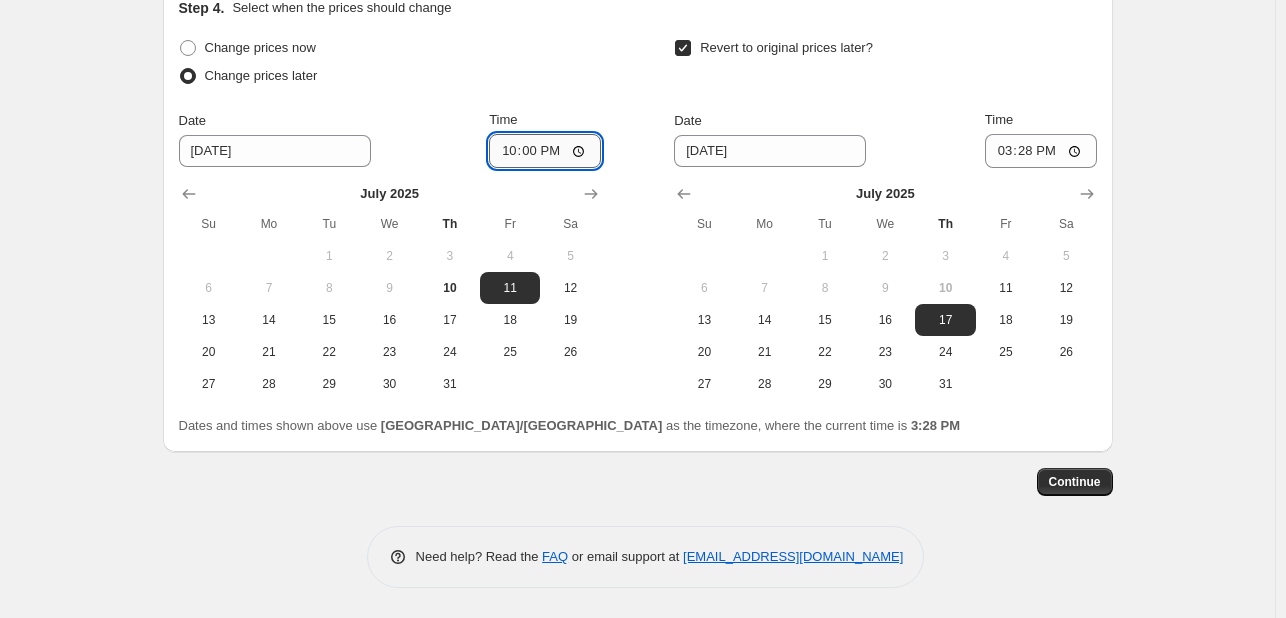 type on "10:00" 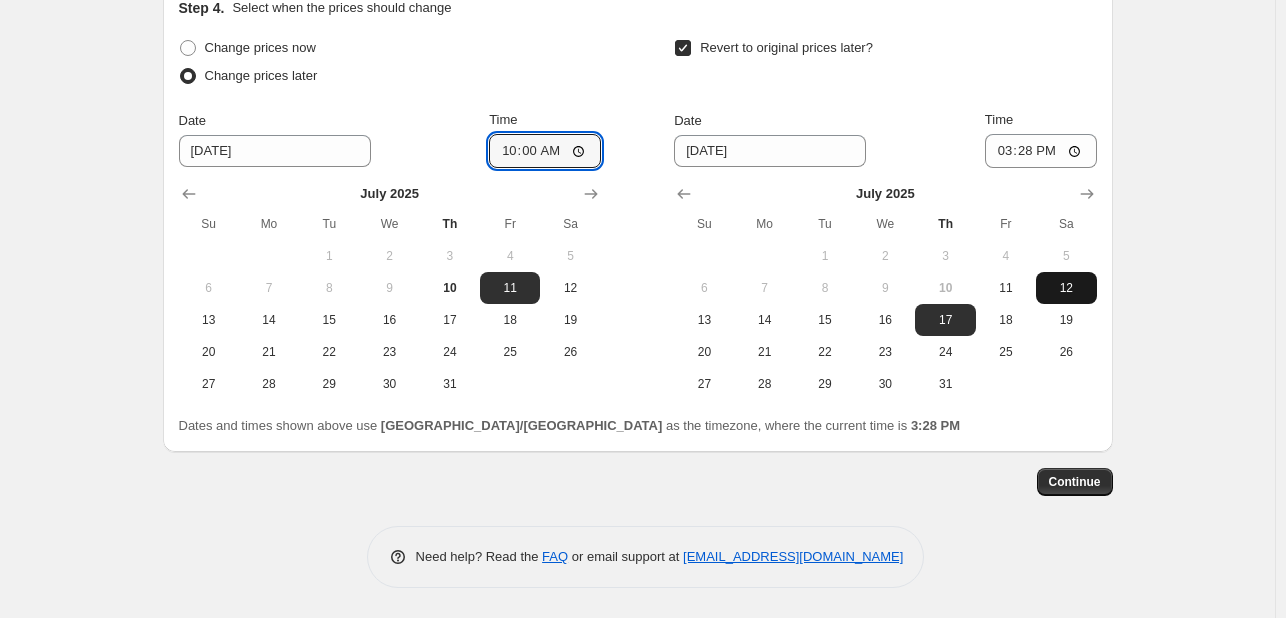 click on "12" at bounding box center [1066, 288] 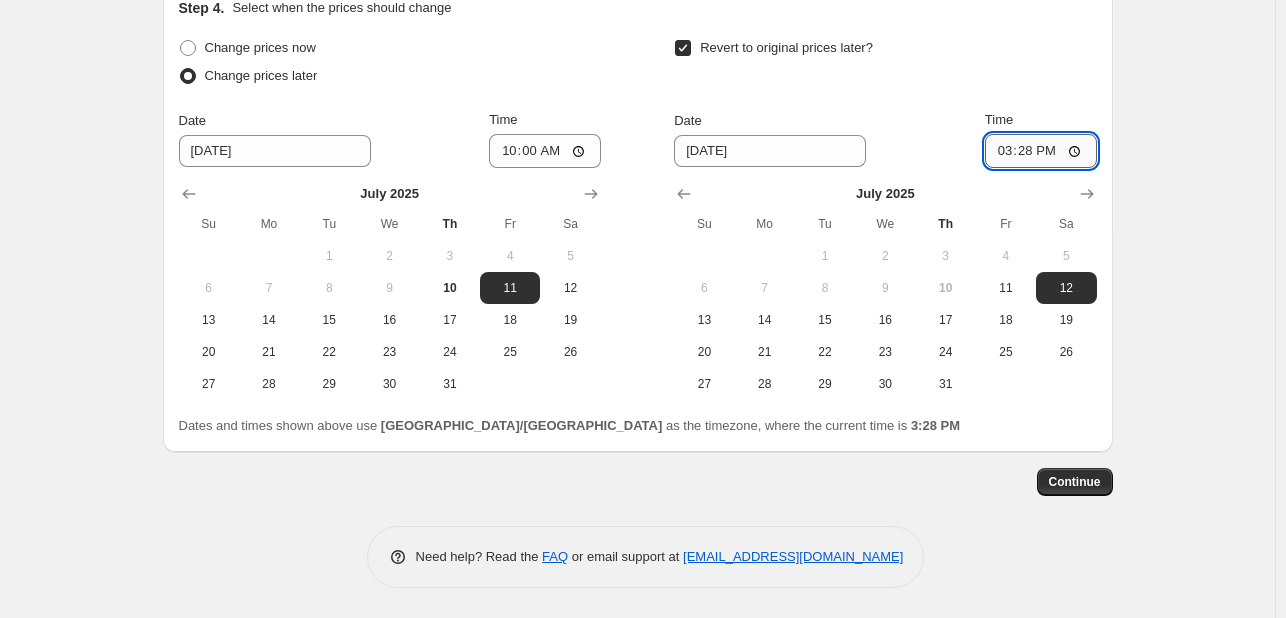 click on "15:28" at bounding box center (1041, 151) 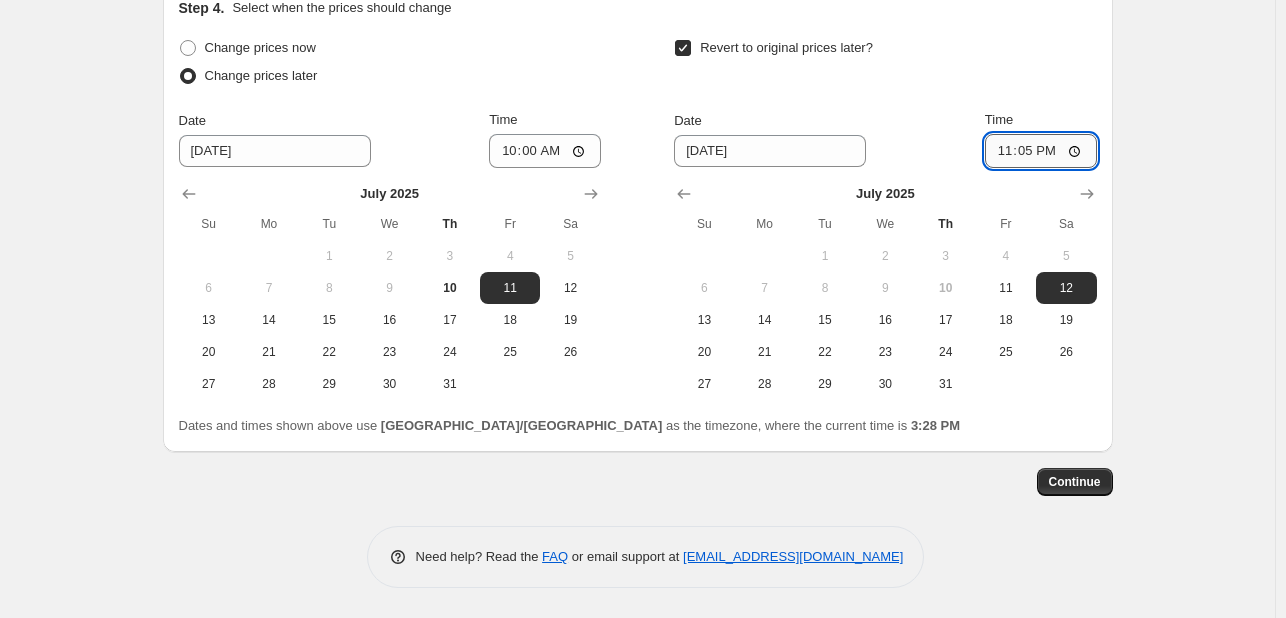 type on "23:55" 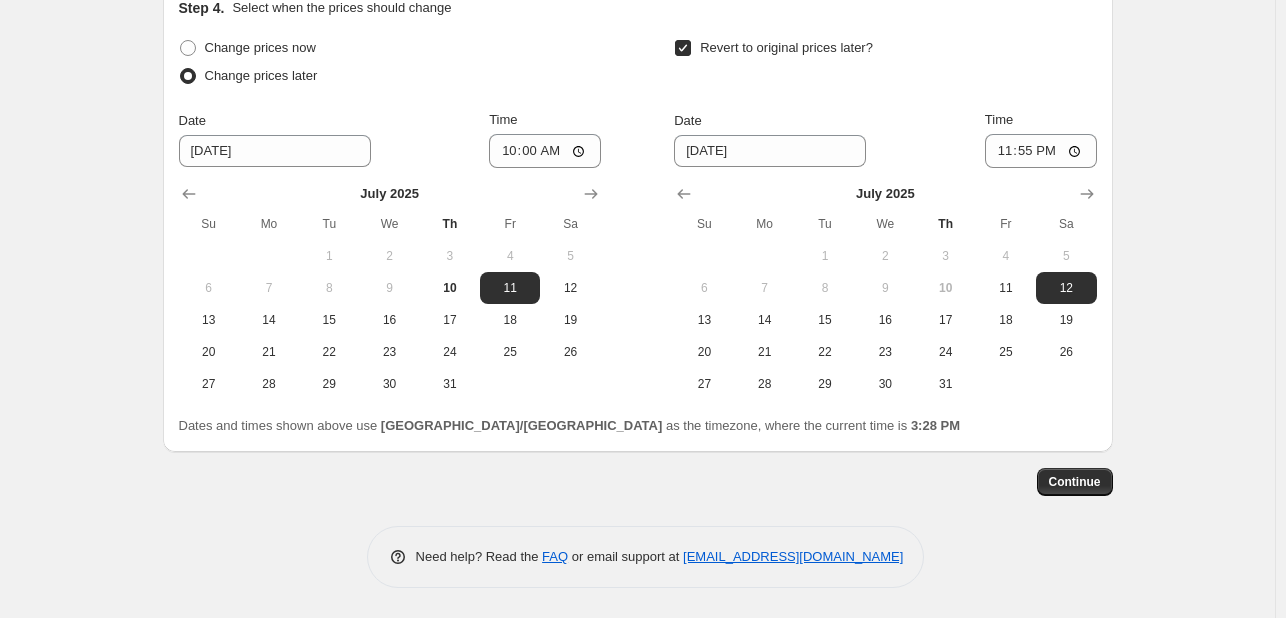 click on "Step 1. Optionally give your price [MEDICAL_DATA] a title (eg "March 30% off sale on boots") A-DERMA CLEAN BEAUTY JULY This title is just for internal use, customers won't see it Step 2. Select how the prices should change Use bulk price change rules Set product prices individually Use CSV upload Price Change type Change the price to a certain amount Change the price by a certain amount Change the price by a certain percentage Change the price to the current compare at price (price before sale) Change the price by a certain amount relative to the compare at price Change the price by a certain percentage relative to the compare at price Don't change the price Change the price by a certain percentage relative to the cost per item Change price to certain cost margin Change the price by a certain percentage Price change amount -20 % (Price drop) Rounding Round to nearest .01 Round to nearest whole number End prices in .99 End prices in a certain number Show rounding direction options? Compare at price Change type   1" at bounding box center [630, -617] 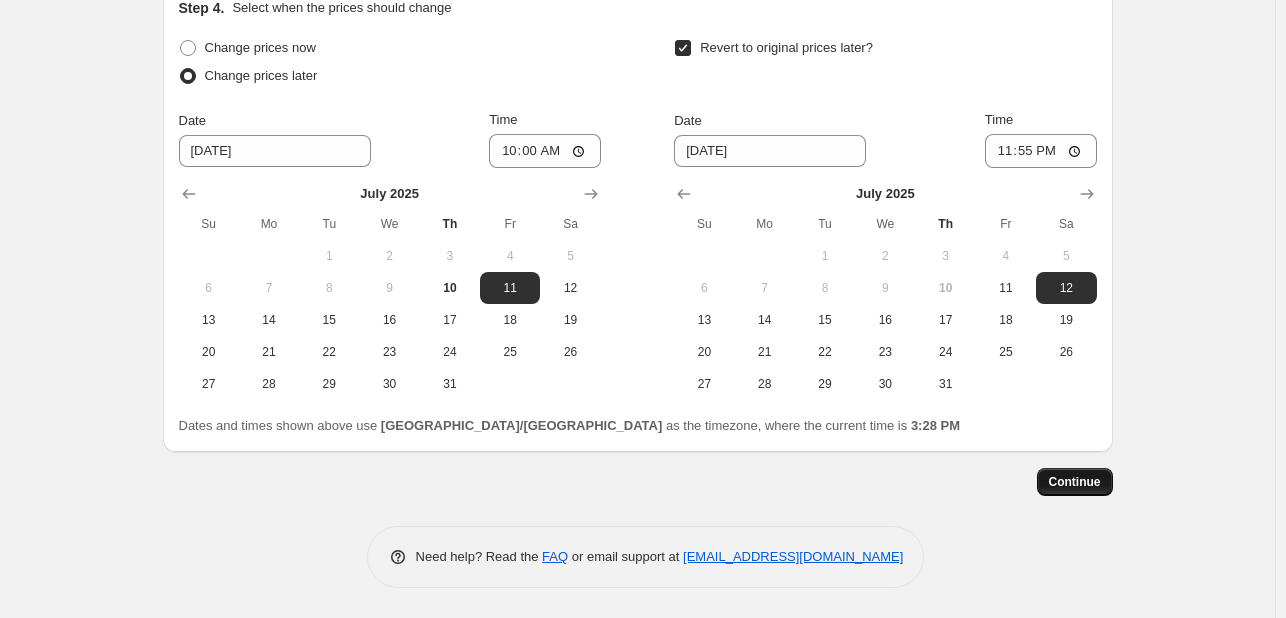 click on "Continue" at bounding box center [1075, 482] 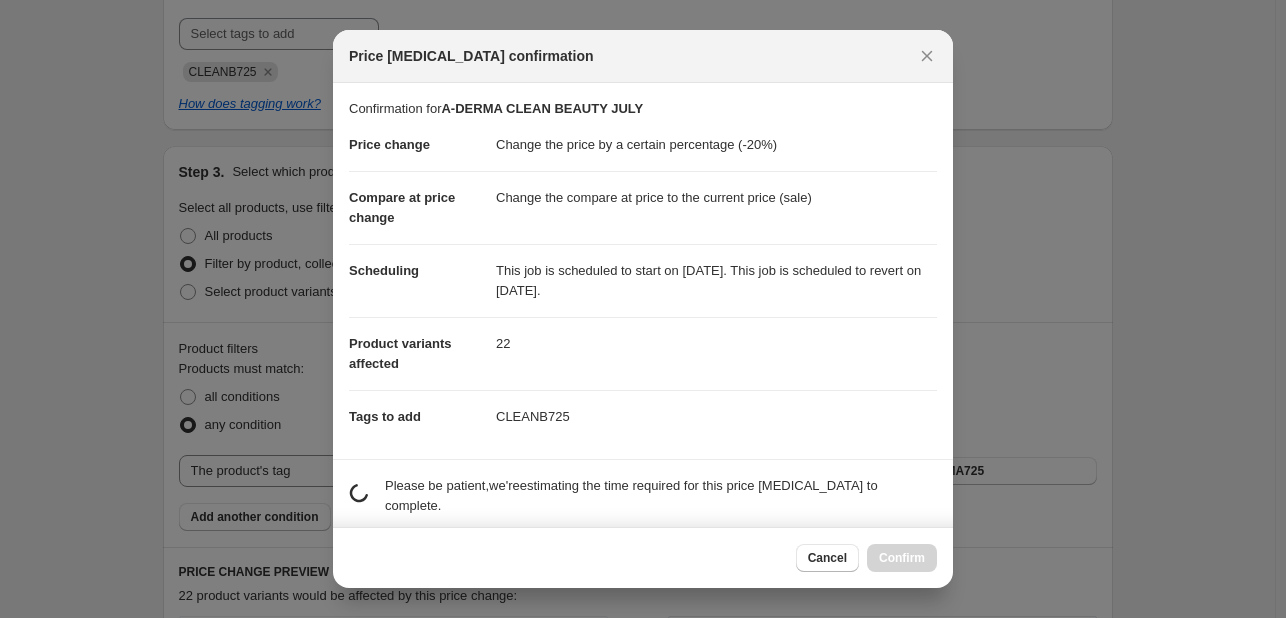 scroll, scrollTop: 0, scrollLeft: 0, axis: both 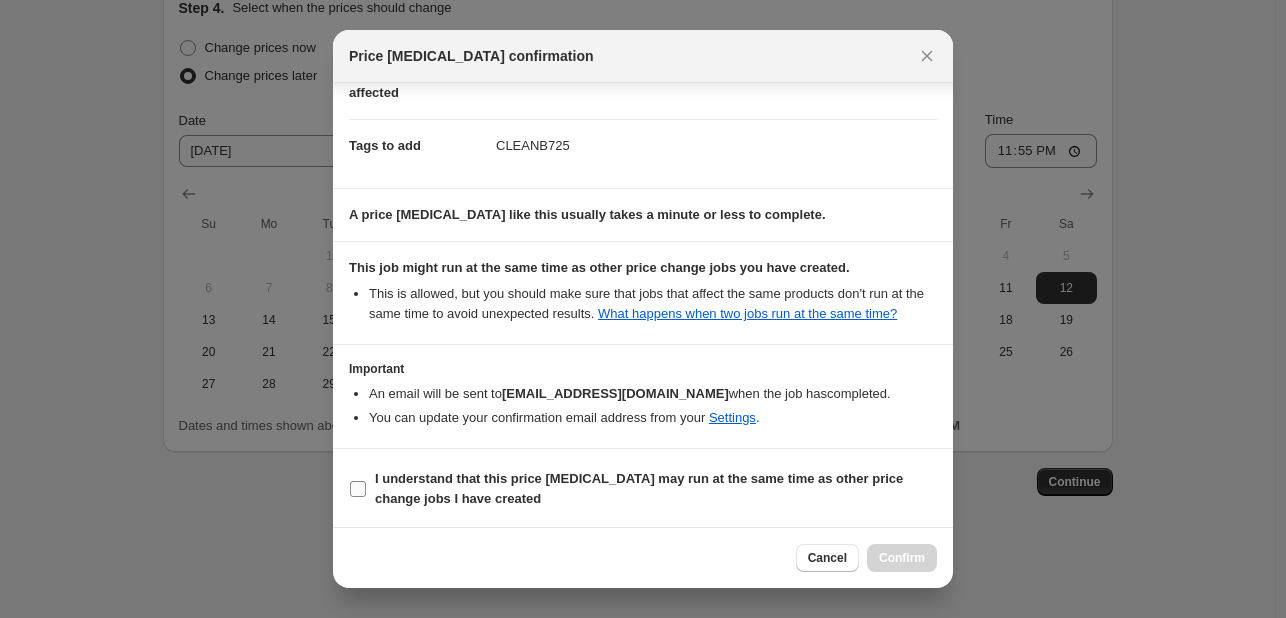 click on "I understand that this price [MEDICAL_DATA] may run at the same time as other price change jobs I have created" at bounding box center (656, 489) 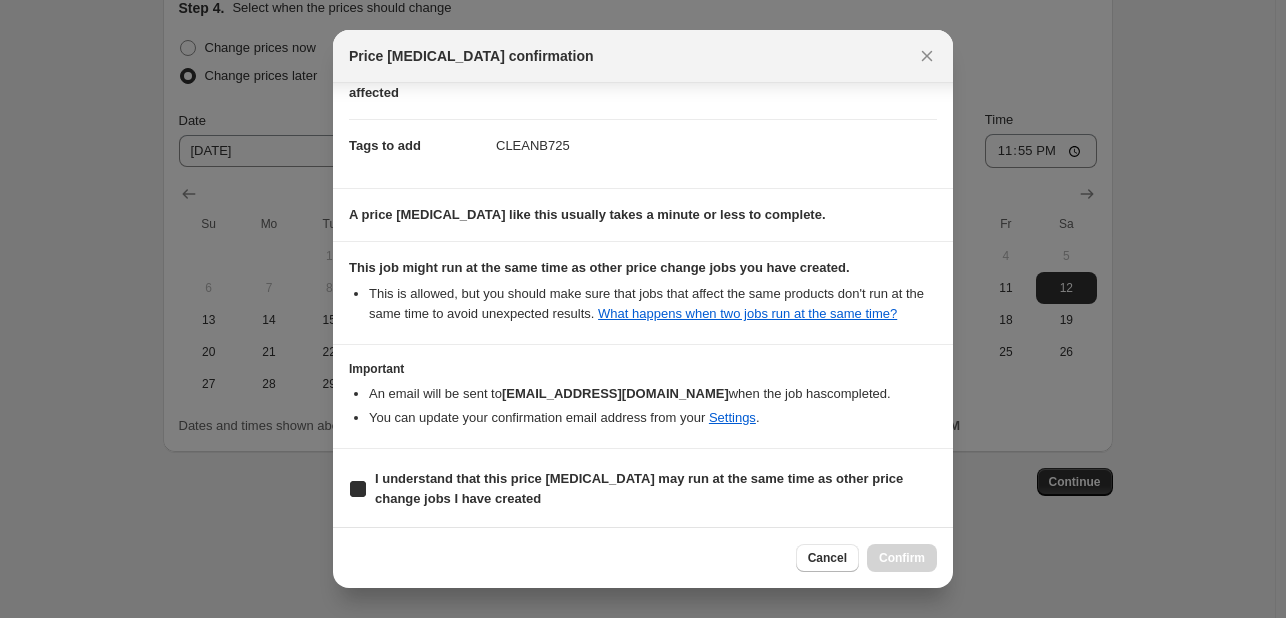 checkbox on "true" 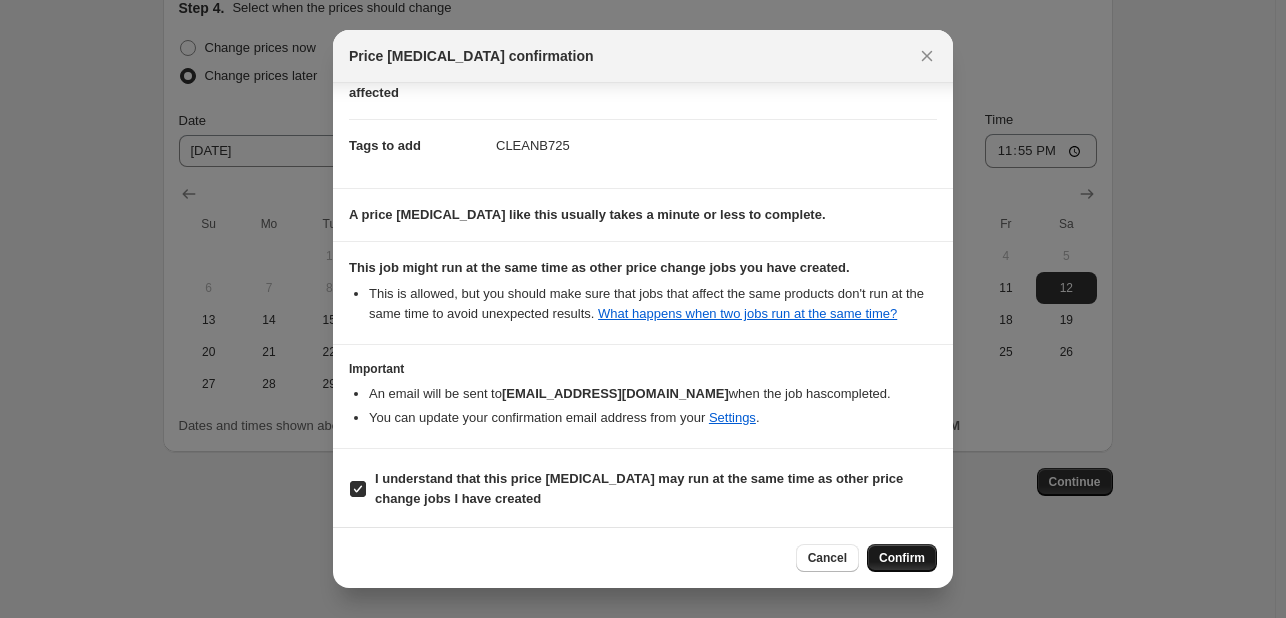 click on "Confirm" at bounding box center (902, 558) 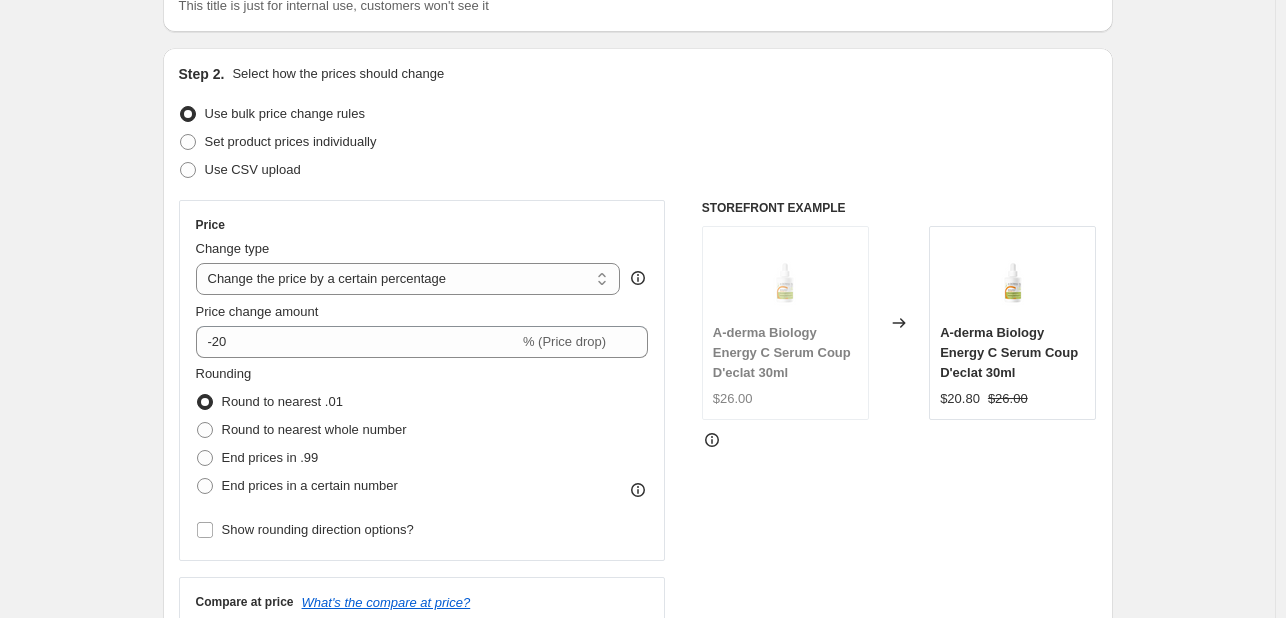 scroll, scrollTop: 0, scrollLeft: 0, axis: both 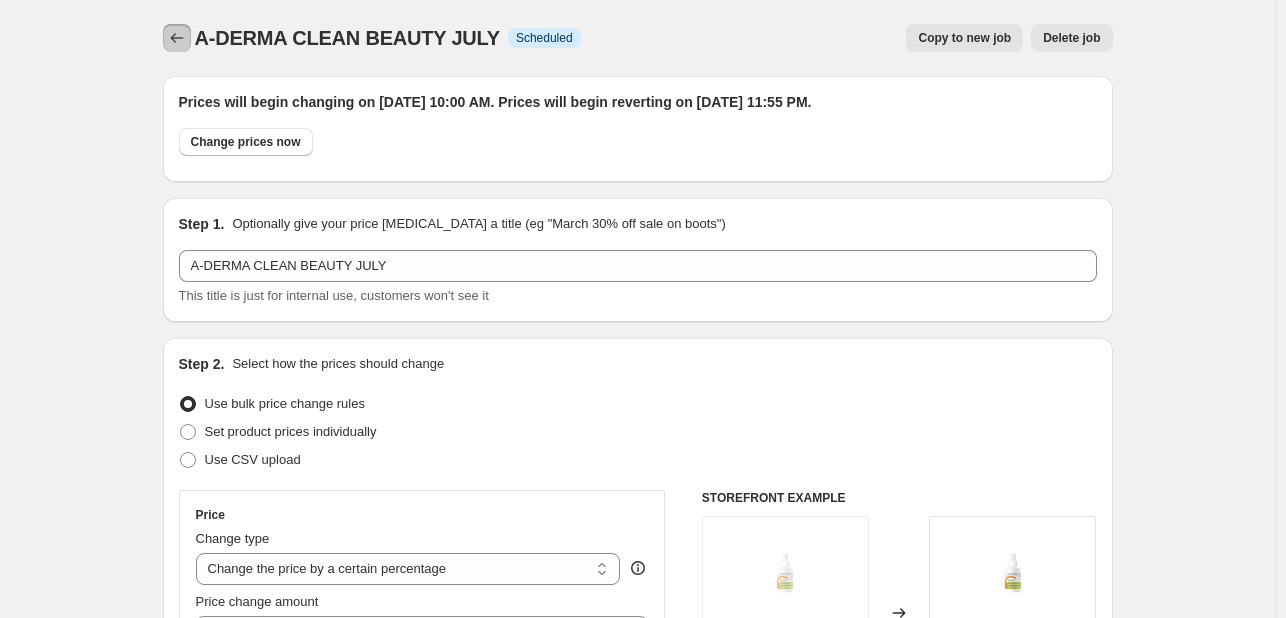click 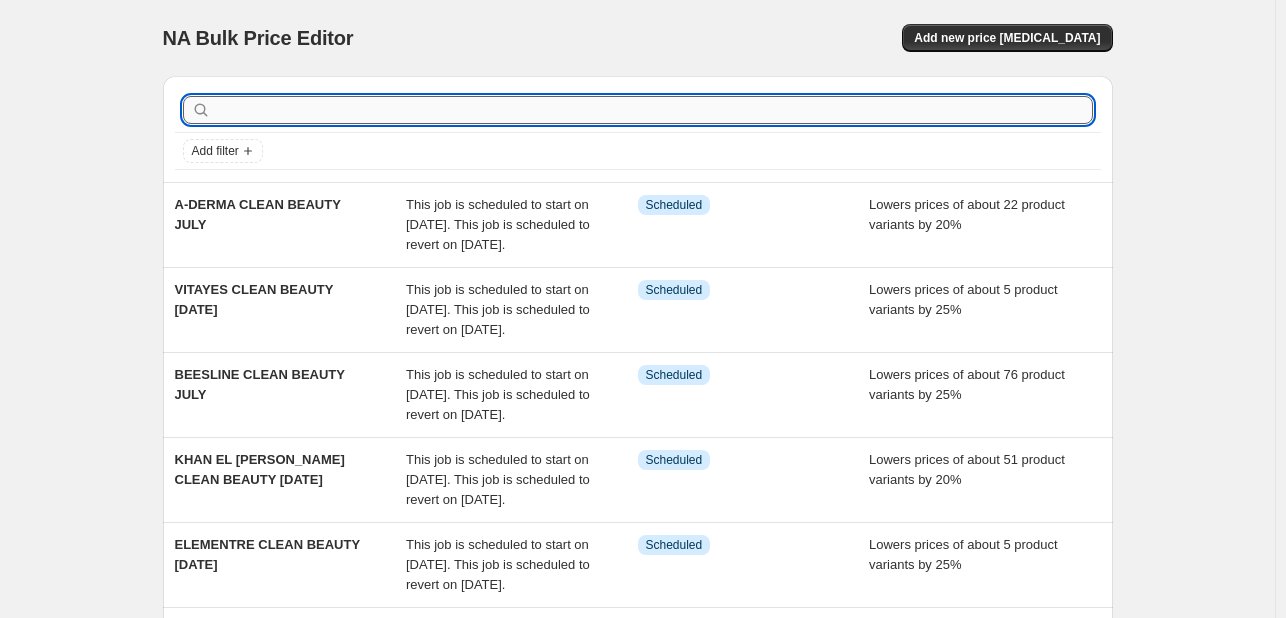click at bounding box center (654, 110) 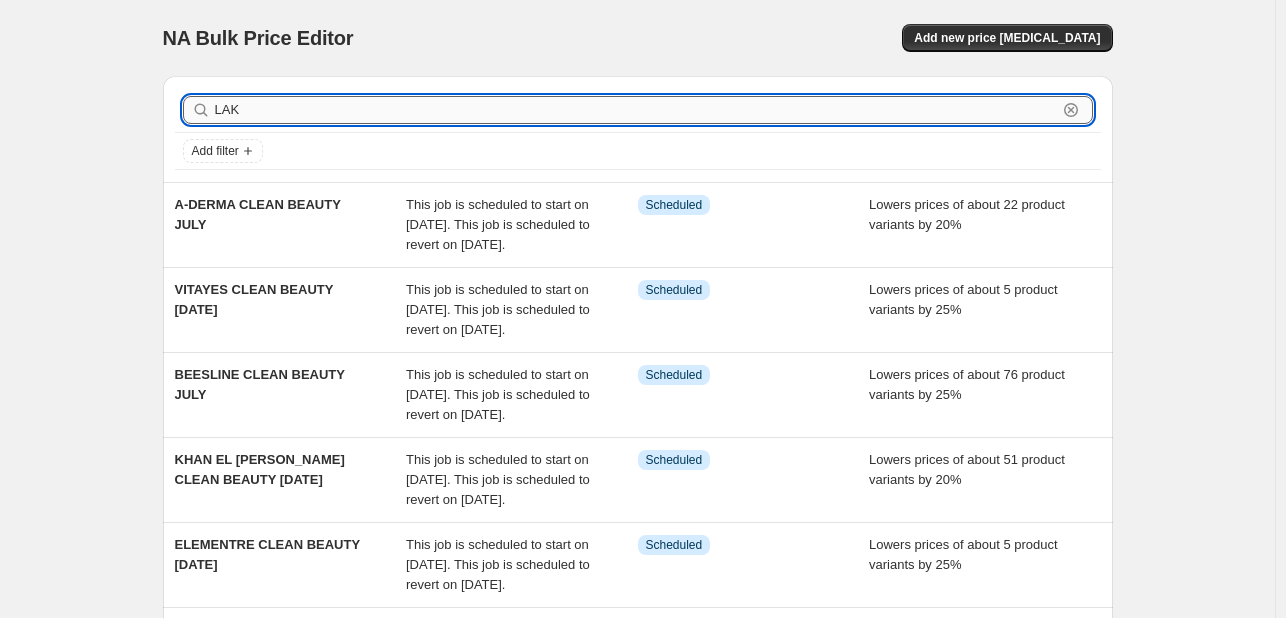 type on "LAKI" 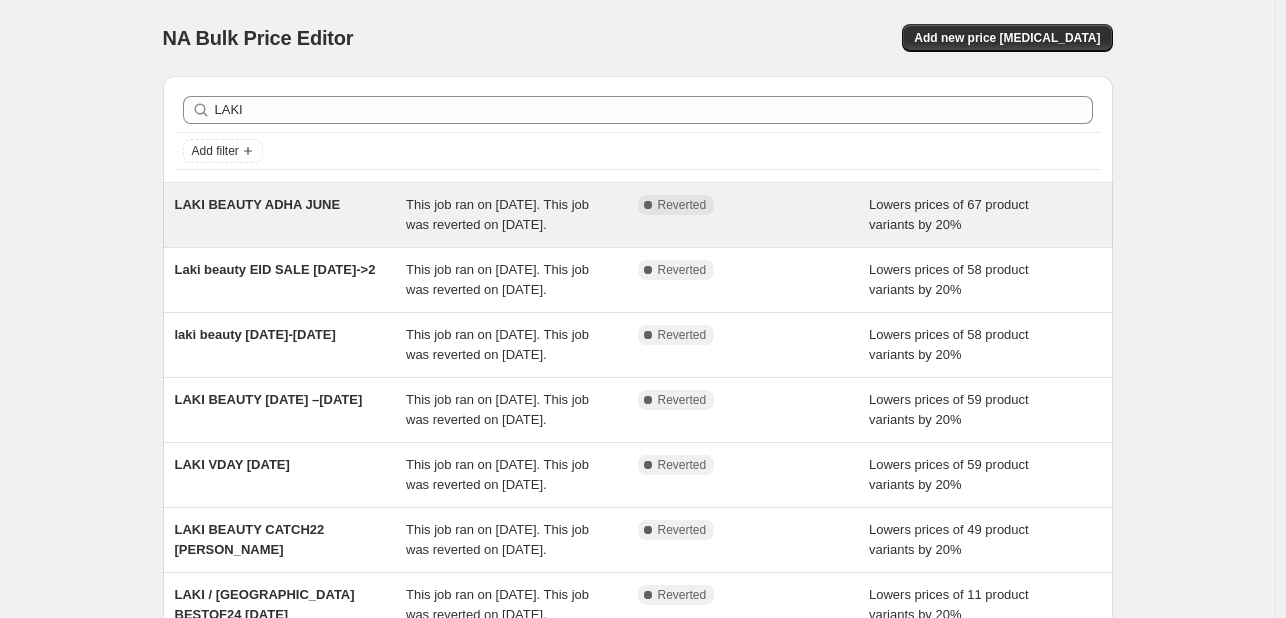 click on "Complete Reverted" at bounding box center [754, 215] 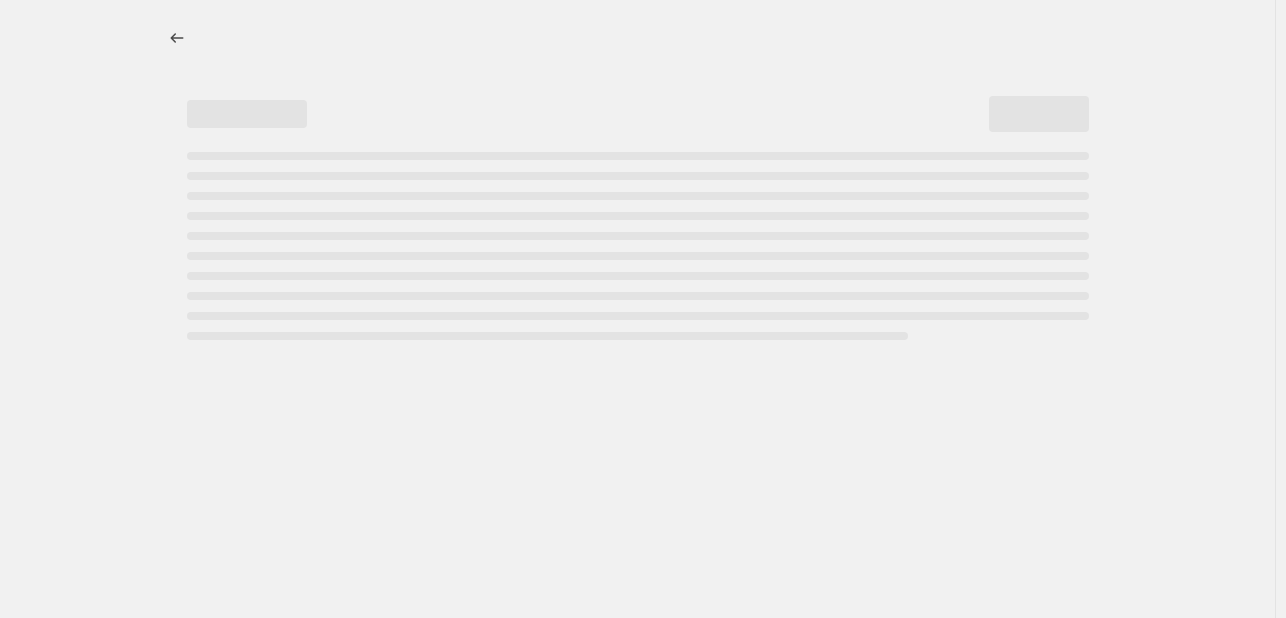 select on "percentage" 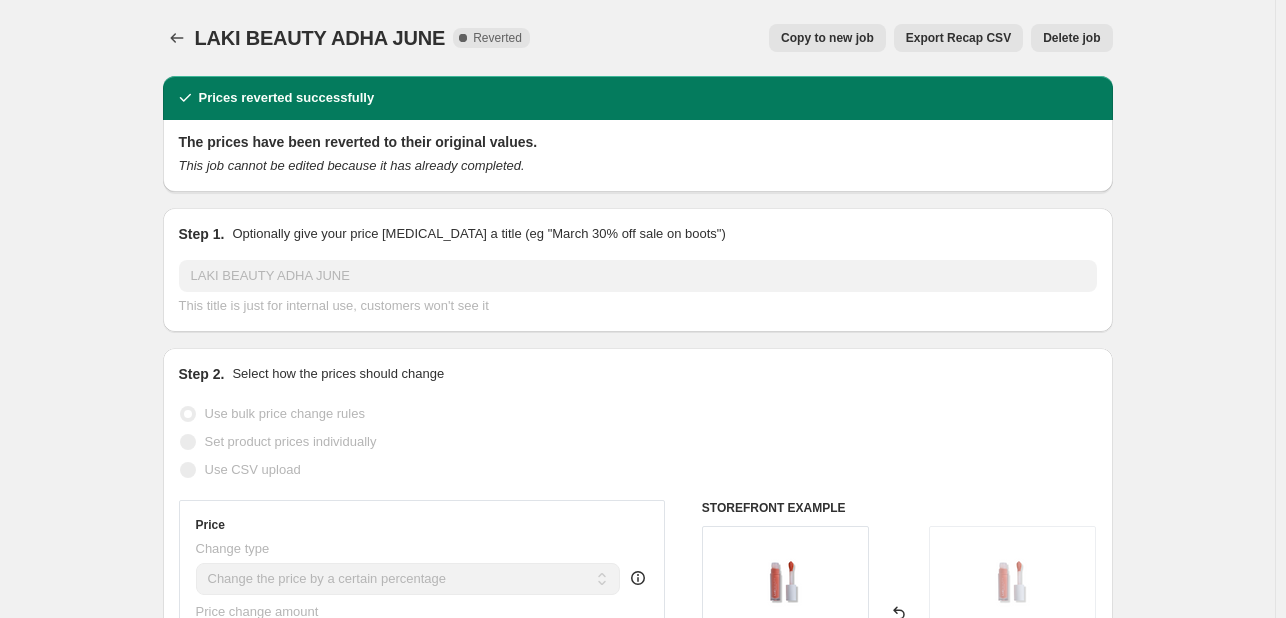 click on "Copy to new job" at bounding box center (827, 38) 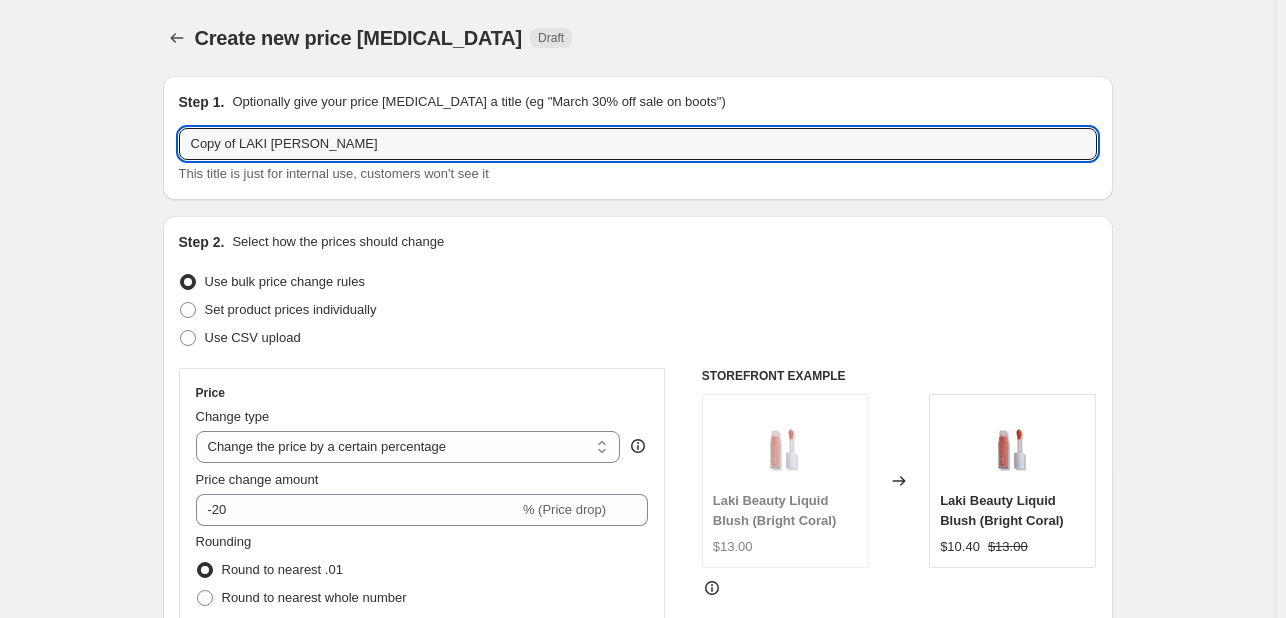 drag, startPoint x: 241, startPoint y: 141, endPoint x: 104, endPoint y: 138, distance: 137.03284 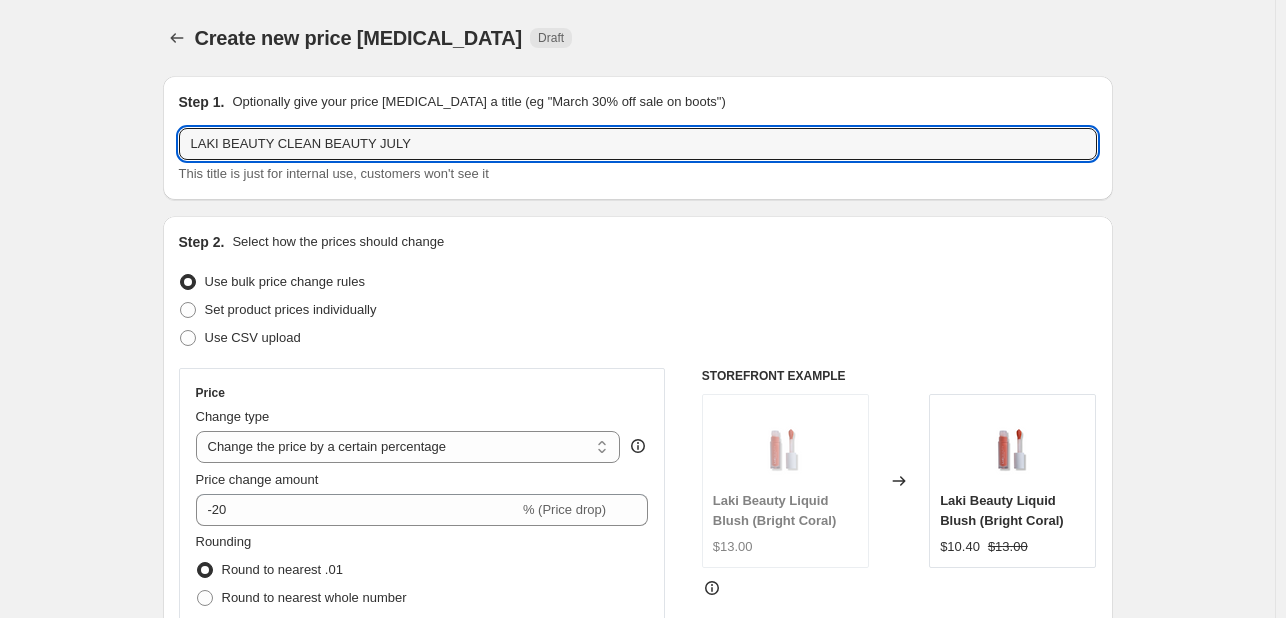 type on "LAKI BEAUTY CLEAN BEAUTY JULY" 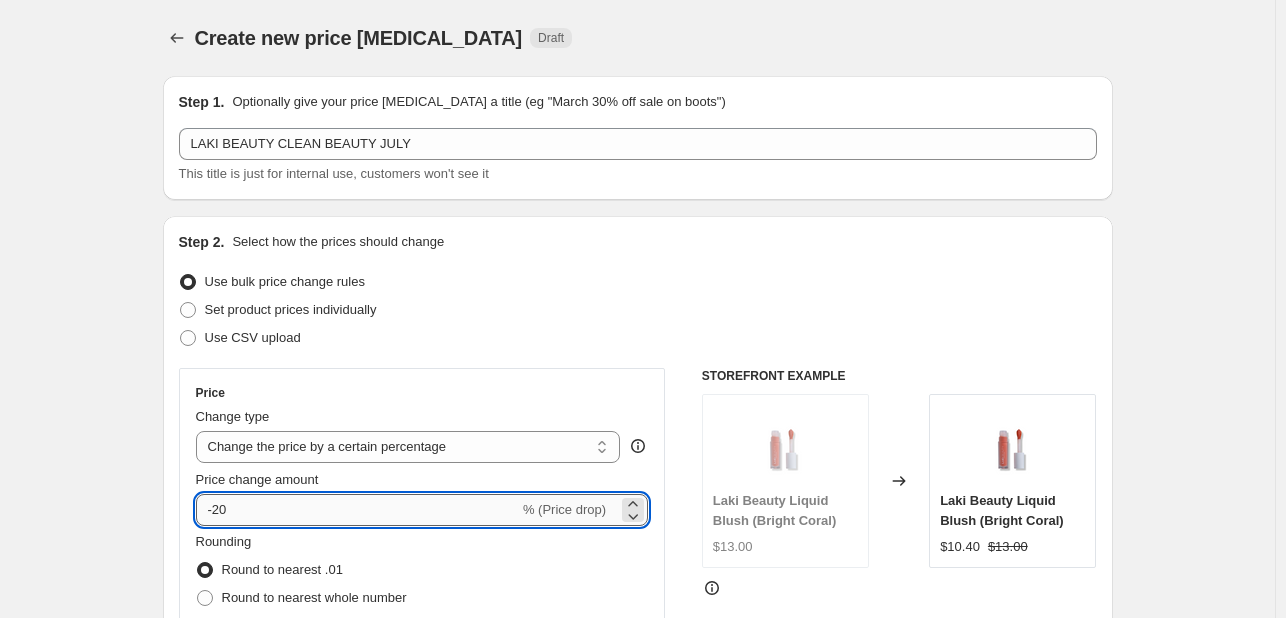 click on "-20" at bounding box center [357, 510] 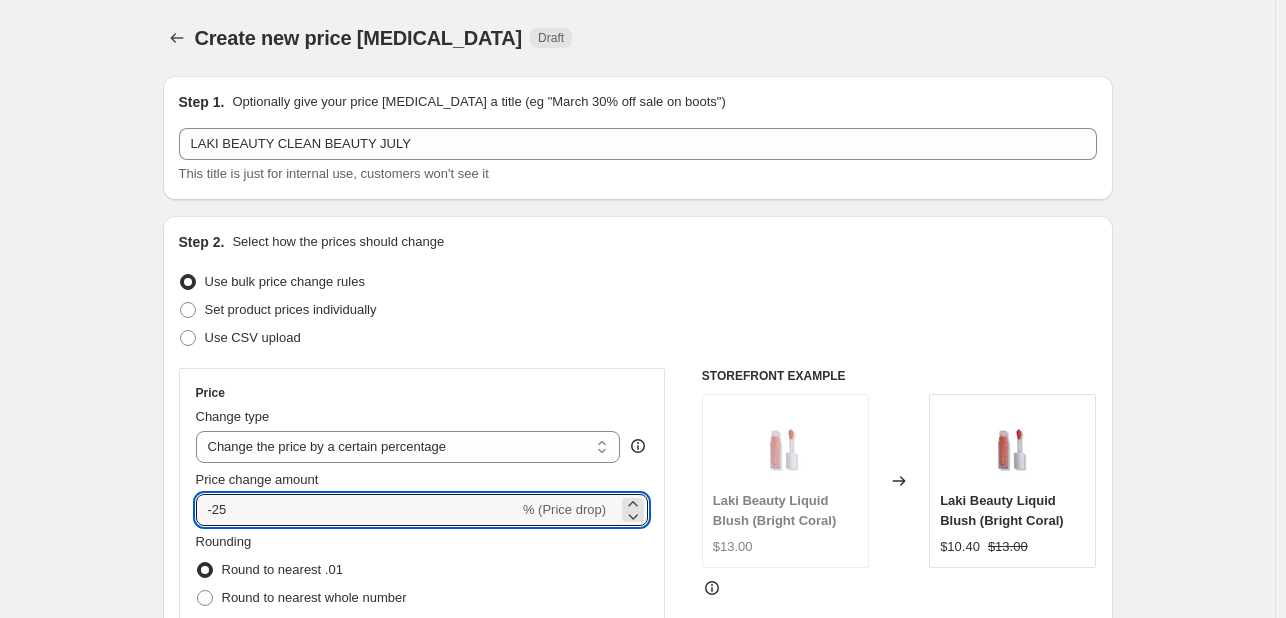 type on "-25" 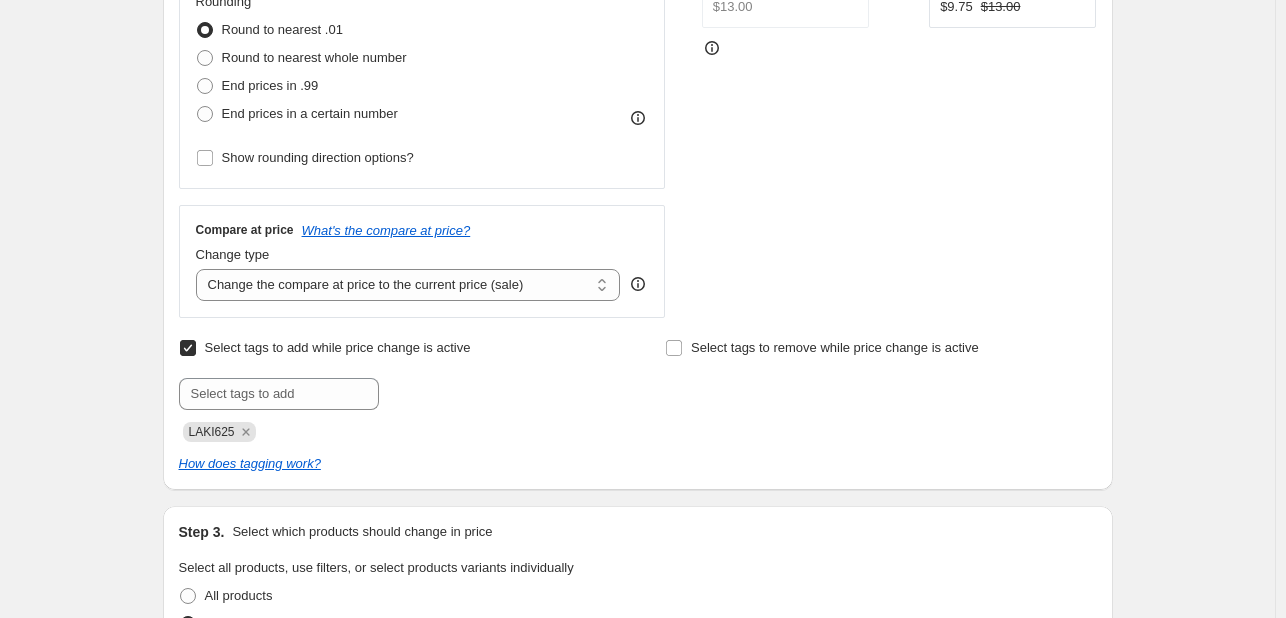 scroll, scrollTop: 800, scrollLeft: 0, axis: vertical 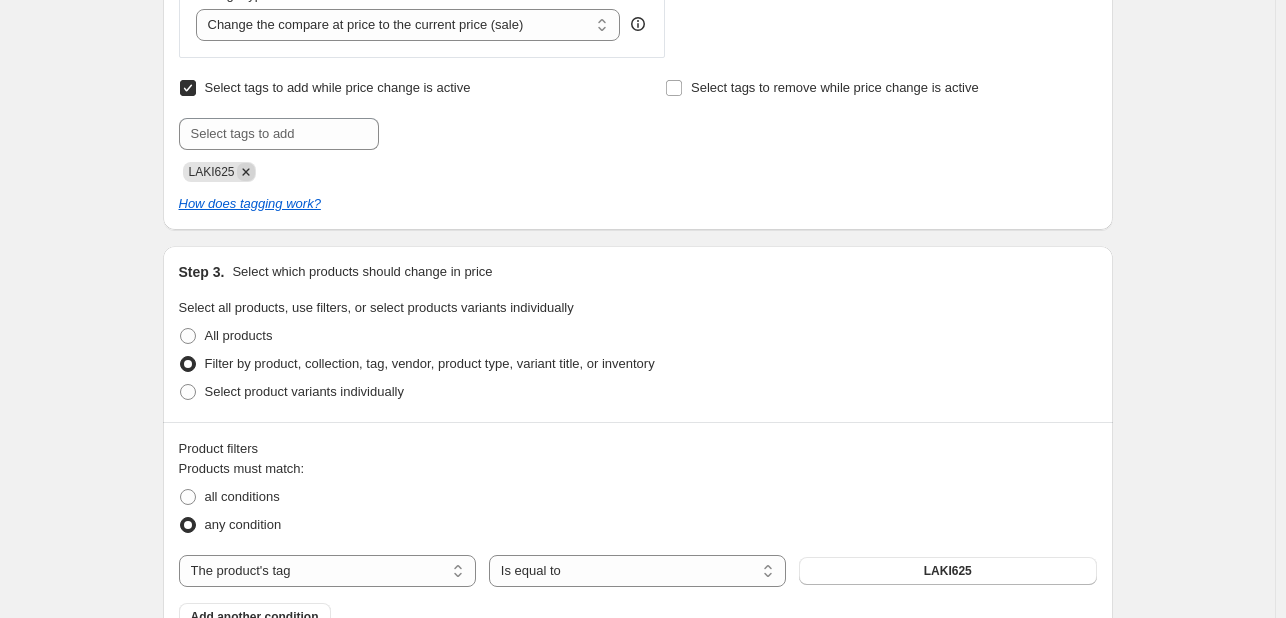 click 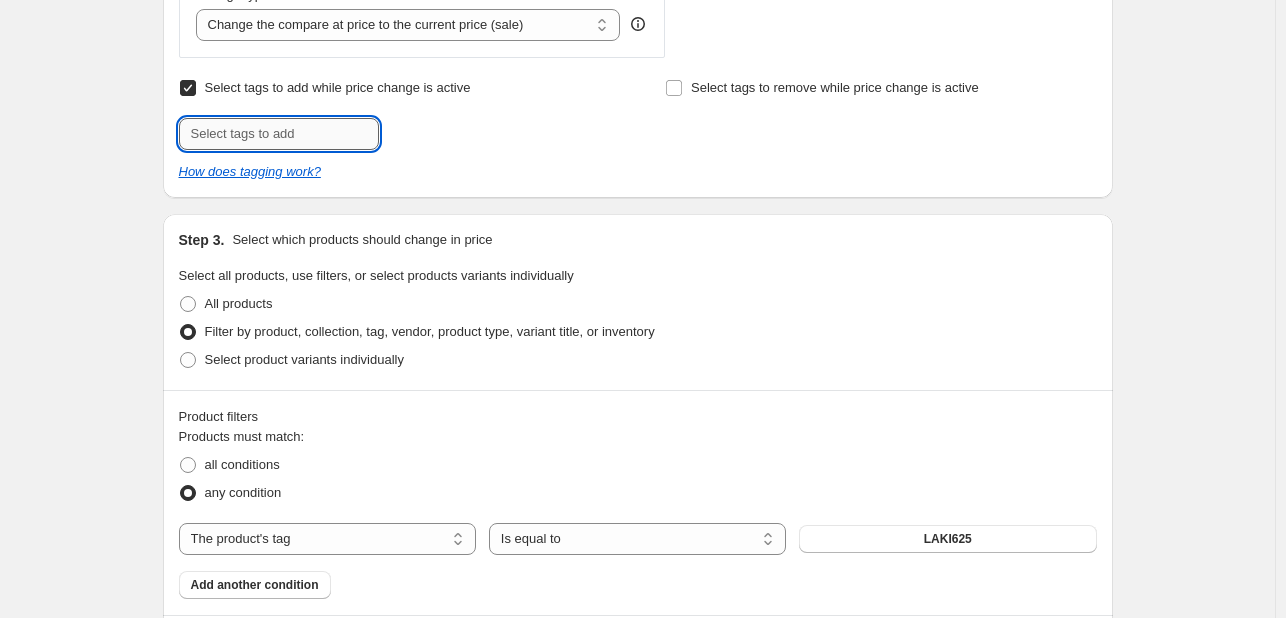 click at bounding box center [279, 134] 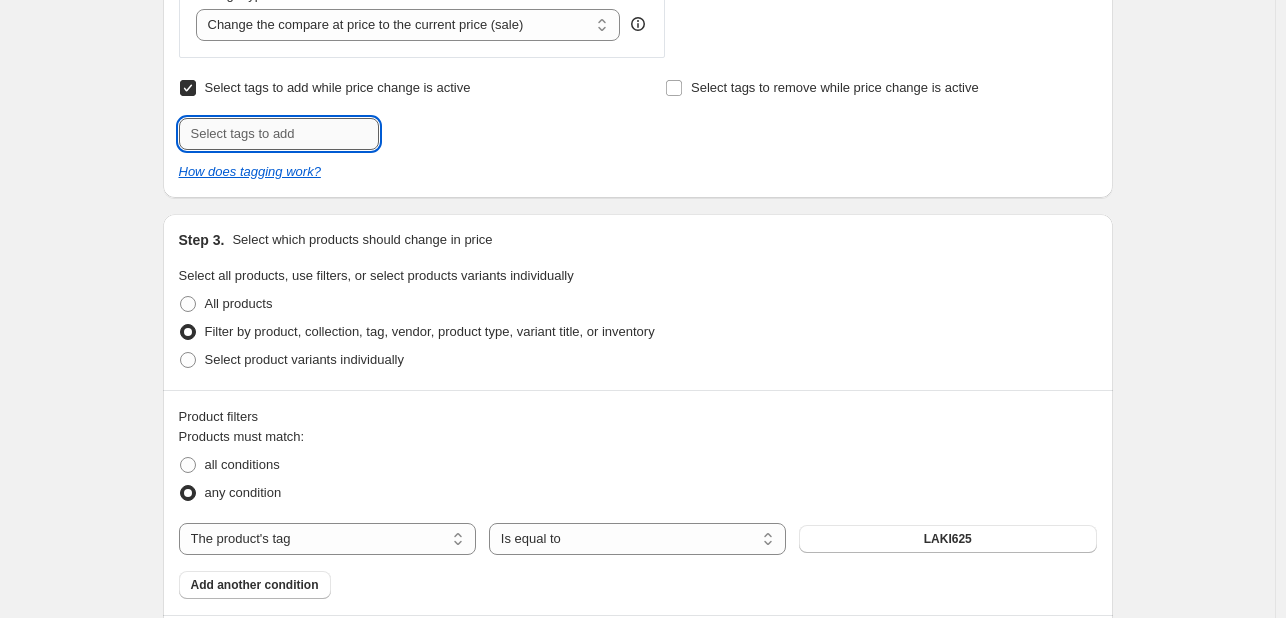 type on "J" 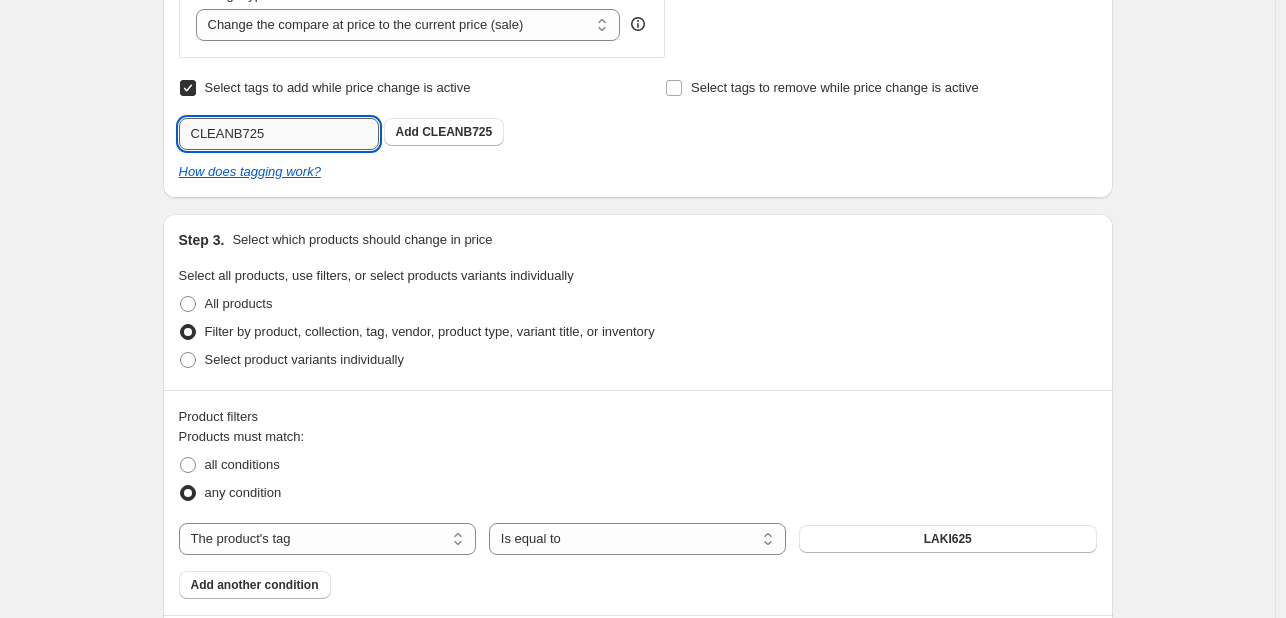 type on "CLEANB725" 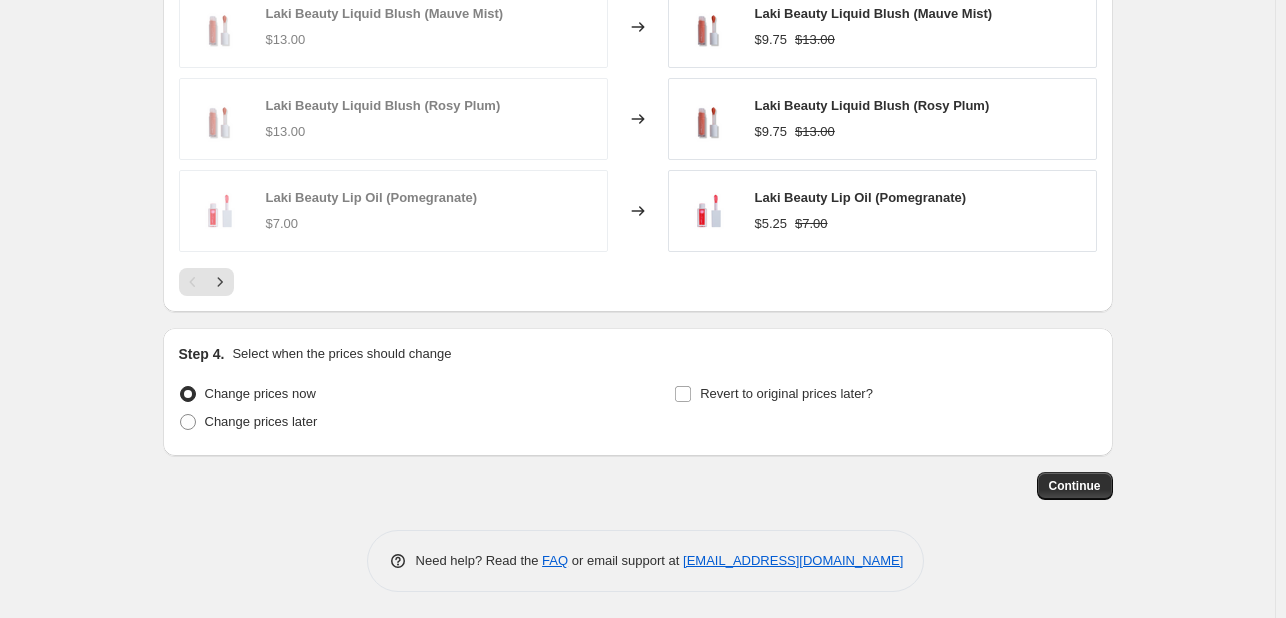 scroll, scrollTop: 1716, scrollLeft: 0, axis: vertical 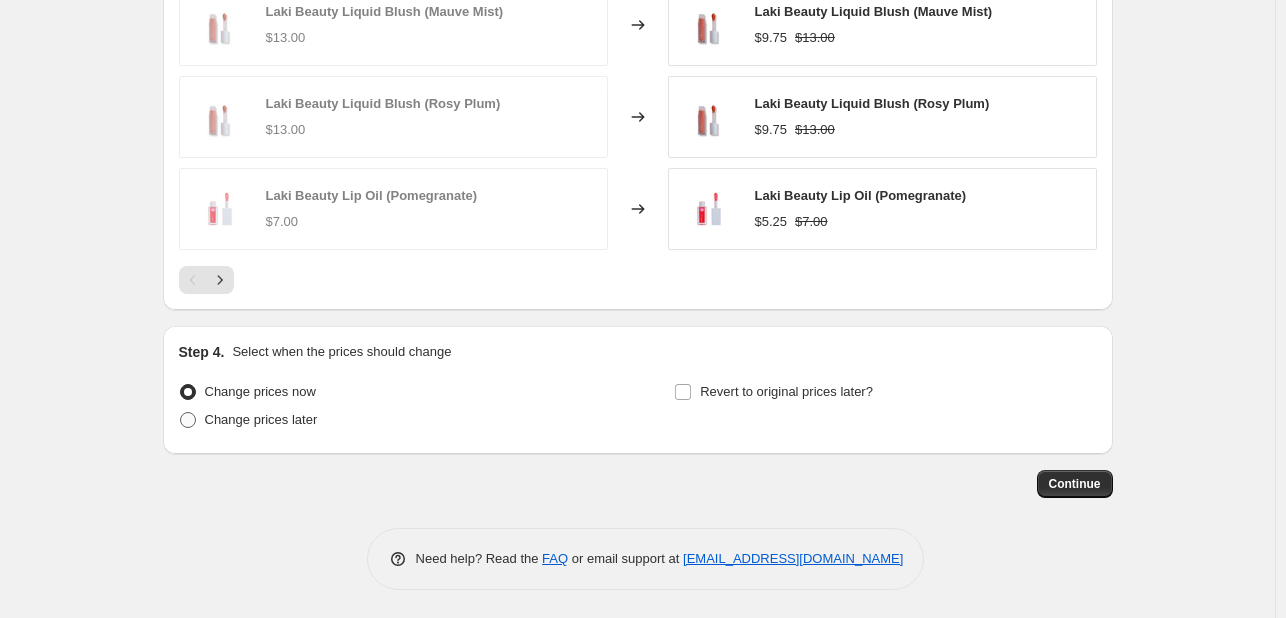 click on "Change prices later" at bounding box center (261, 420) 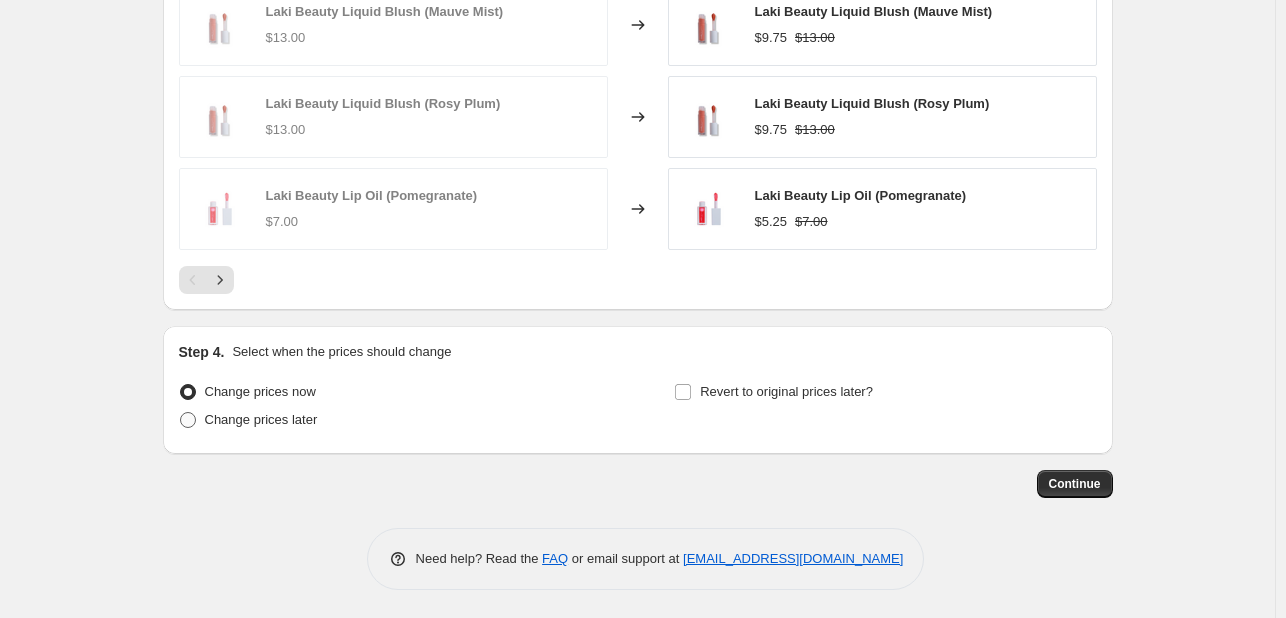 radio on "true" 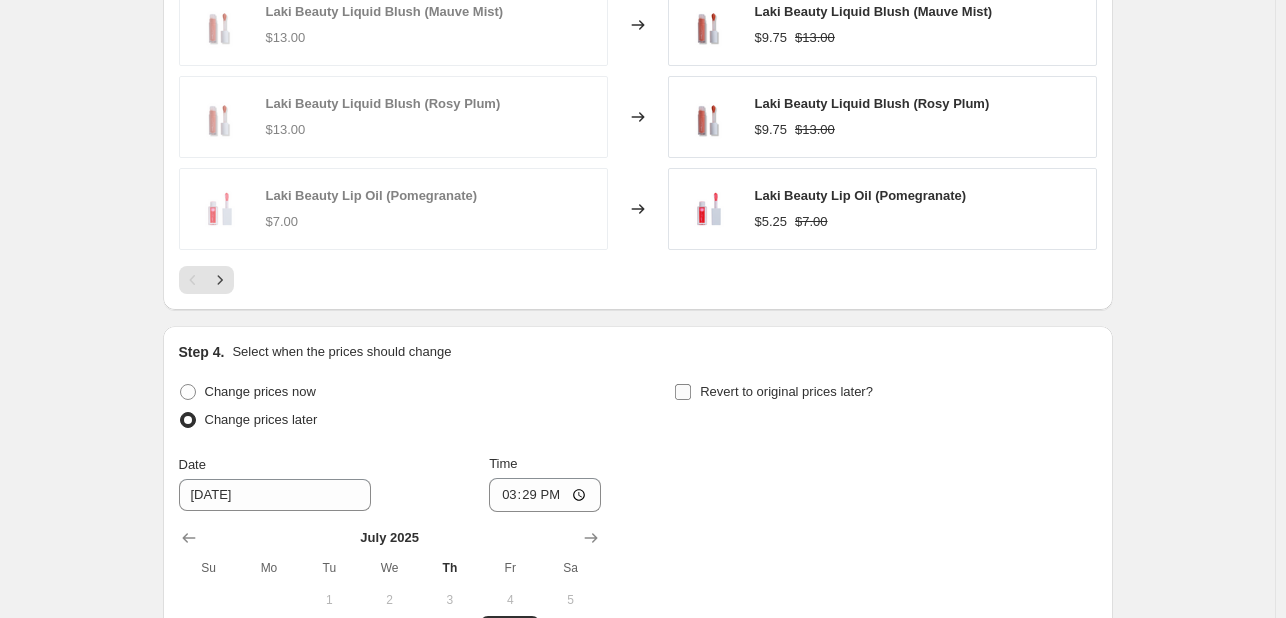 click on "Revert to original prices later?" at bounding box center [786, 391] 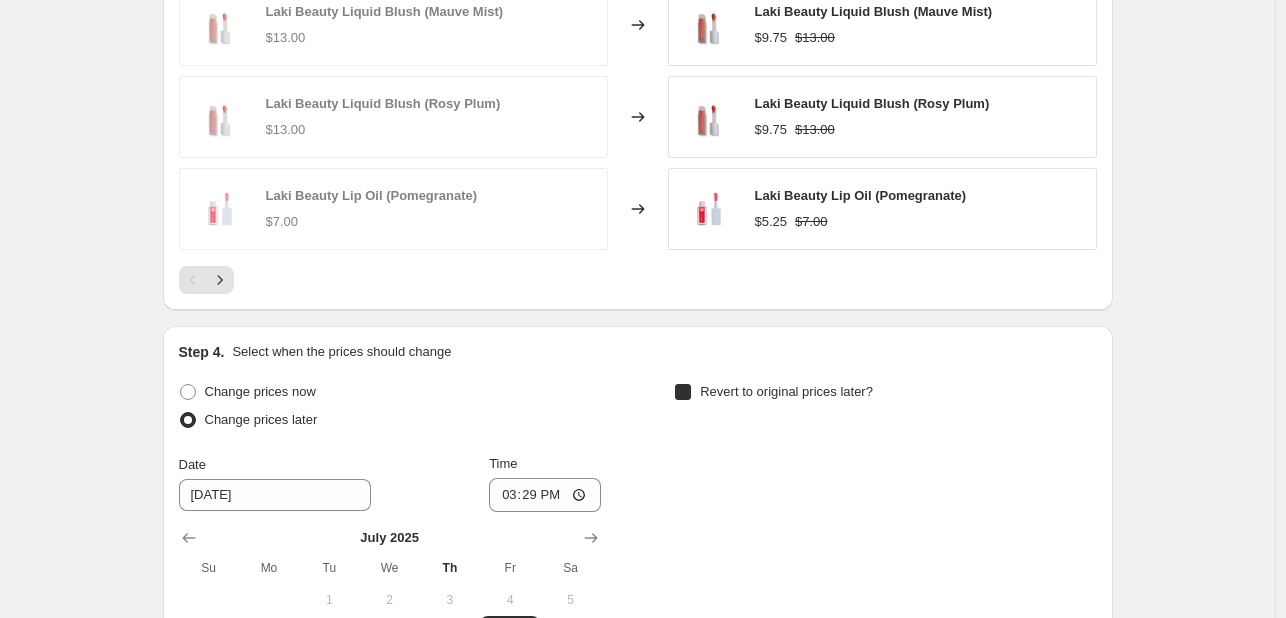 checkbox on "true" 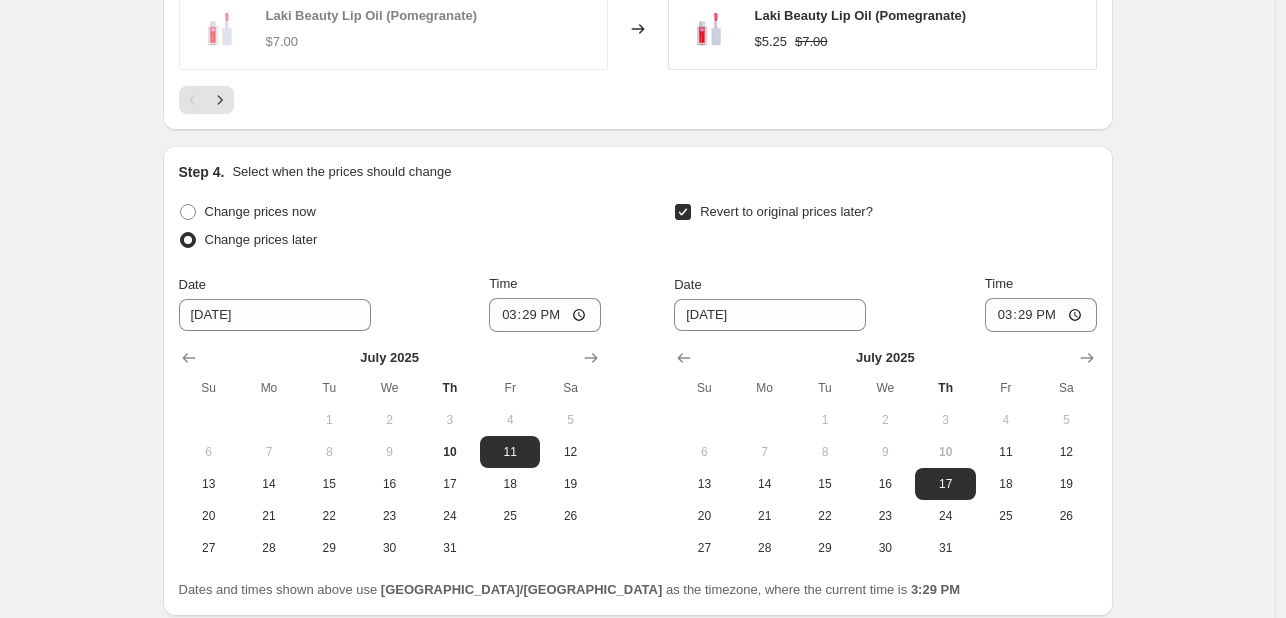 scroll, scrollTop: 2016, scrollLeft: 0, axis: vertical 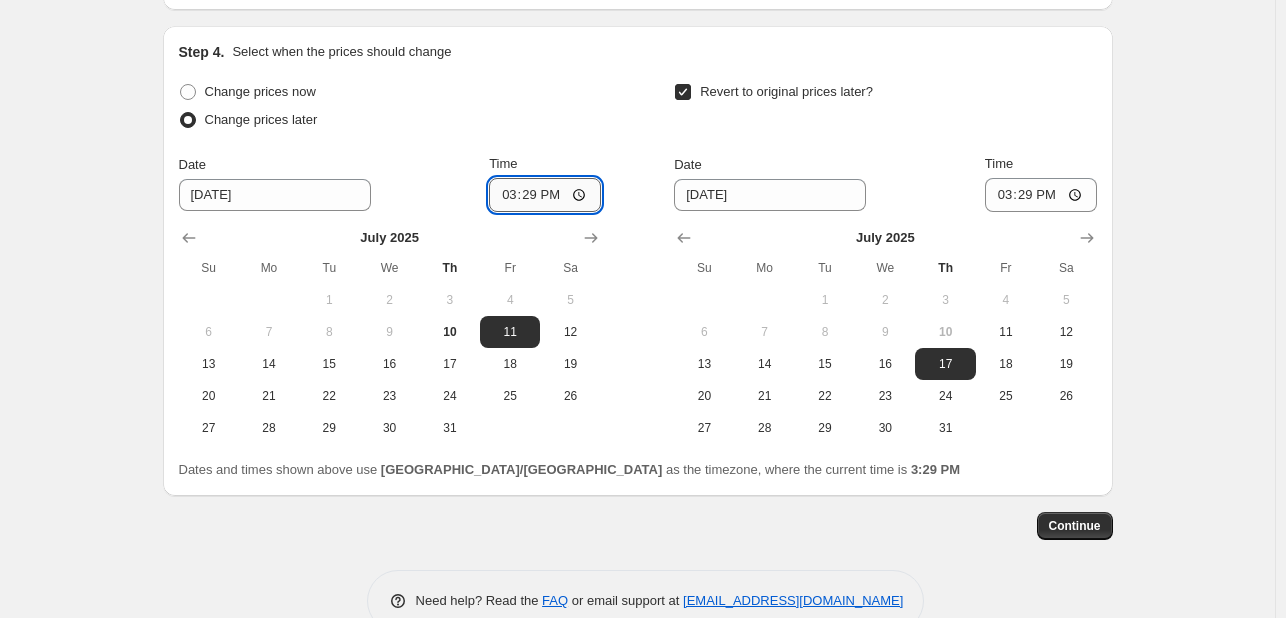 click on "15:29" at bounding box center (545, 195) 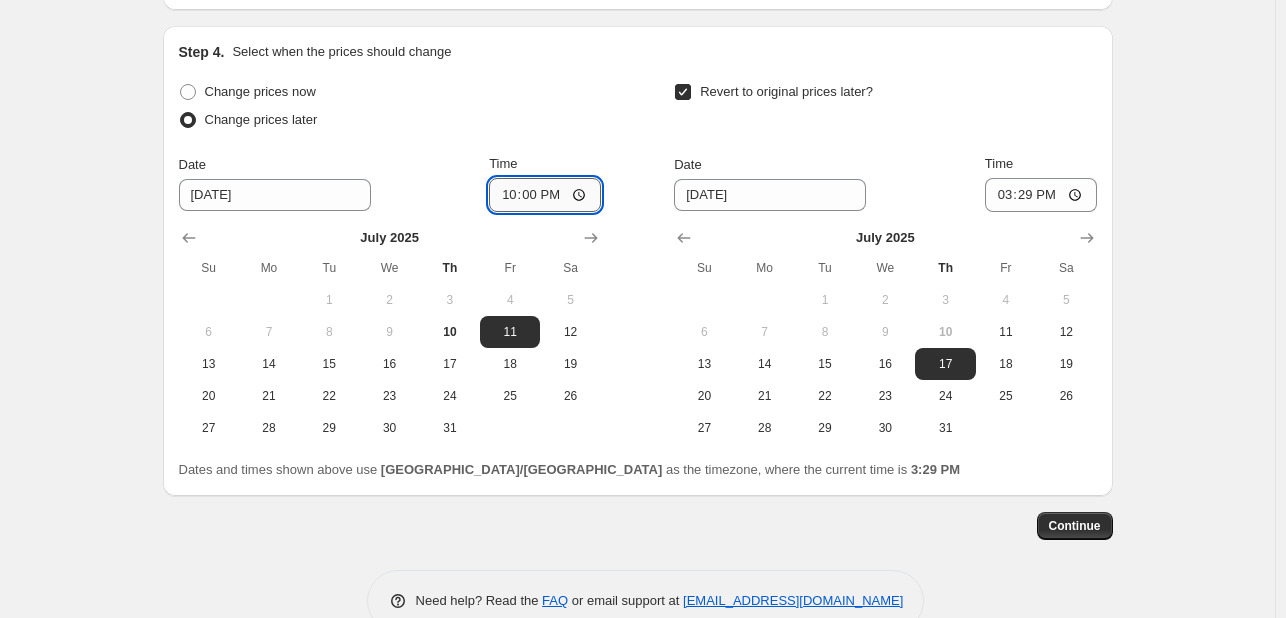 type on "10:00" 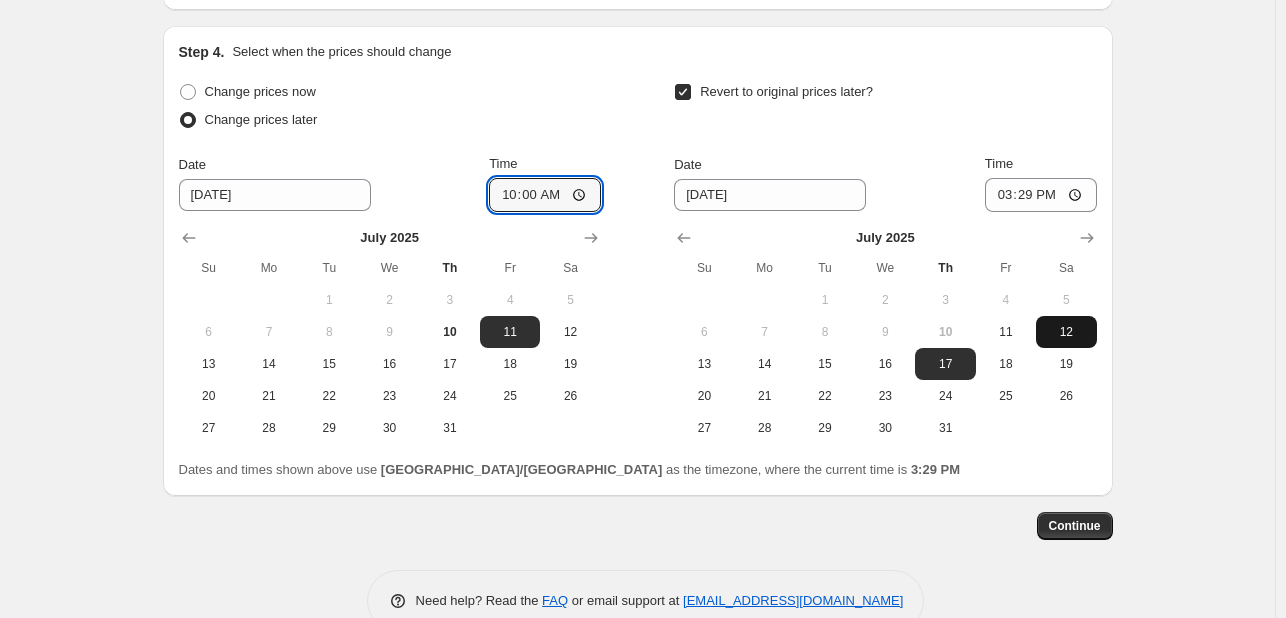 click on "12" at bounding box center (1066, 332) 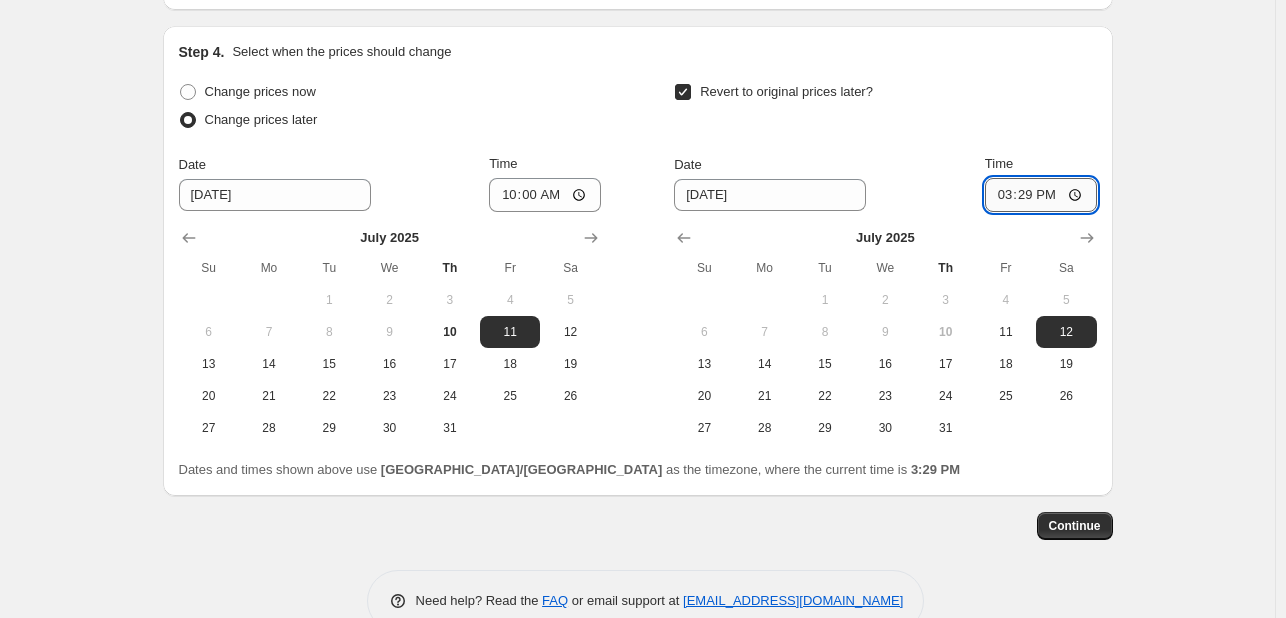 click on "15:29" at bounding box center [1041, 195] 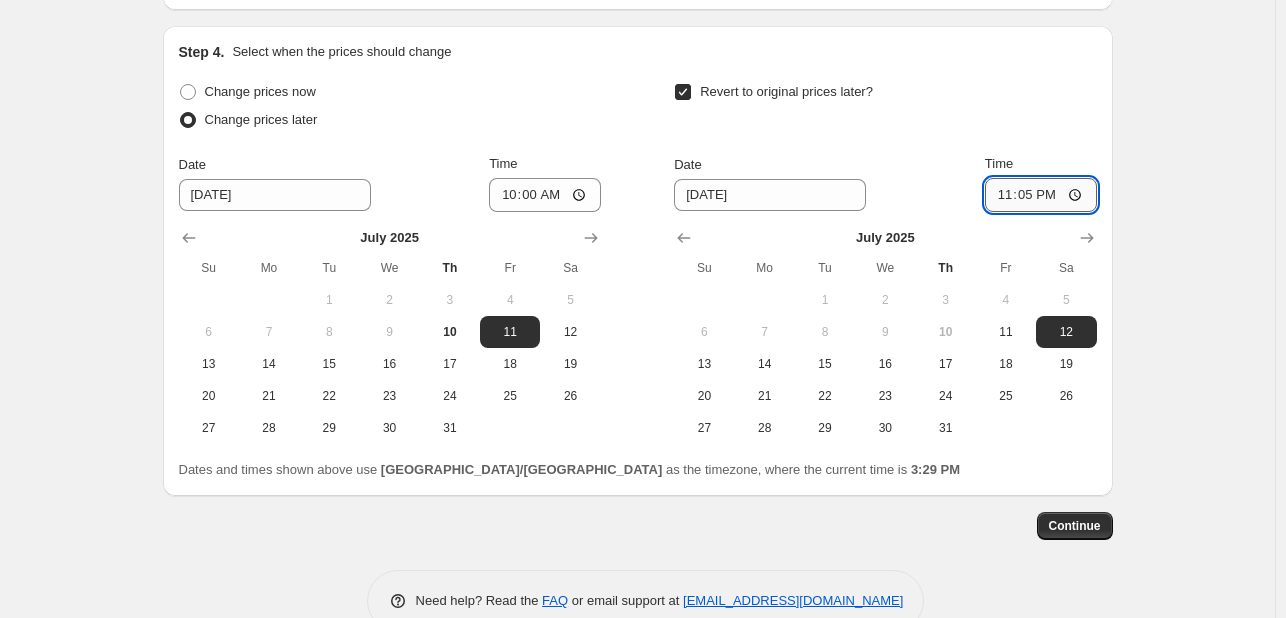 type on "23:55" 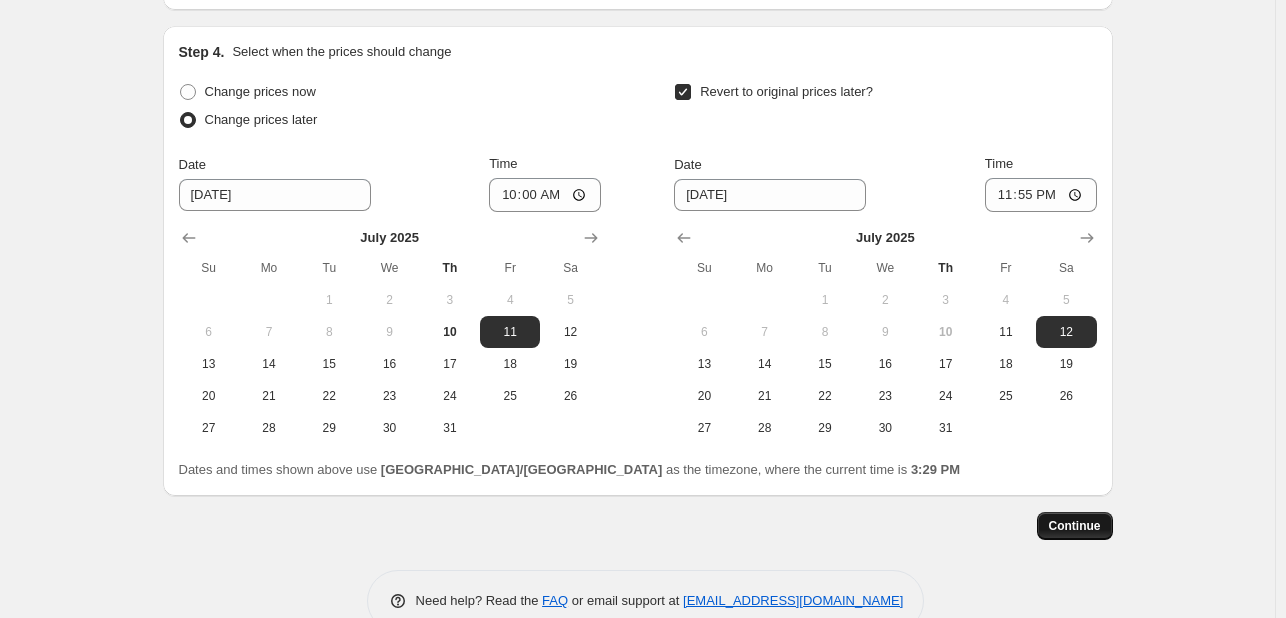 click on "Continue" at bounding box center (1075, 526) 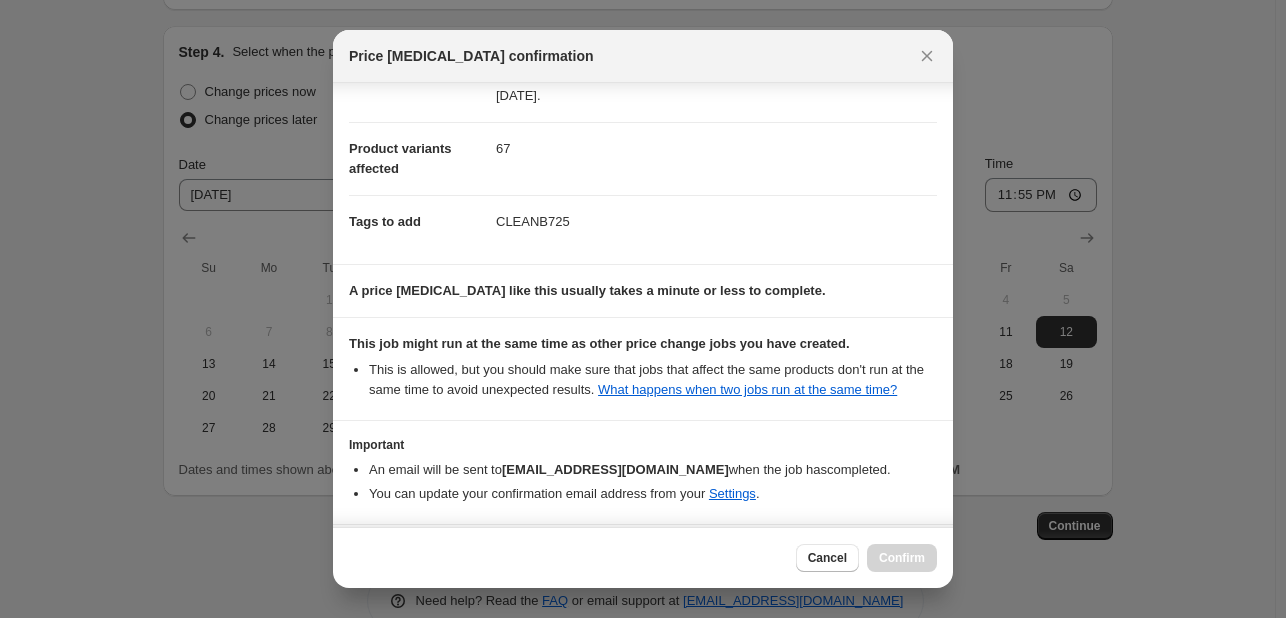 scroll, scrollTop: 271, scrollLeft: 0, axis: vertical 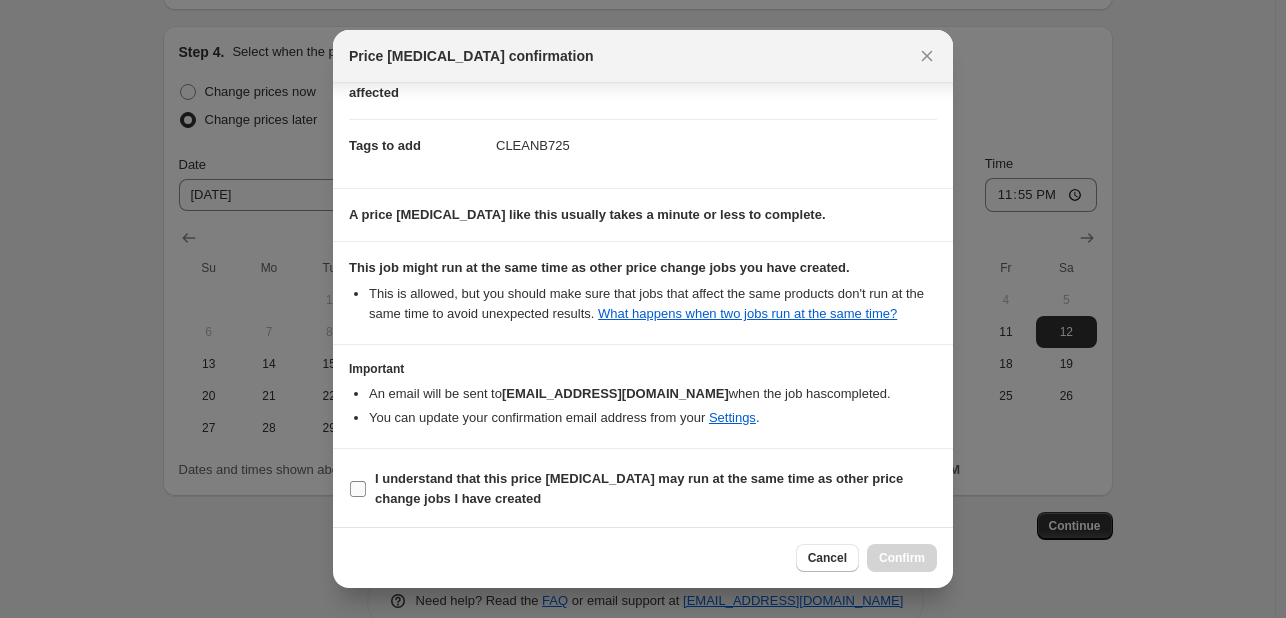 click on "I understand that this price [MEDICAL_DATA] may run at the same time as other price change jobs I have created" at bounding box center [656, 489] 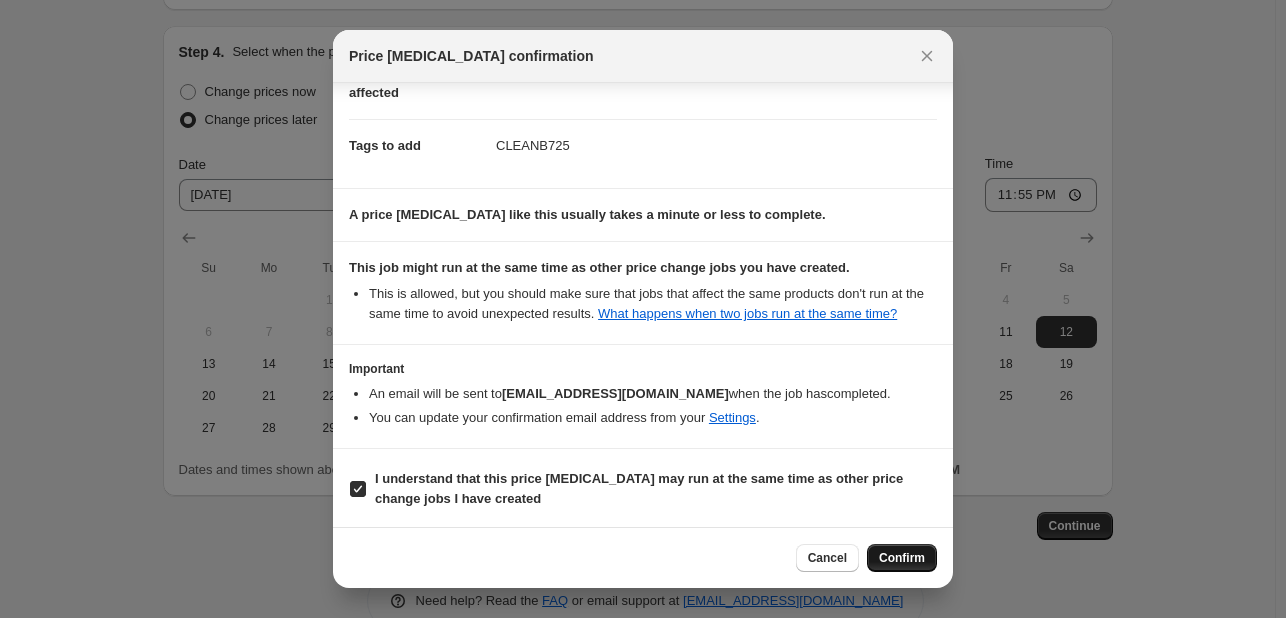 click on "Confirm" at bounding box center [902, 558] 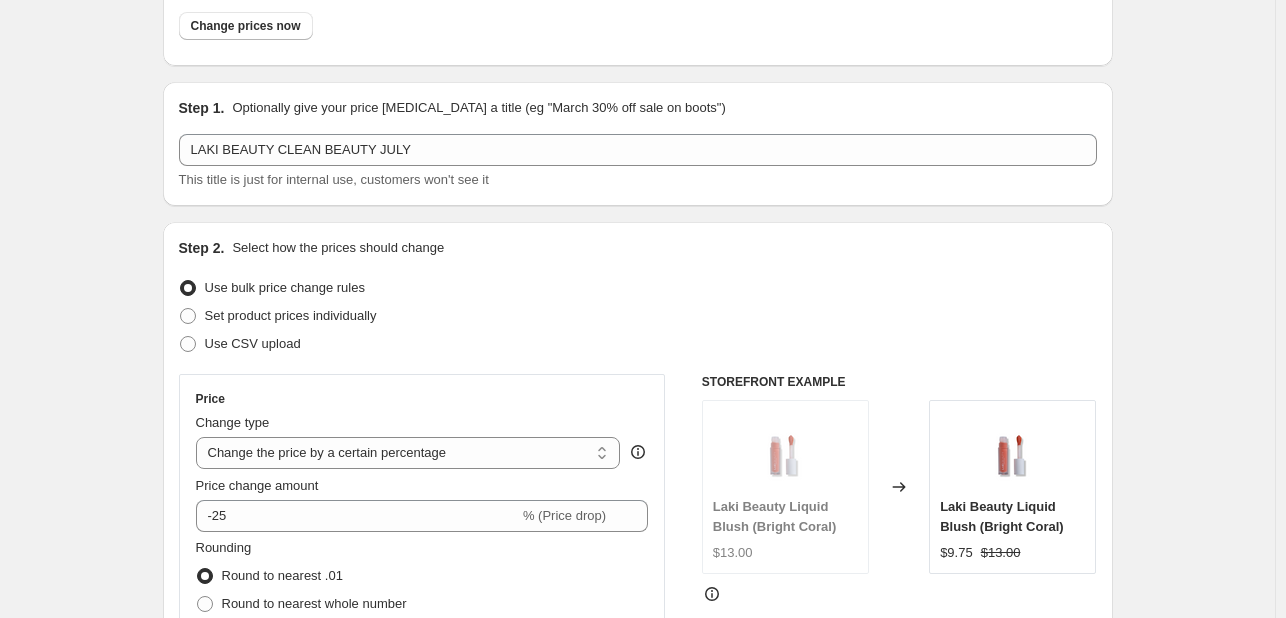 scroll, scrollTop: 0, scrollLeft: 0, axis: both 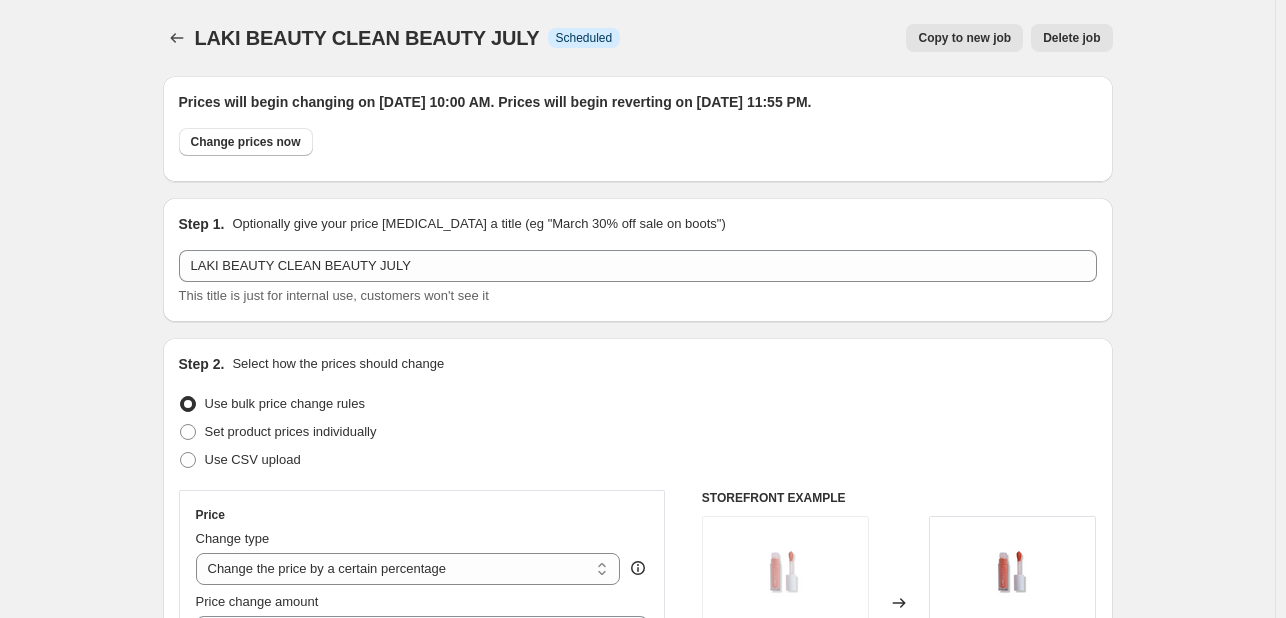 click on "LAKI BEAUTY CLEAN BEAUTY JULY. This page is ready LAKI BEAUTY CLEAN BEAUTY JULY Info Scheduled Copy to new job Delete job More actions Copy to new job Delete job Prices will begin changing on [DATE] 10:00 AM. Prices will begin reverting on [DATE] 11:55 PM. Change prices now Step 1. Optionally give your price [MEDICAL_DATA] a title (eg "March 30% off sale on boots") LAKI BEAUTY CLEAN BEAUTY JULY This title is just for internal use, customers won't see it Step 2. Select how the prices should change Use bulk price change rules Set product prices individually Use CSV upload Price Change type Change the price to a certain amount Change the price by a certain amount Change the price by a certain percentage Change the price to the current compare at price (price before sale) Change the price by a certain amount relative to the compare at price Change the price by a certain percentage relative to the compare at price Don't change the price Change price to certain cost margin Price change amount -25" at bounding box center (638, 1400) 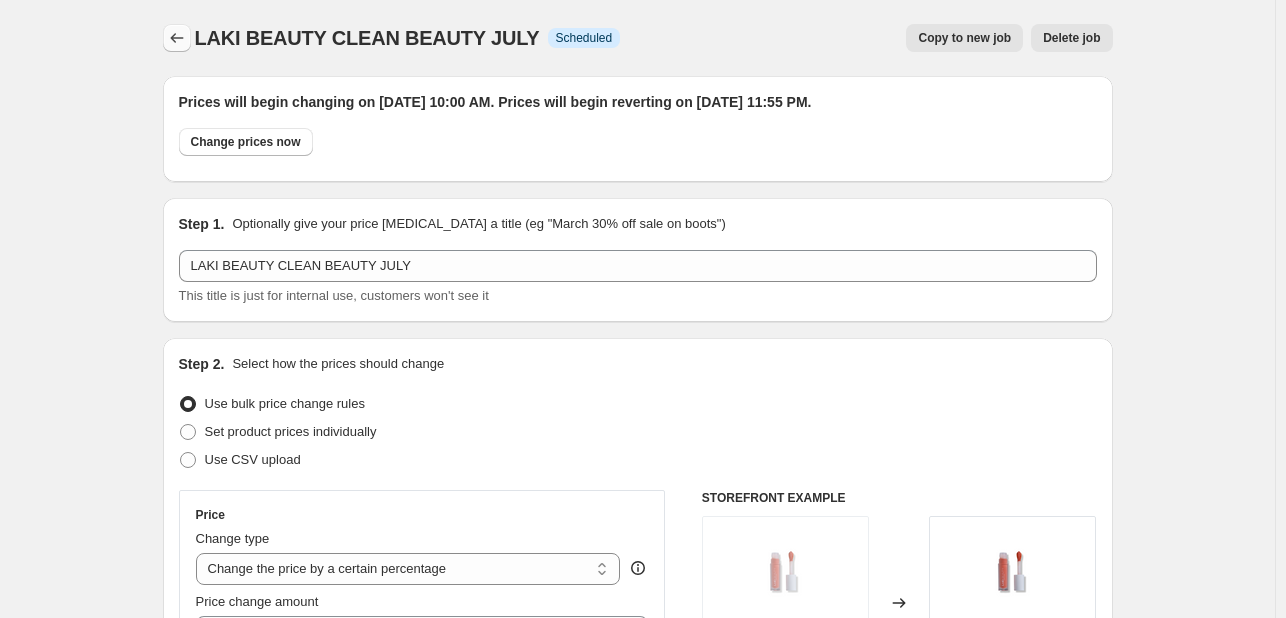 click 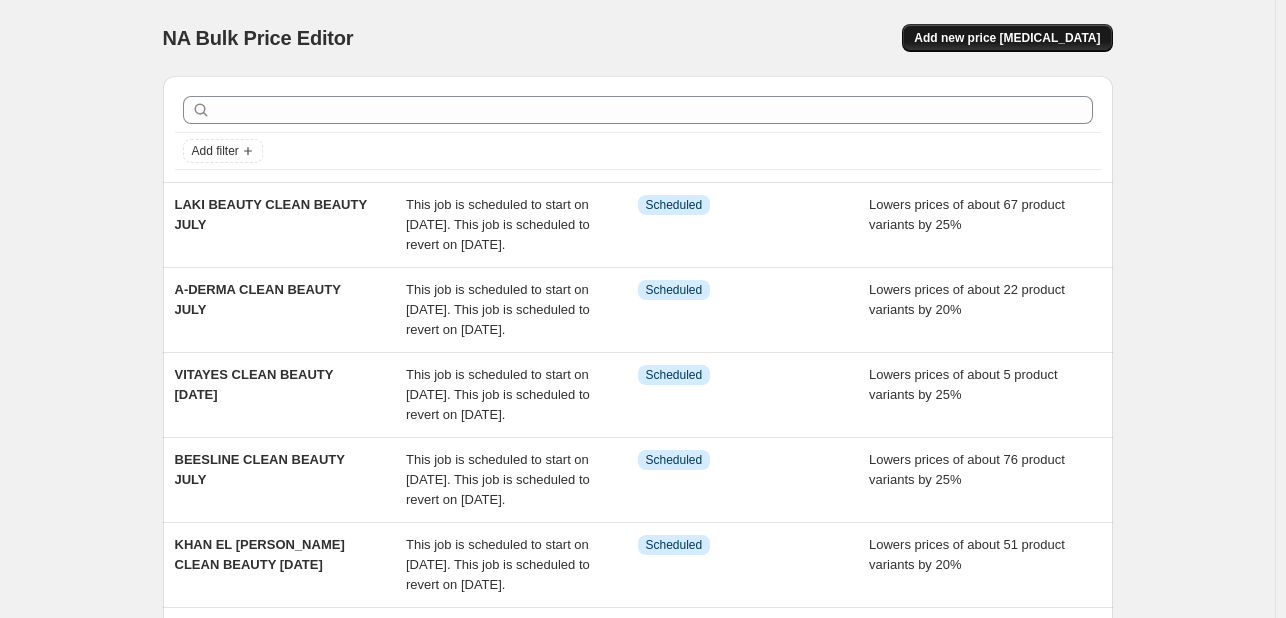 click on "Add new price [MEDICAL_DATA]" at bounding box center (1007, 38) 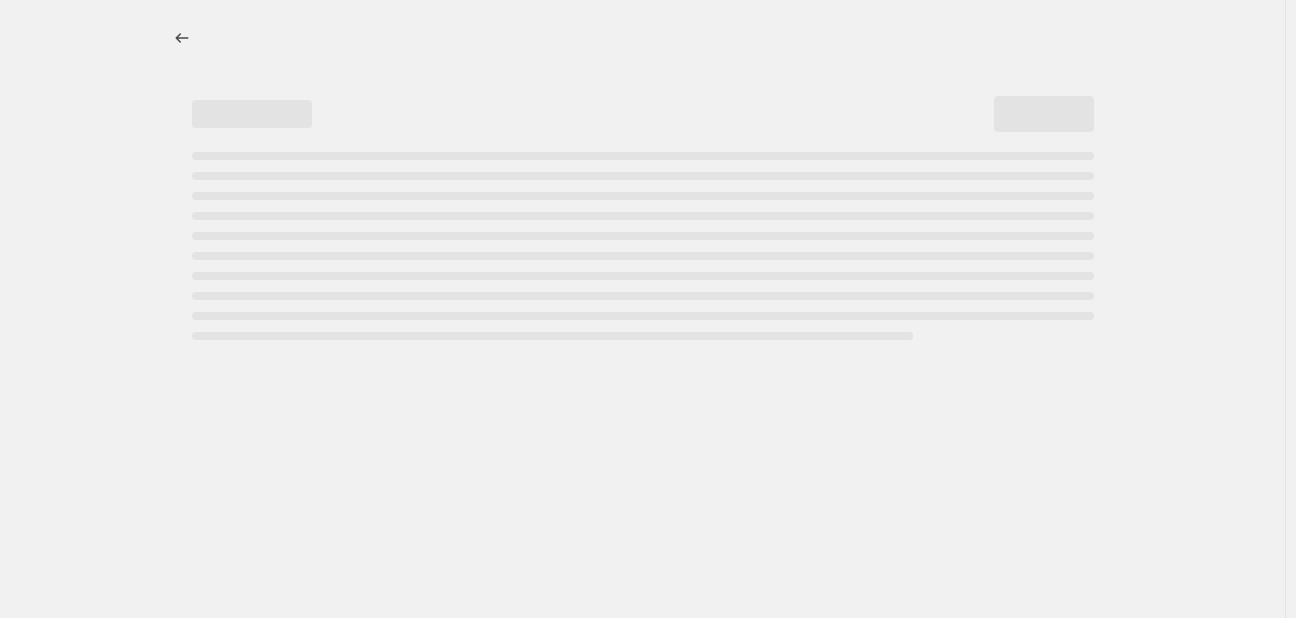 select on "percentage" 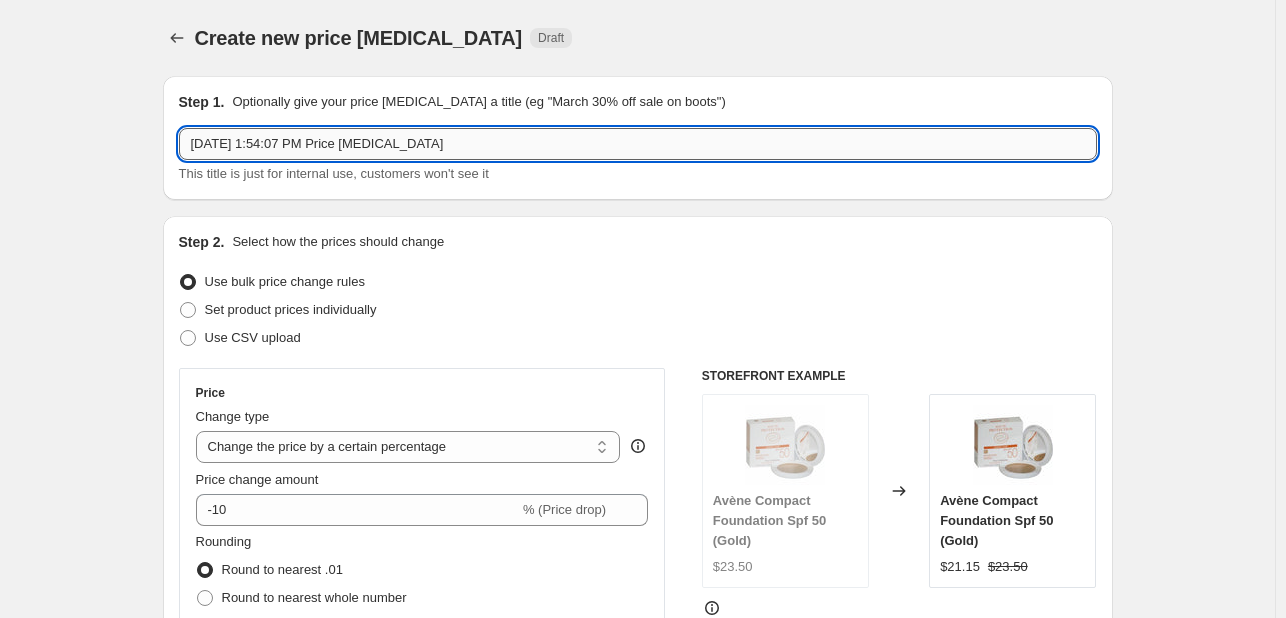 click on "[DATE] 1:54:07 PM Price [MEDICAL_DATA]" at bounding box center [638, 144] 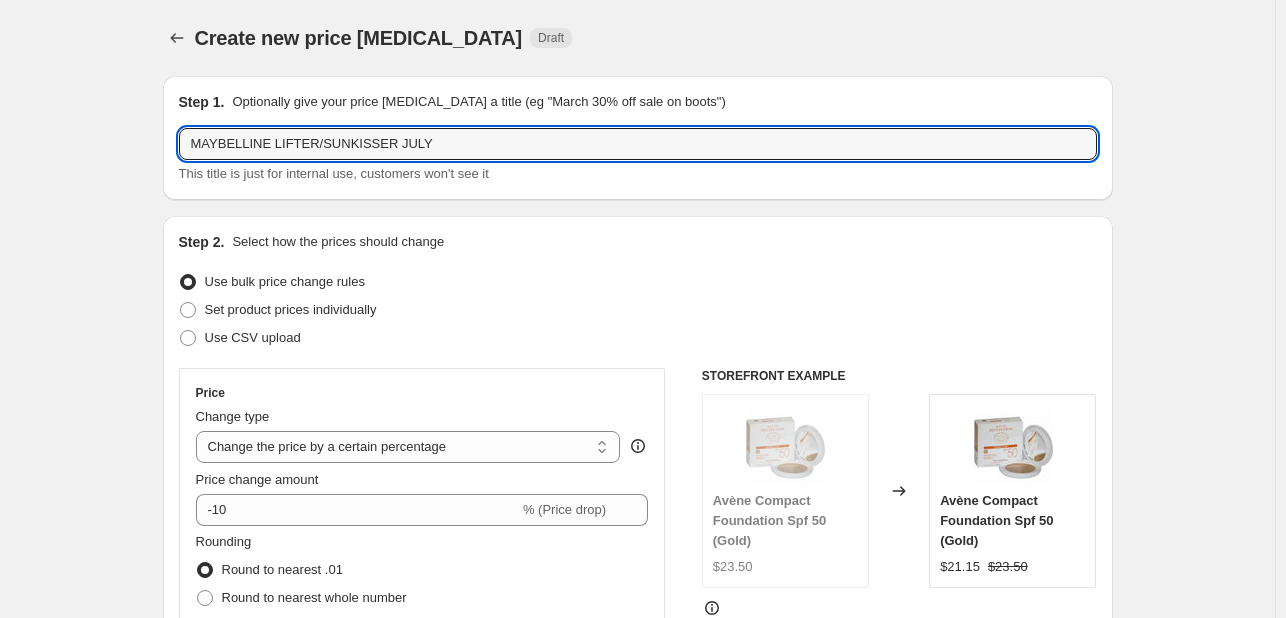 type on "MAYBELLINE LIFTER/SUNKISSER JULY" 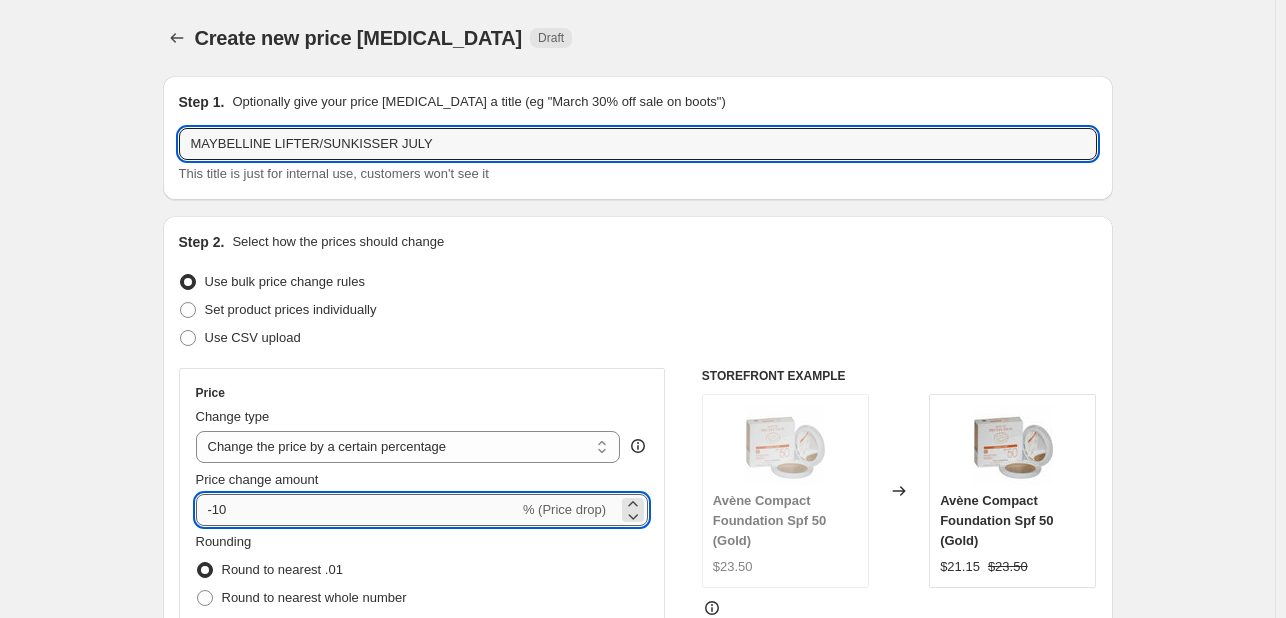 click on "-10" at bounding box center (357, 510) 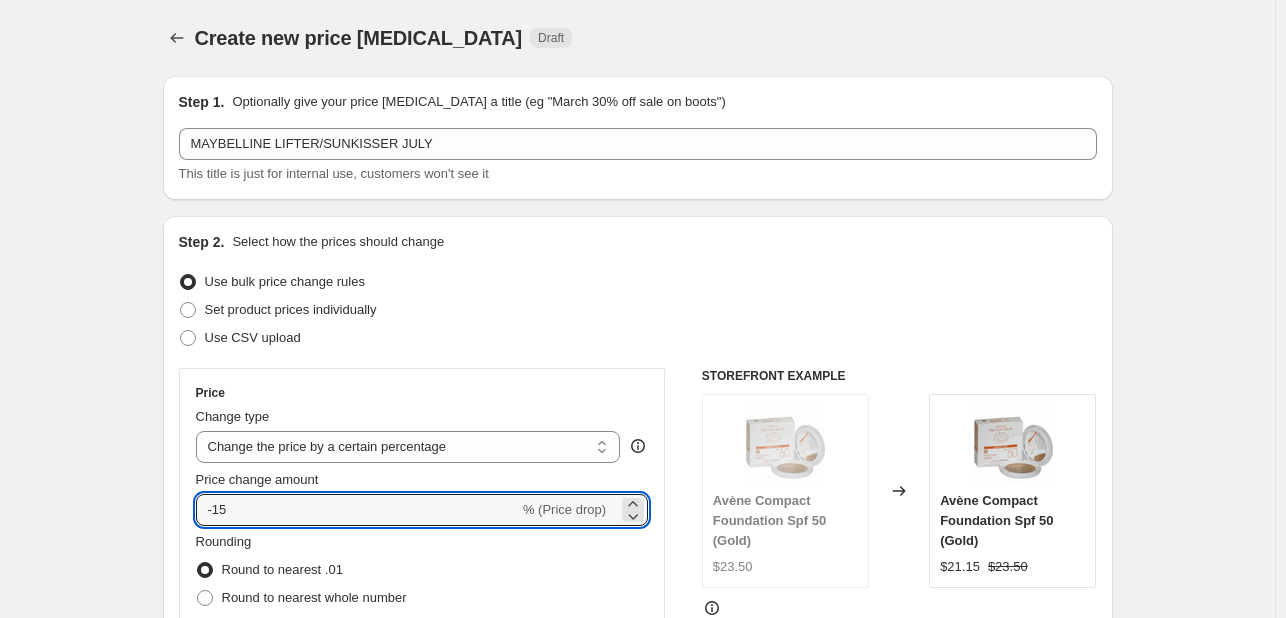 type on "-15" 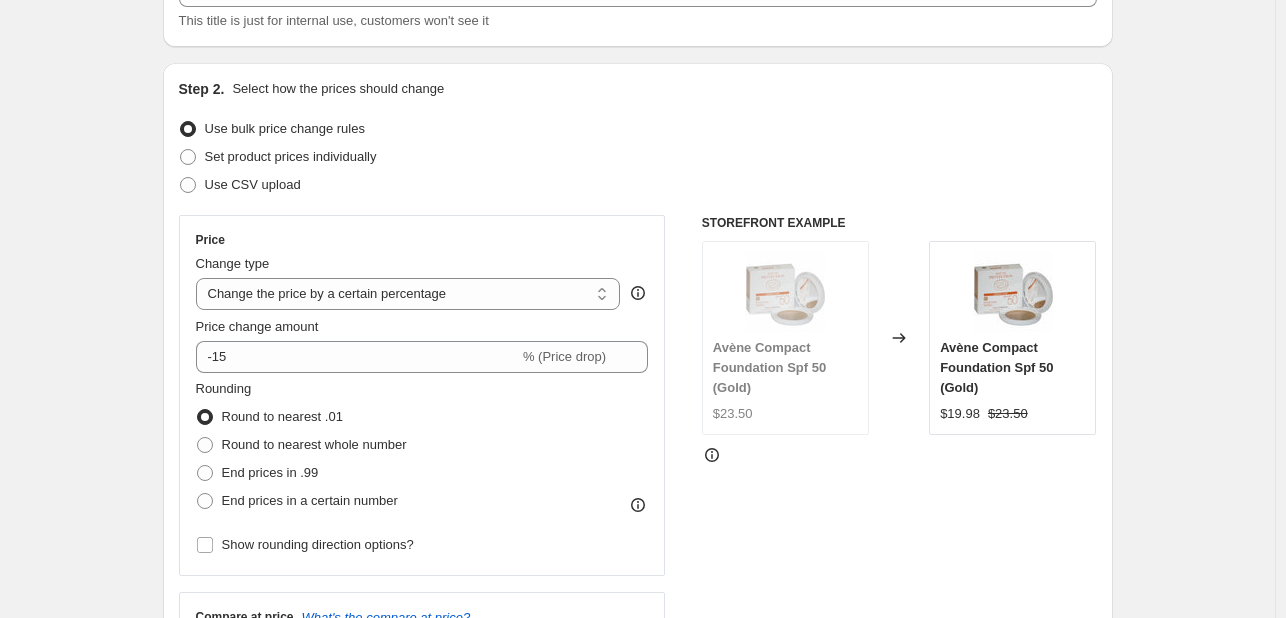 scroll, scrollTop: 400, scrollLeft: 0, axis: vertical 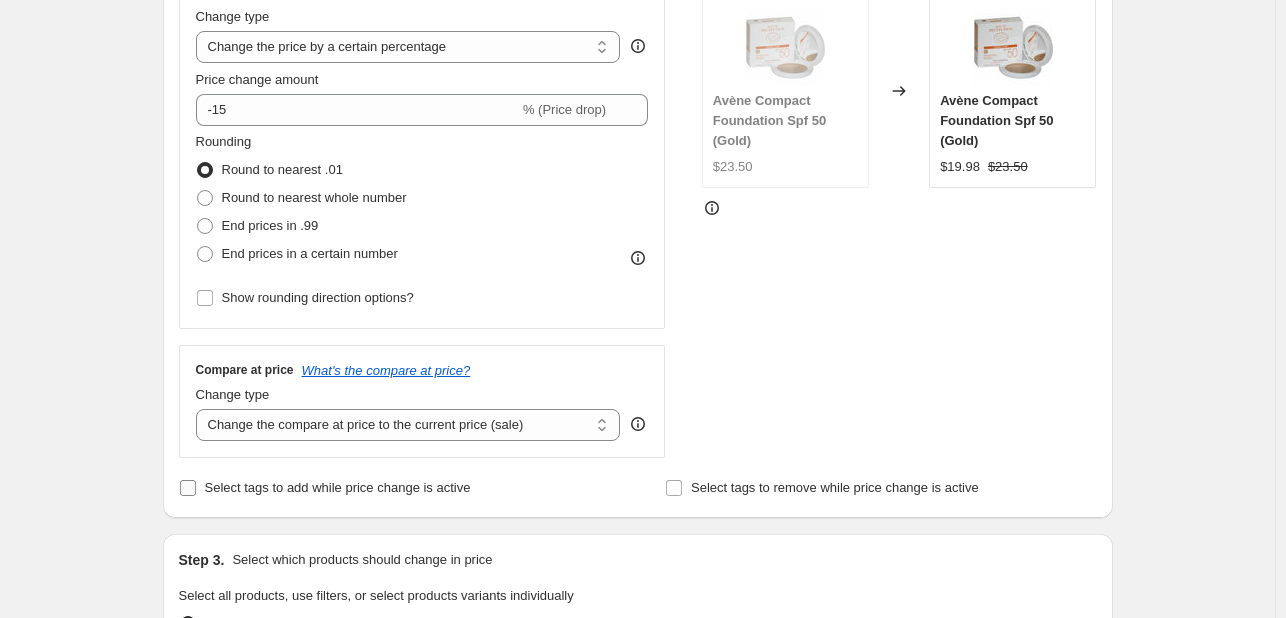 click on "Select tags to add while price change is active" at bounding box center (338, 487) 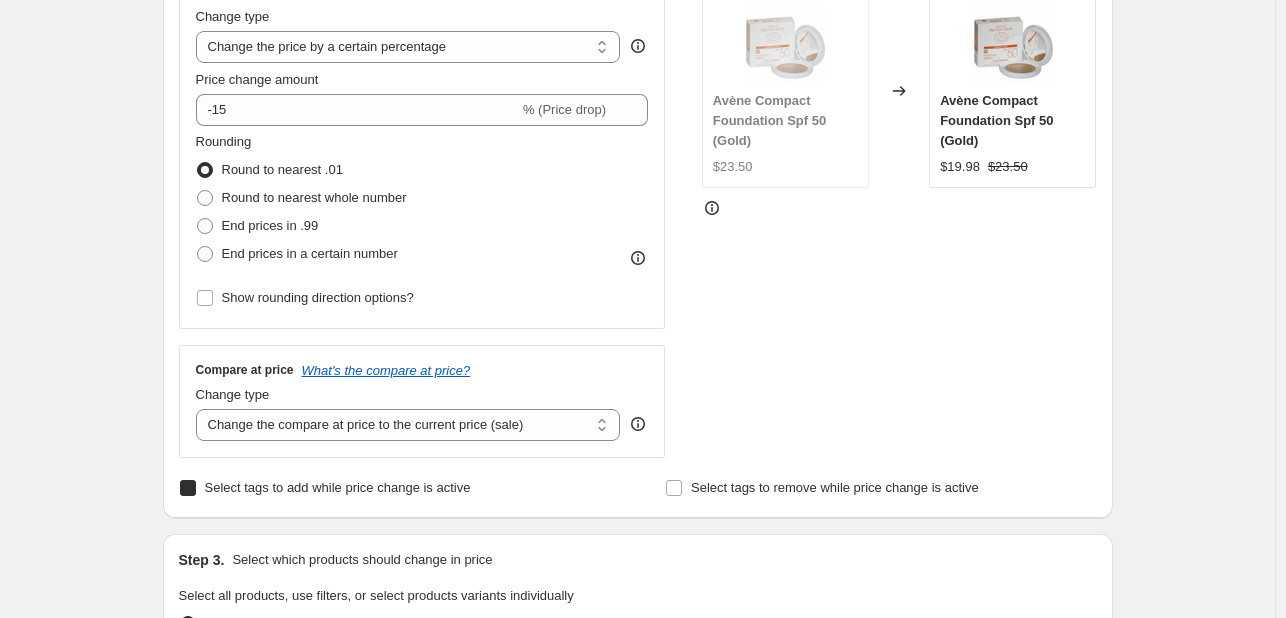checkbox on "true" 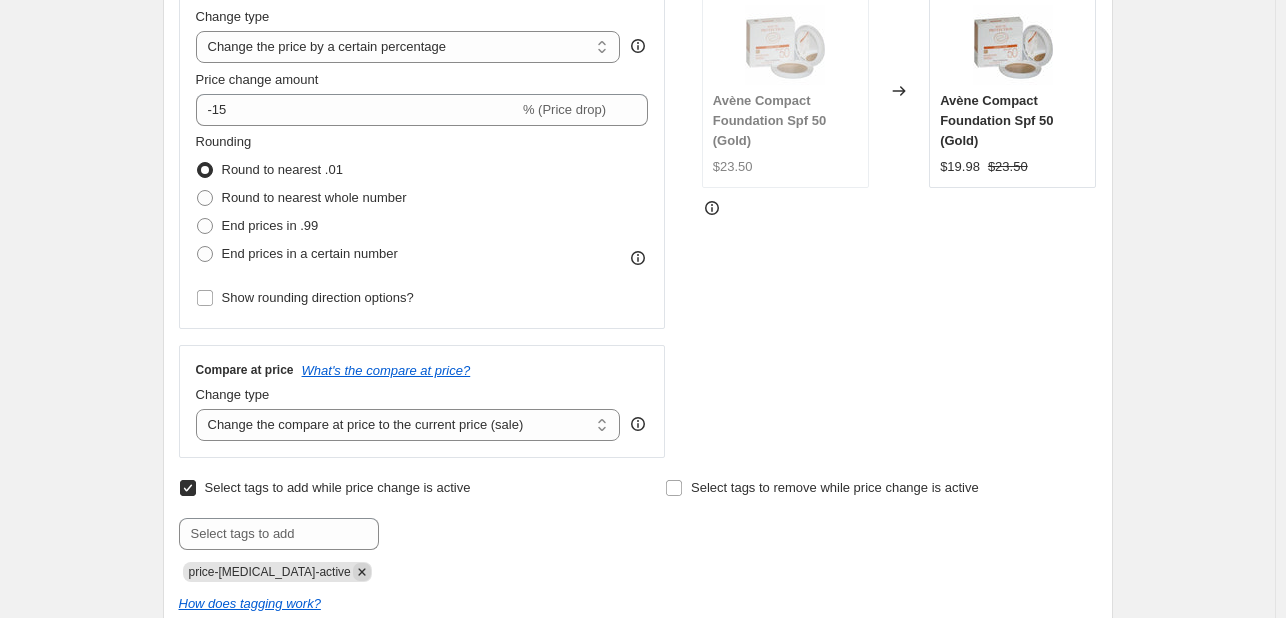 click 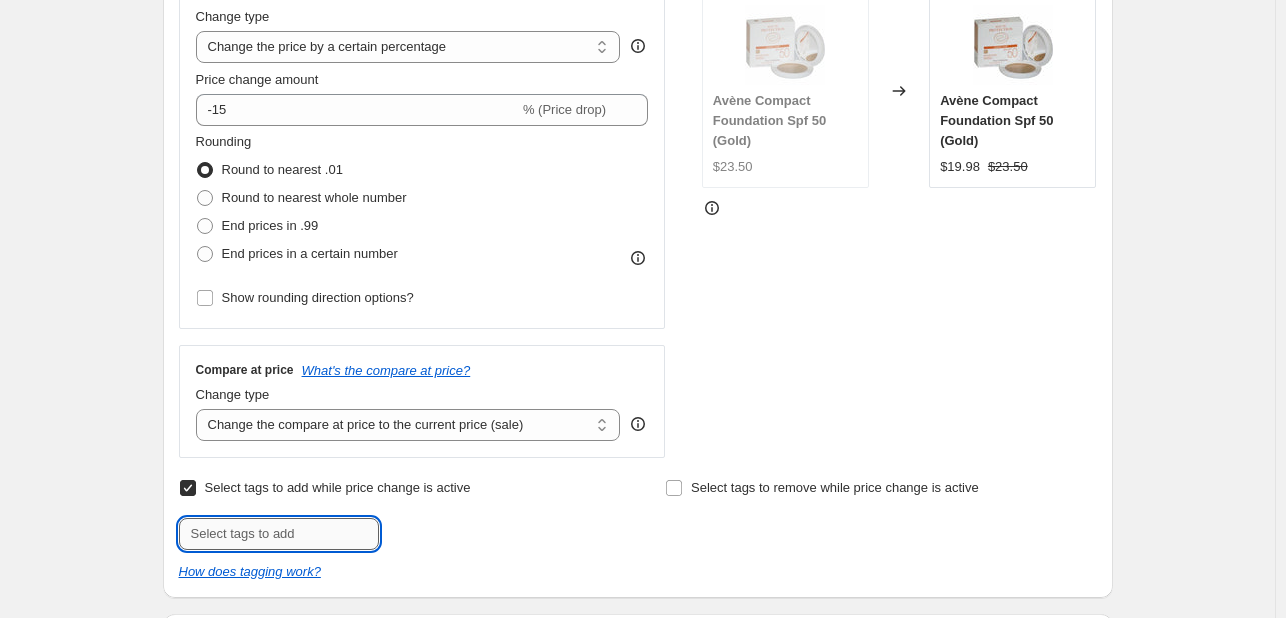 click at bounding box center [279, 534] 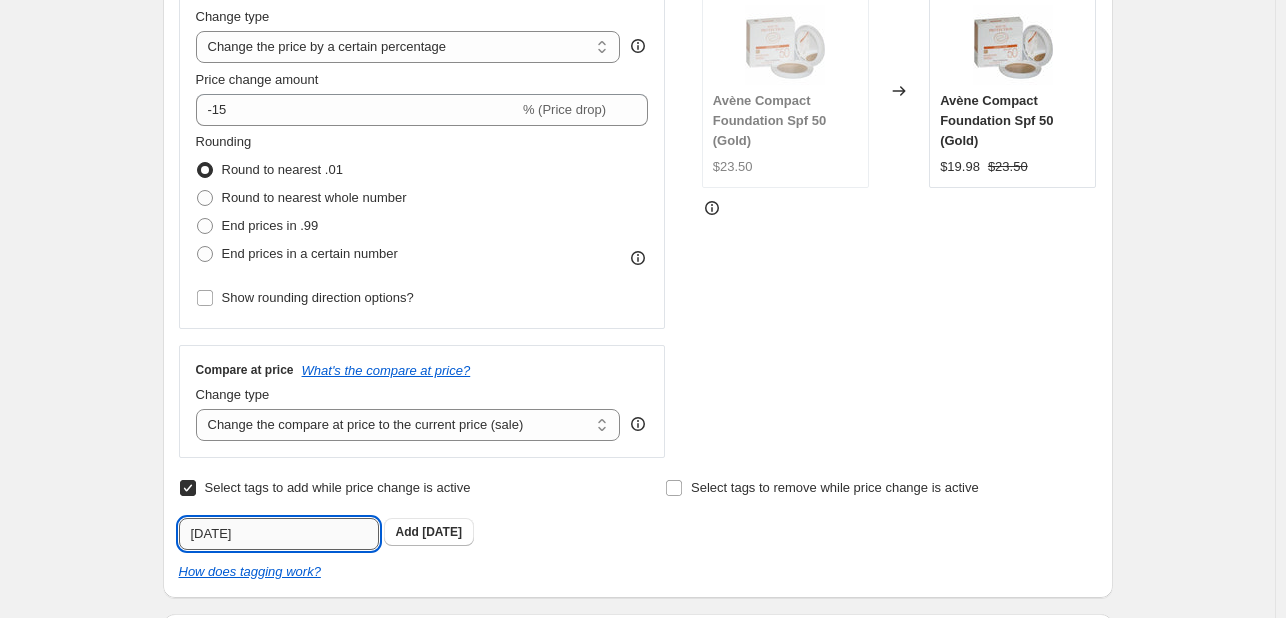 type on "[DATE]" 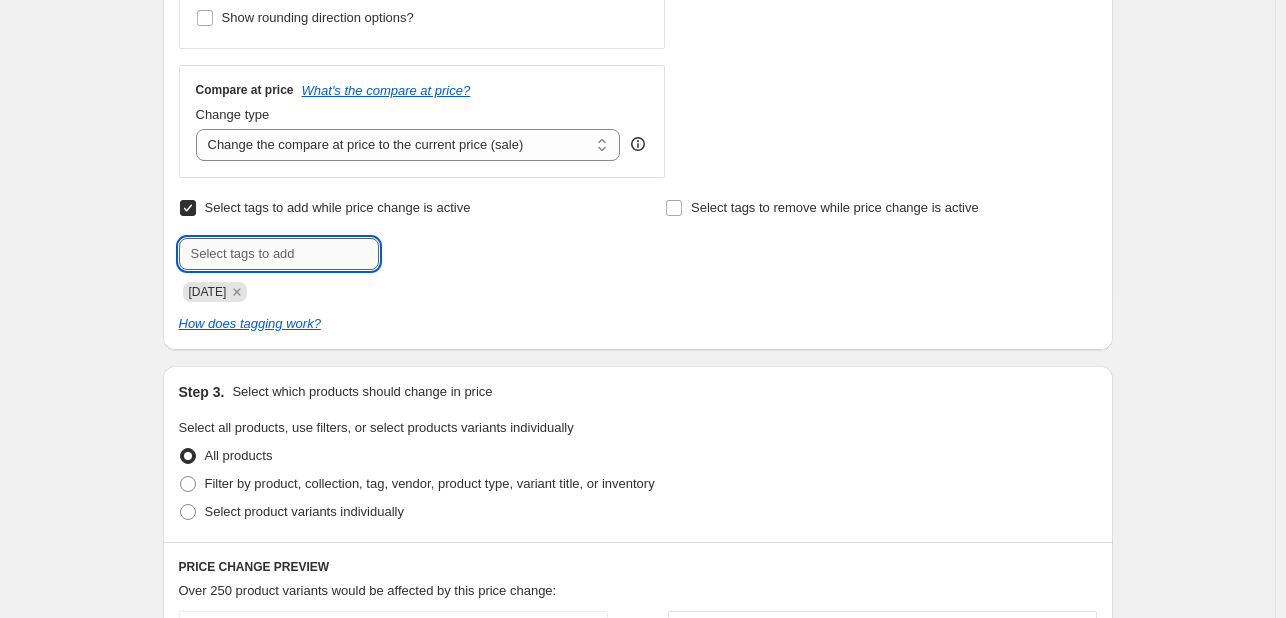 scroll, scrollTop: 1100, scrollLeft: 0, axis: vertical 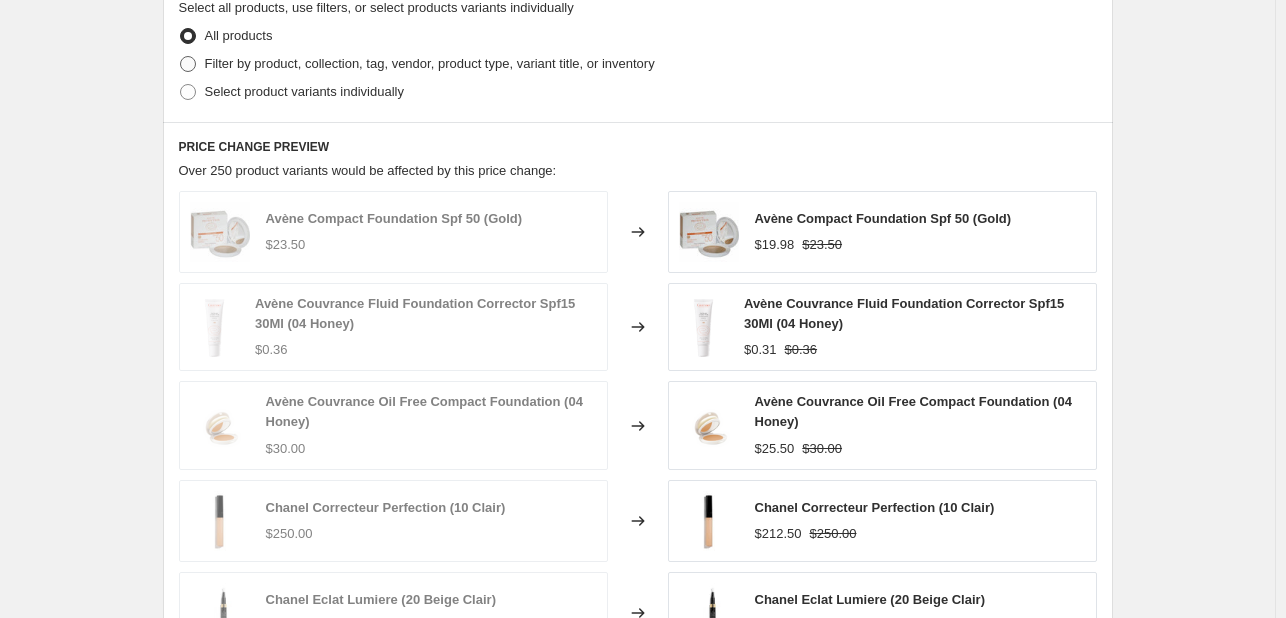 click on "Filter by product, collection, tag, vendor, product type, variant title, or inventory" at bounding box center [430, 63] 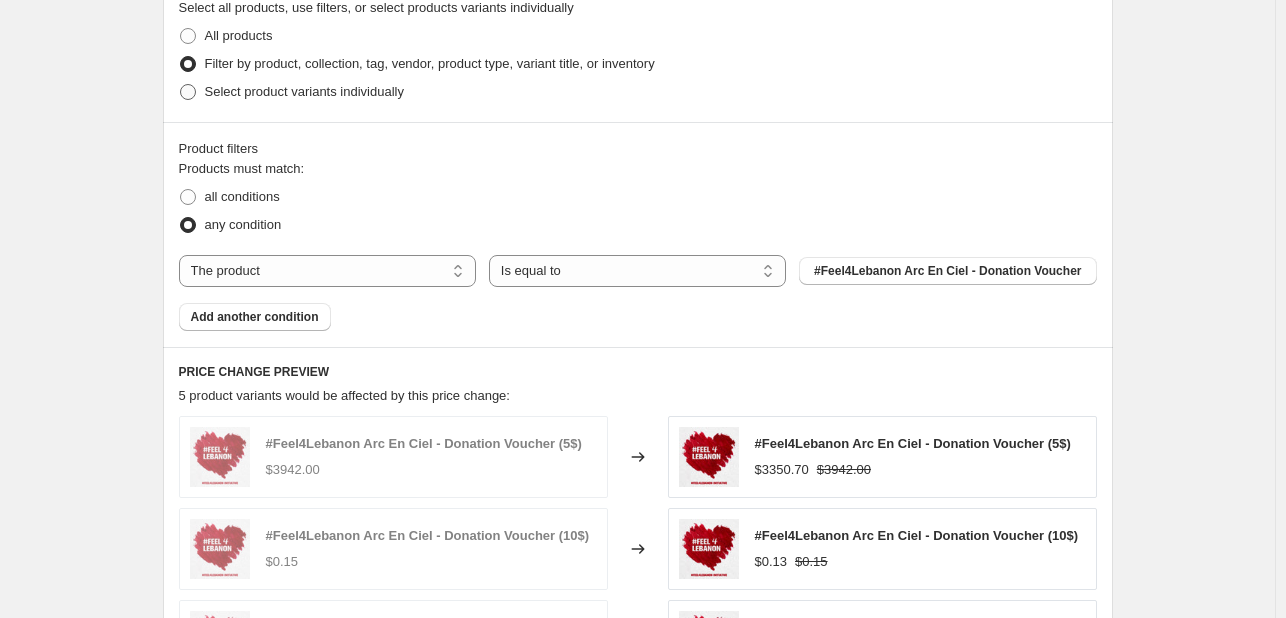 click on "Select product variants individually" at bounding box center [304, 91] 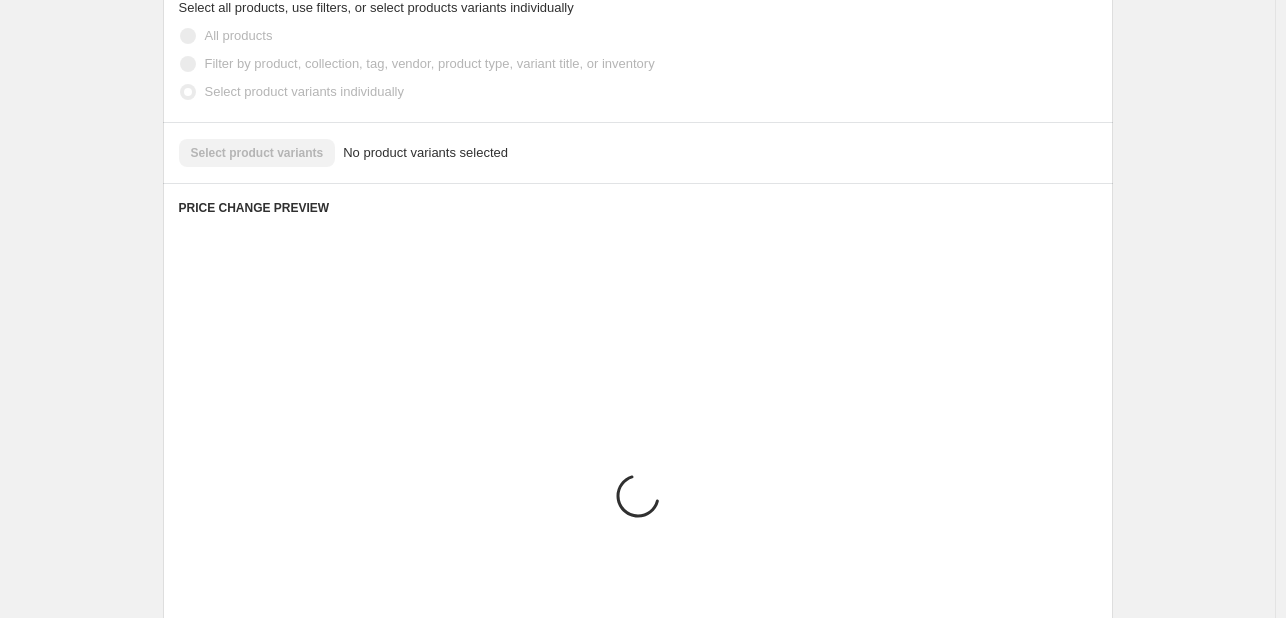 scroll, scrollTop: 1050, scrollLeft: 0, axis: vertical 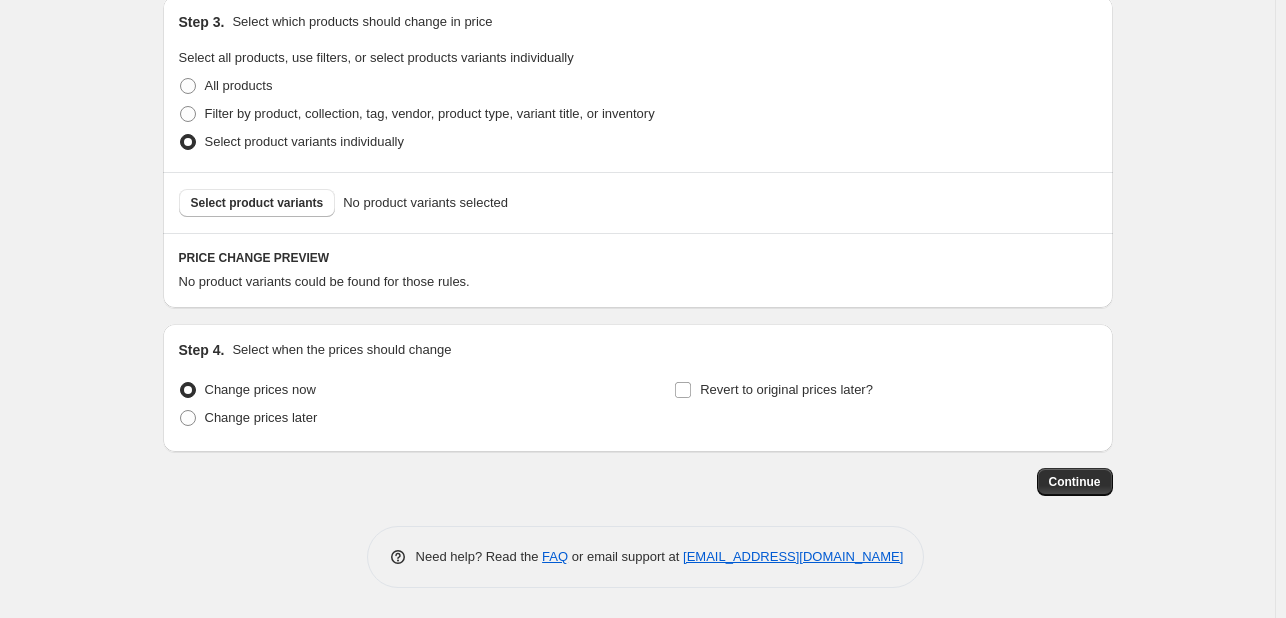 click on "Select product variants individually" at bounding box center (304, 141) 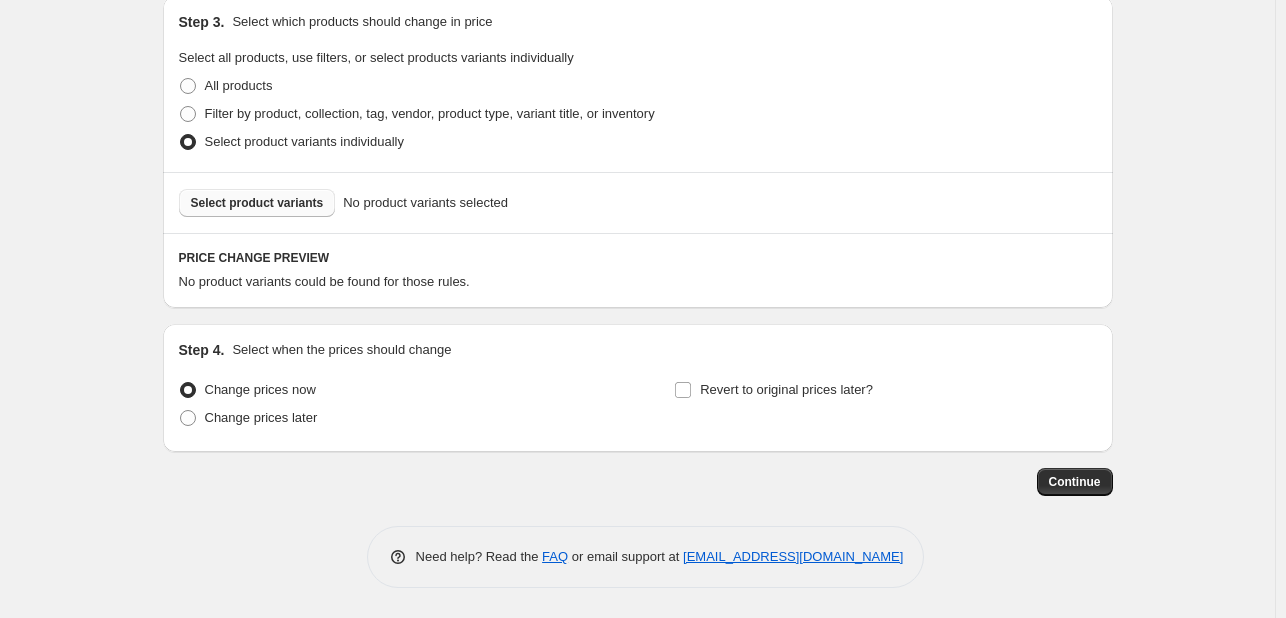click on "Select product variants" at bounding box center [257, 203] 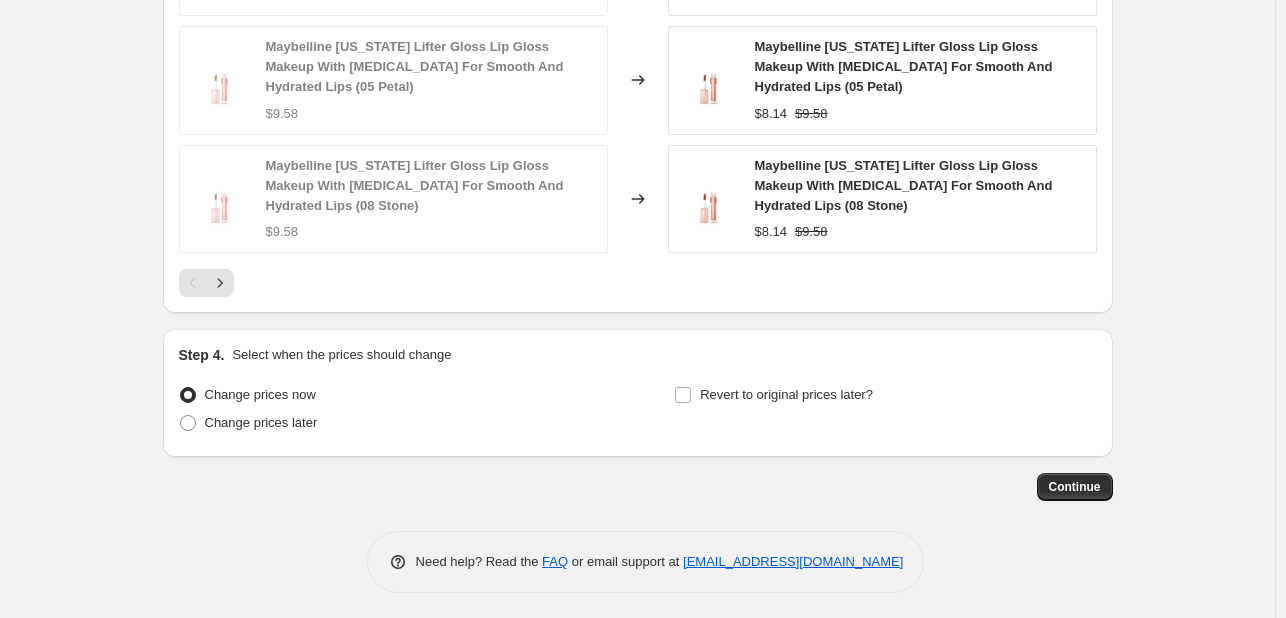 scroll, scrollTop: 1684, scrollLeft: 0, axis: vertical 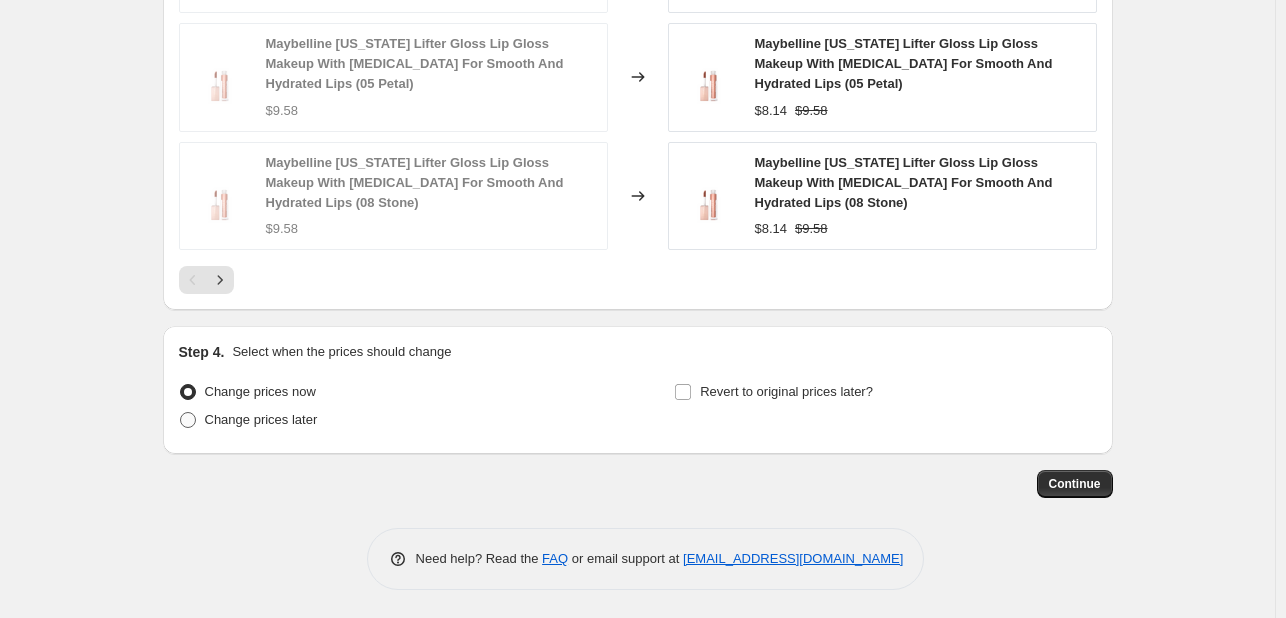 click on "Change prices later" at bounding box center [261, 419] 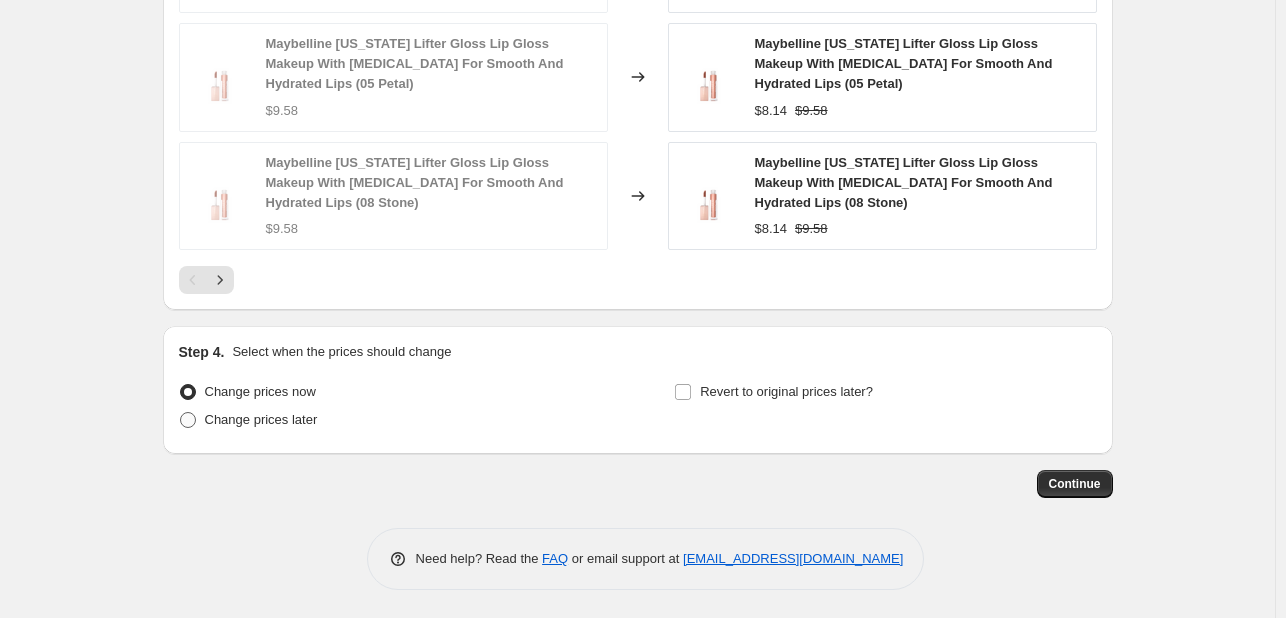 radio on "true" 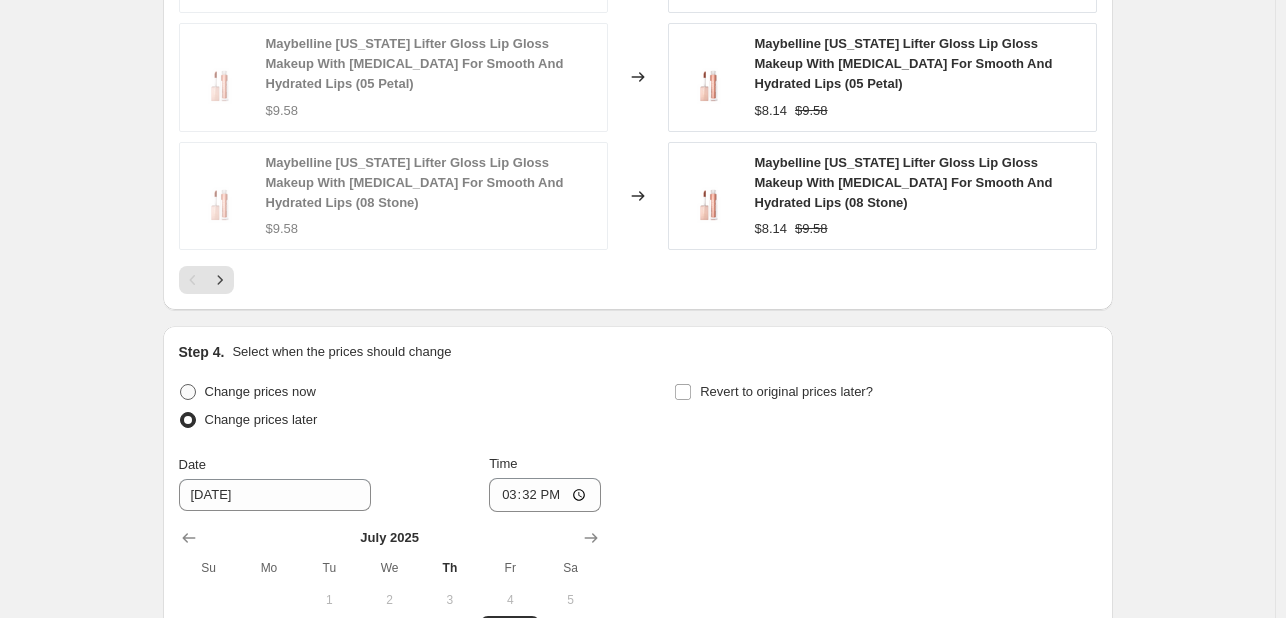 click on "Change prices now" at bounding box center [260, 391] 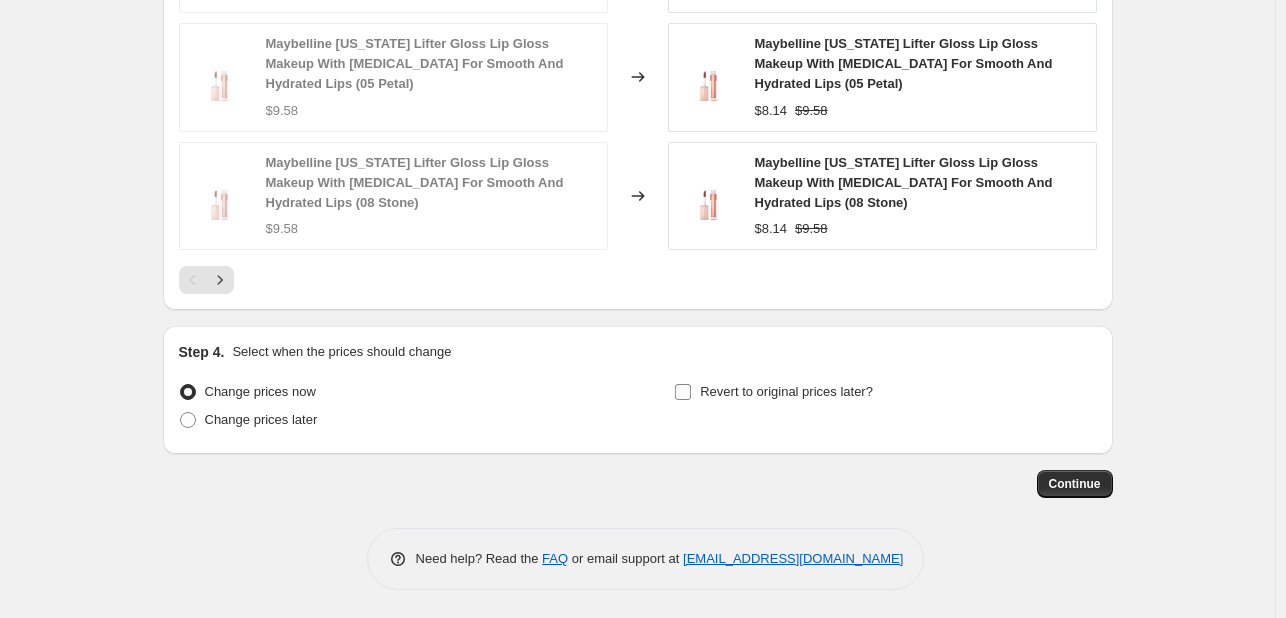 click on "Revert to original prices later?" at bounding box center [786, 391] 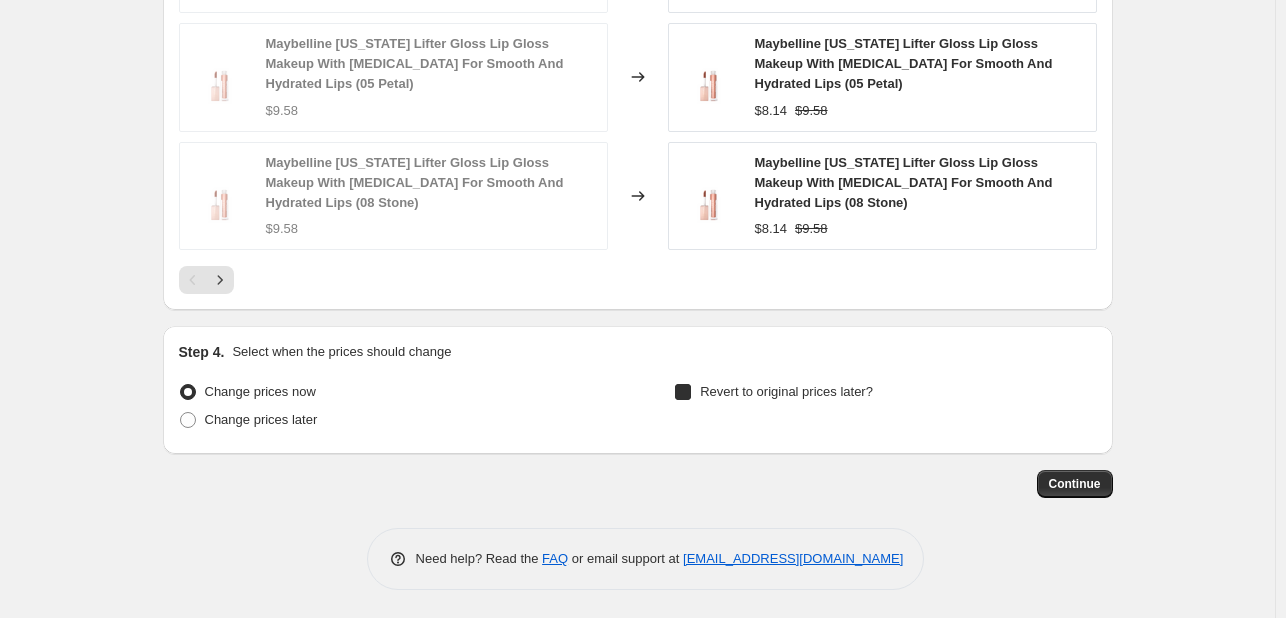 checkbox on "true" 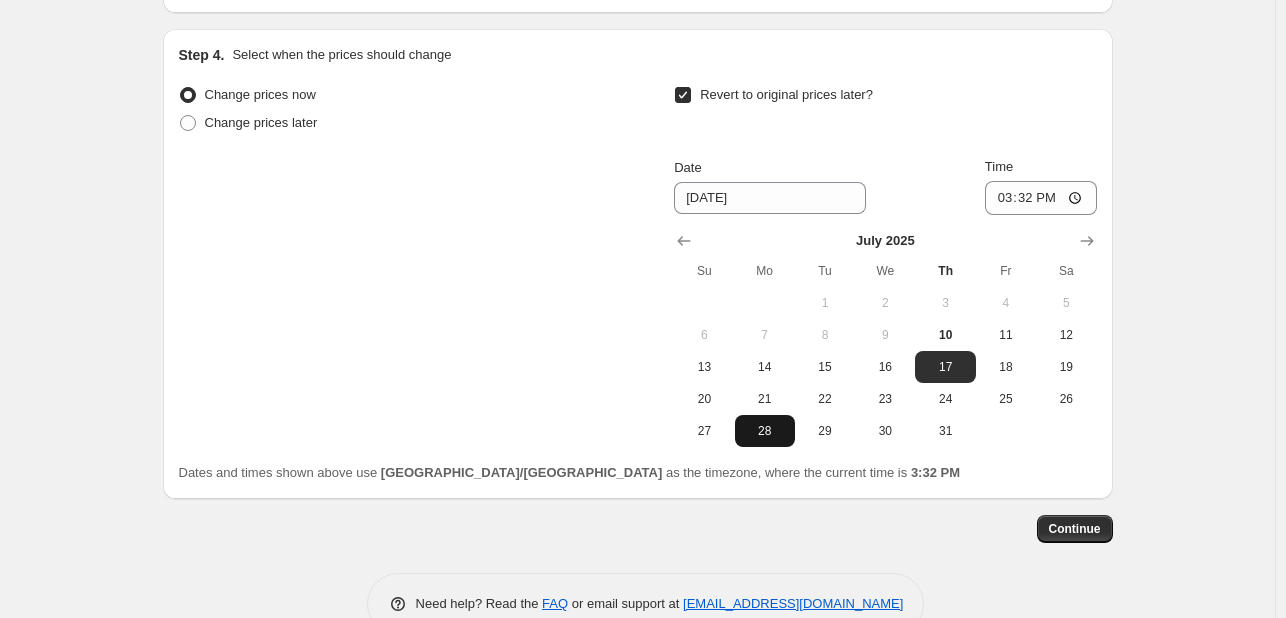 scroll, scrollTop: 2026, scrollLeft: 0, axis: vertical 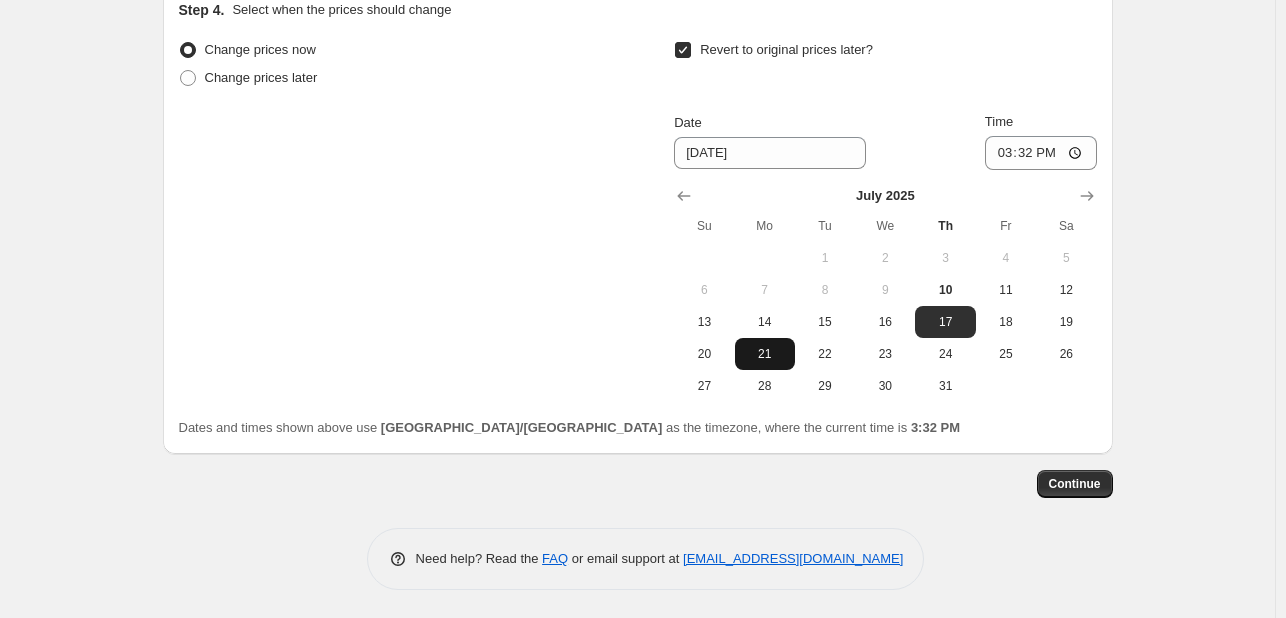 click on "21" at bounding box center (765, 354) 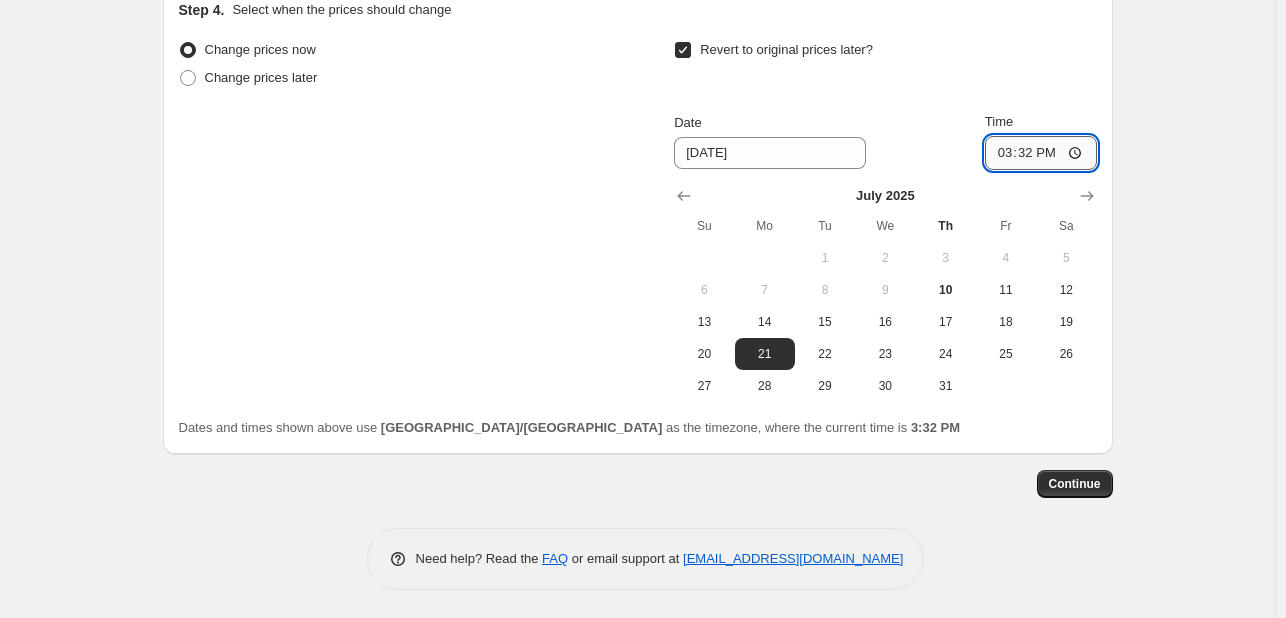 click on "15:32" at bounding box center (1041, 153) 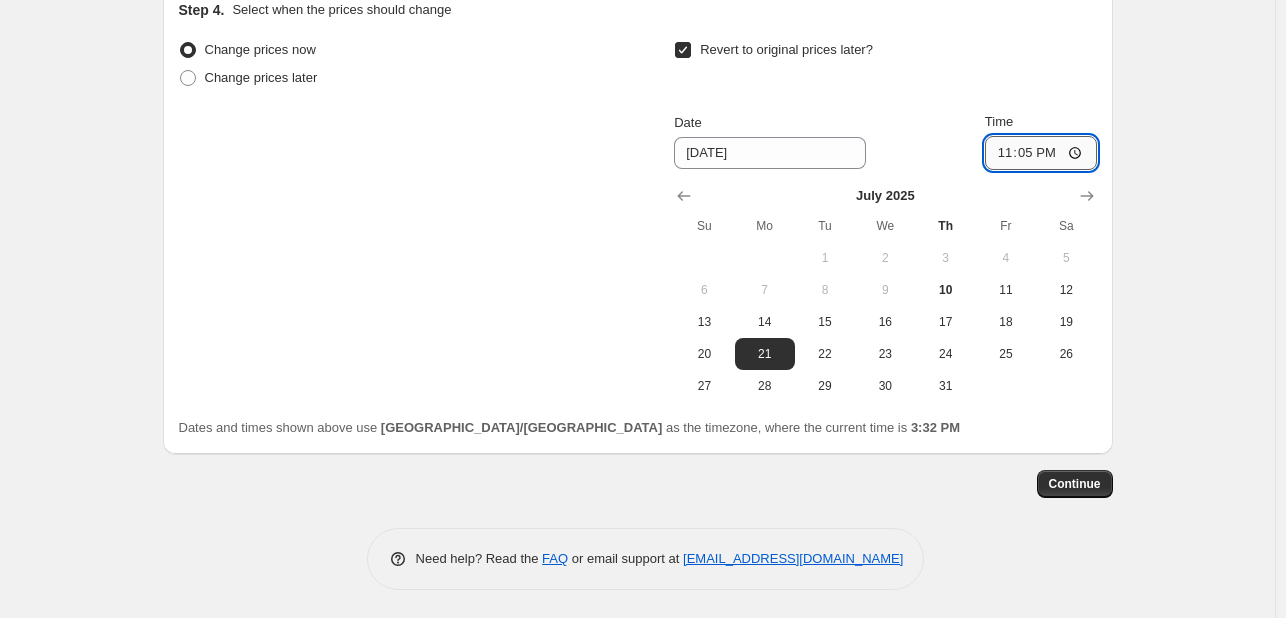 type on "23:55" 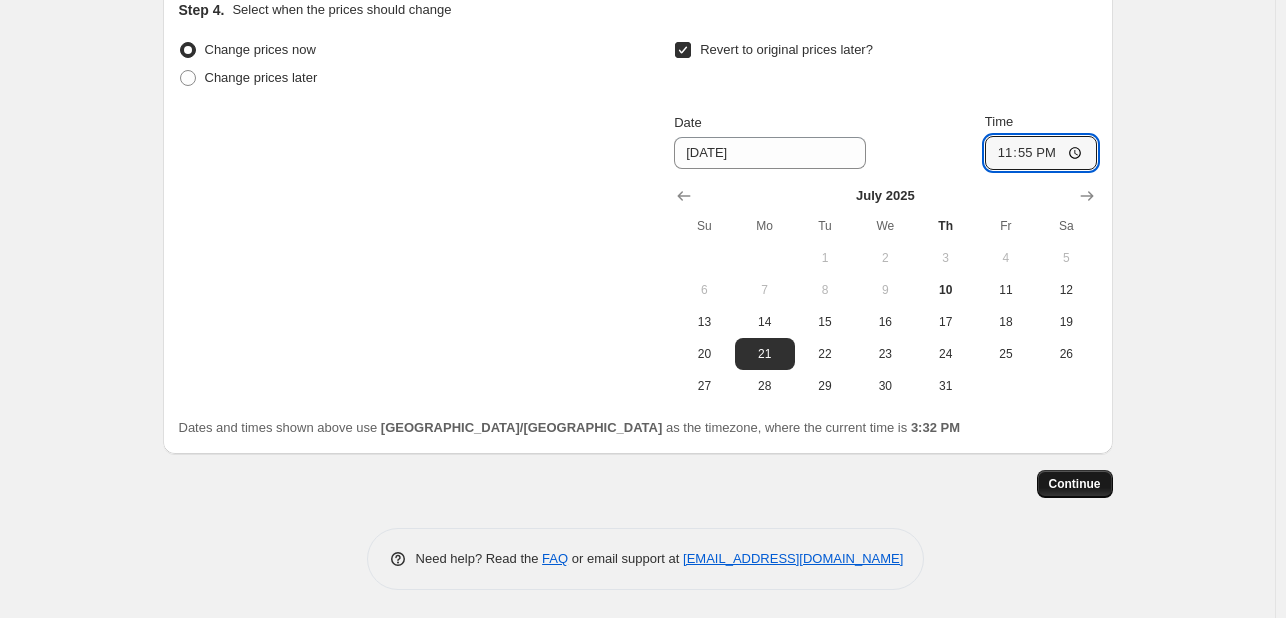 click on "Continue" at bounding box center (1075, 484) 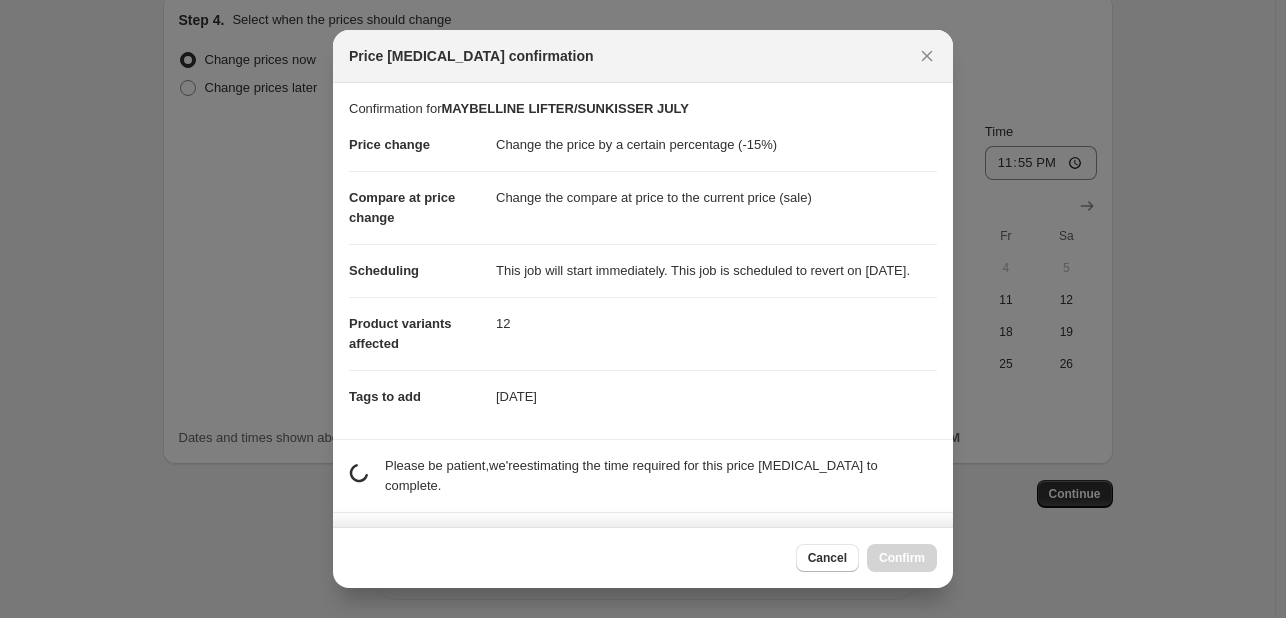 scroll, scrollTop: 0, scrollLeft: 0, axis: both 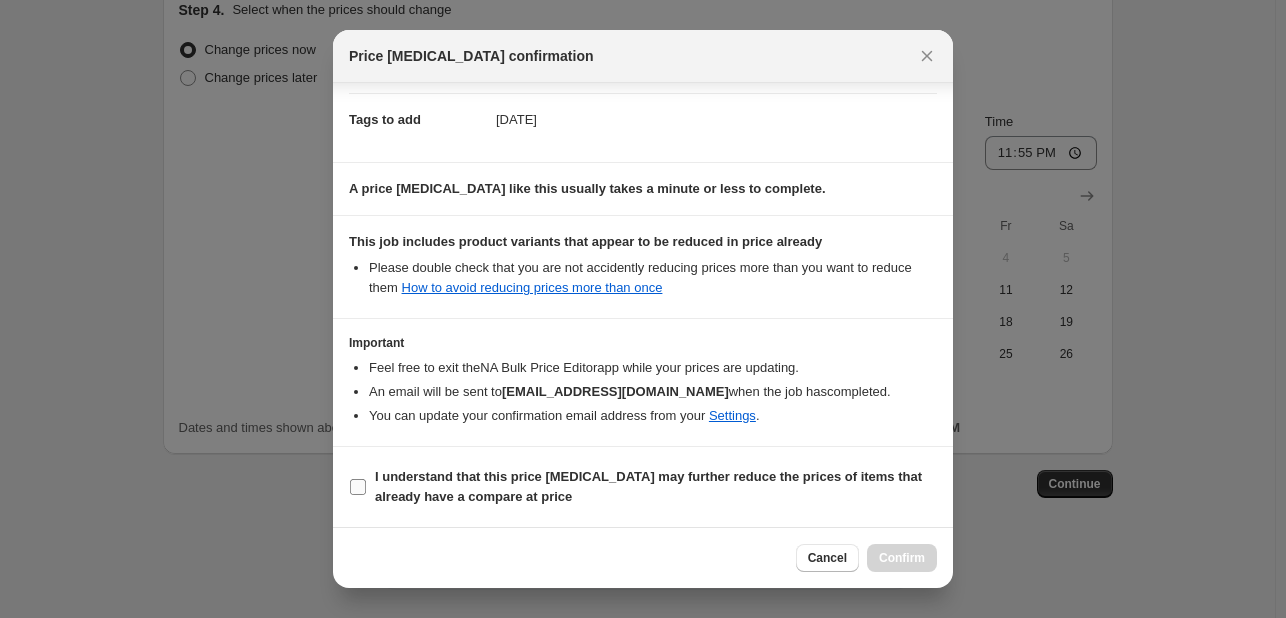 click on "I understand that this price [MEDICAL_DATA] may further reduce the prices of items that already have a compare at price" at bounding box center [656, 487] 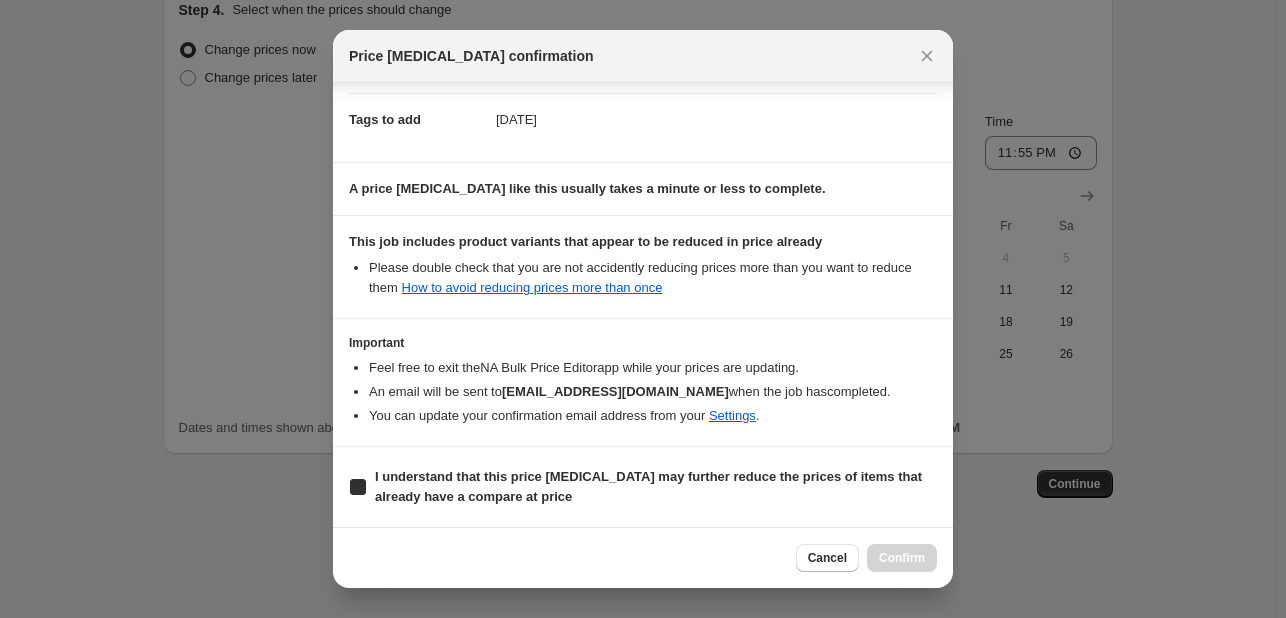 checkbox on "true" 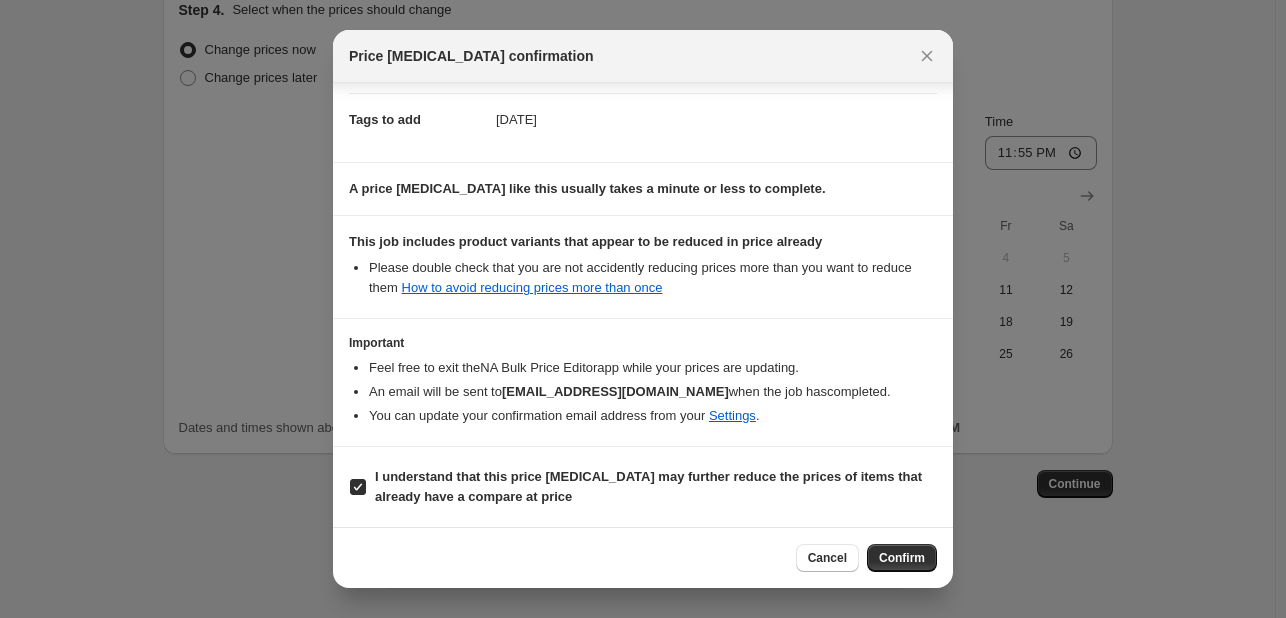 click on "Cancel Confirm" at bounding box center [643, 557] 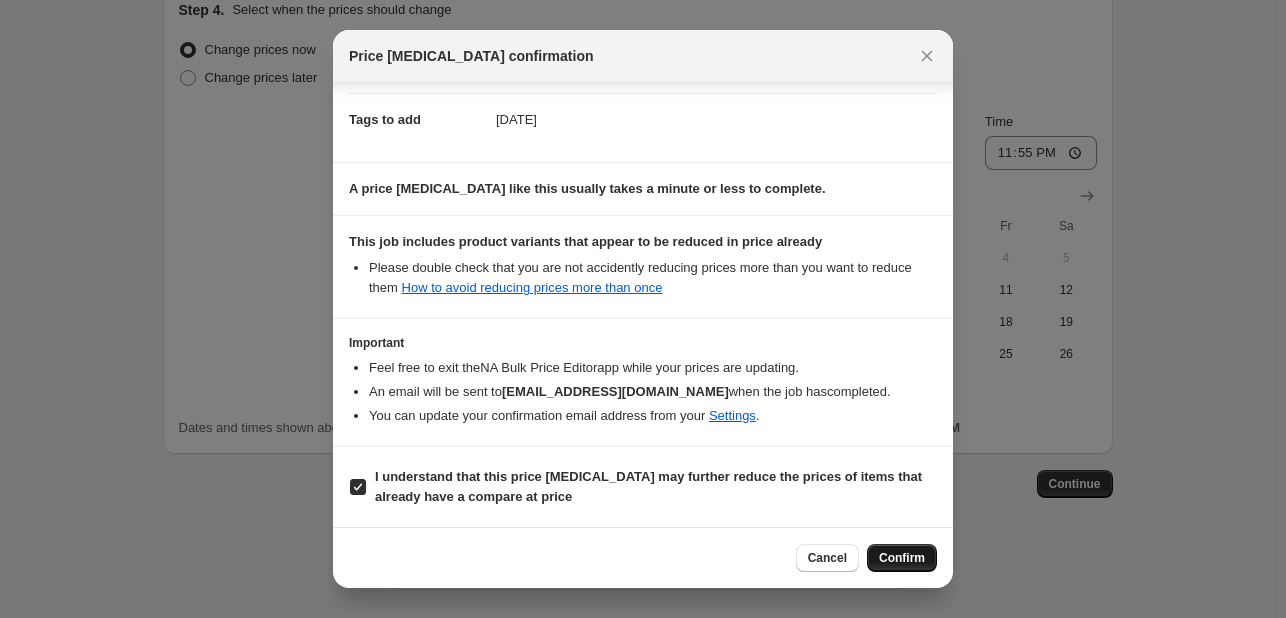 click on "Confirm" at bounding box center (902, 558) 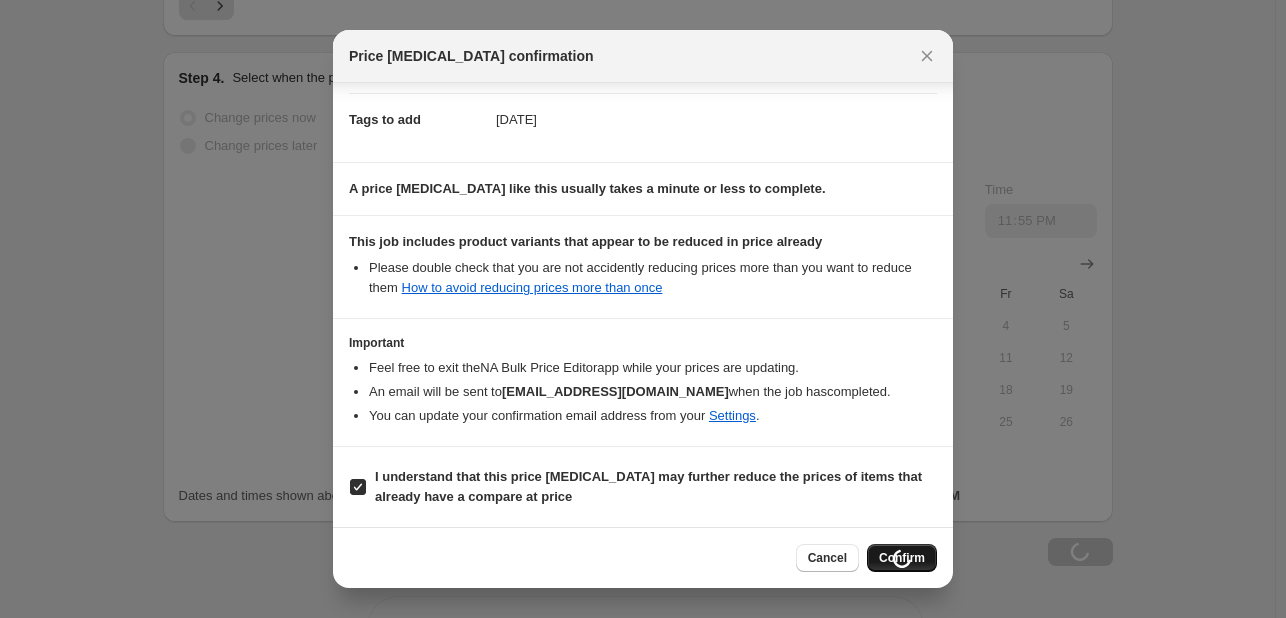 scroll, scrollTop: 2094, scrollLeft: 0, axis: vertical 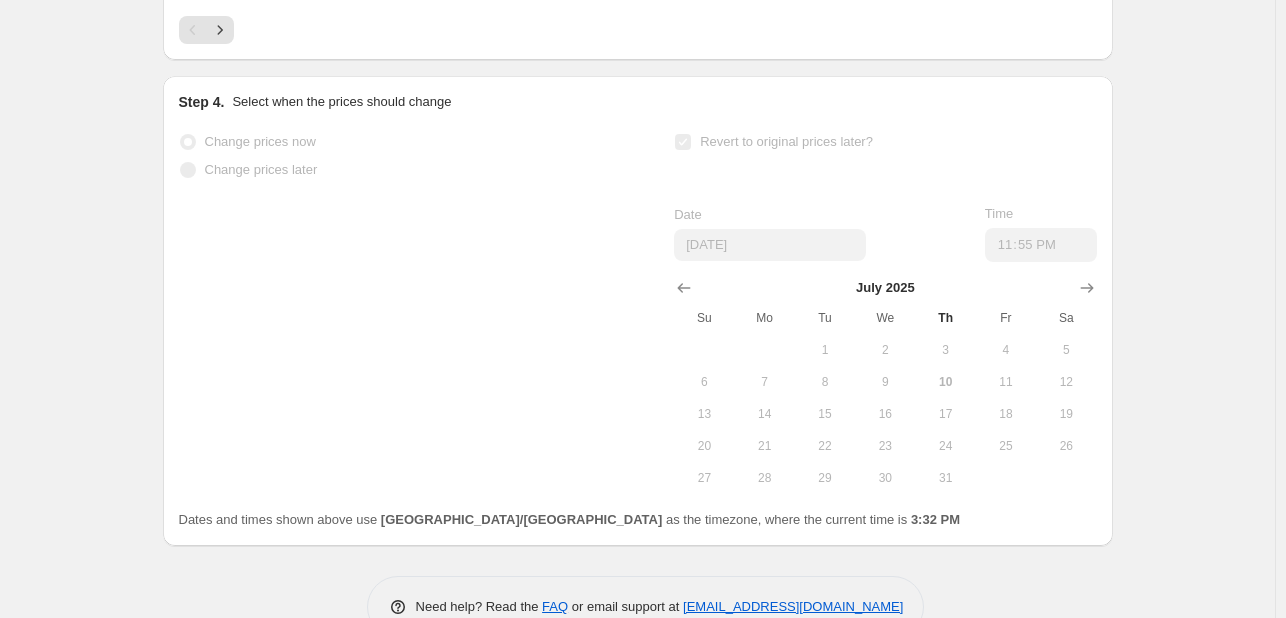 select on "percentage" 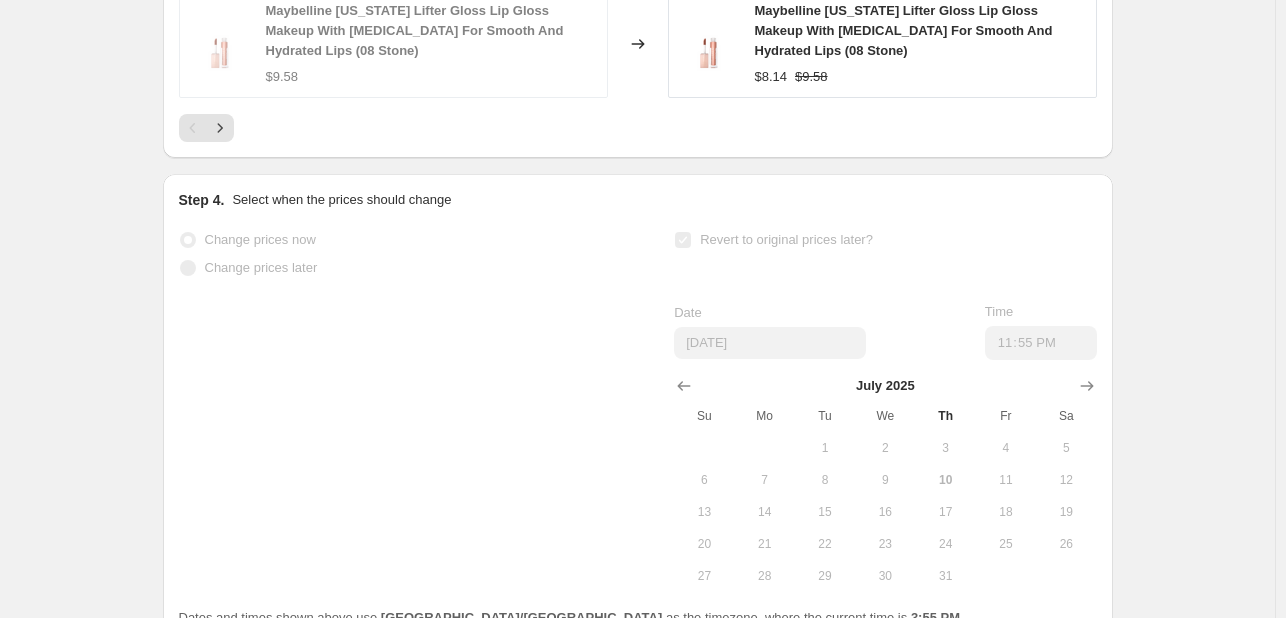 scroll, scrollTop: 0, scrollLeft: 0, axis: both 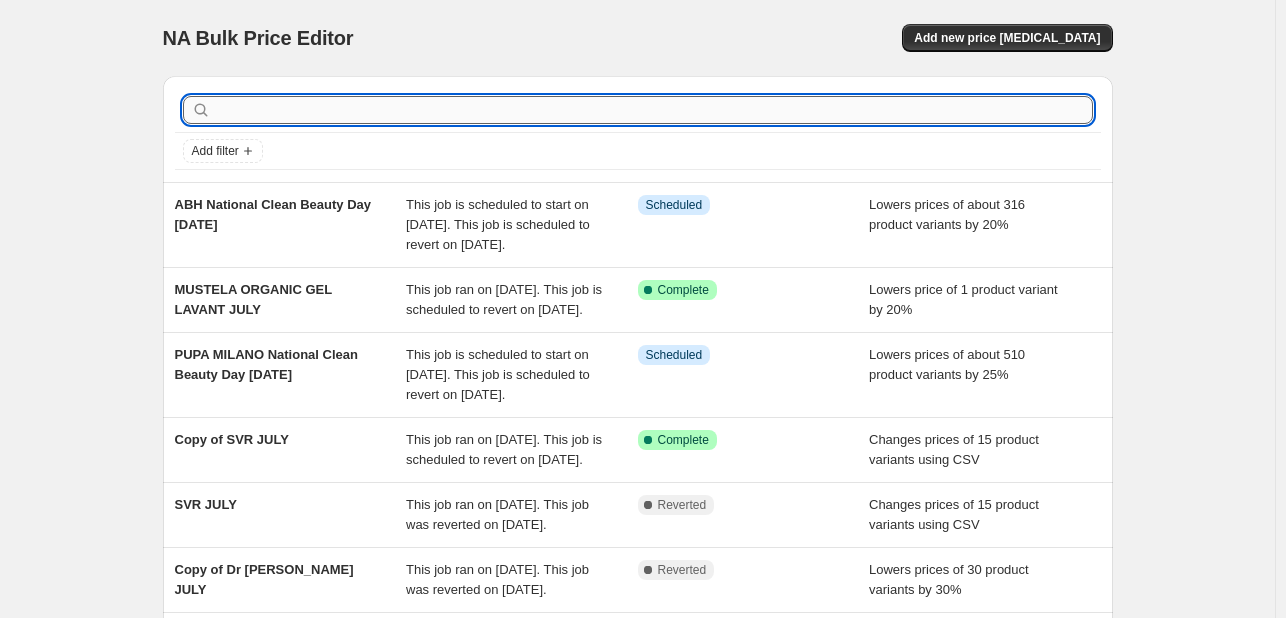 click at bounding box center (654, 110) 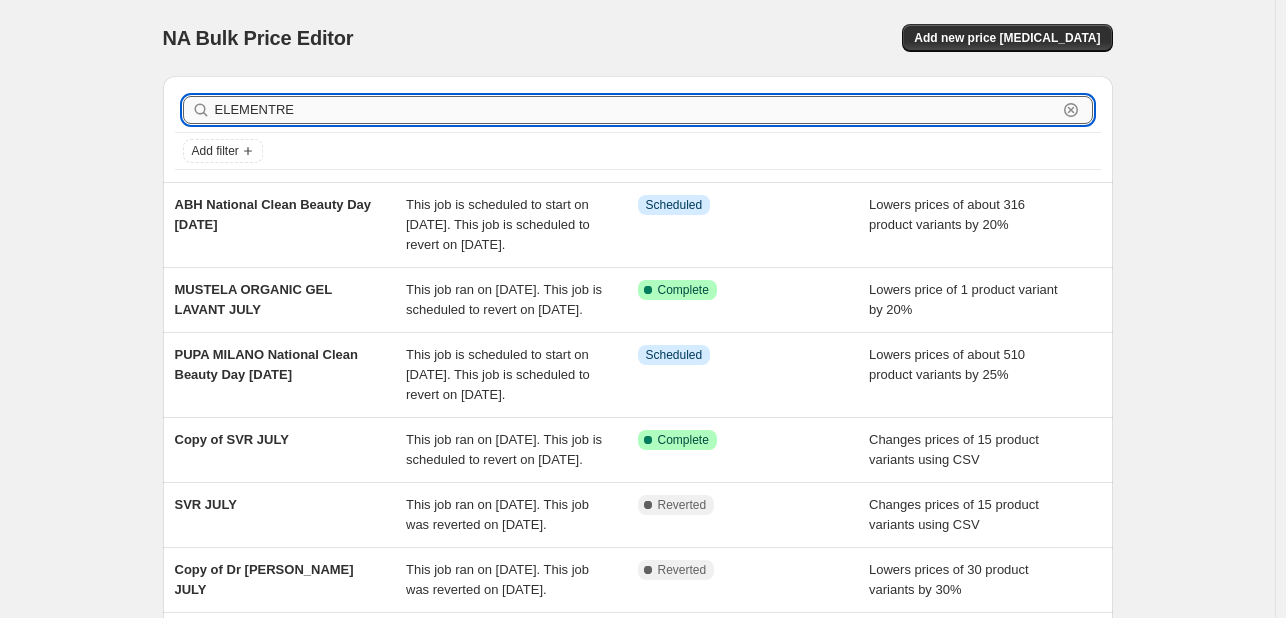 type on "ELEMENTRE" 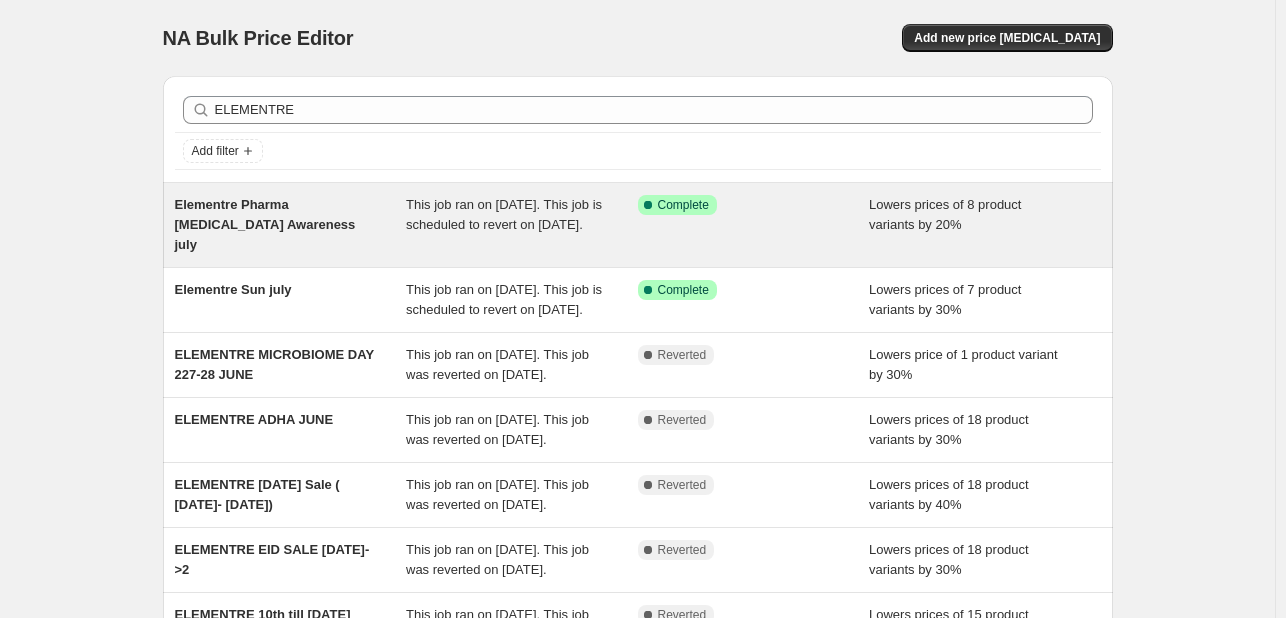 click on "Elementre Pharma [MEDICAL_DATA] Awareness july" at bounding box center (265, 224) 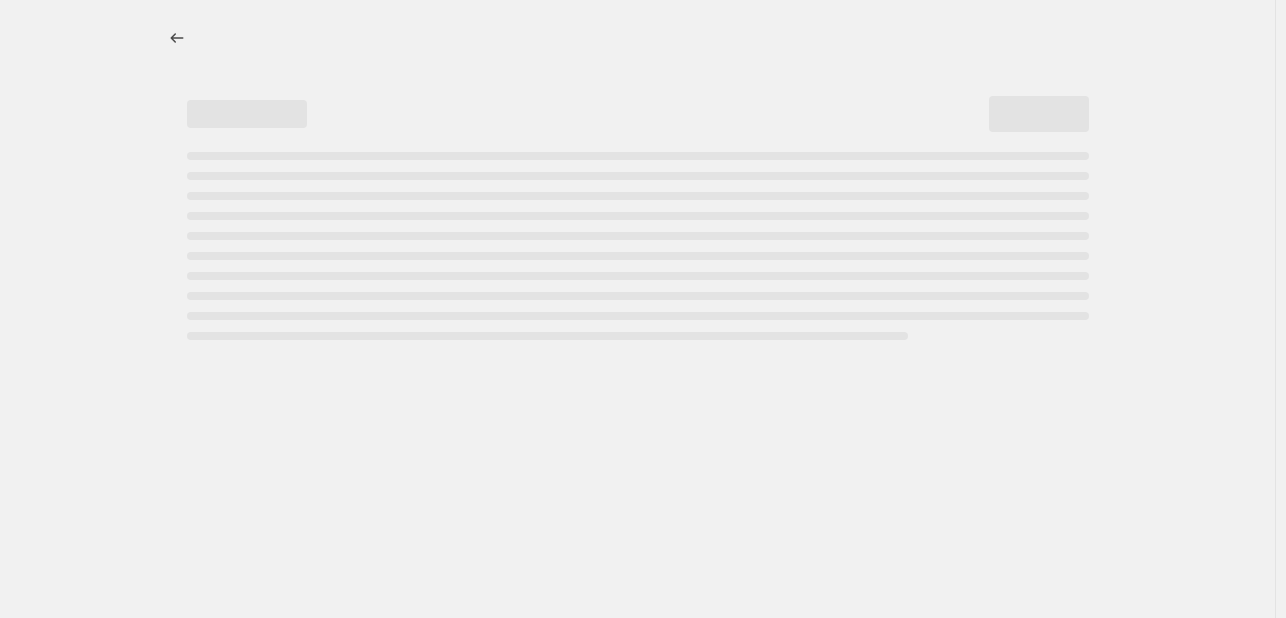select on "percentage" 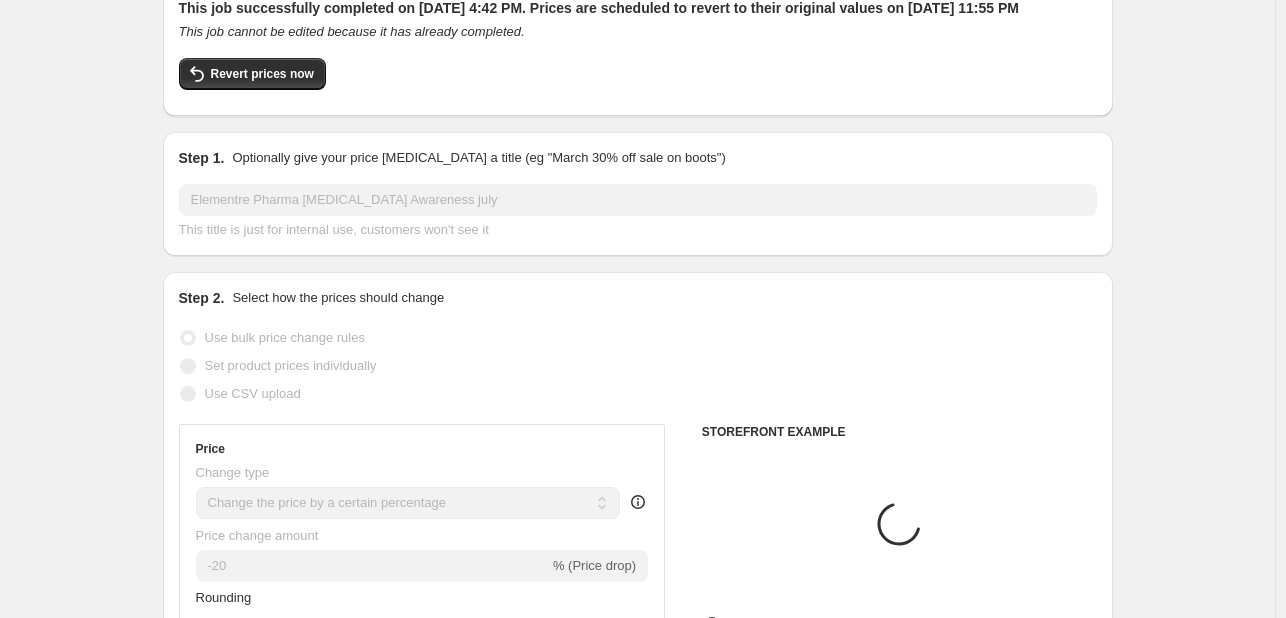 scroll, scrollTop: 900, scrollLeft: 0, axis: vertical 